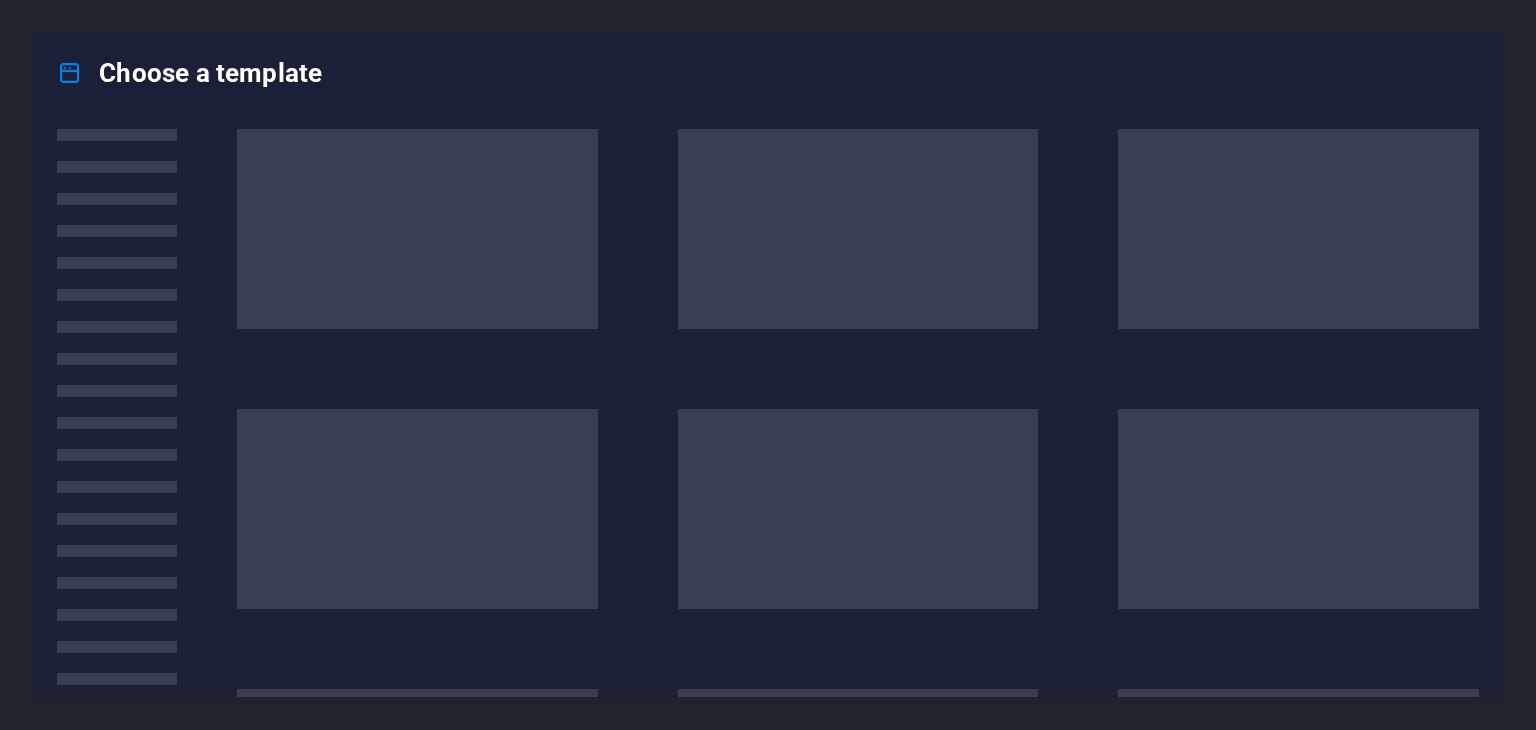 scroll, scrollTop: 0, scrollLeft: 0, axis: both 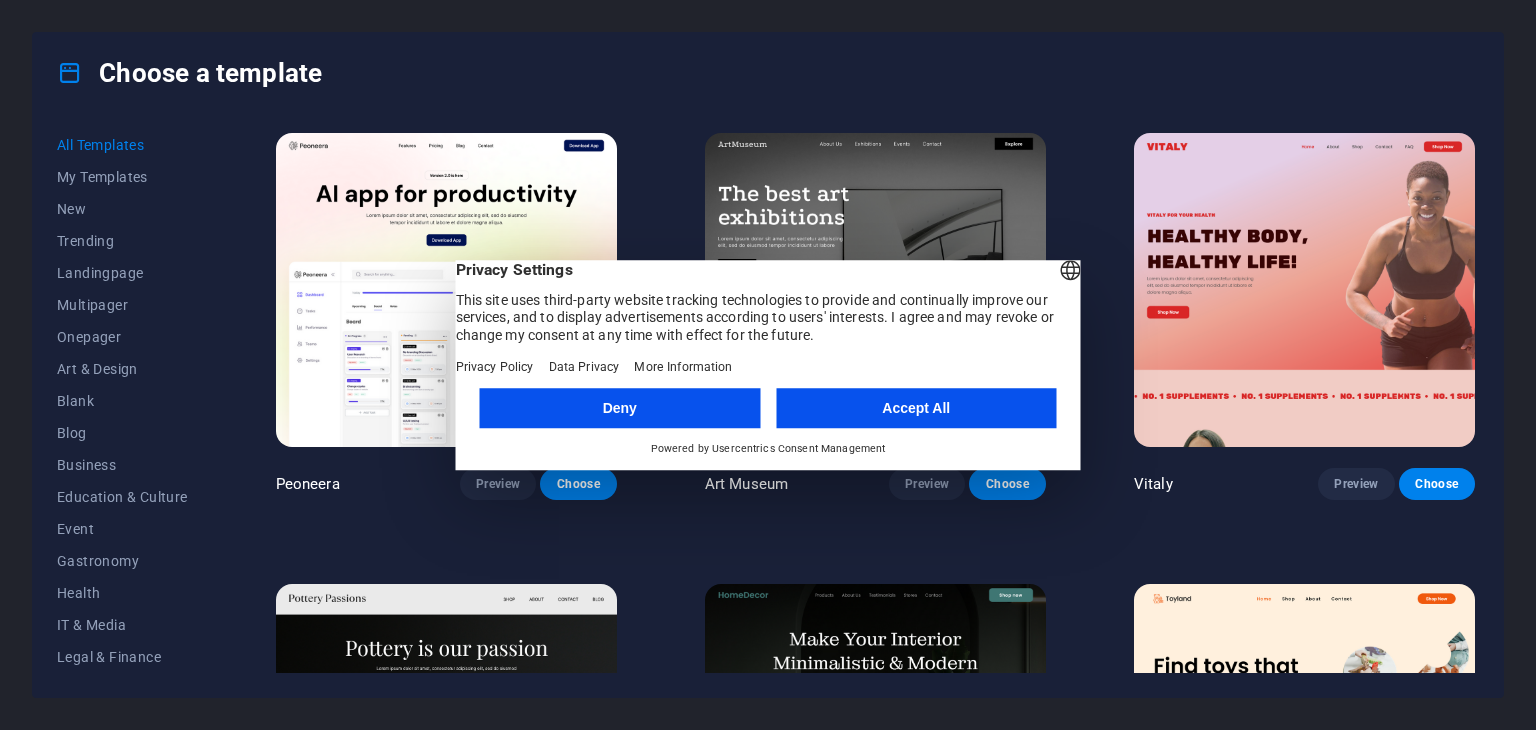 click on "Accept All" at bounding box center (916, 408) 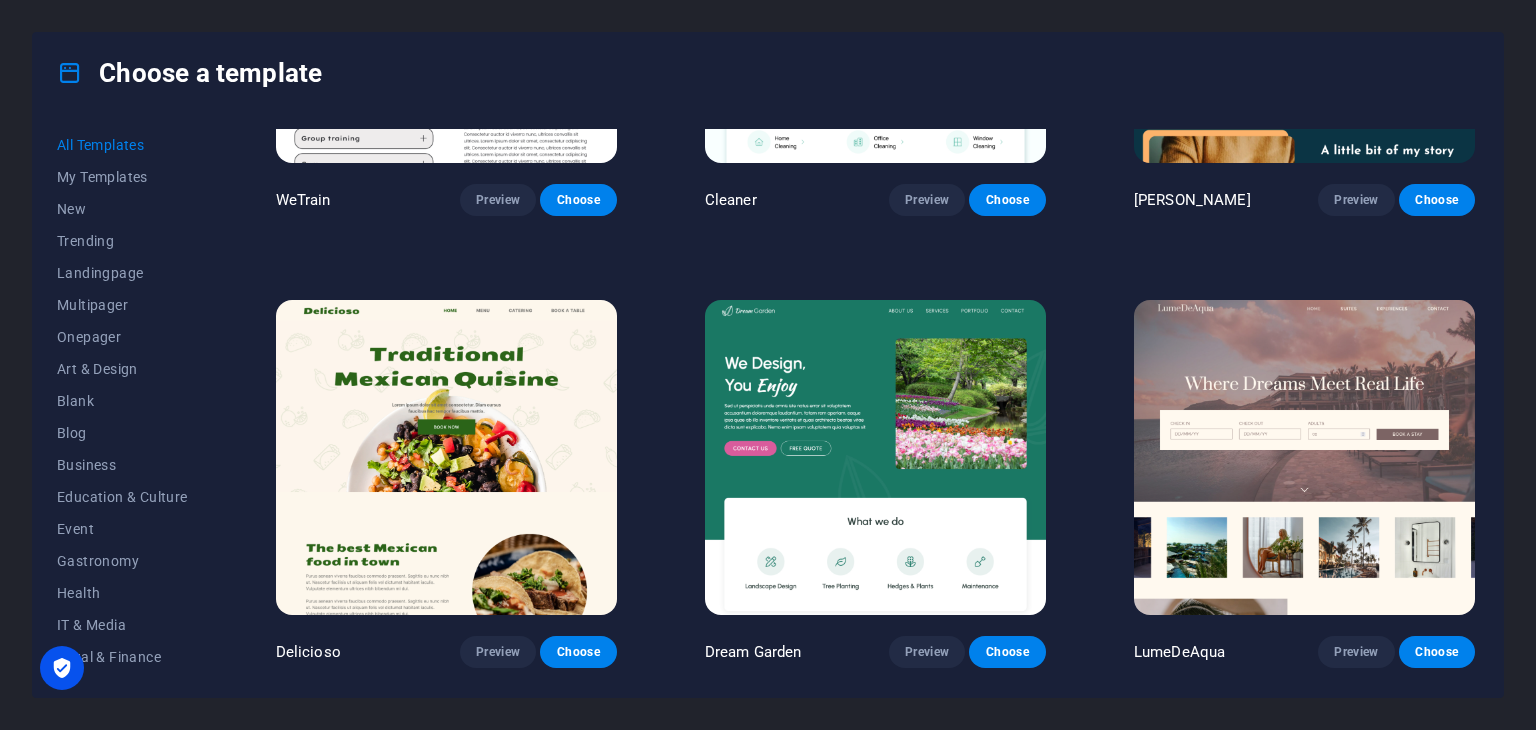 scroll, scrollTop: 3435, scrollLeft: 0, axis: vertical 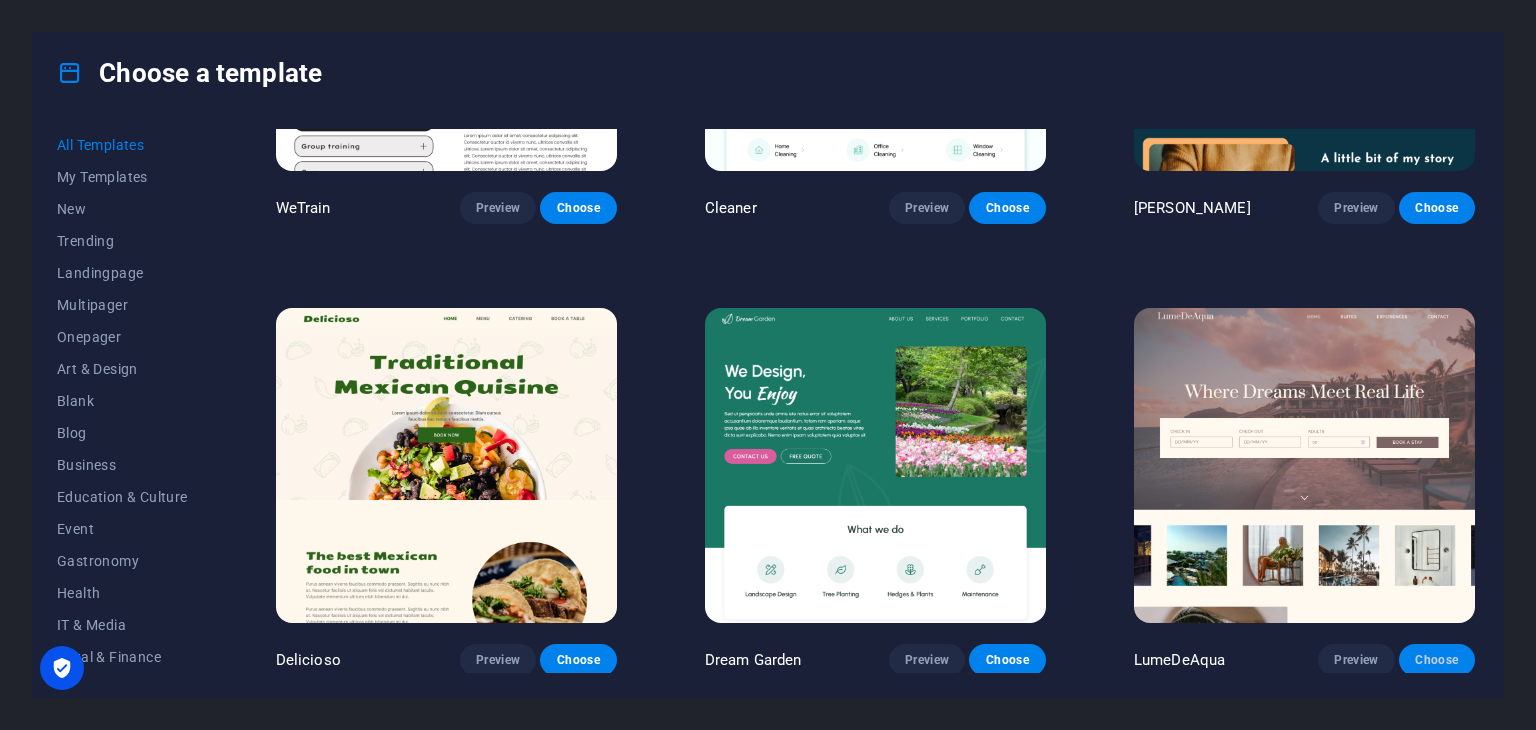 click on "Choose" at bounding box center (1437, 660) 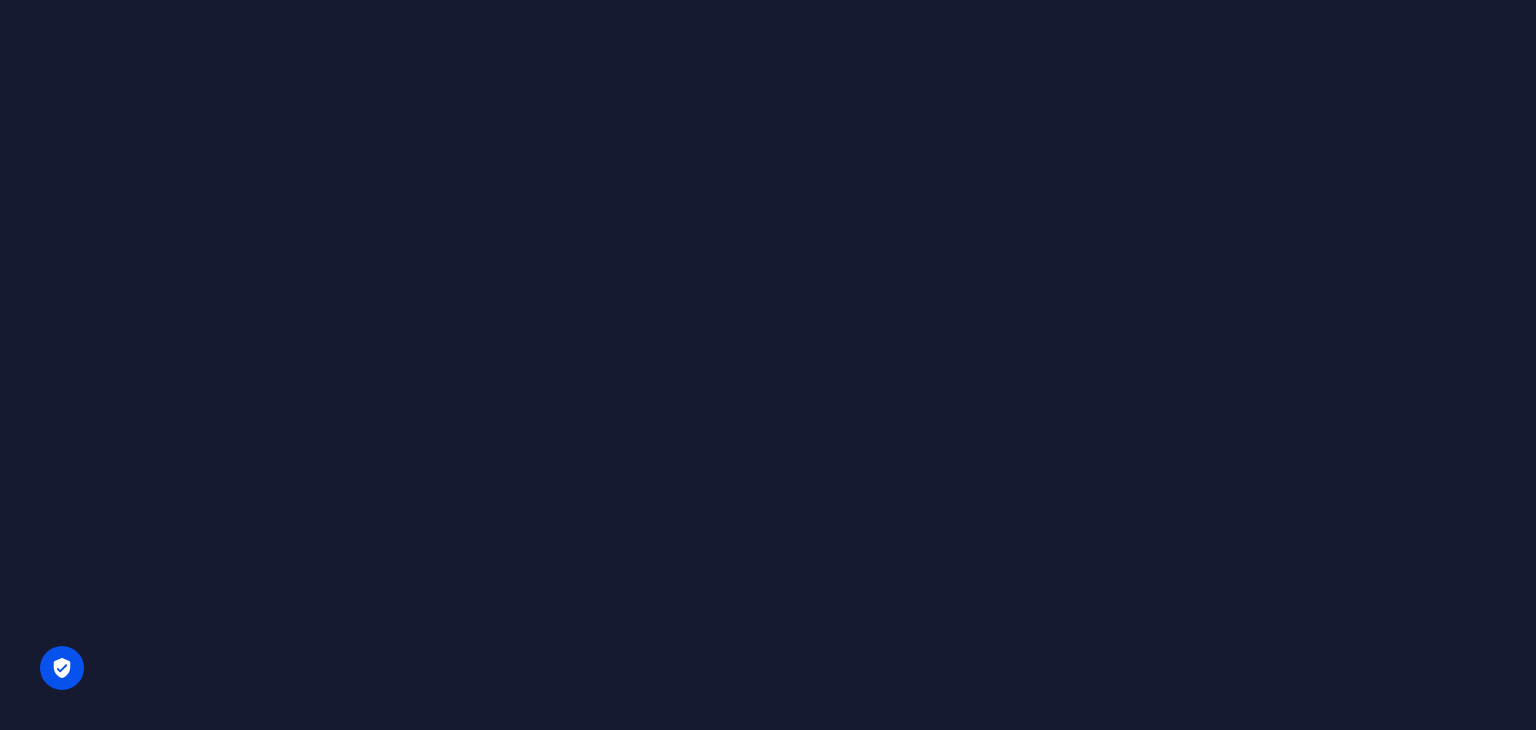 scroll, scrollTop: 0, scrollLeft: 0, axis: both 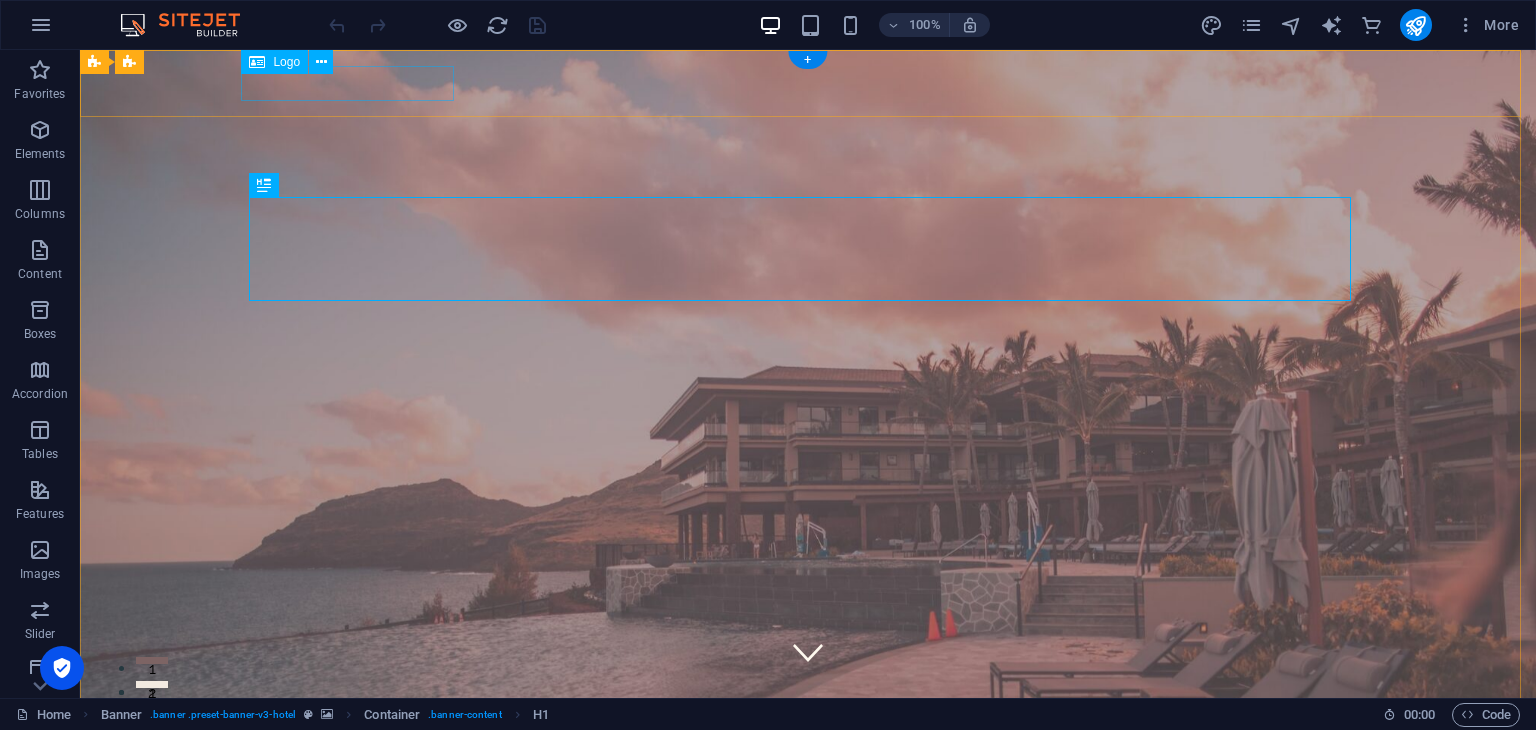 click at bounding box center [808, 953] 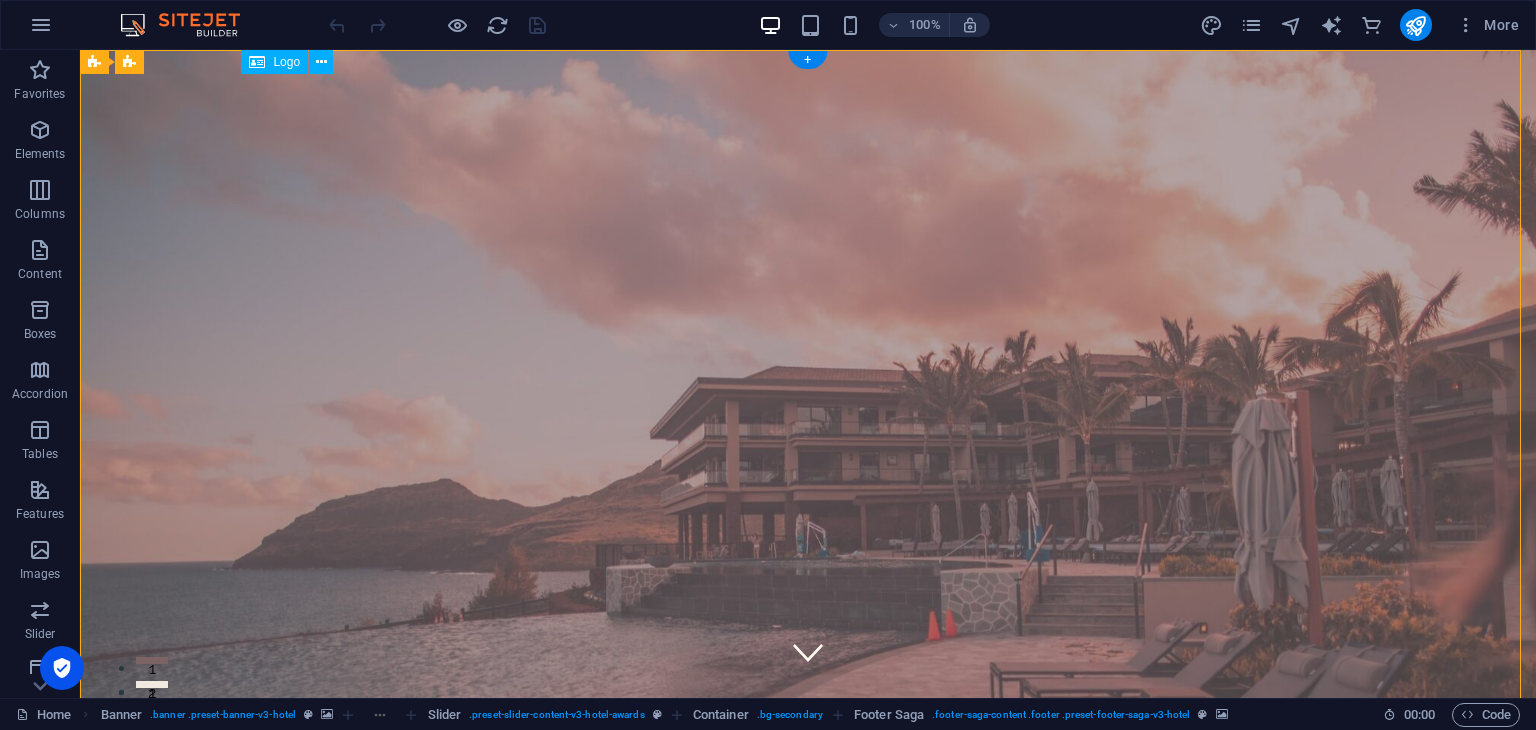 click at bounding box center (808, 953) 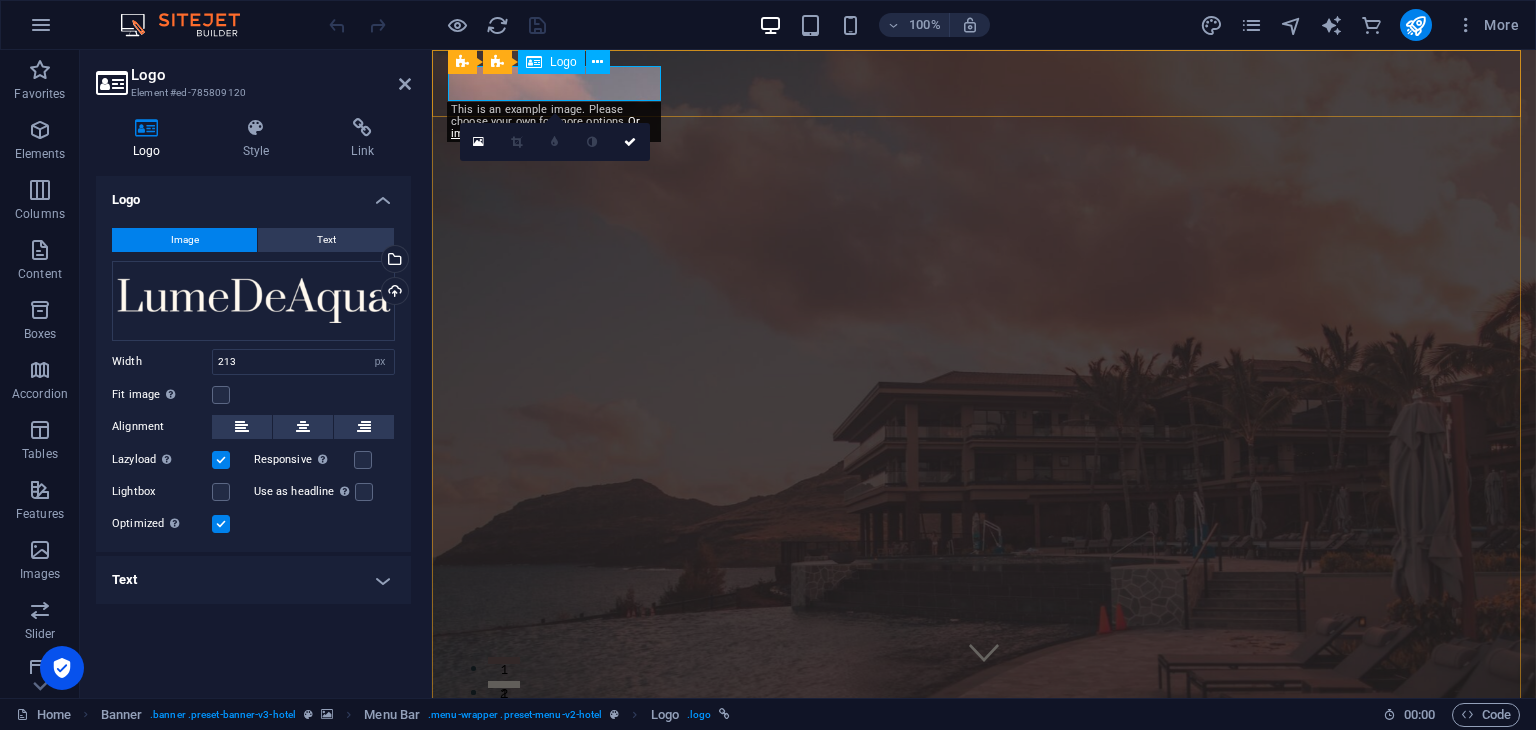 click at bounding box center (984, 953) 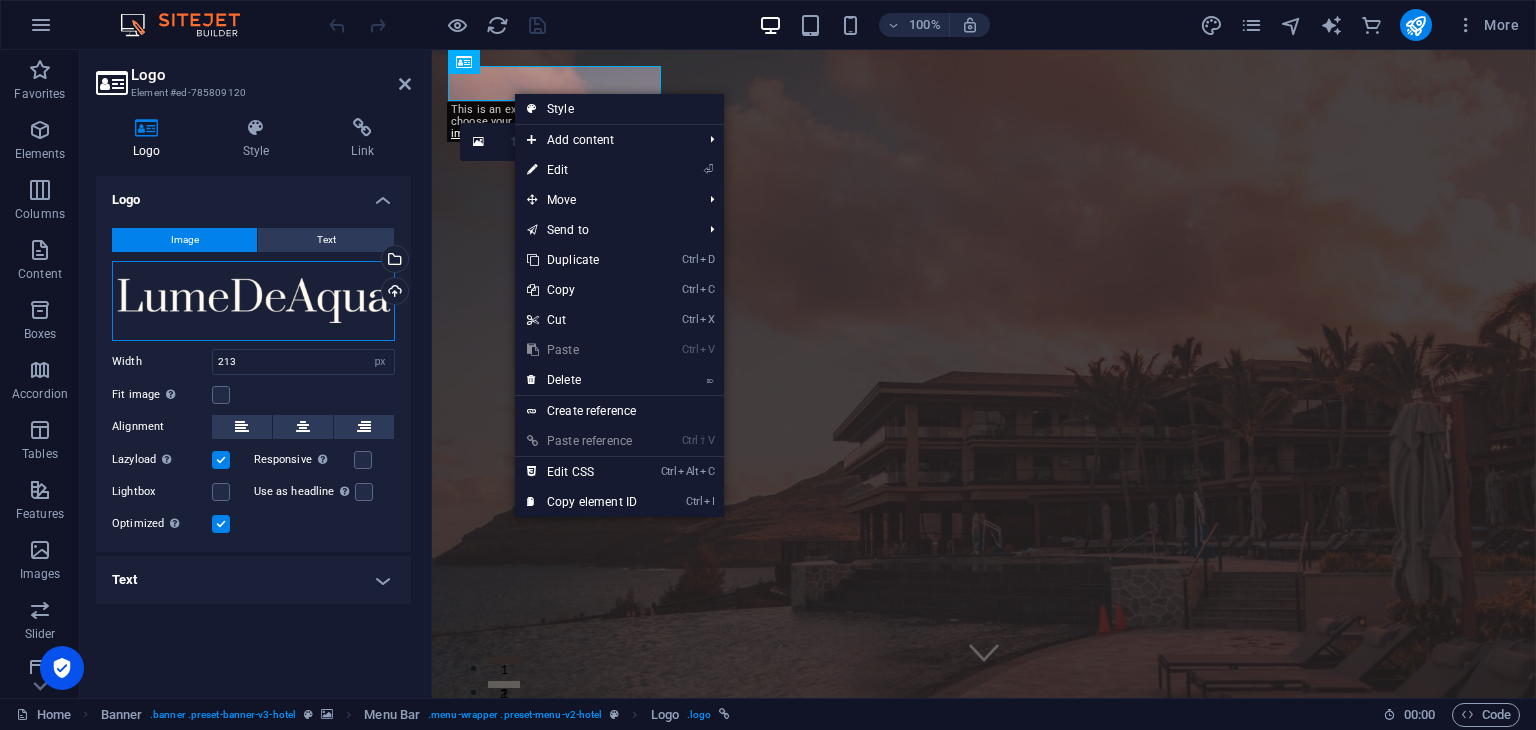 click on "Drag files here, click to choose files or select files from Files or our free stock photos & videos" at bounding box center [253, 301] 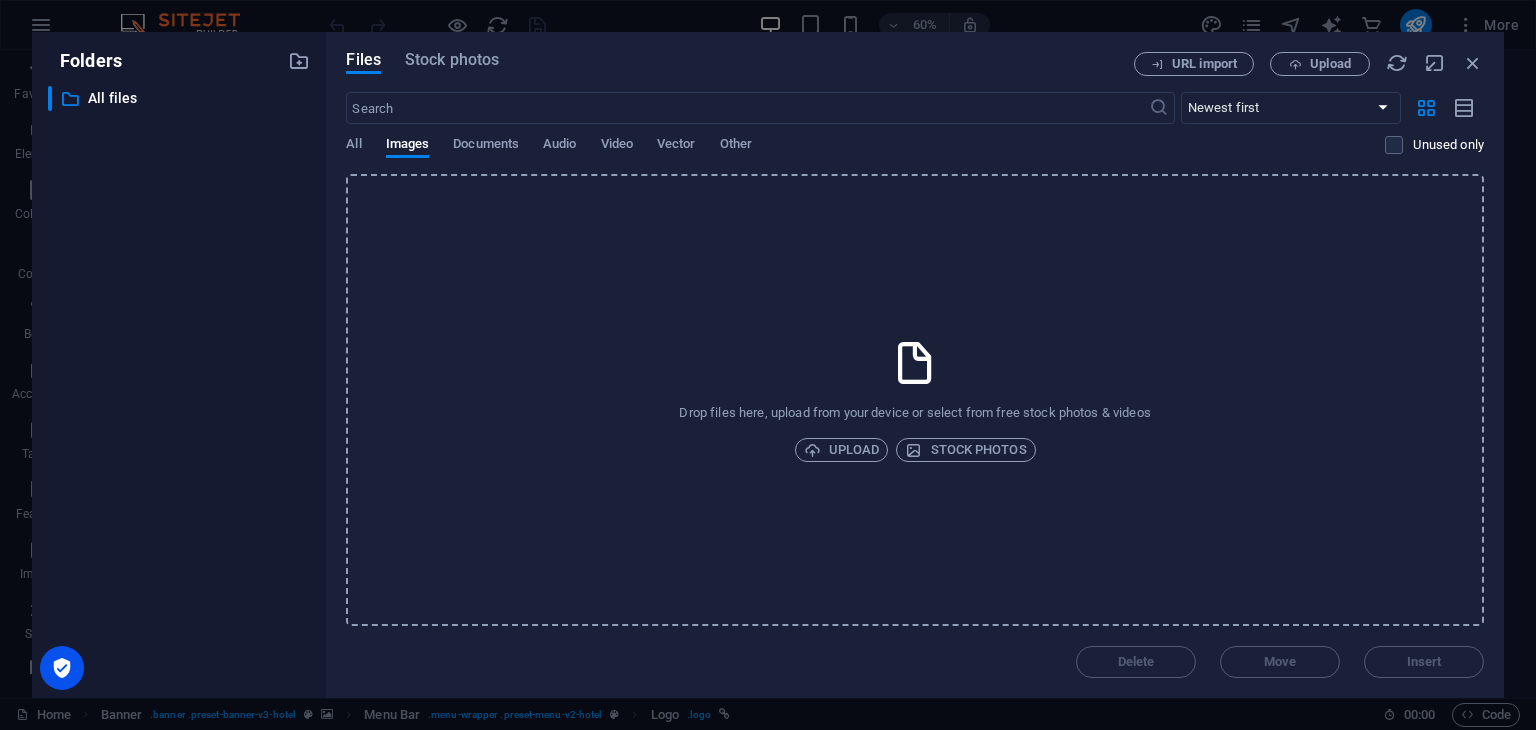 drag, startPoint x: 264, startPoint y: 290, endPoint x: 632, endPoint y: 193, distance: 380.5693 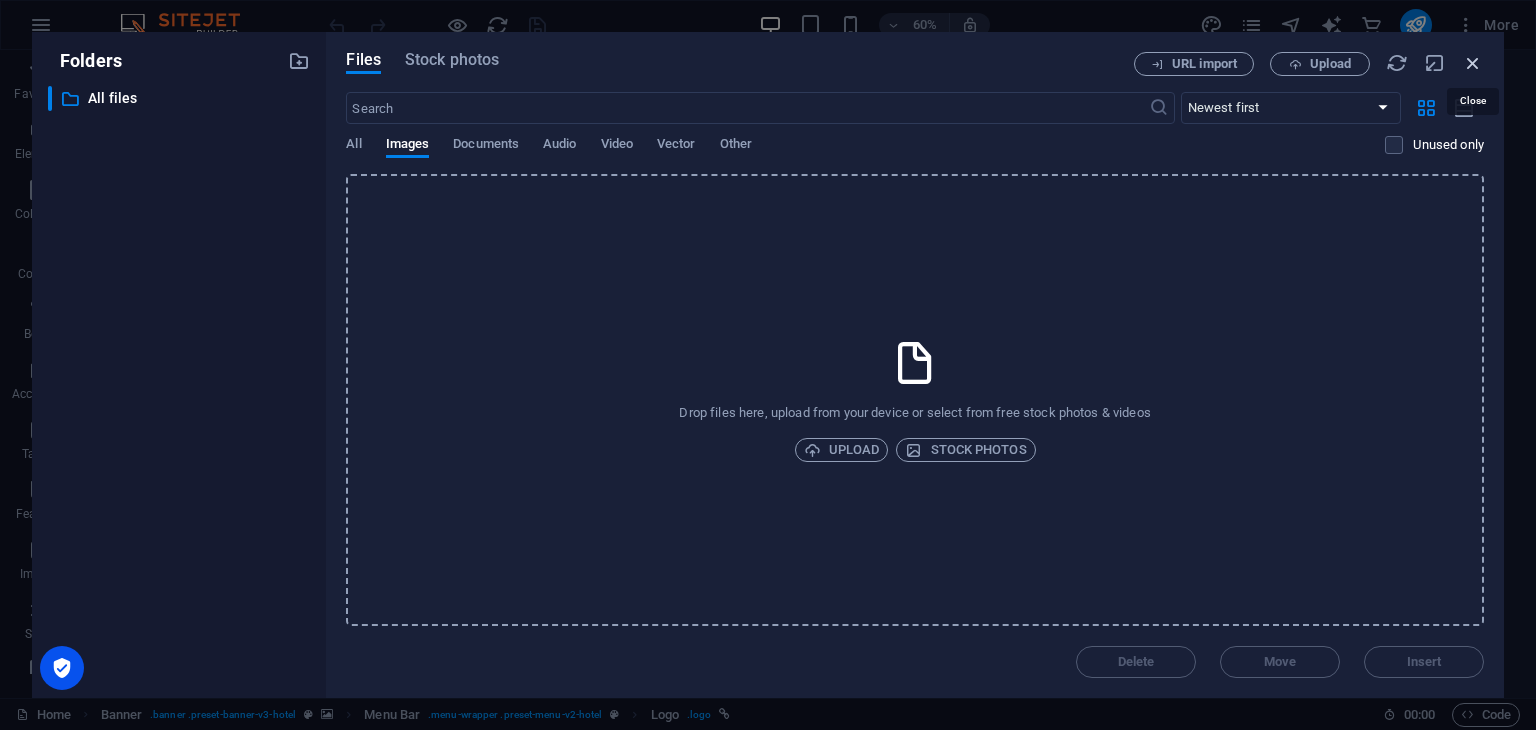click at bounding box center (1473, 63) 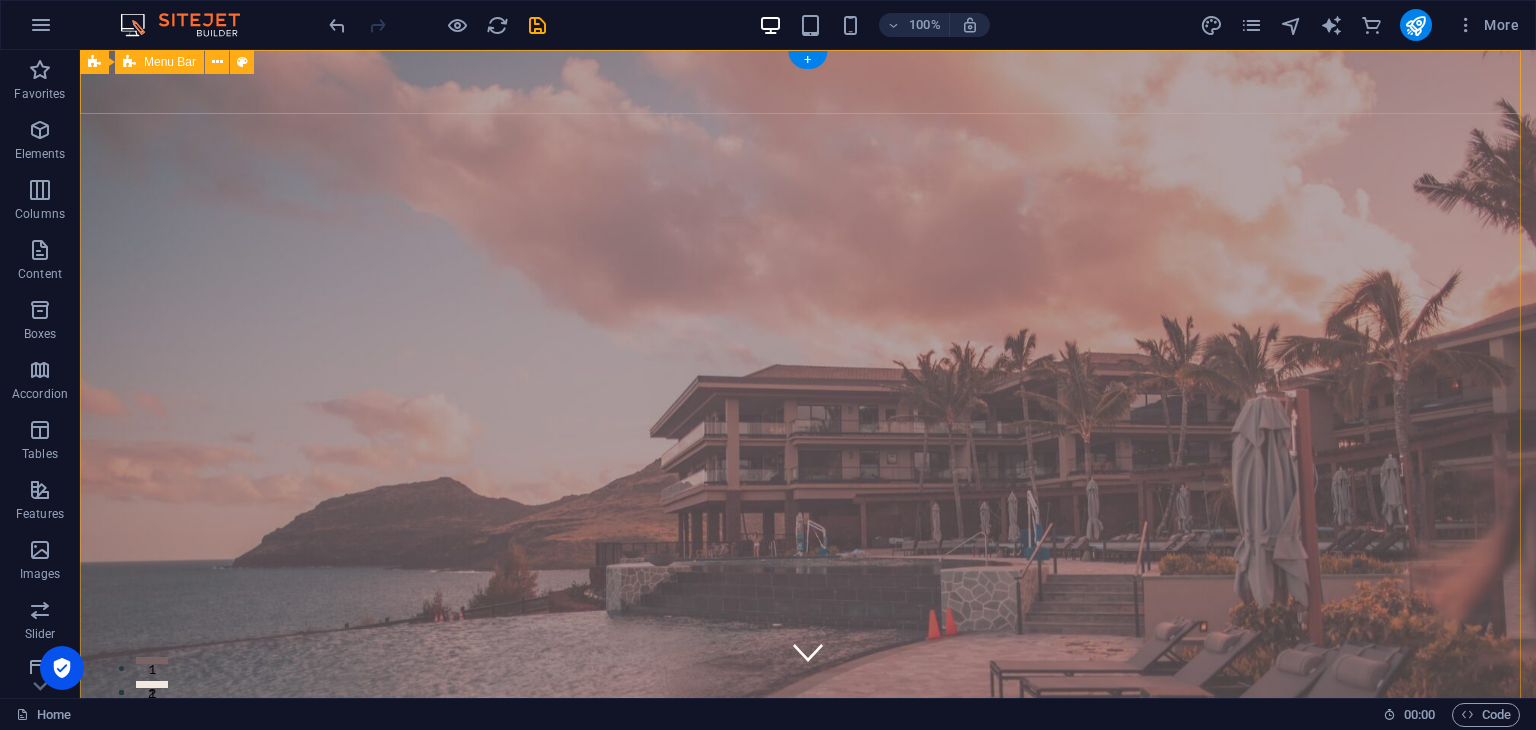 click on "Home Suites Experiences Contact" at bounding box center [808, 949] 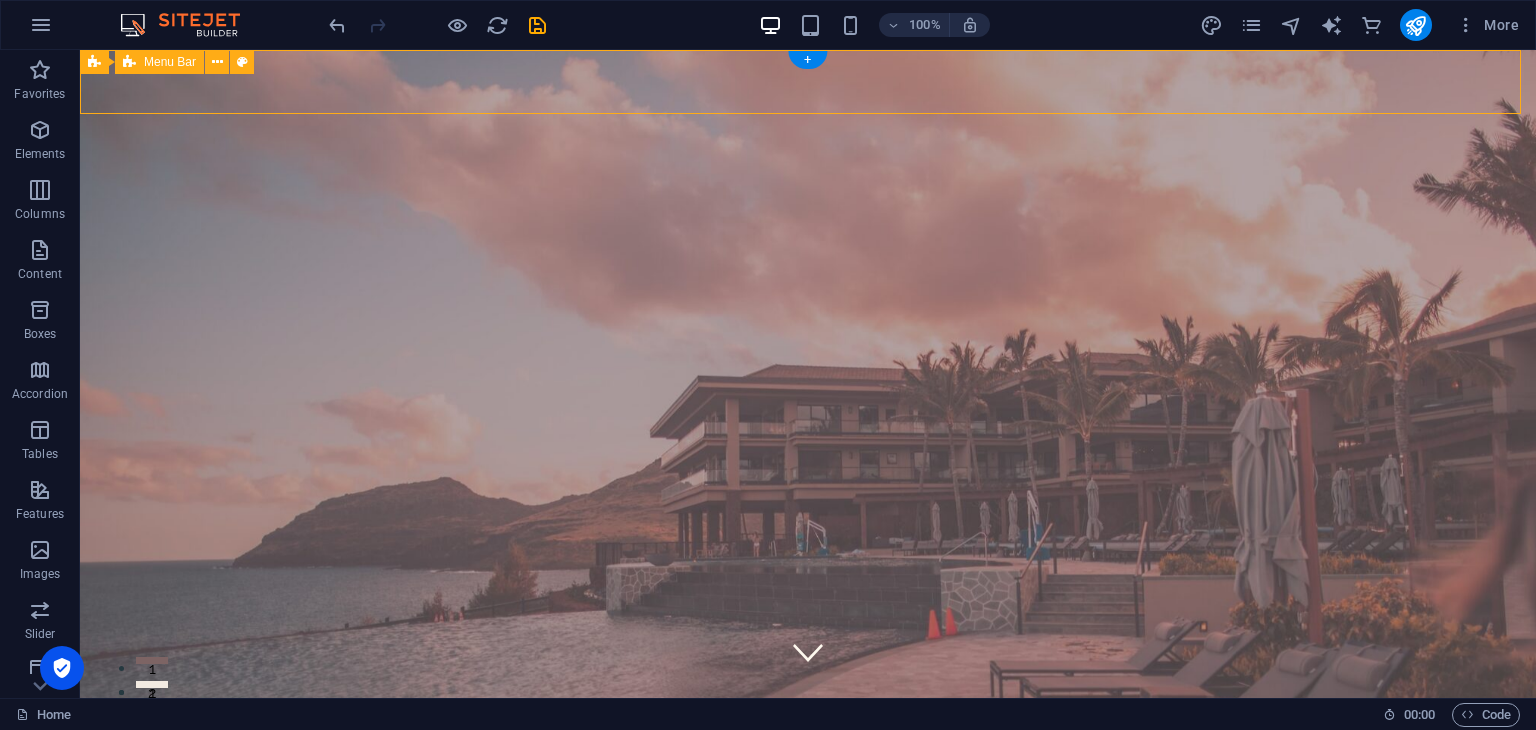 click on "Home Suites Experiences Contact" at bounding box center (808, 949) 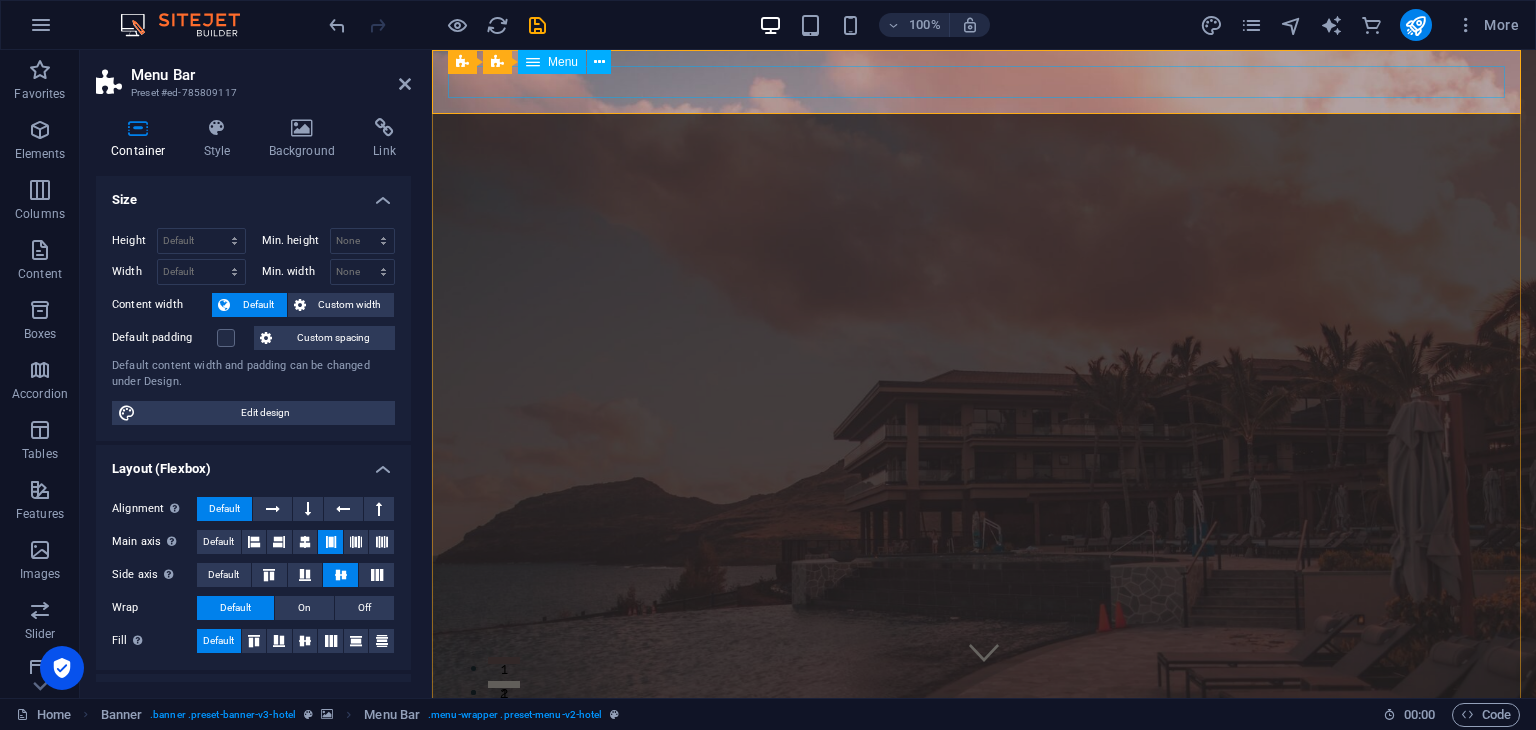 click on "Home Suites Experiences Contact" at bounding box center [984, 949] 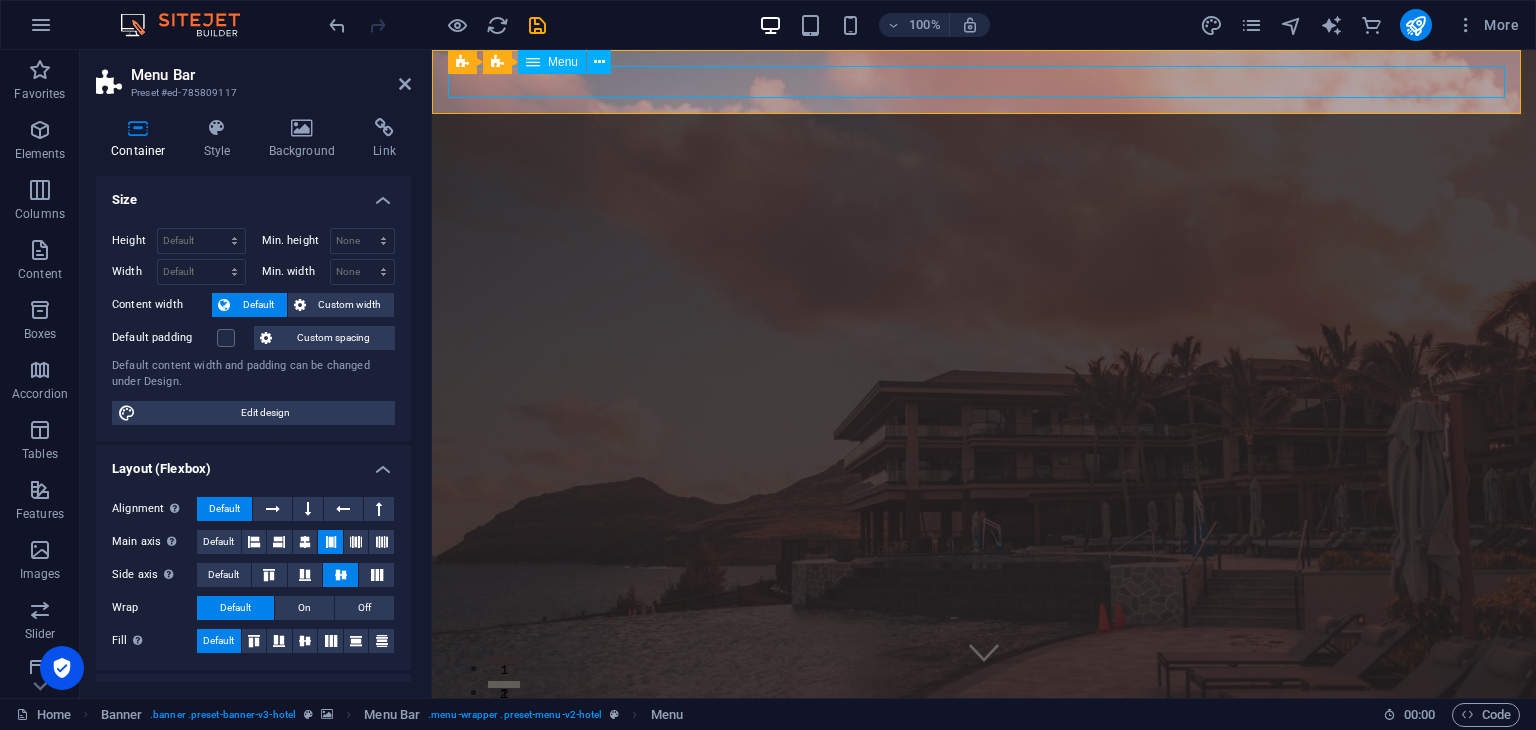 click on "Home Suites Experiences Contact" at bounding box center (984, 949) 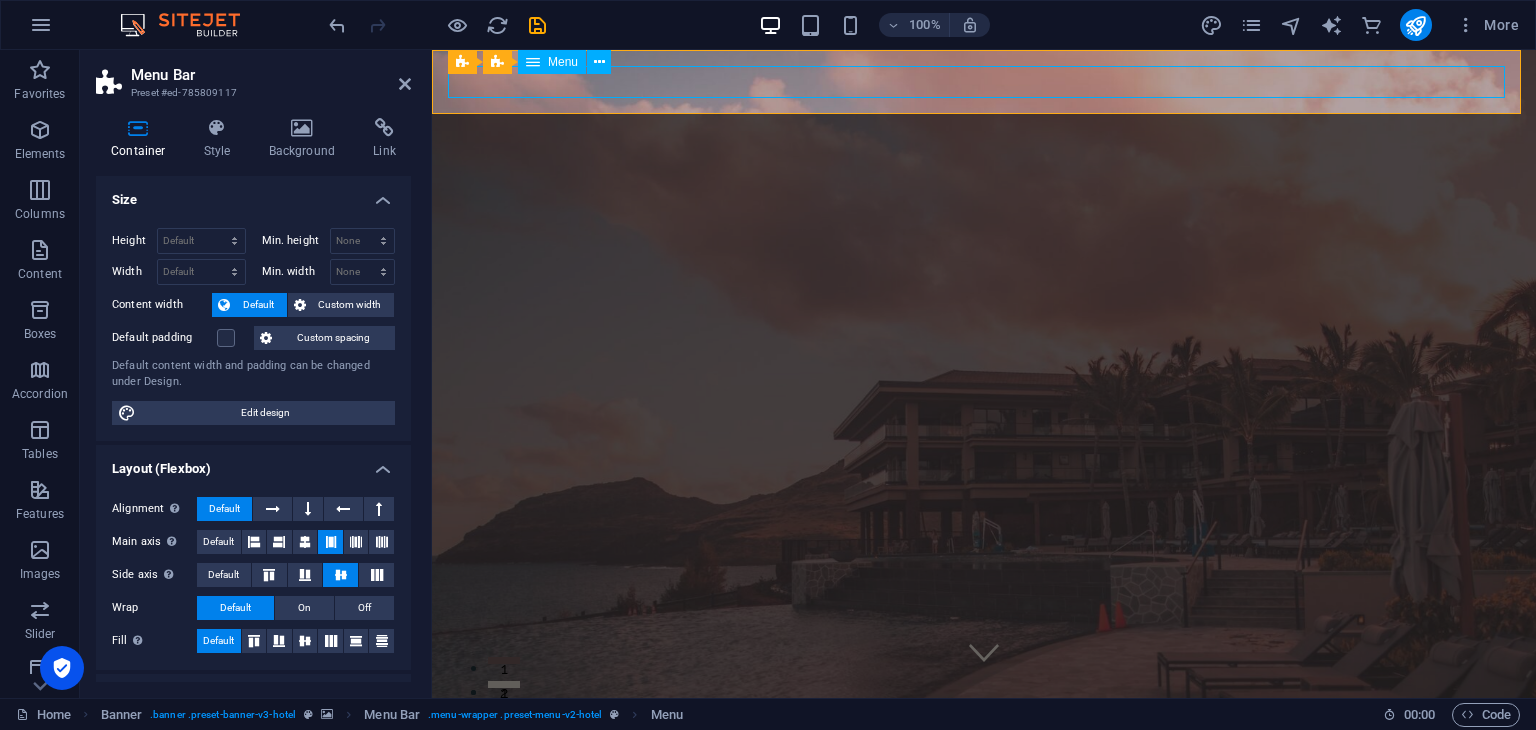 select 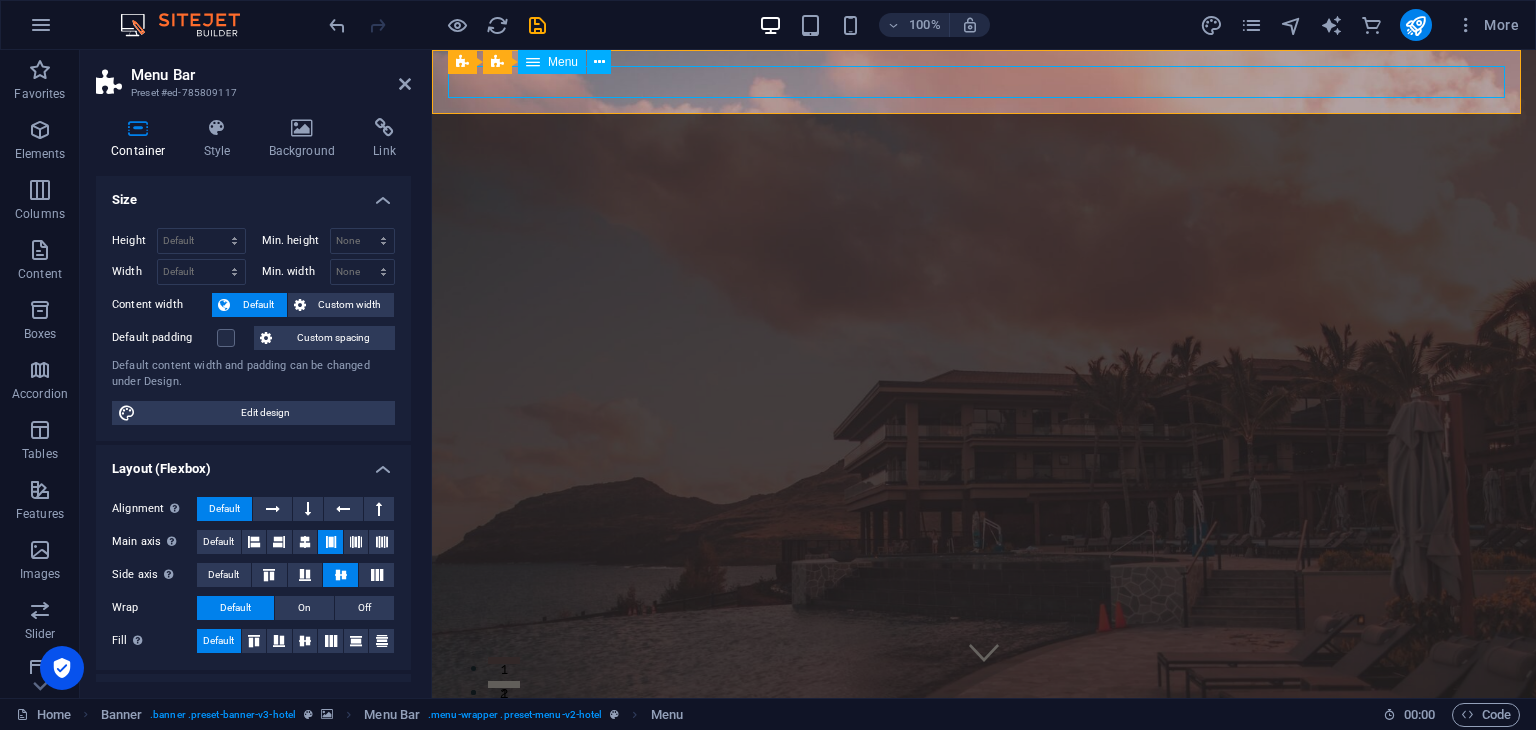 select on "1" 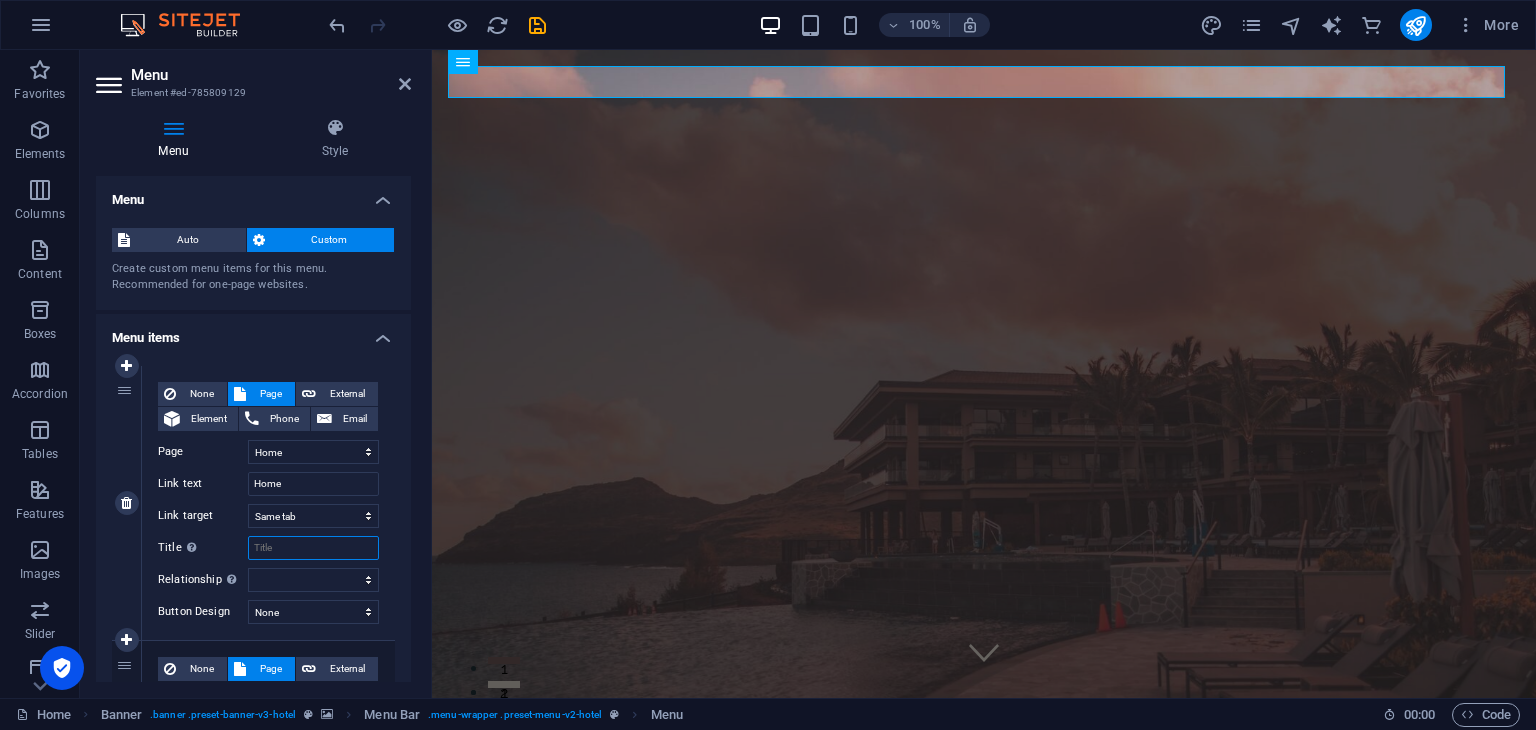 click on "Title Additional link description, should not be the same as the link text. The title is most often shown as a tooltip text when the mouse moves over the element. Leave empty if uncertain." at bounding box center (313, 548) 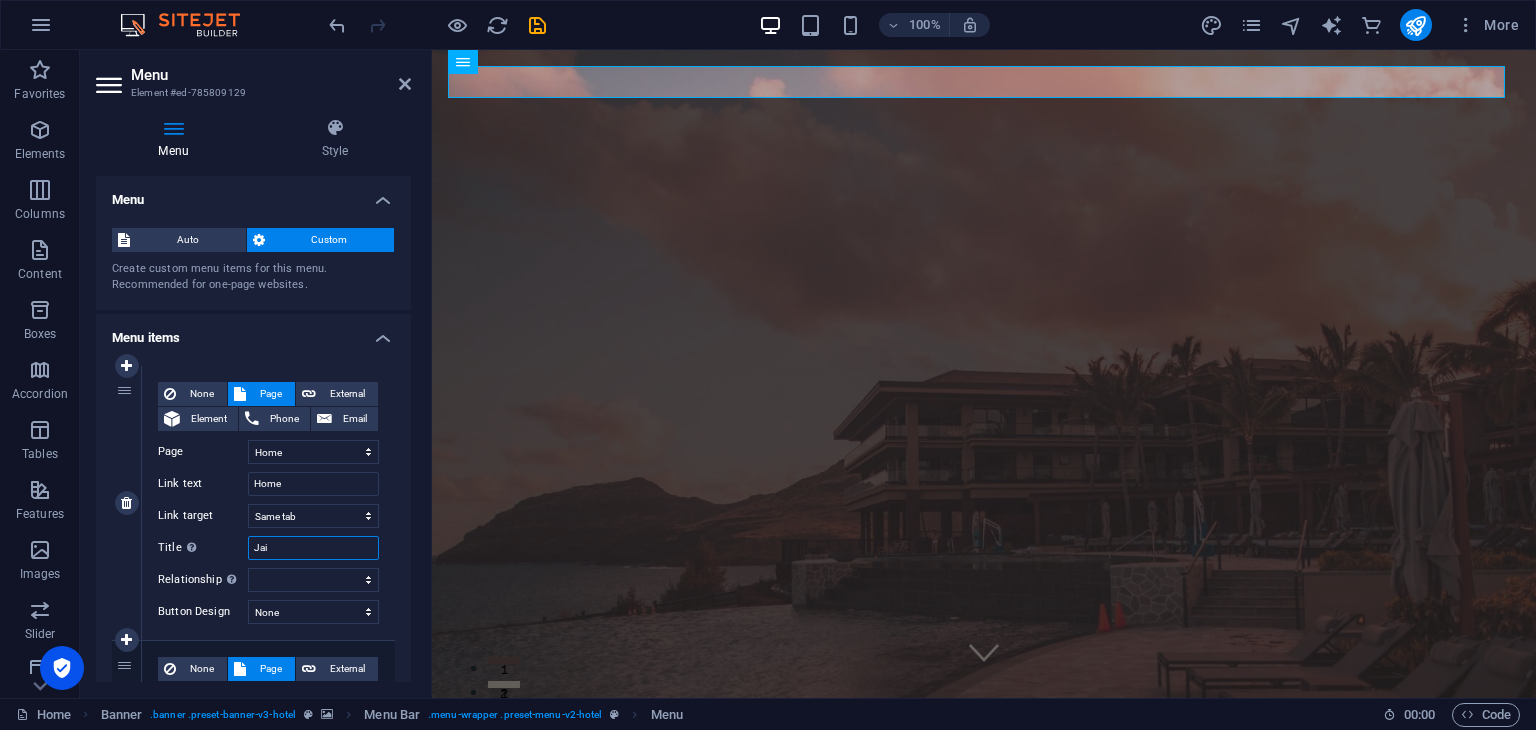 type on "Jair" 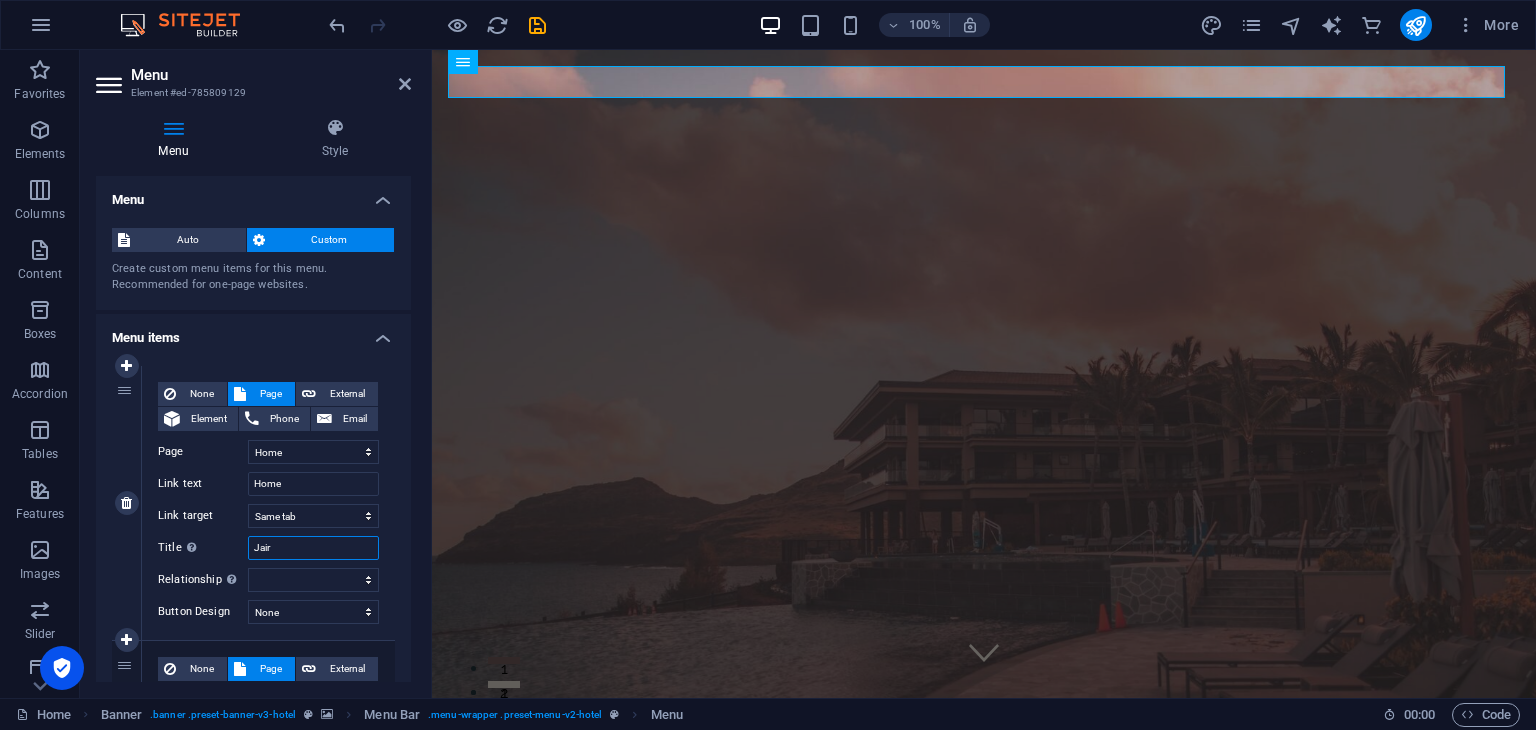 select 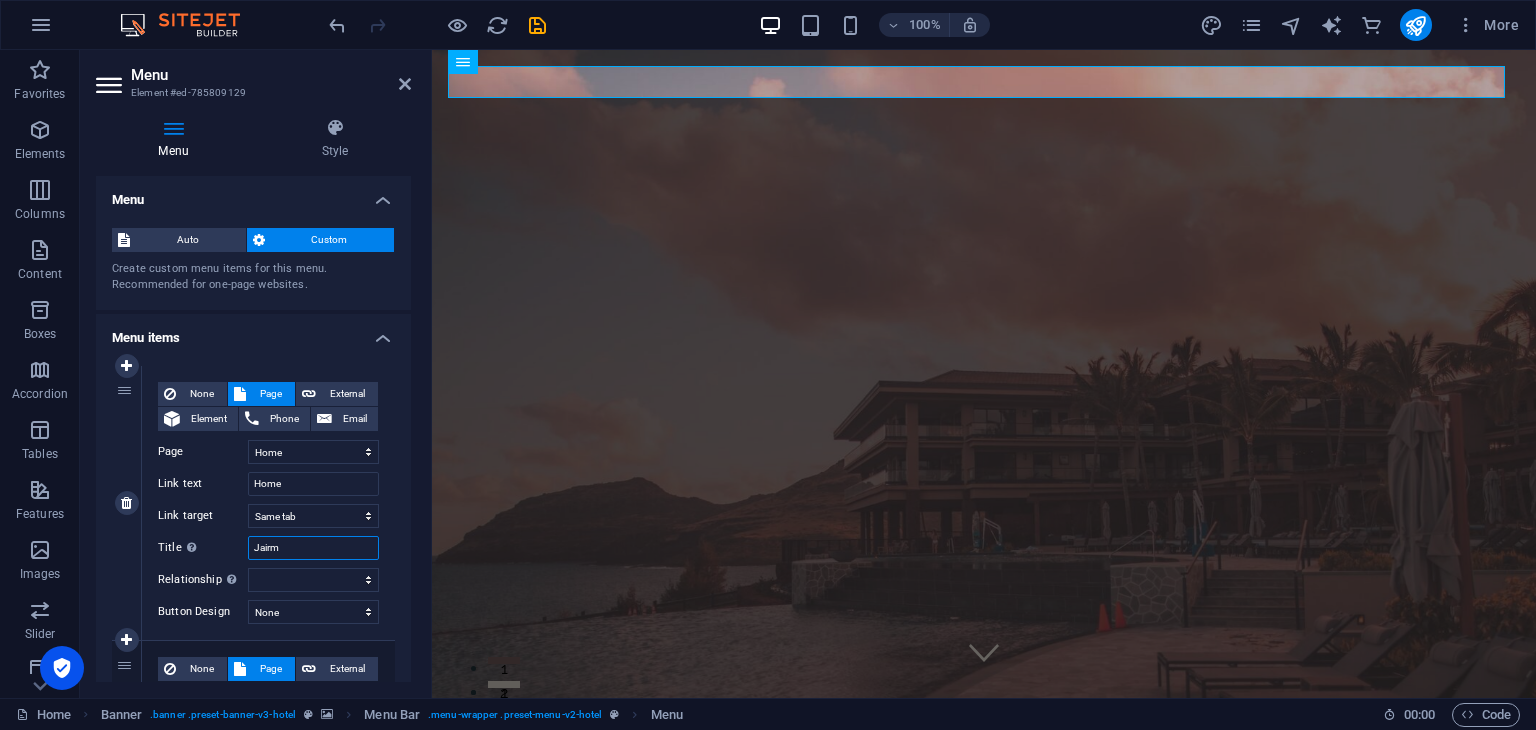 type on "Jairma" 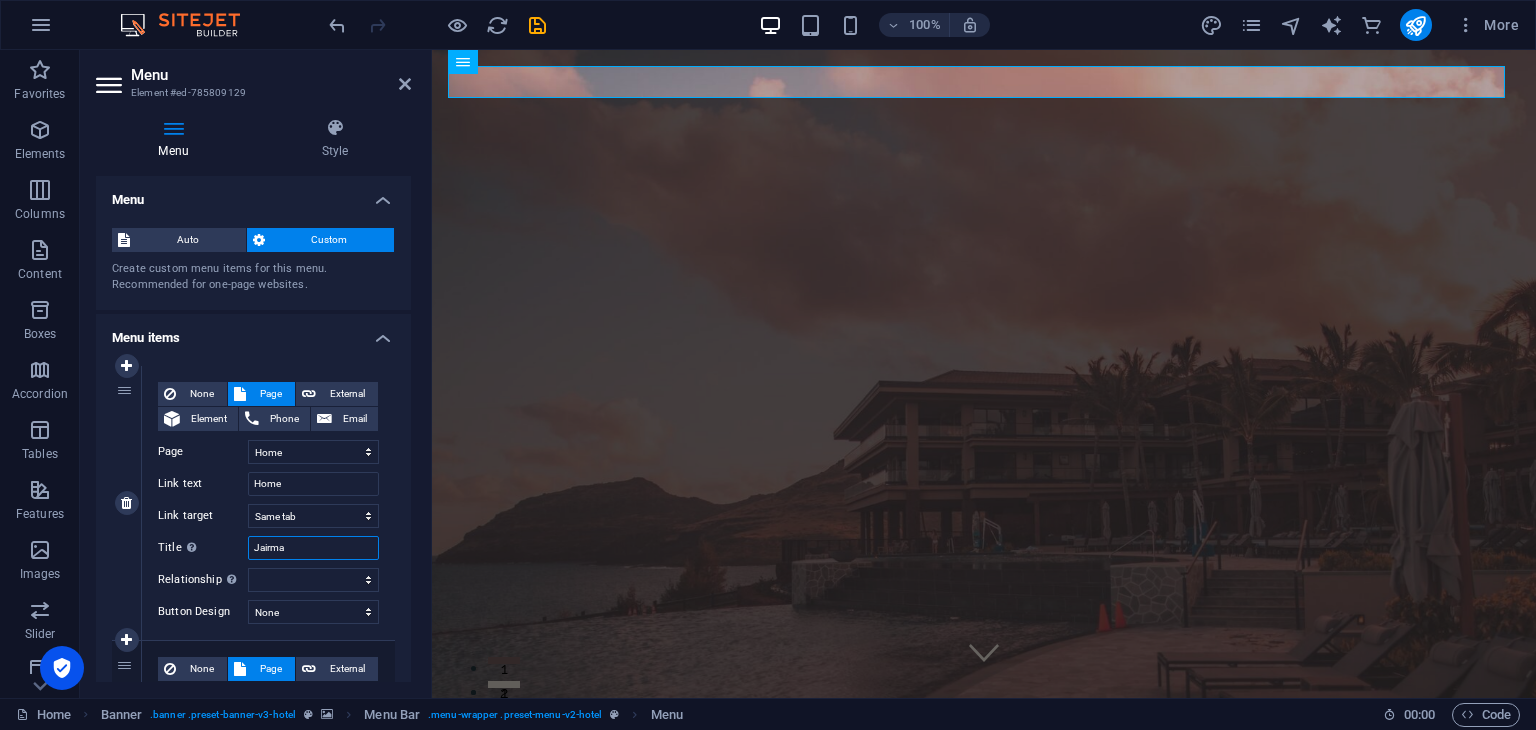 select 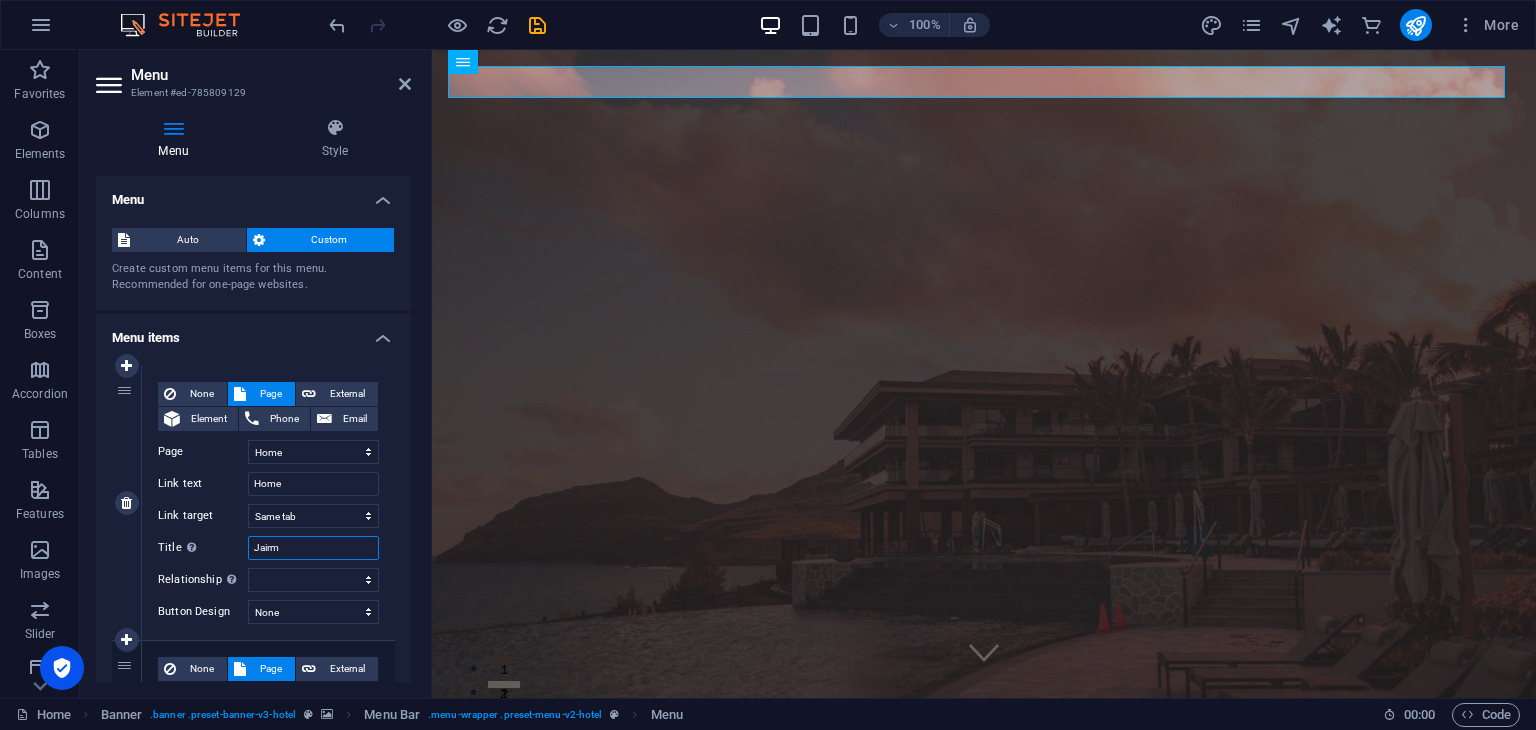 type on "Jair" 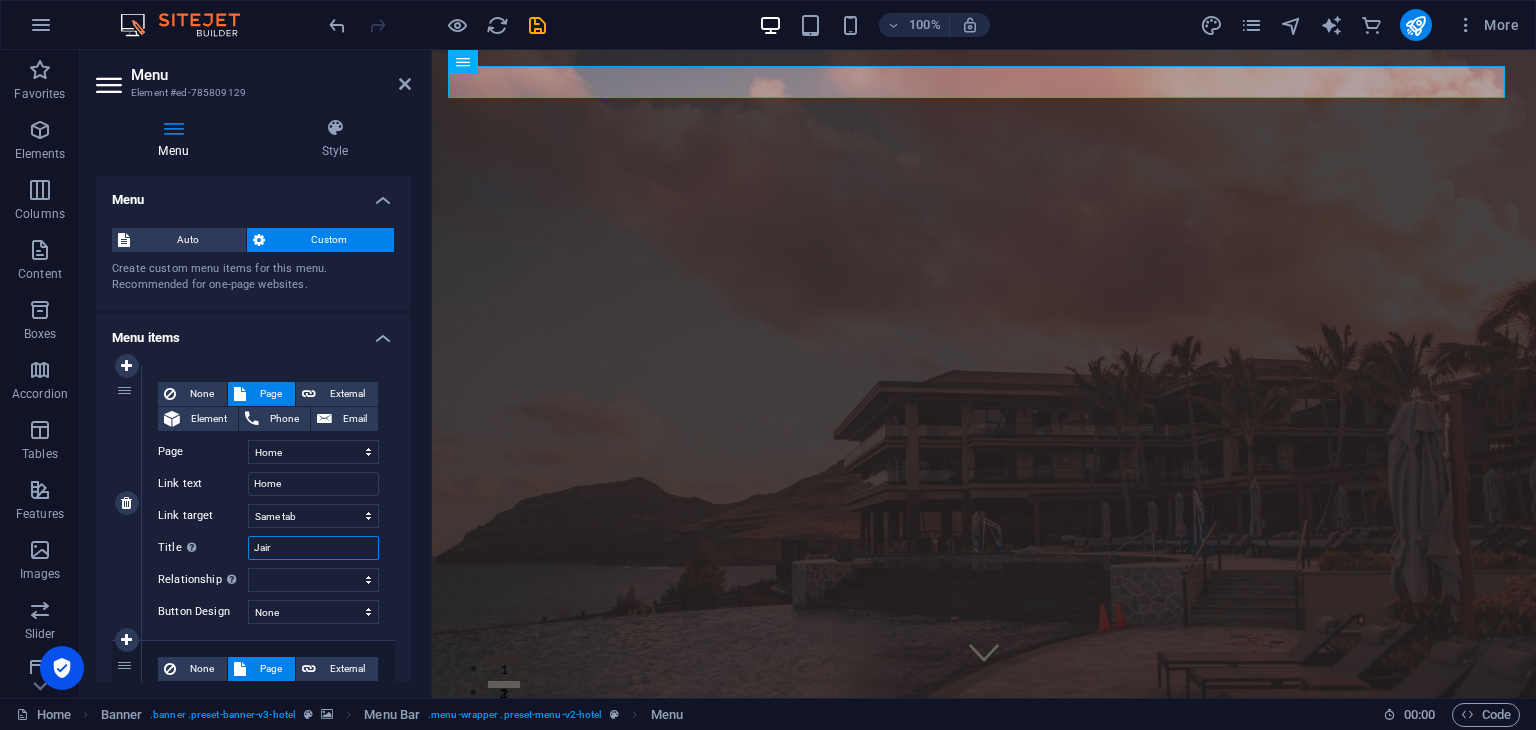 select 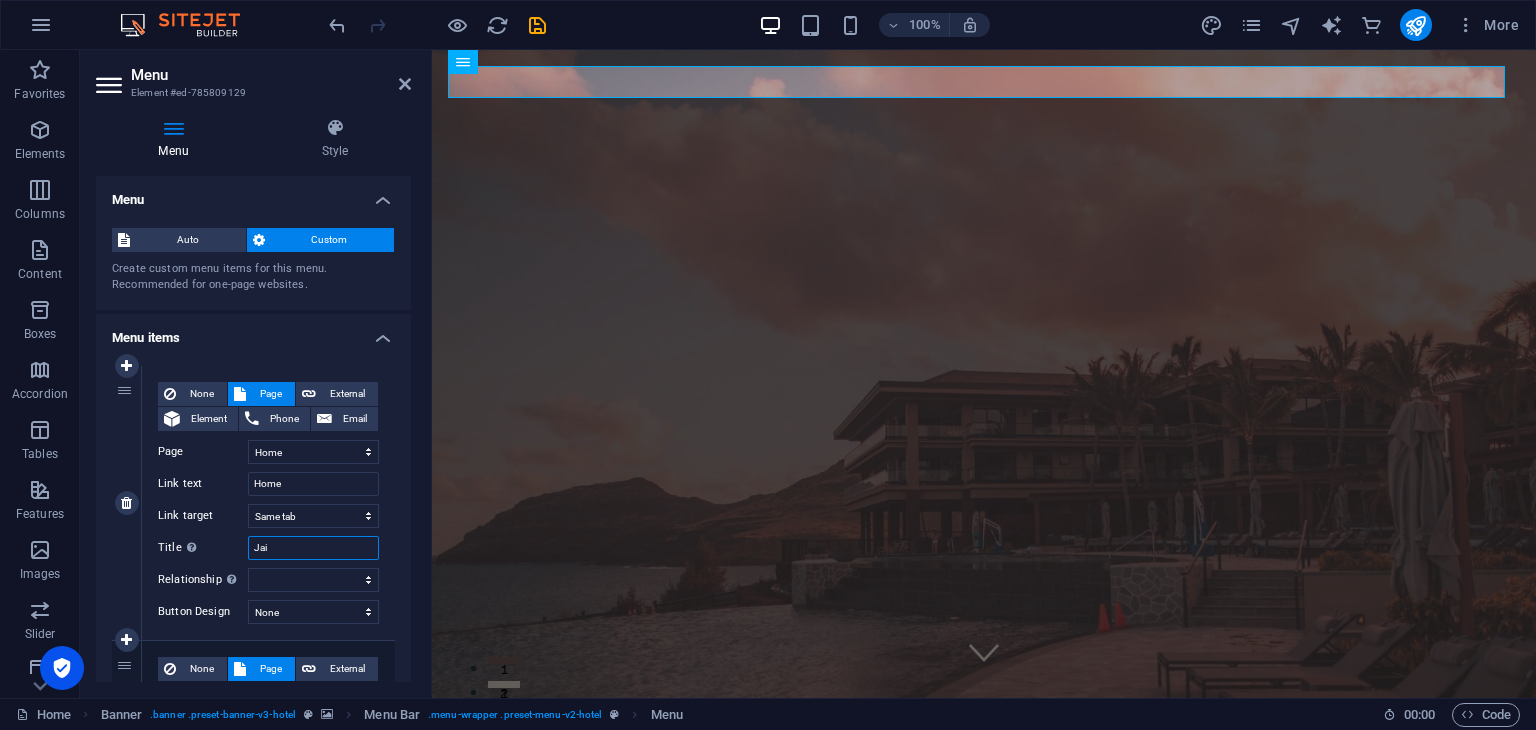select 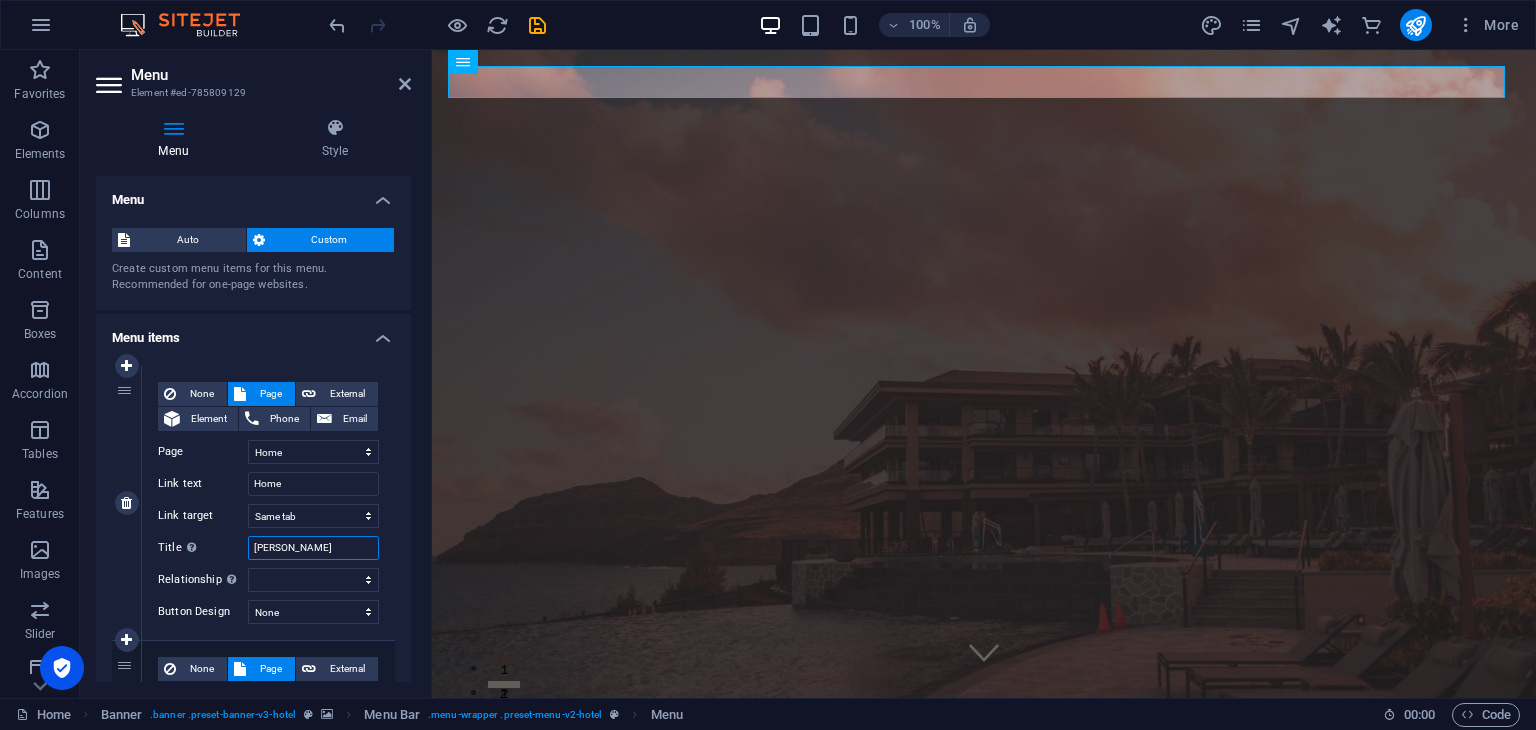 type on "JairamM" 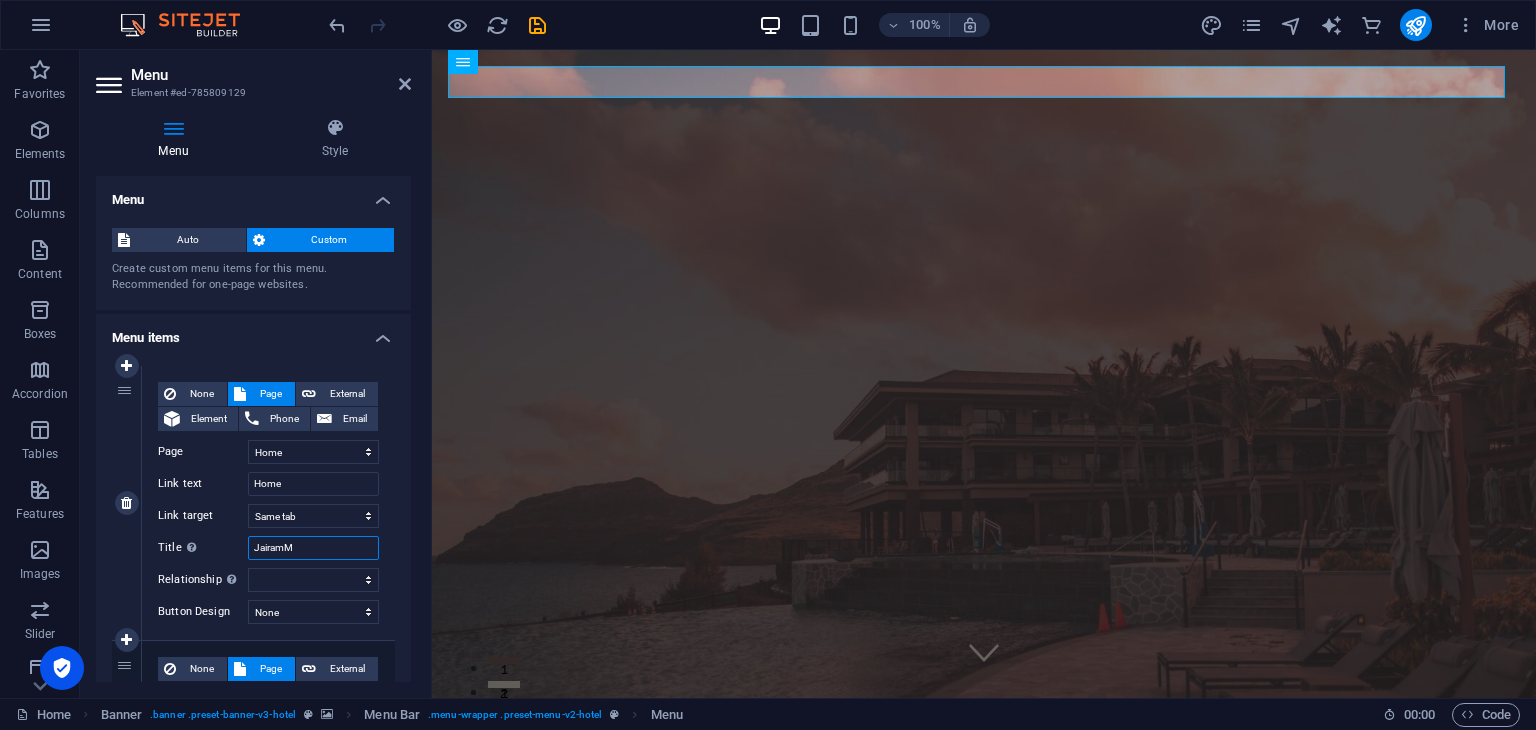 select 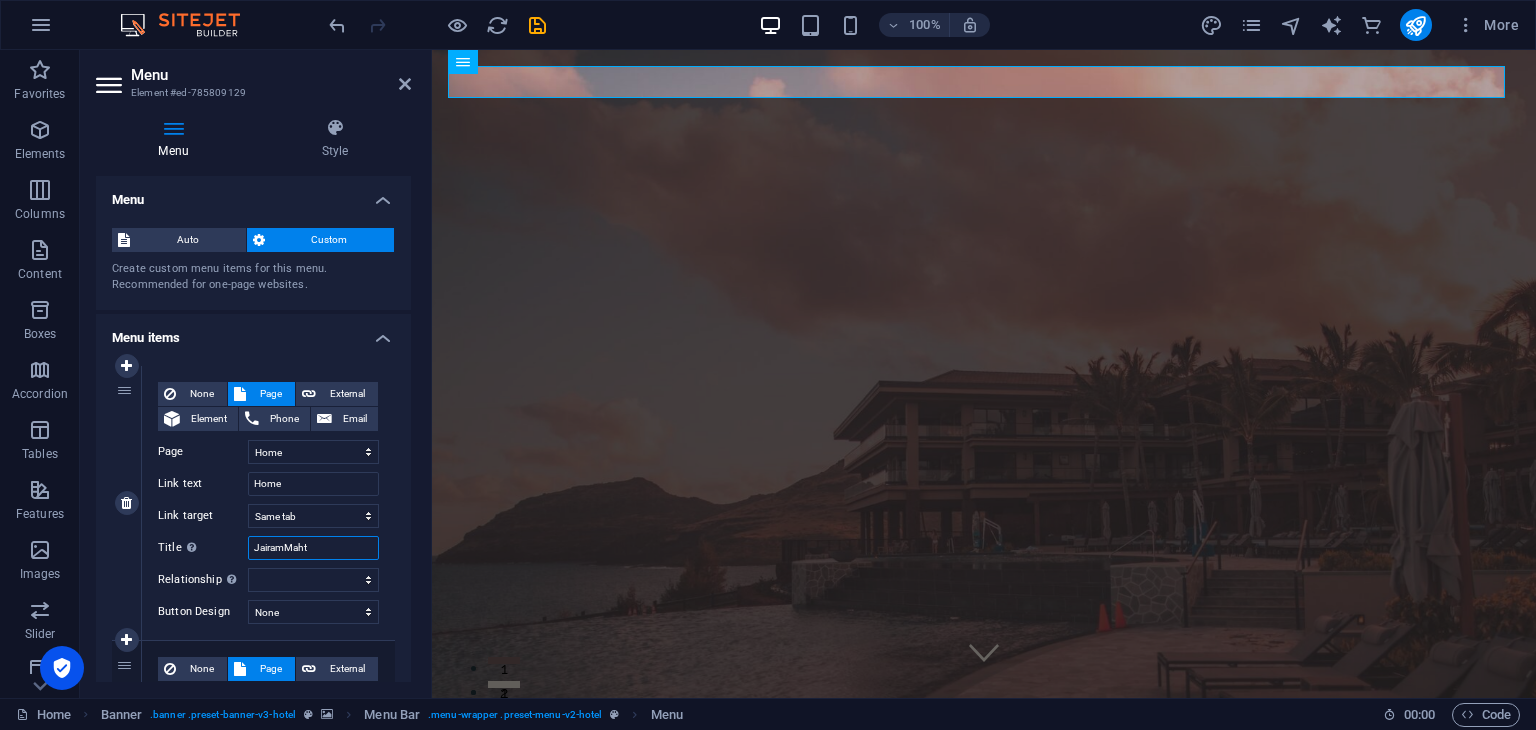 type on "JairamMahto" 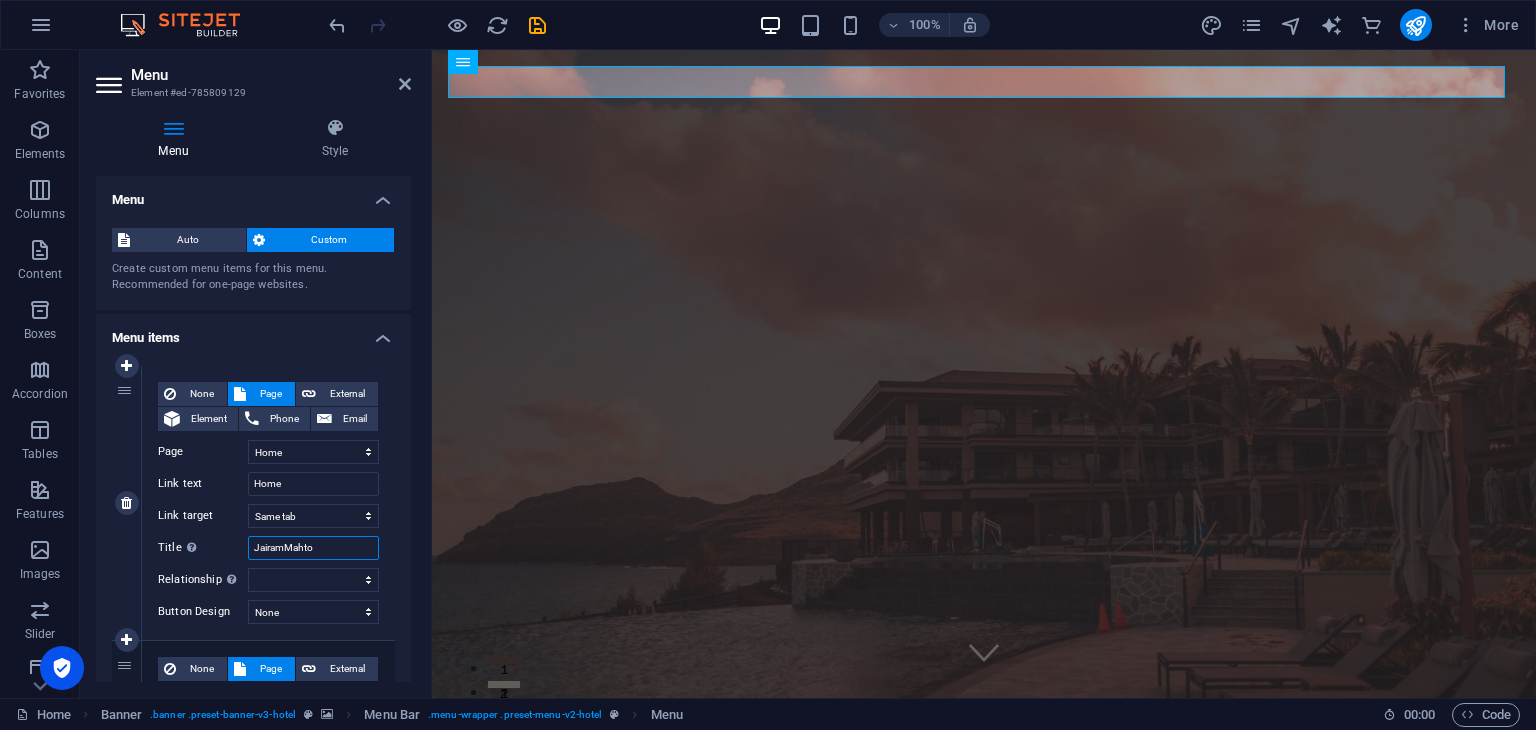 select 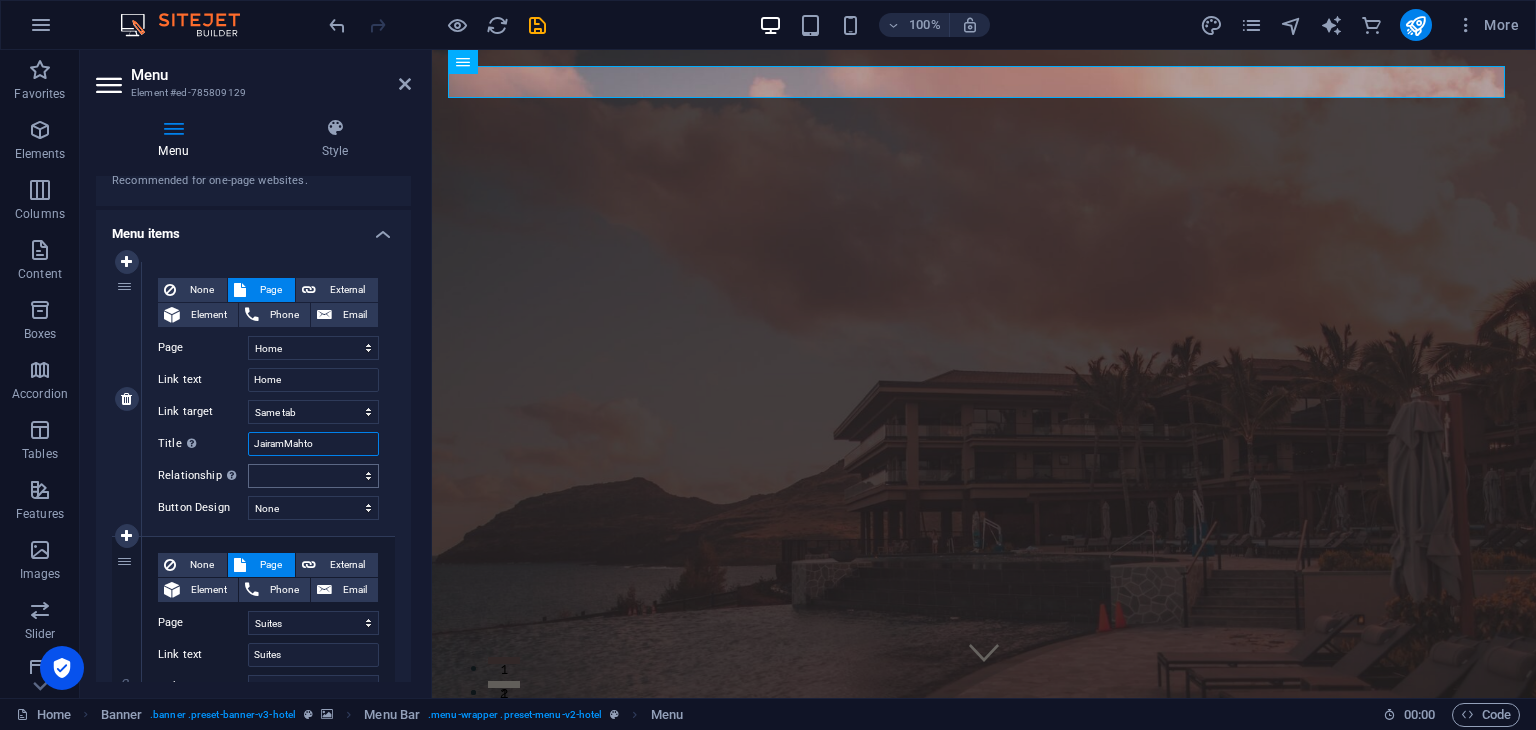 scroll, scrollTop: 0, scrollLeft: 0, axis: both 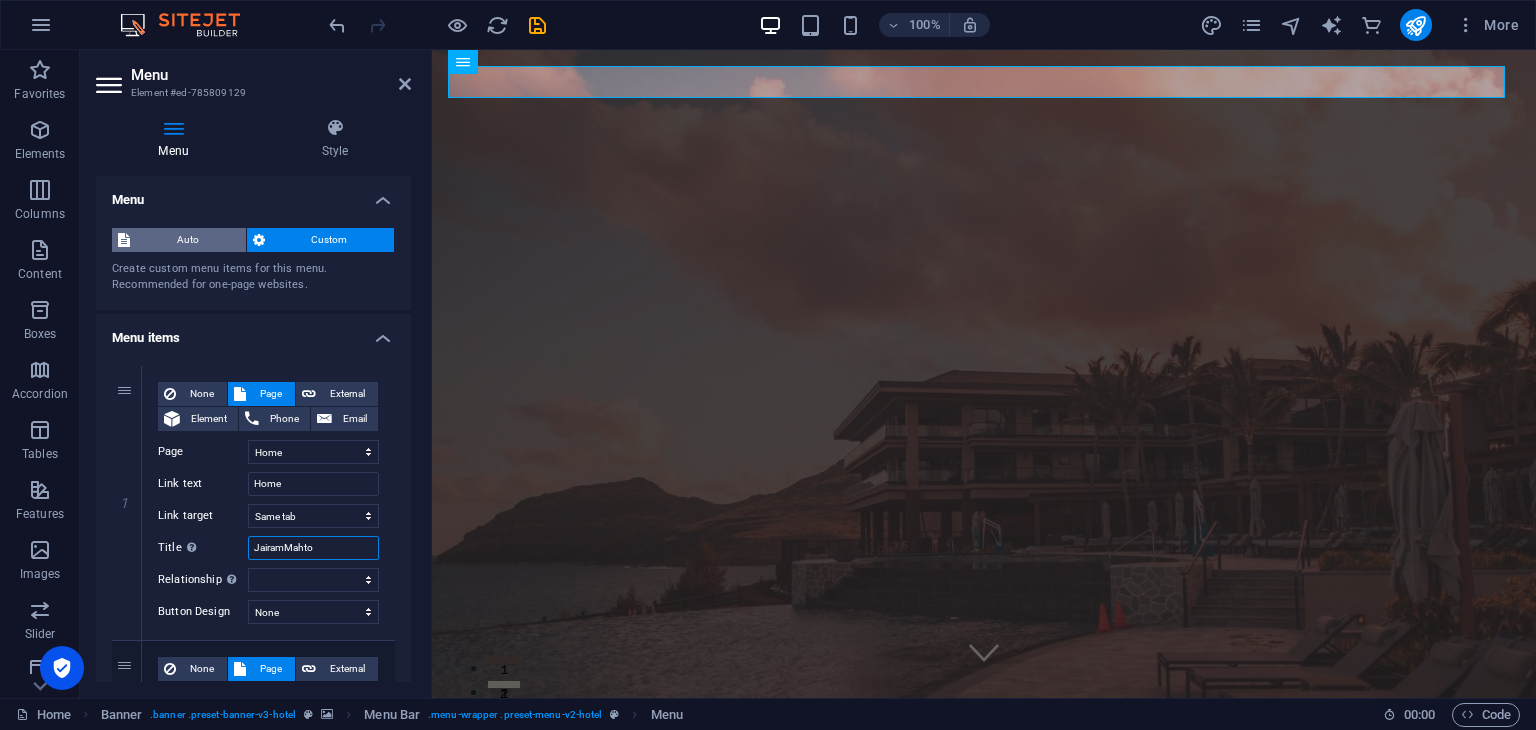 type on "JairamMahto" 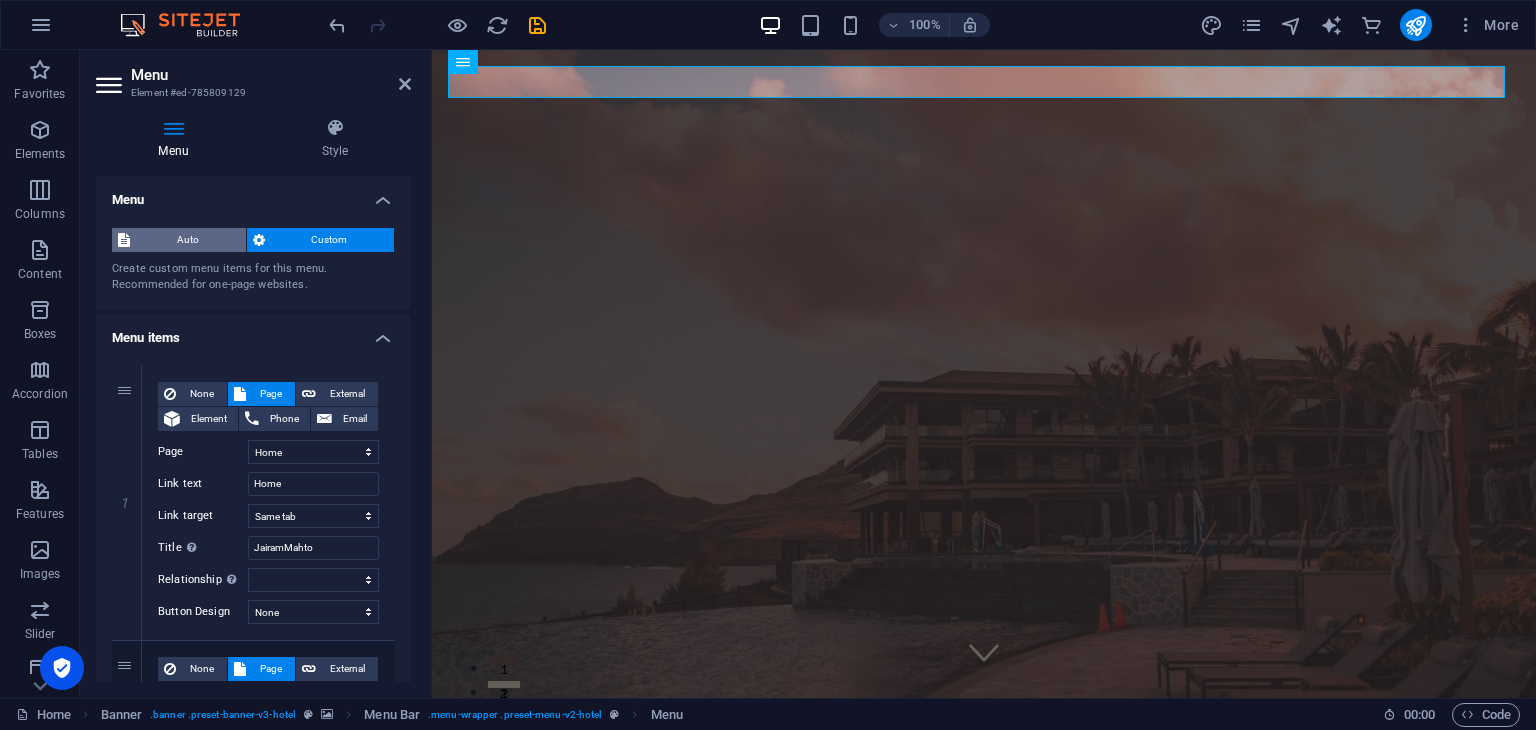 click on "Auto" at bounding box center (188, 240) 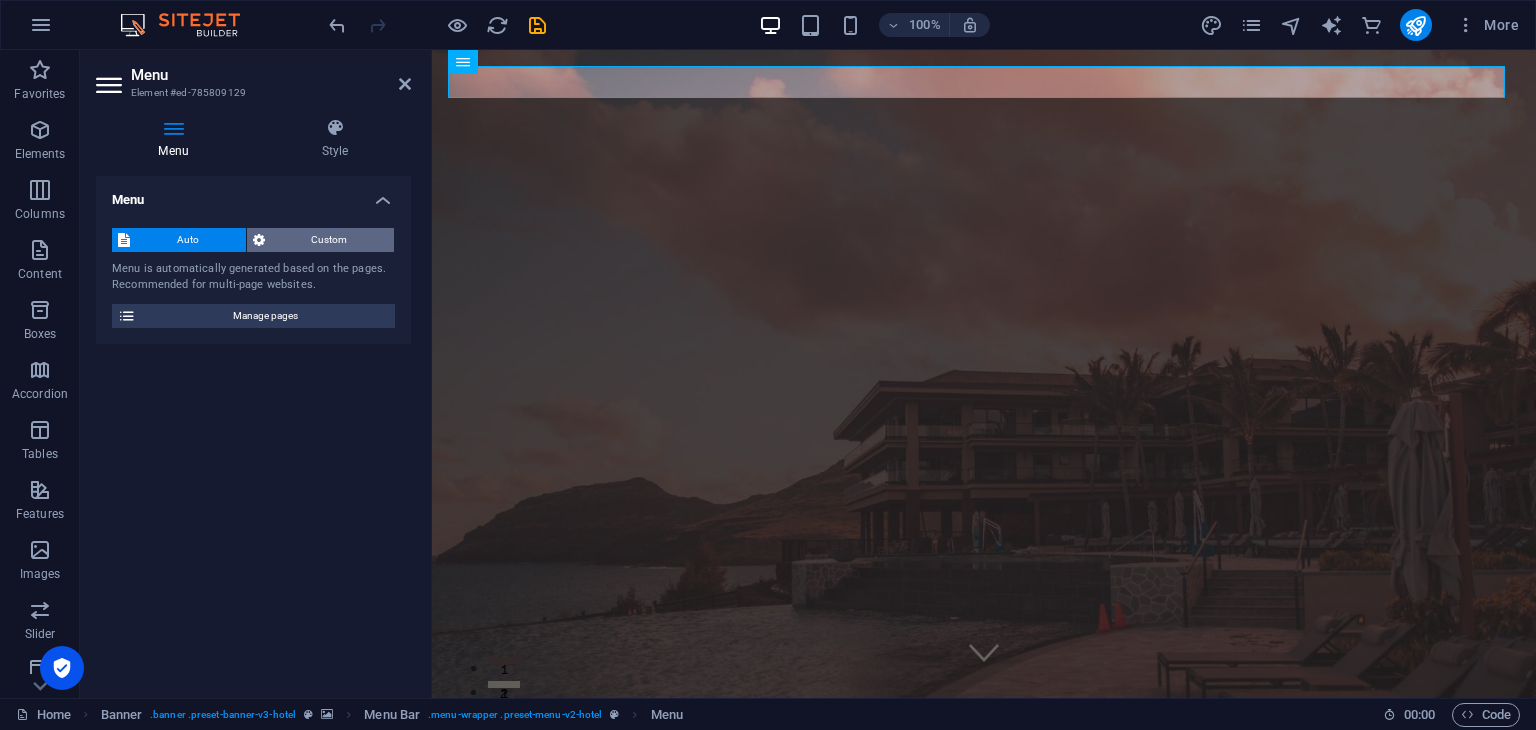 click on "Custom" at bounding box center (330, 240) 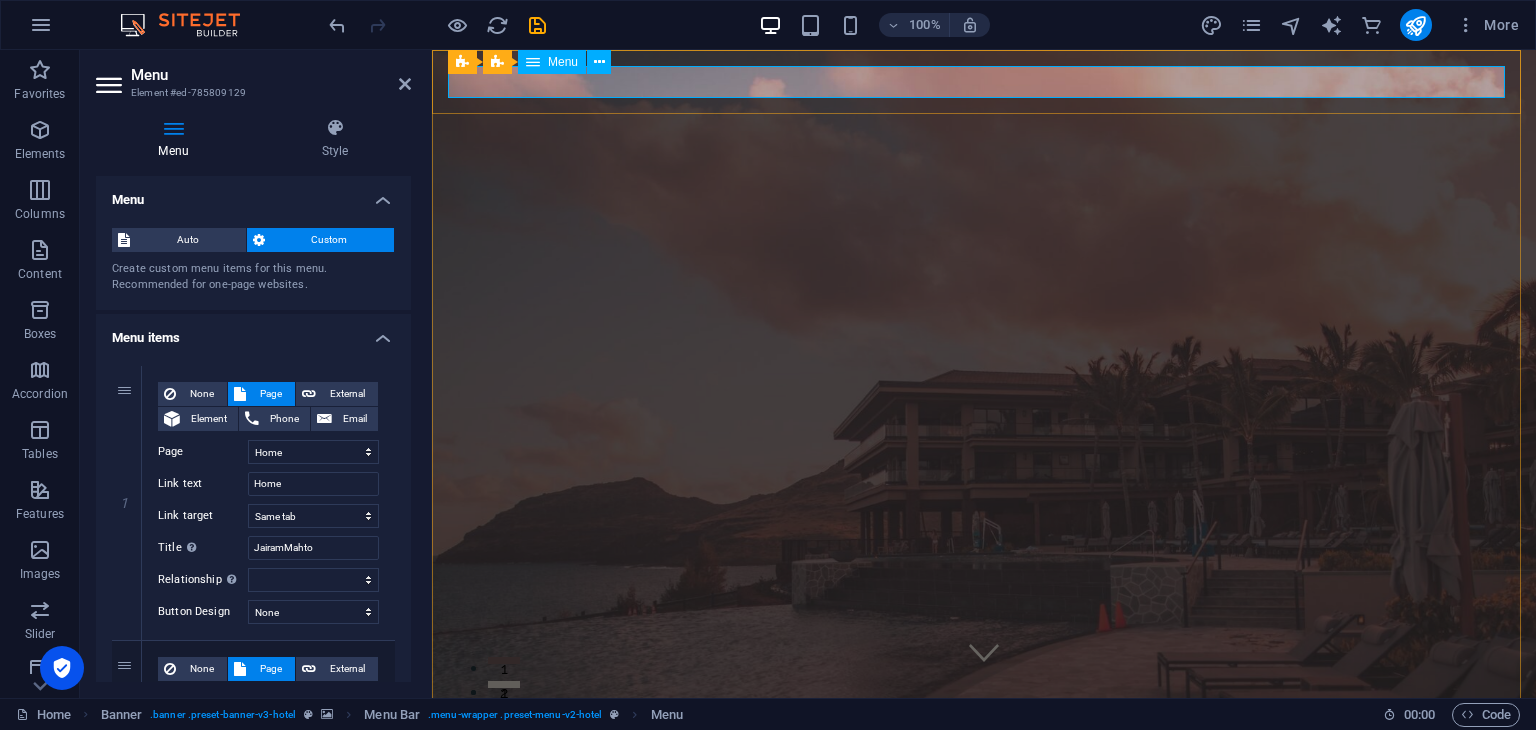 click on "Home Suites Experiences Contact" at bounding box center (984, 949) 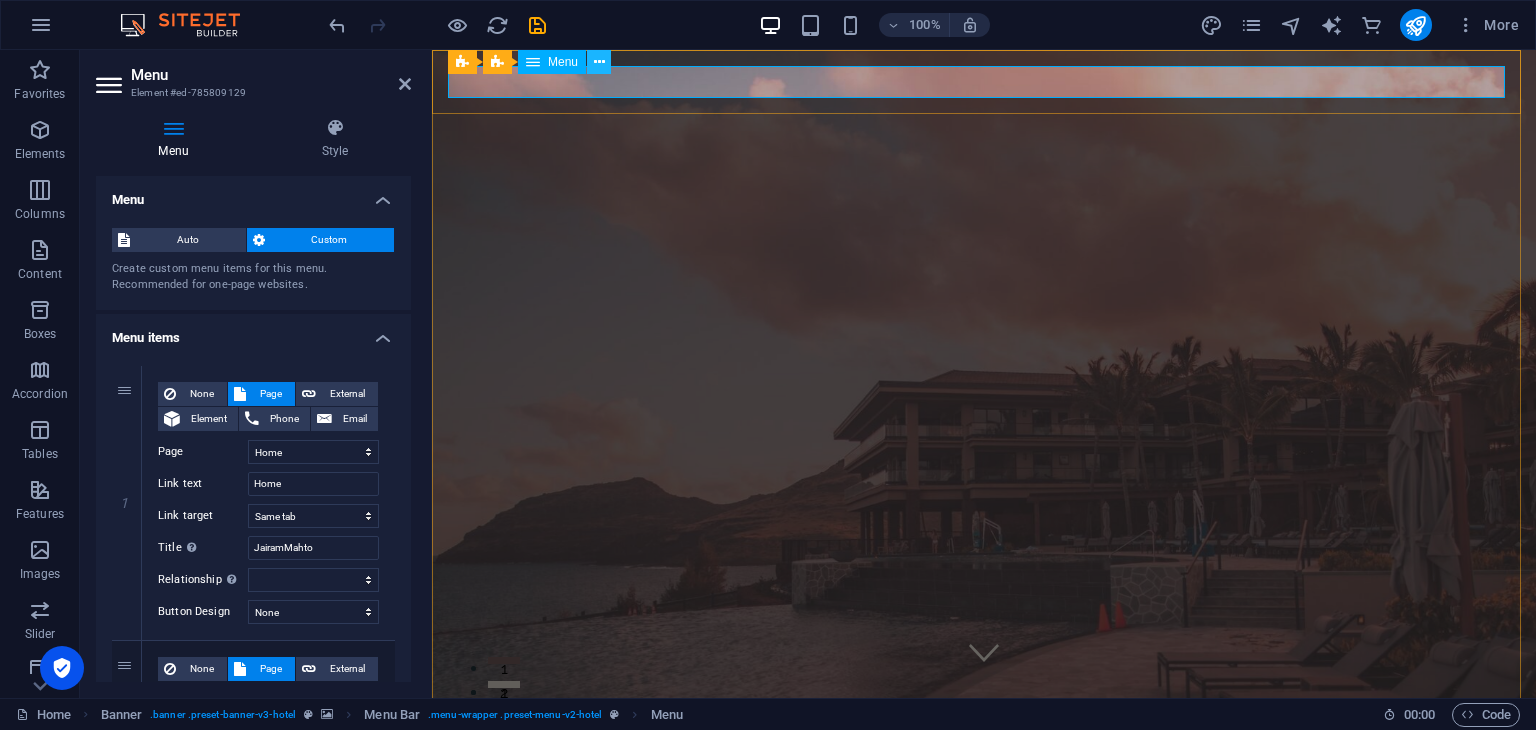 click at bounding box center (599, 62) 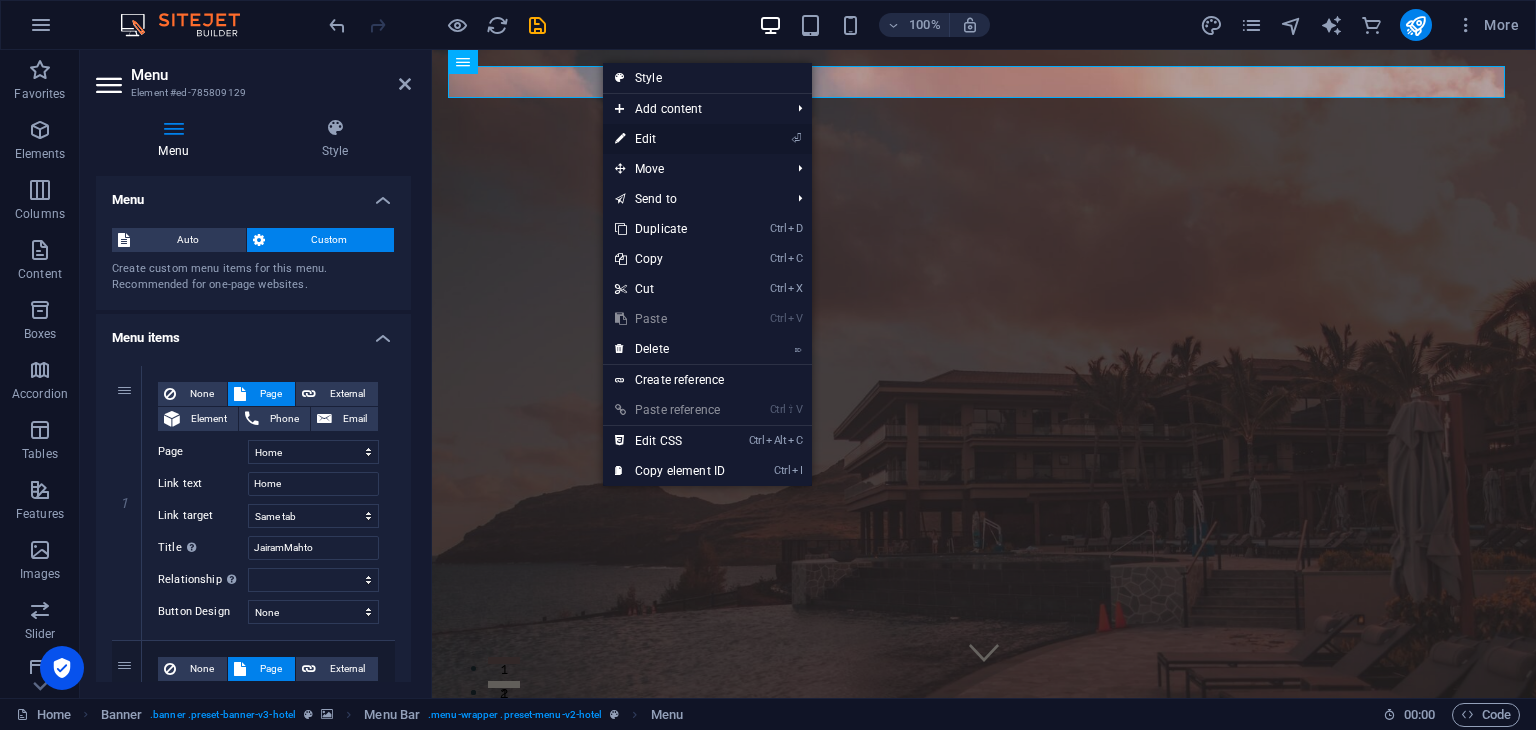 click on "⏎  Edit" at bounding box center (670, 139) 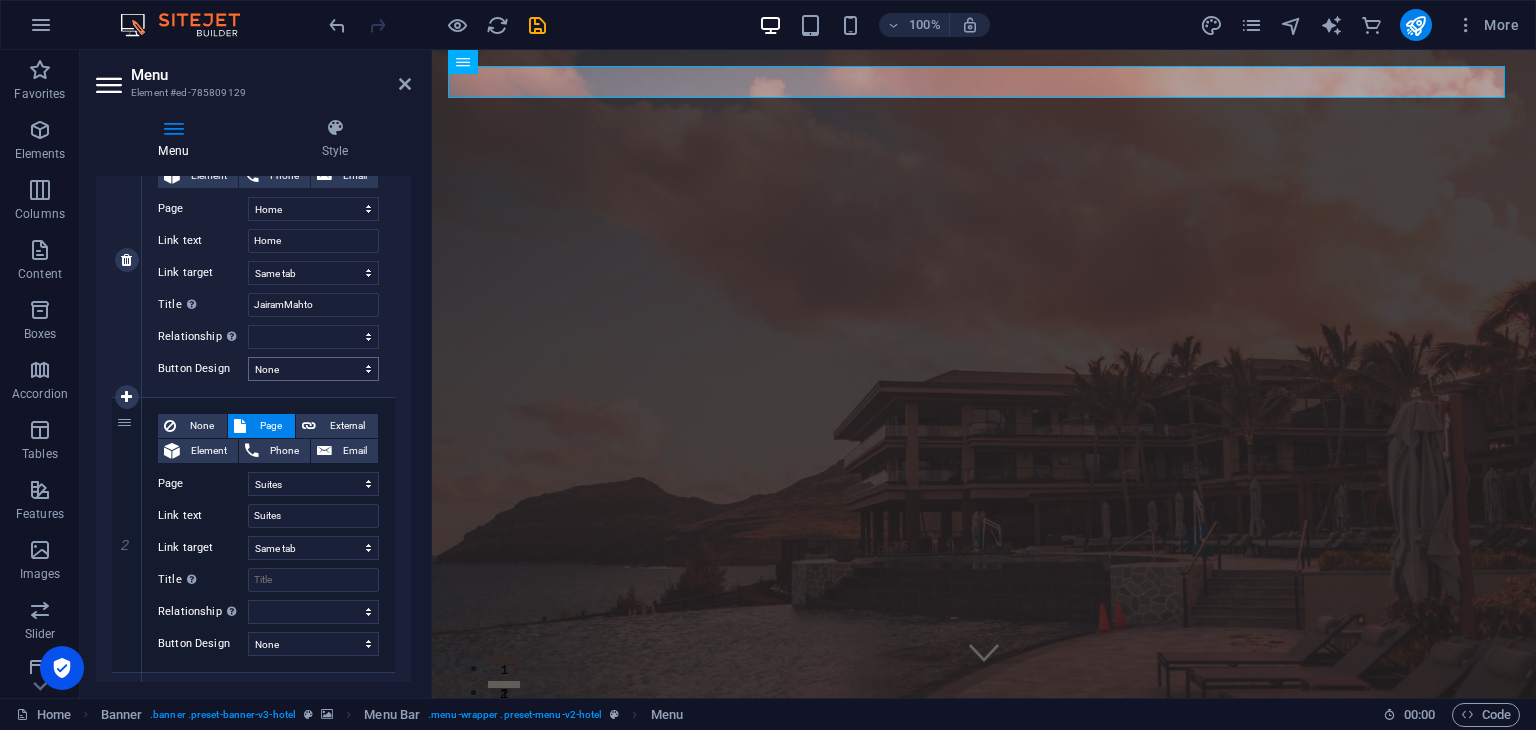 scroll, scrollTop: 0, scrollLeft: 0, axis: both 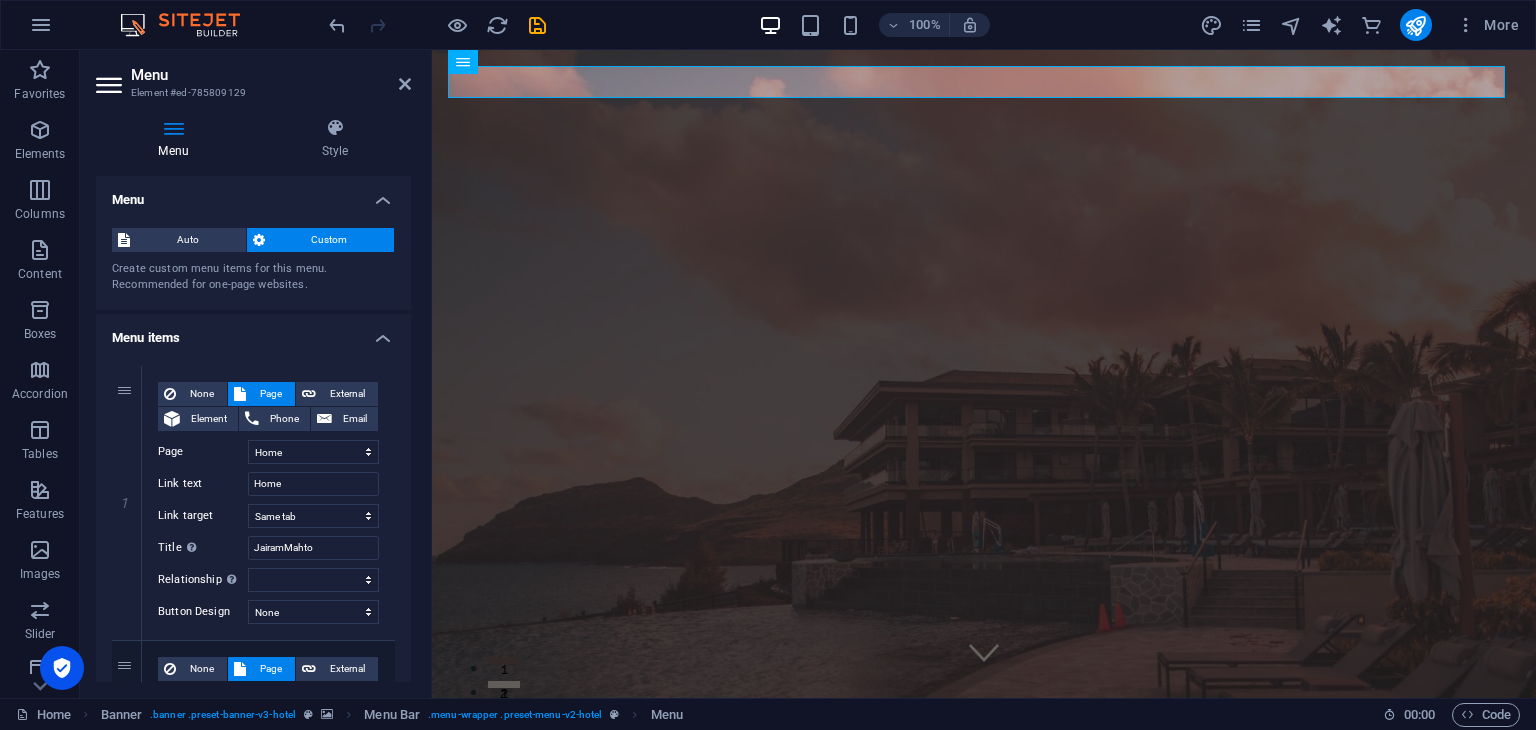 click on "Menu Element #ed-785809129" at bounding box center (253, 76) 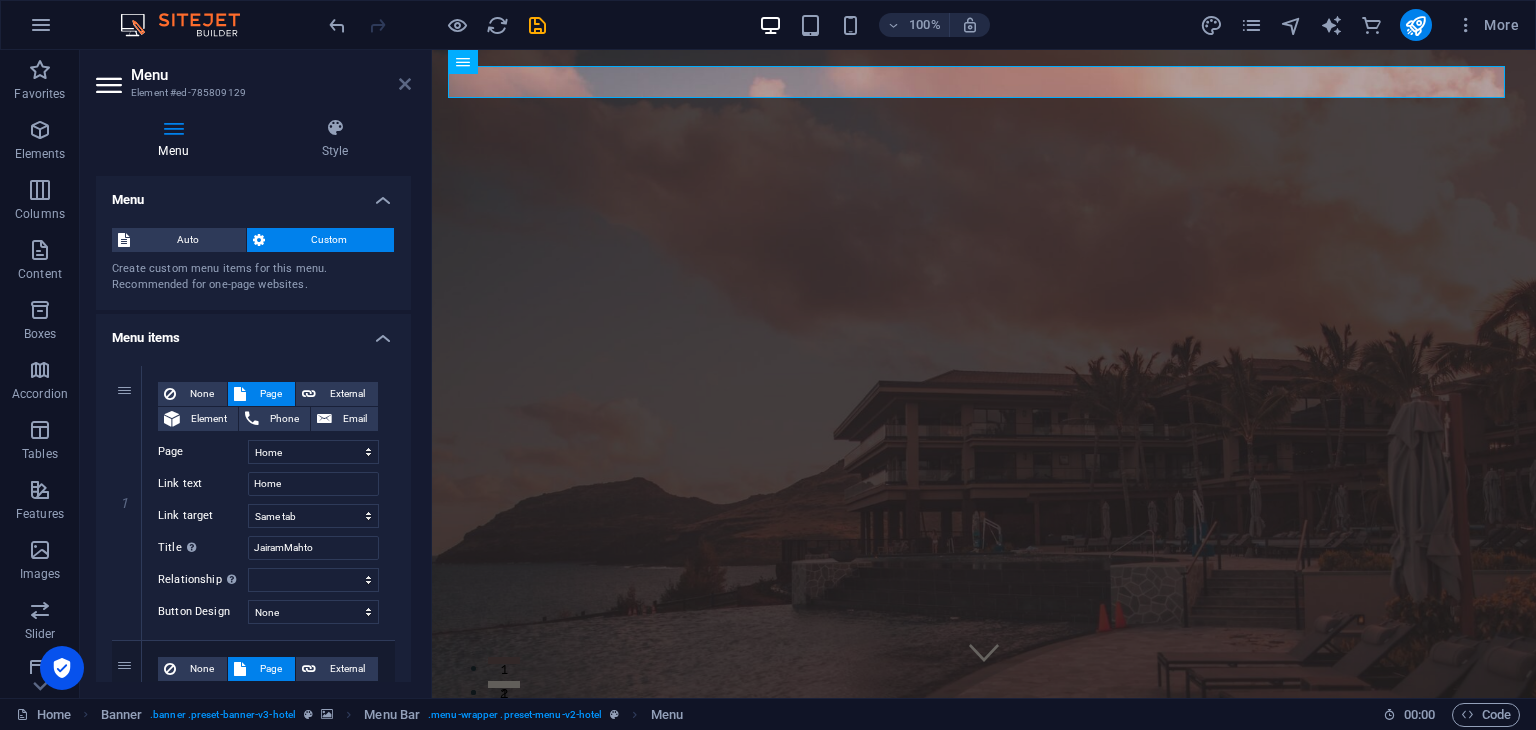 click at bounding box center [405, 84] 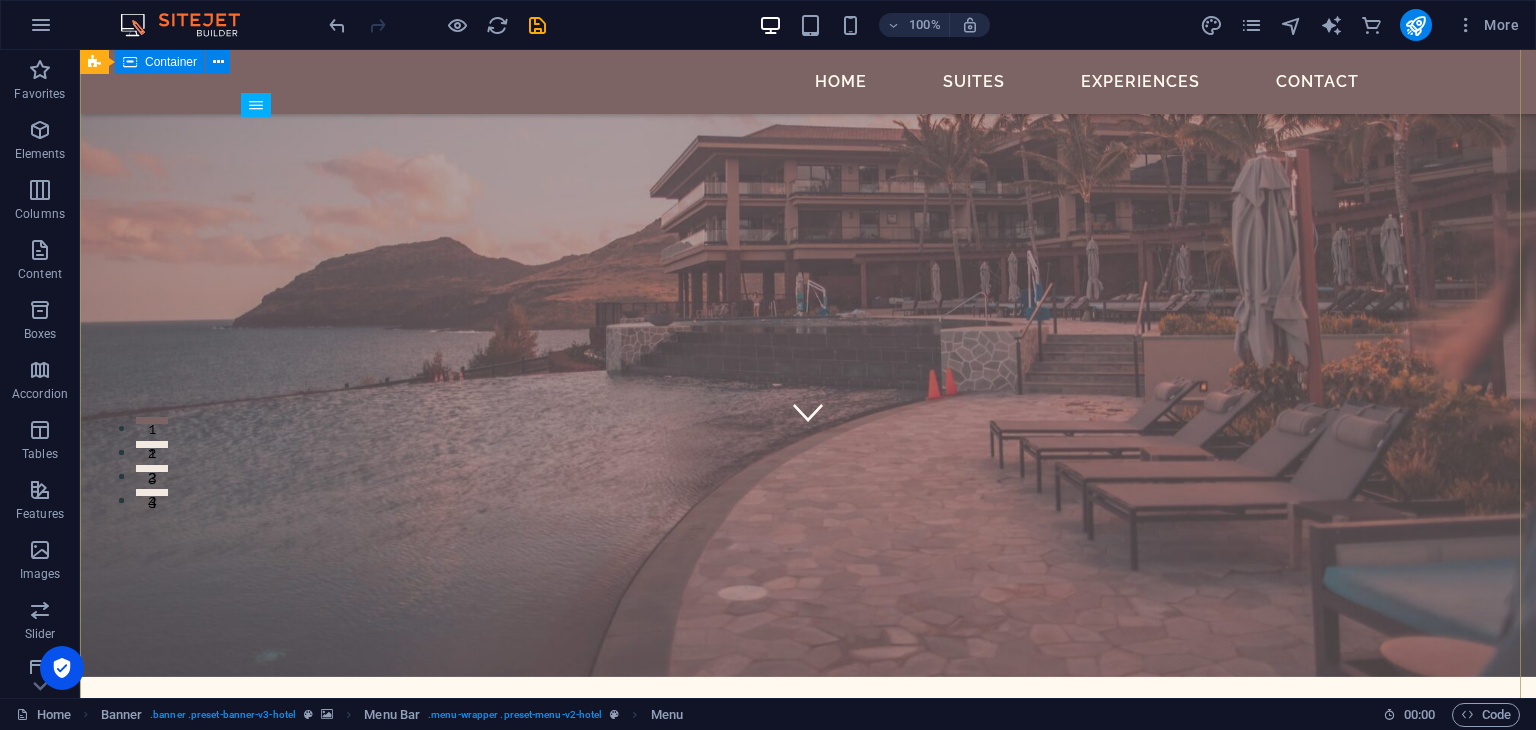 scroll, scrollTop: 0, scrollLeft: 0, axis: both 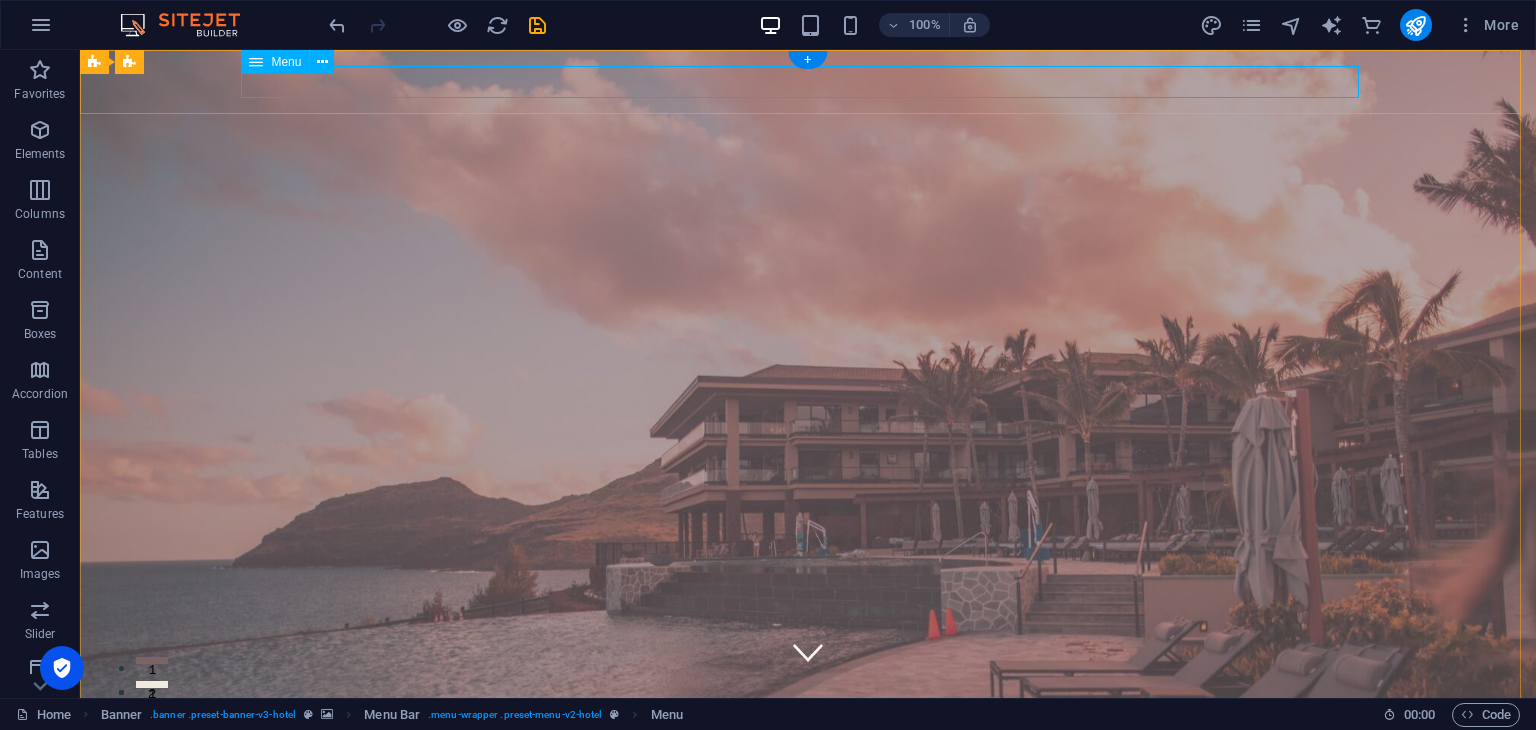 click on "Home Suites Experiences Contact" at bounding box center (808, 949) 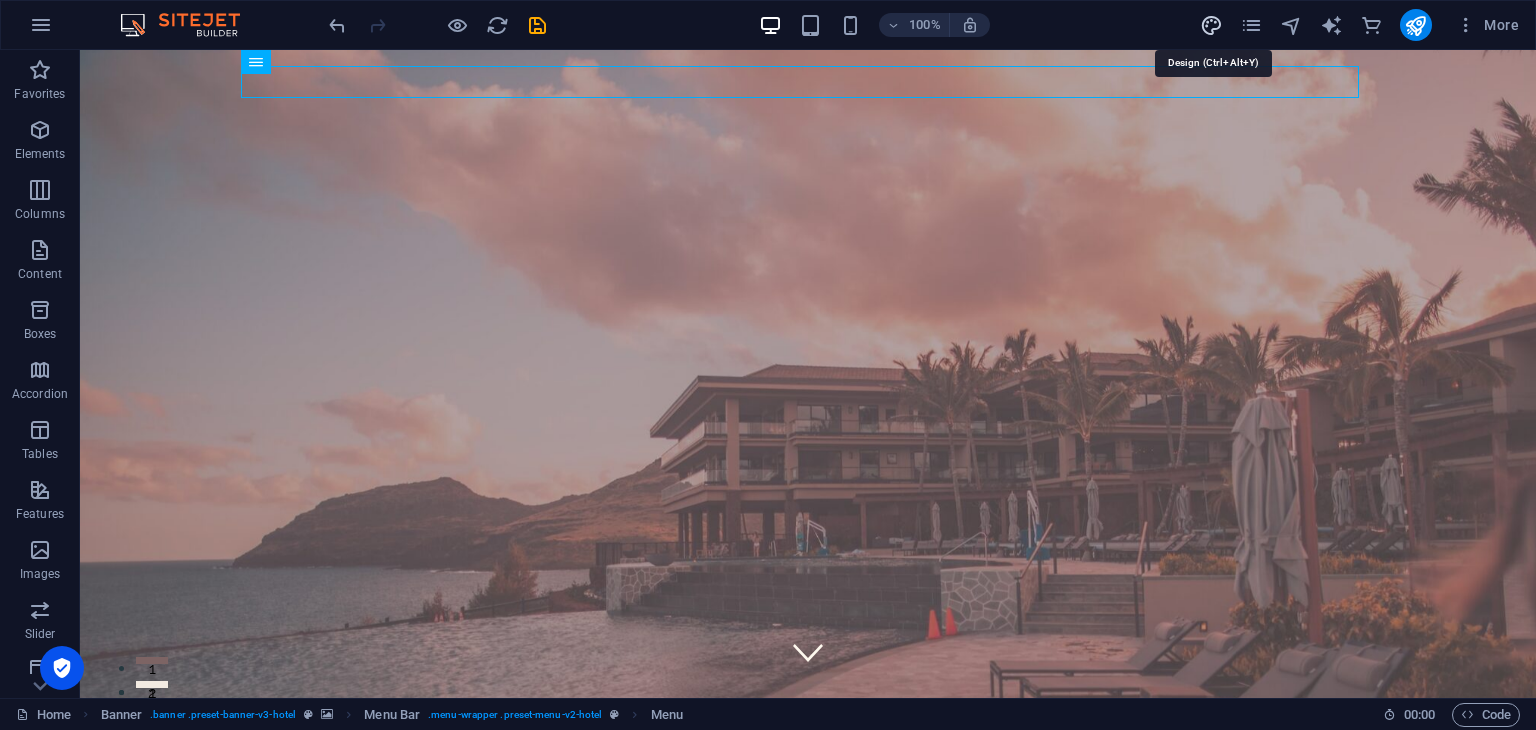 click at bounding box center (1211, 25) 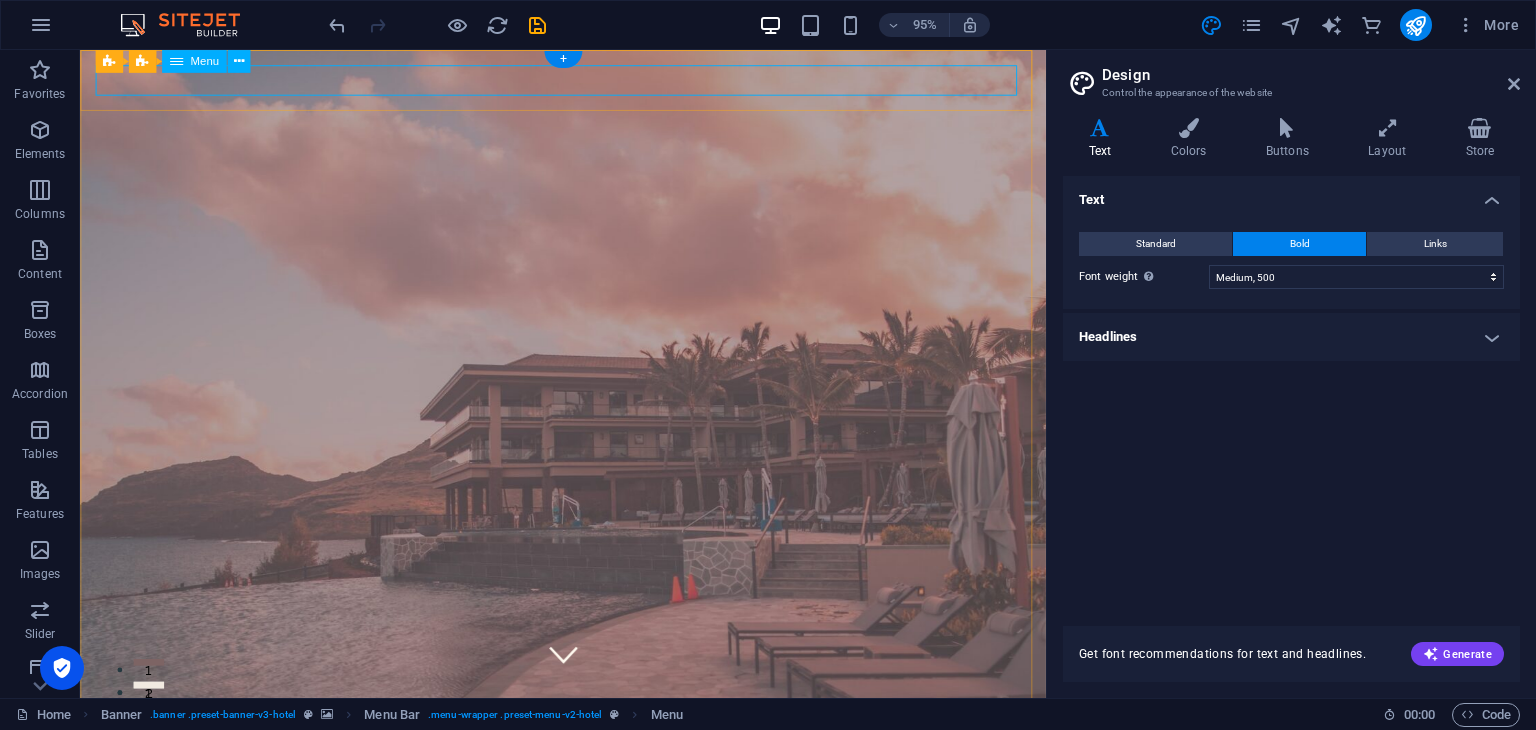 click on "Home Suites Experiences Contact" at bounding box center [588, 949] 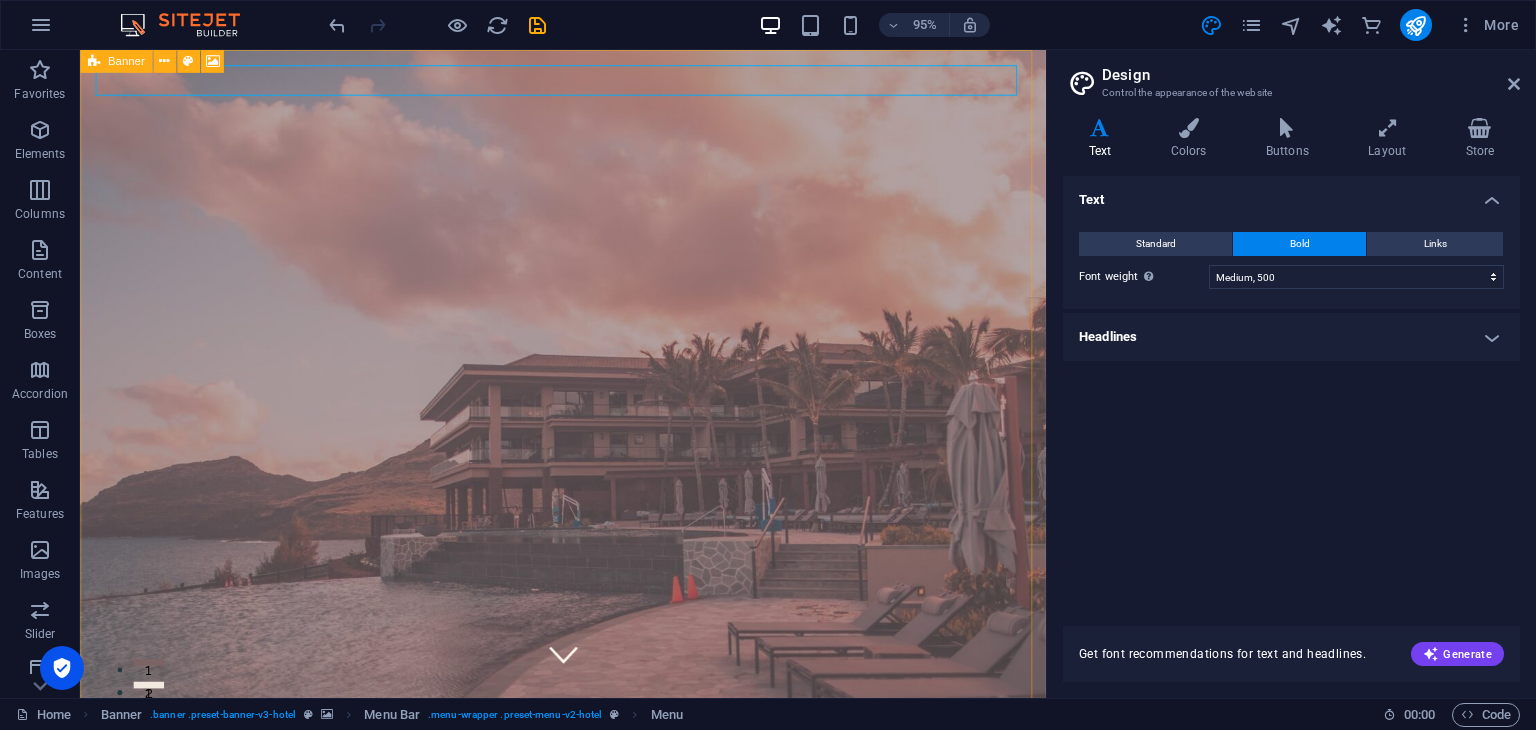 click on "Banner" at bounding box center [126, 61] 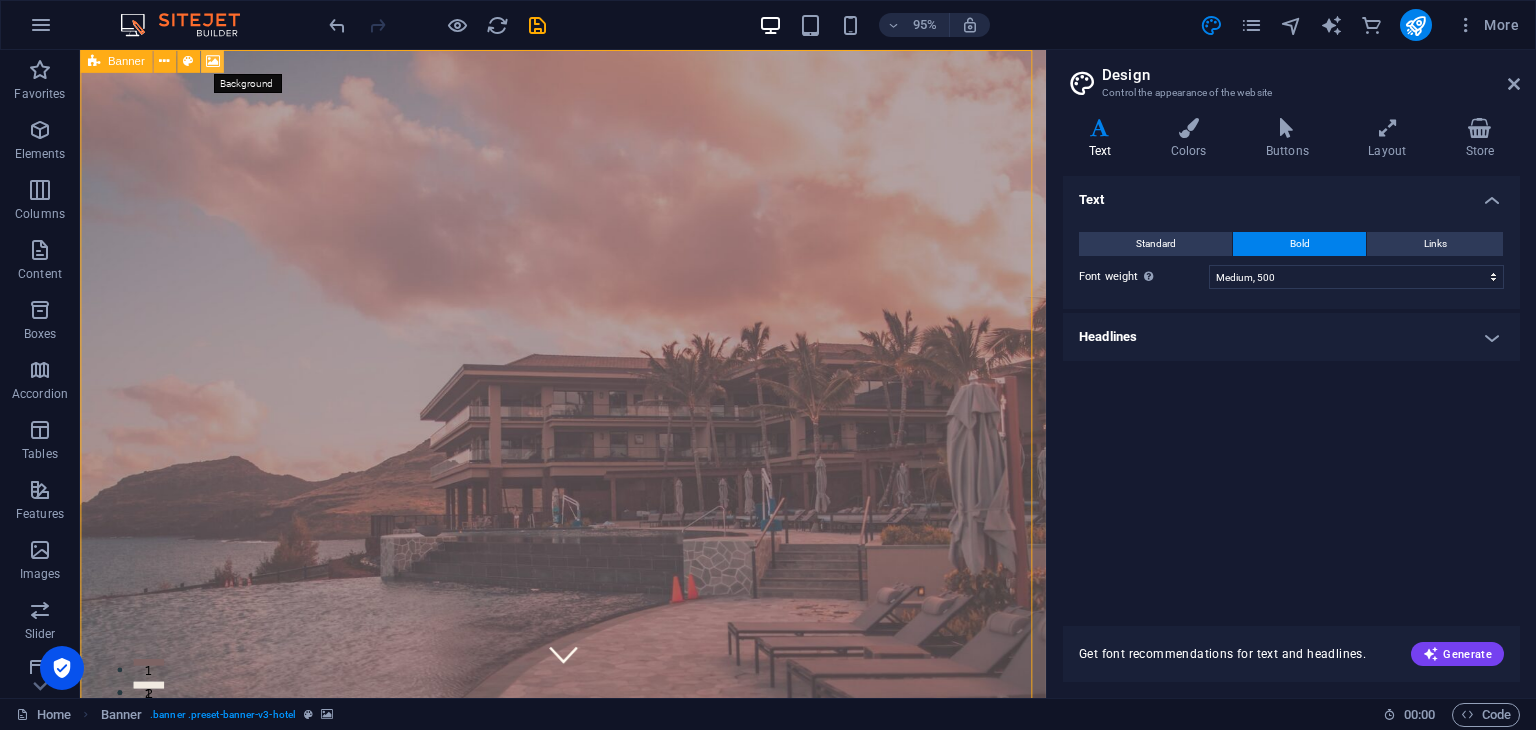 click at bounding box center [212, 61] 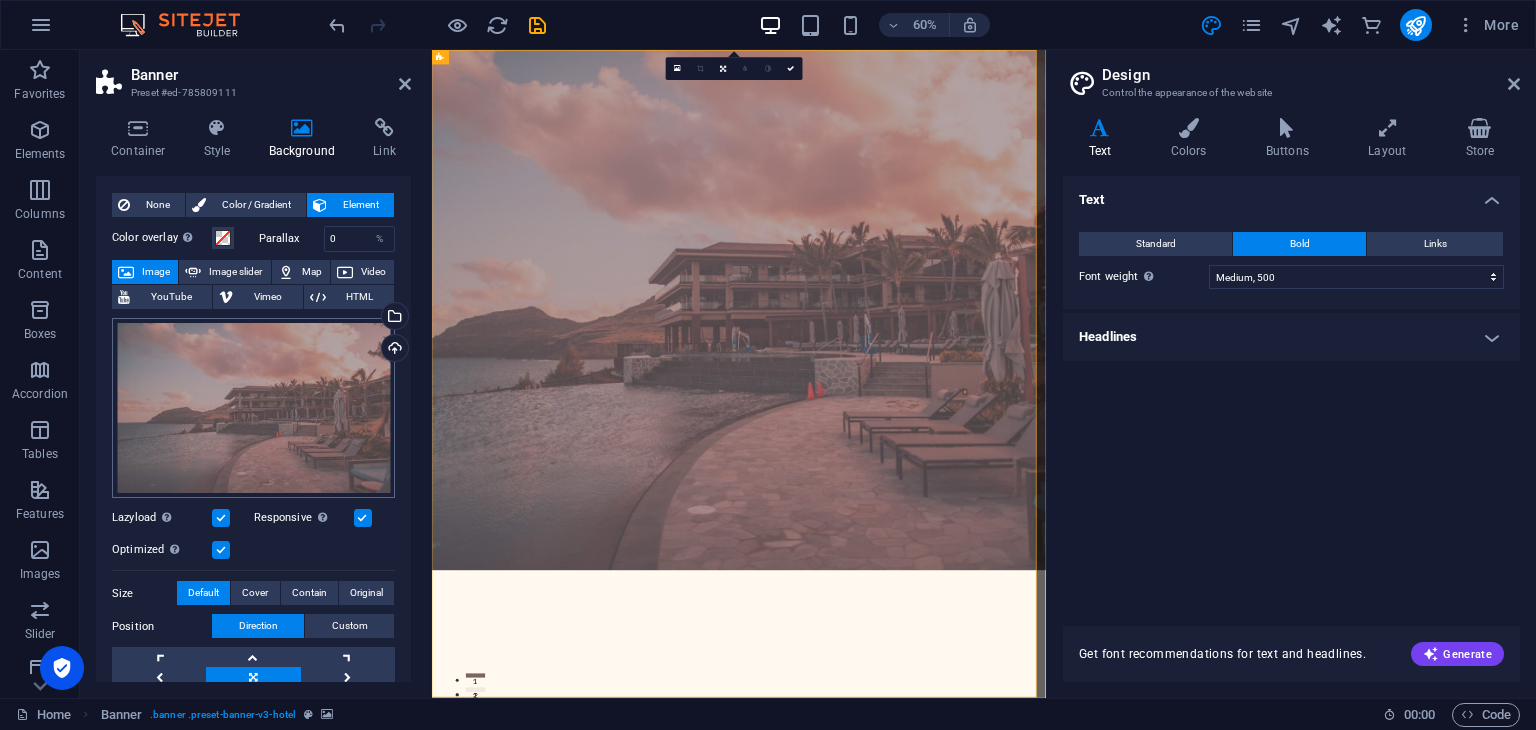 scroll, scrollTop: 38, scrollLeft: 0, axis: vertical 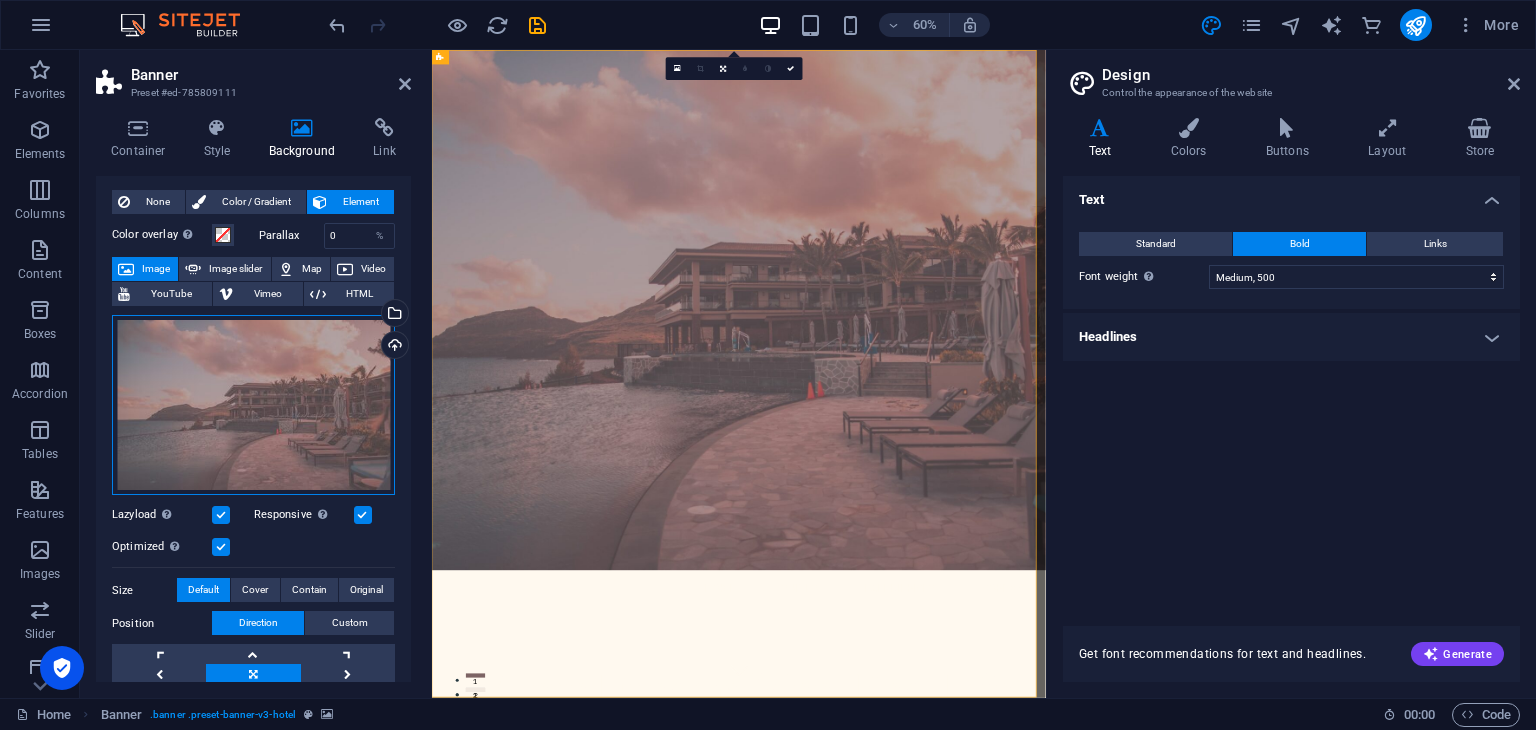 click on "Drag files here, click to choose files or select files from Files or our free stock photos & videos" at bounding box center [253, 405] 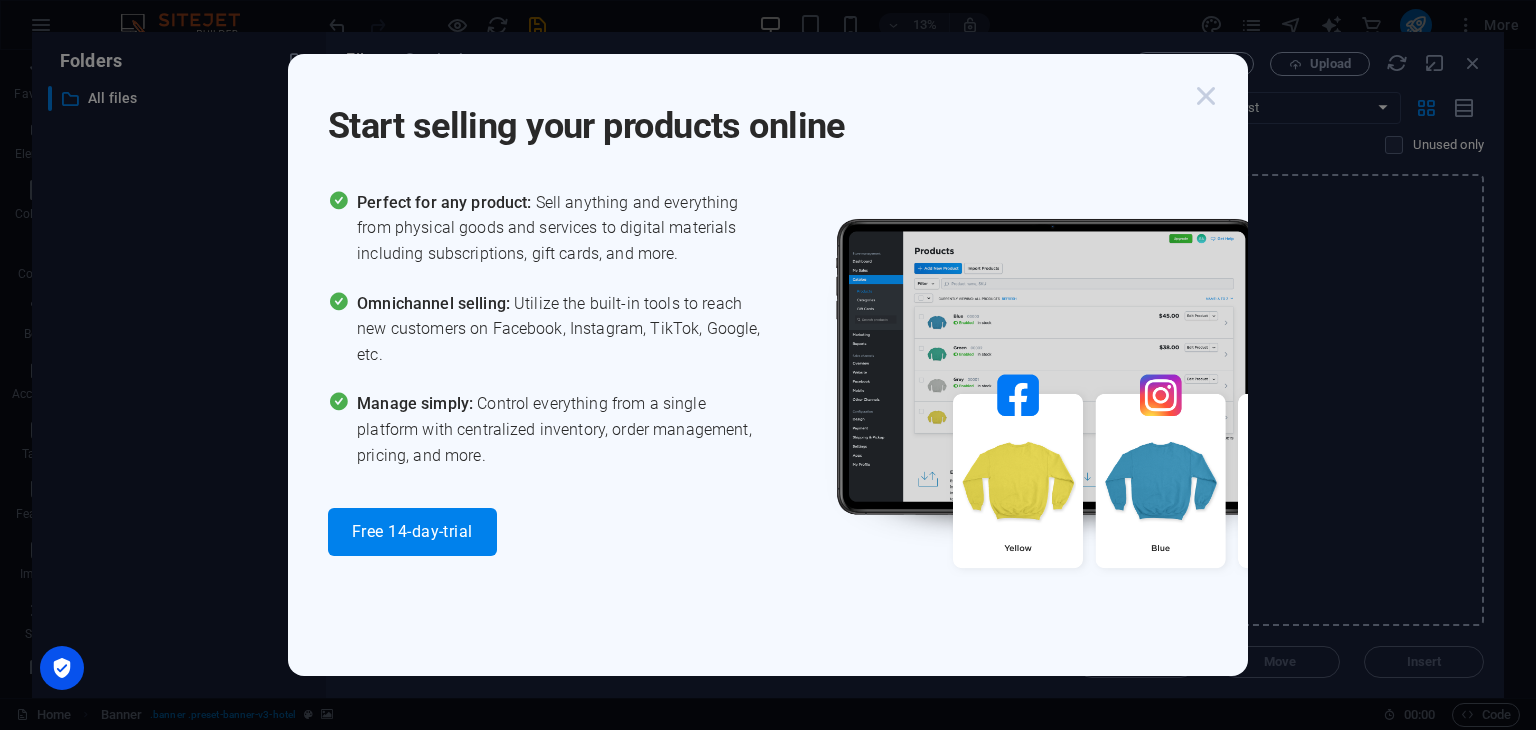 click at bounding box center [1206, 96] 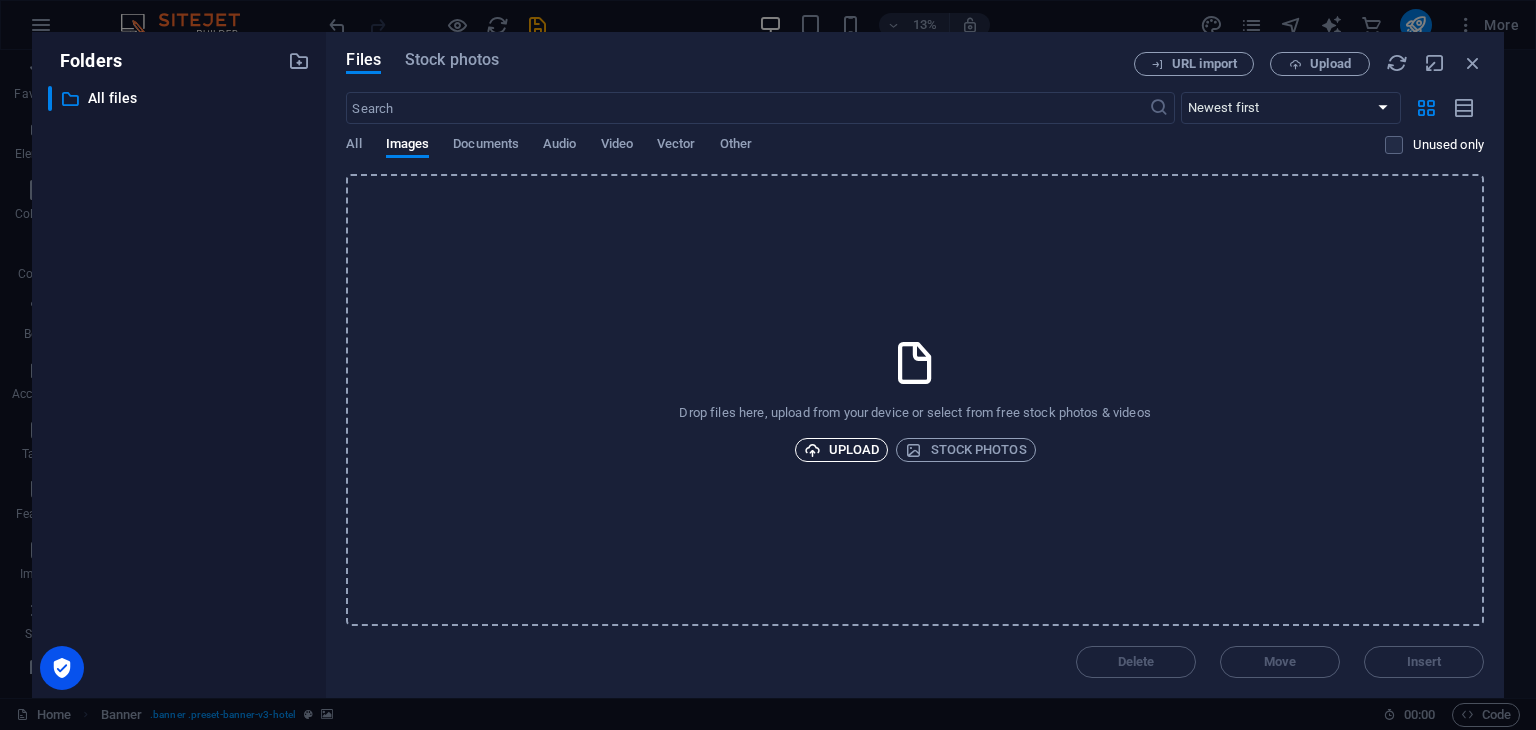 click on "Upload" at bounding box center (842, 450) 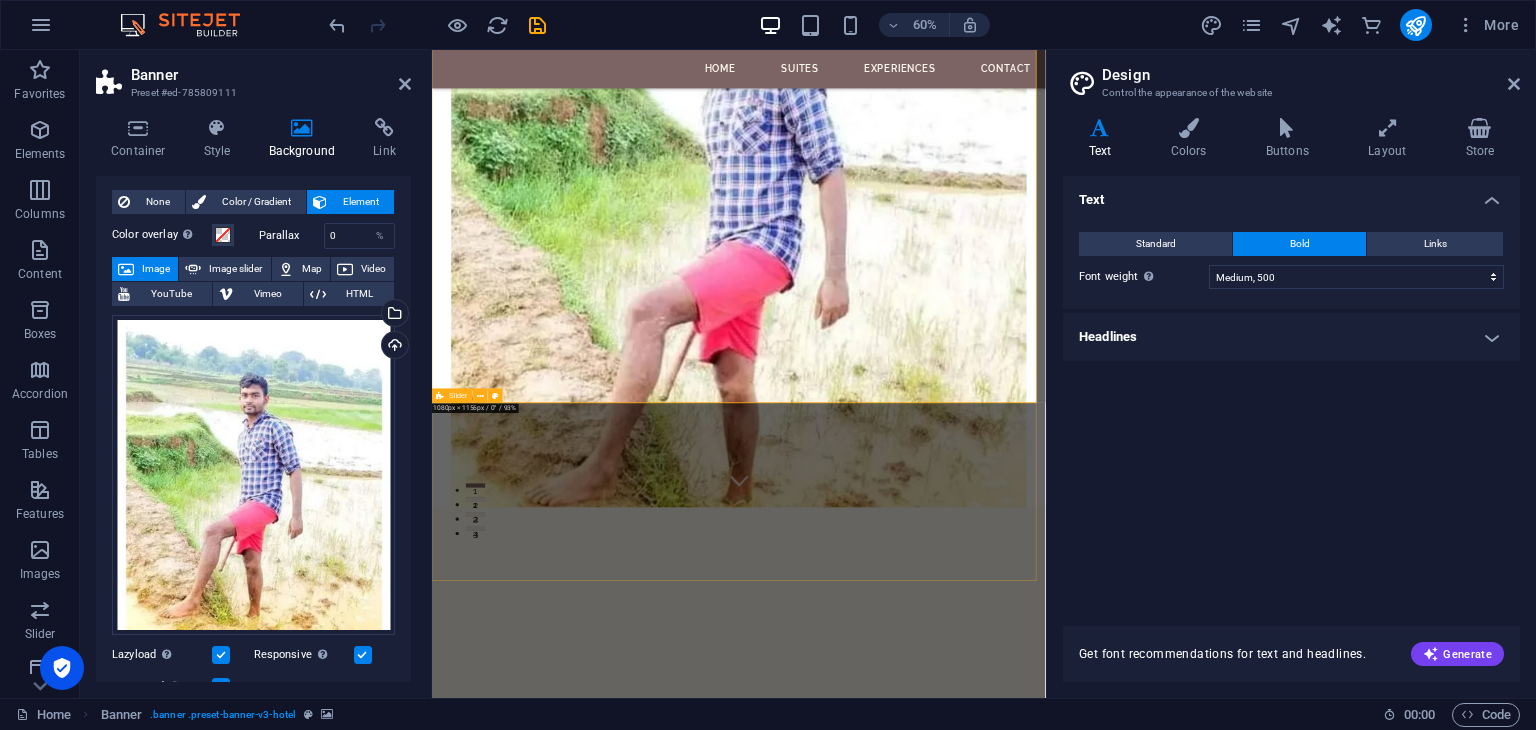 scroll, scrollTop: 0, scrollLeft: 0, axis: both 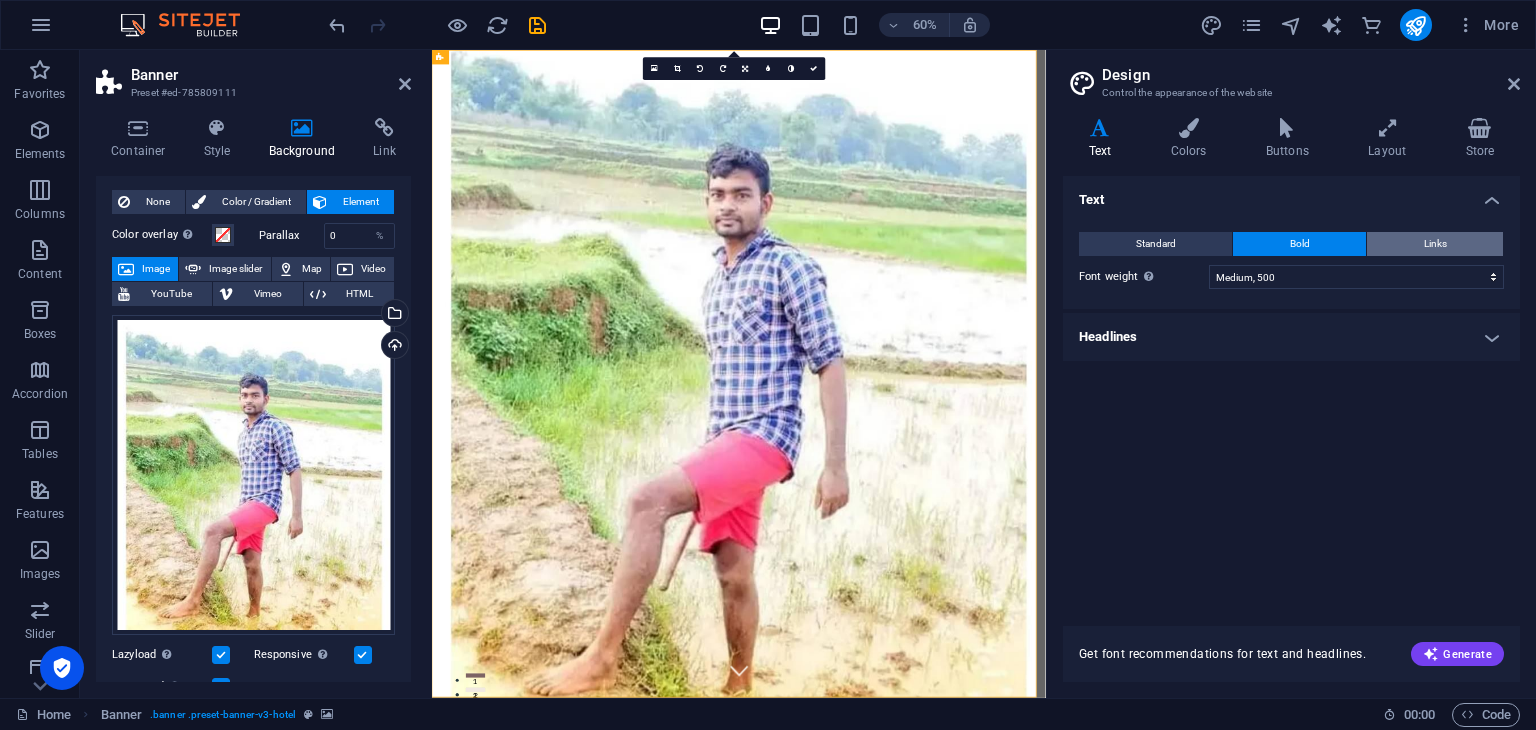click on "Links" at bounding box center (1435, 244) 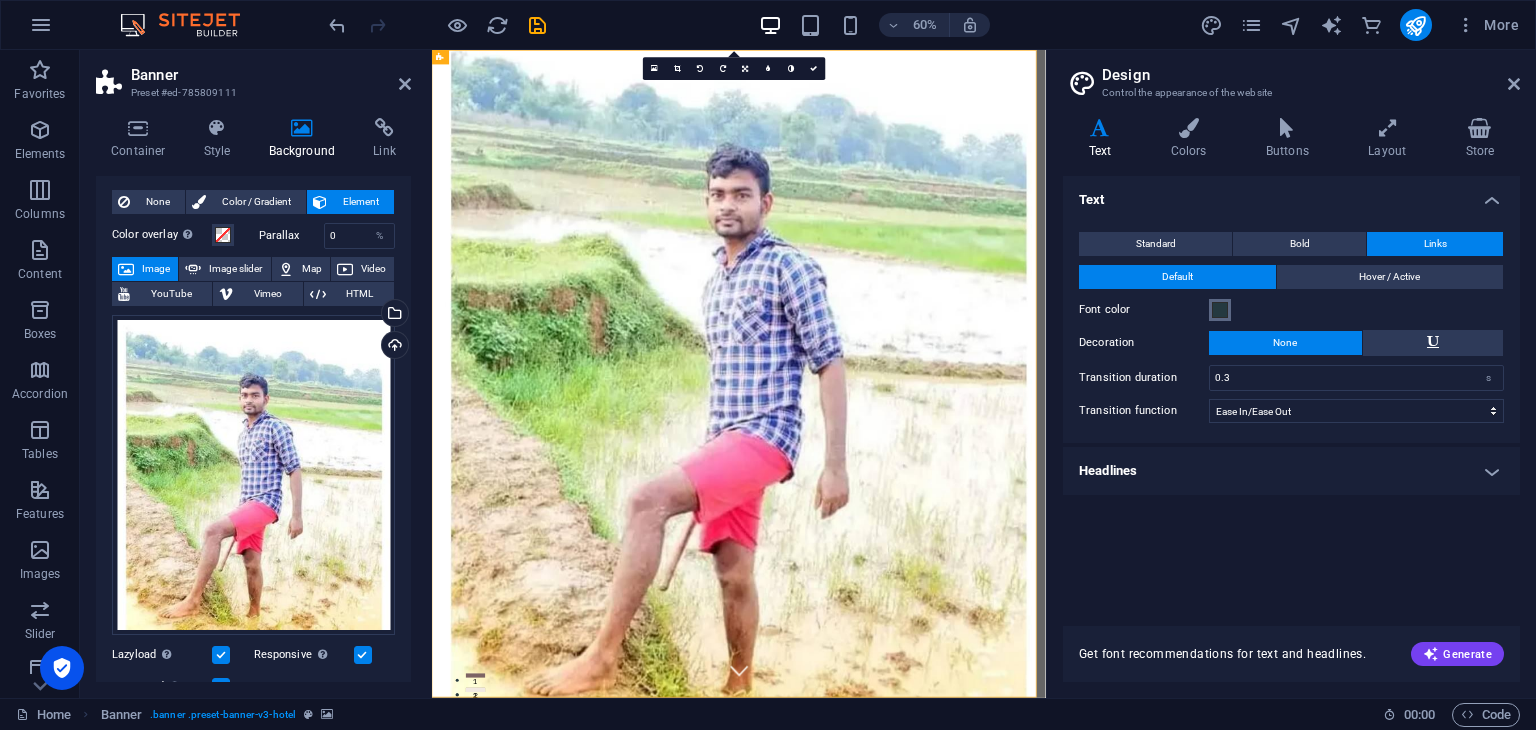 click at bounding box center (1220, 310) 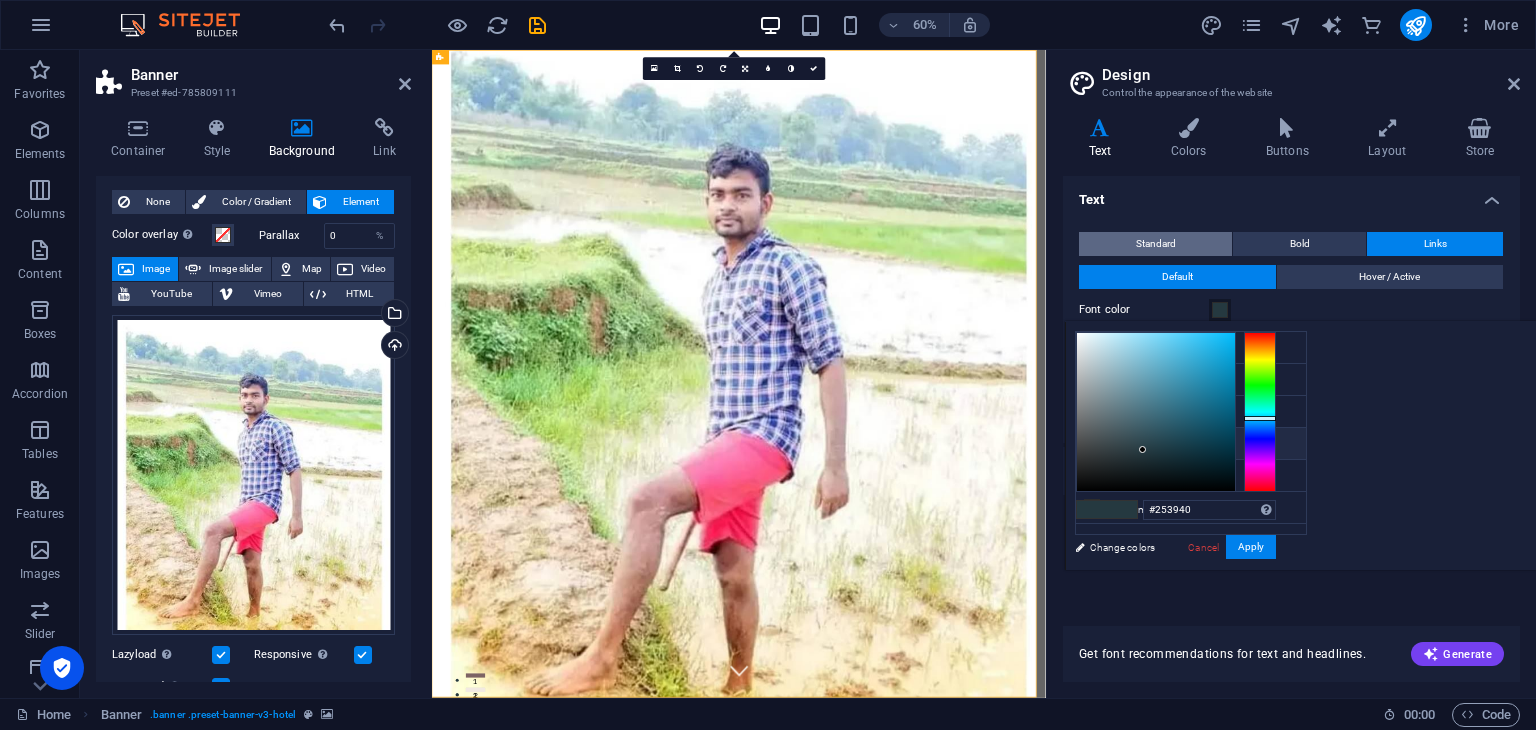 click on "Standard" at bounding box center [1156, 244] 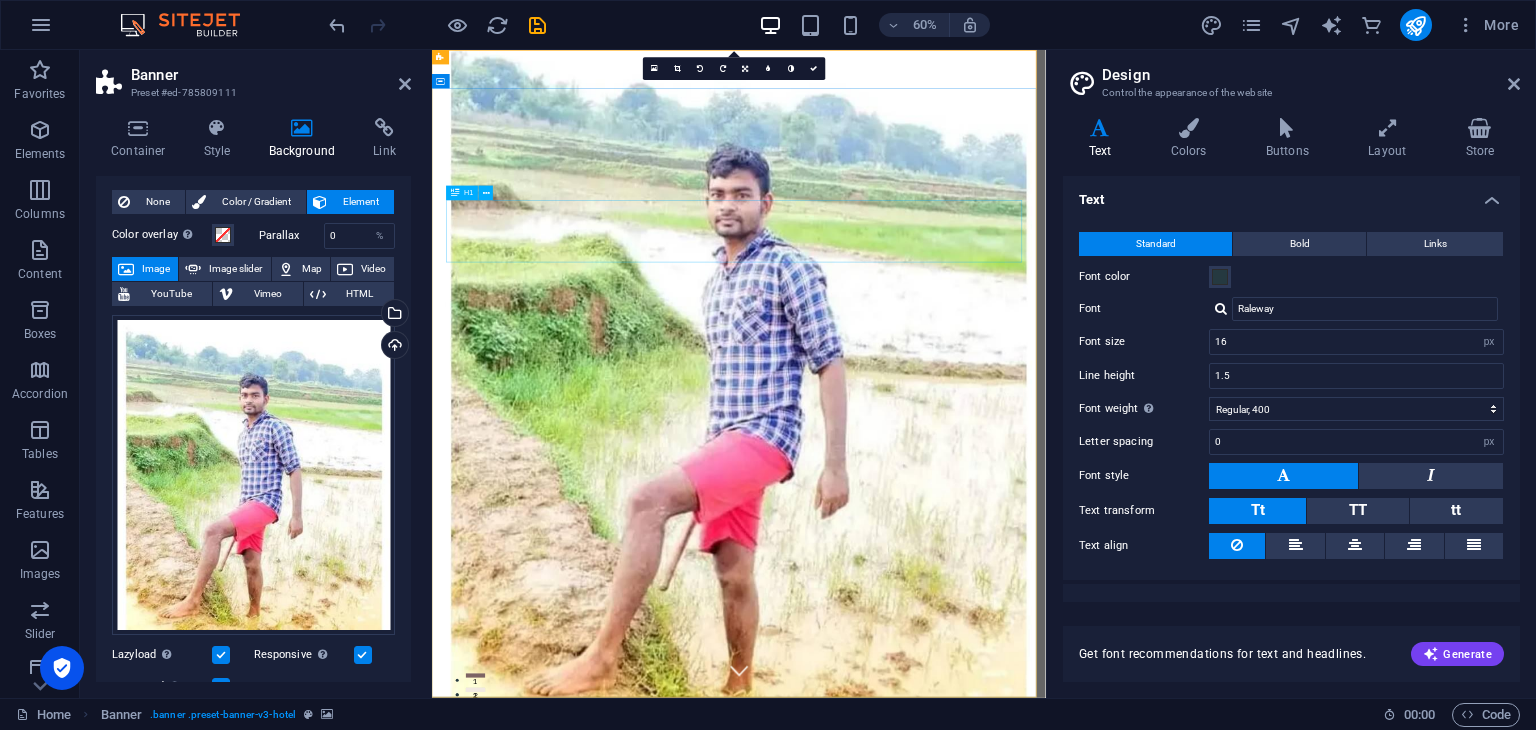 click on "Where Dreams Meet Real Life" at bounding box center [943, 1325] 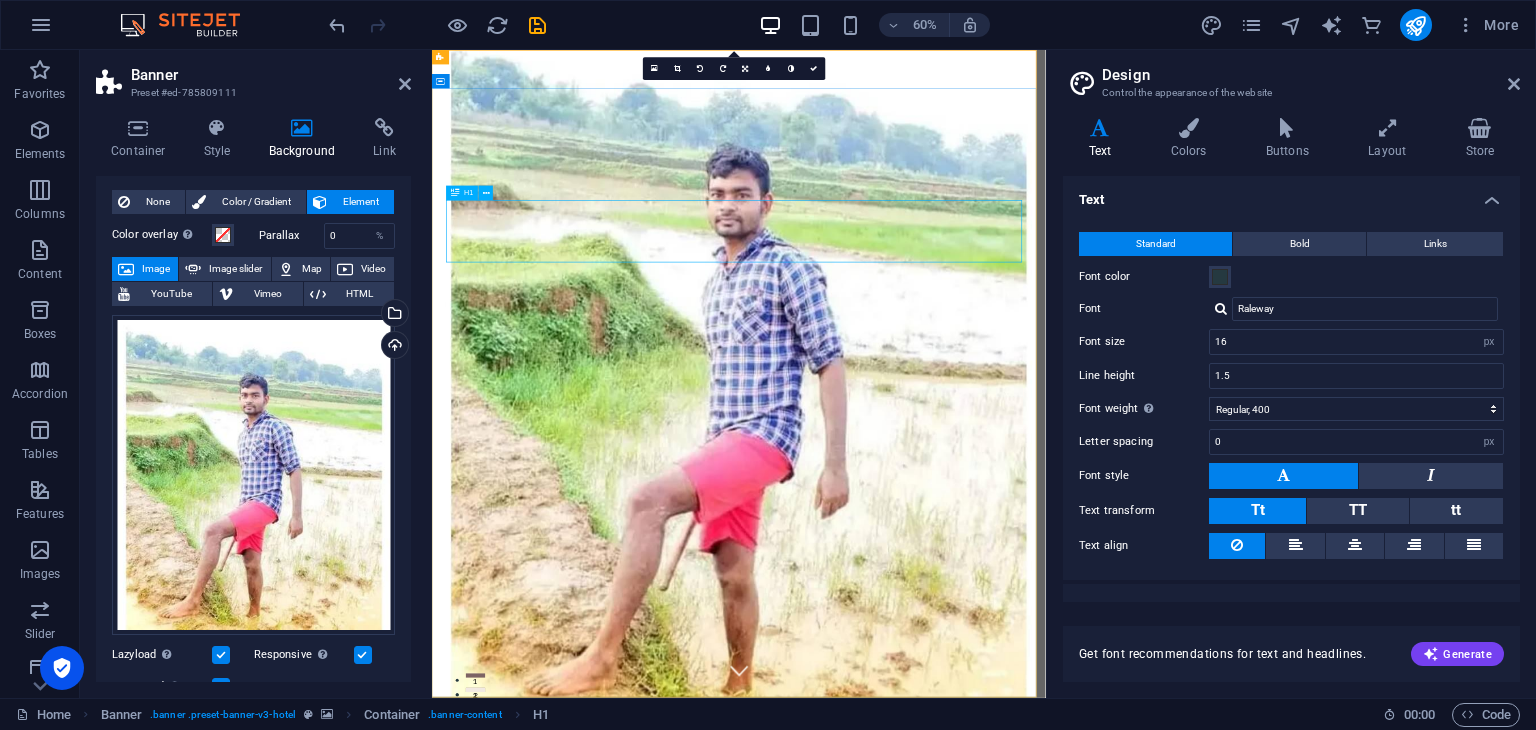 click on "Where Dreams Meet Real Life" at bounding box center (943, 1325) 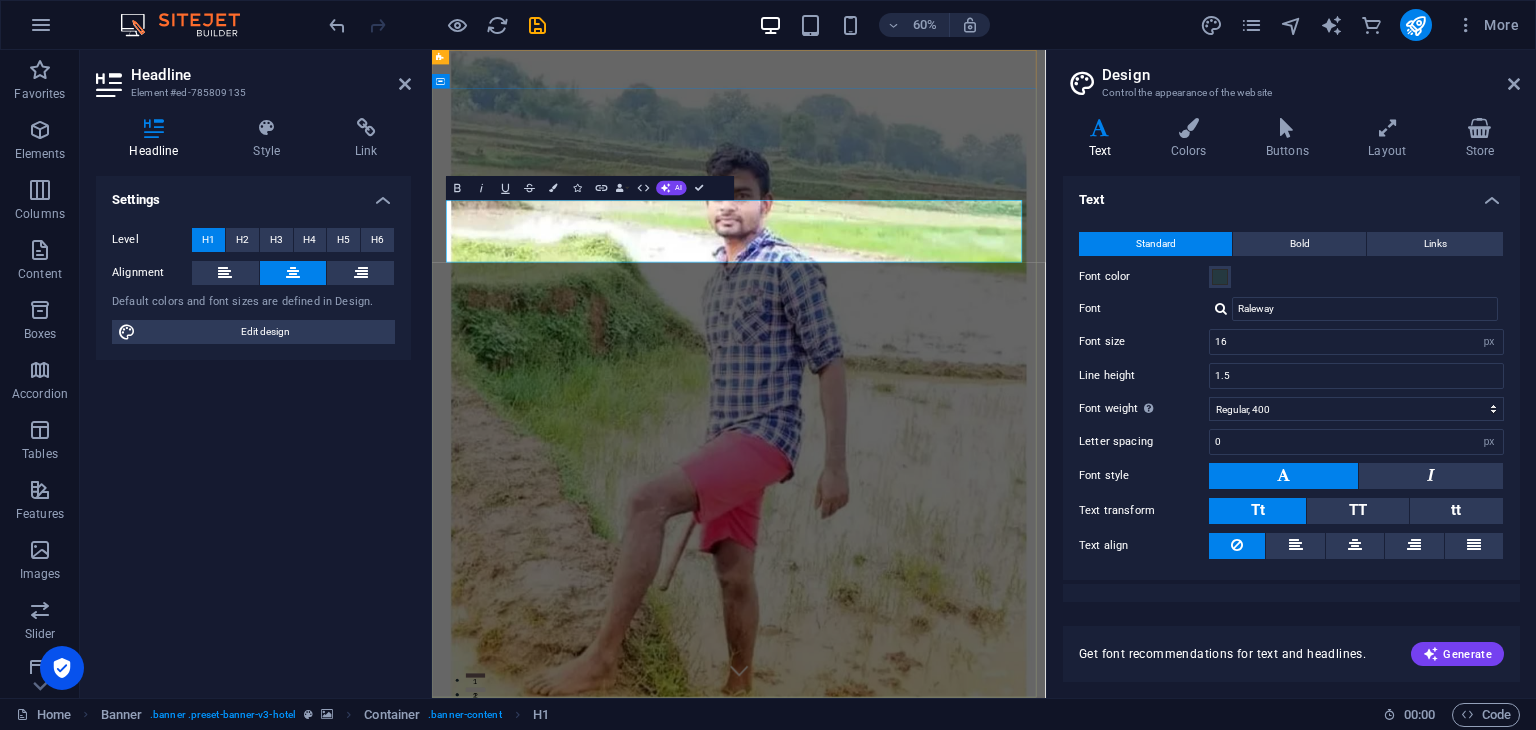 click on "Where Dreams Meet Real Life" at bounding box center [943, 1324] 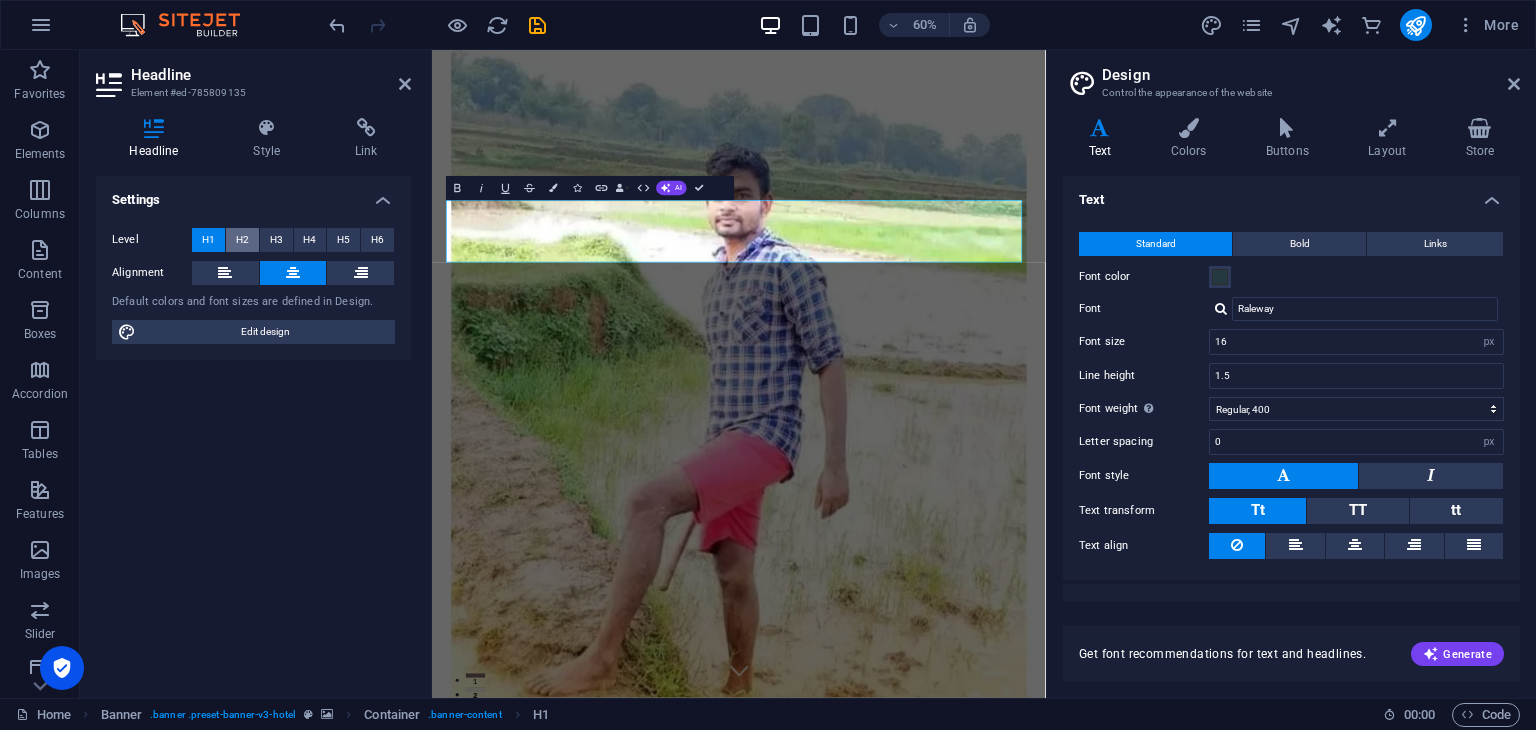 click on "H2" at bounding box center [242, 240] 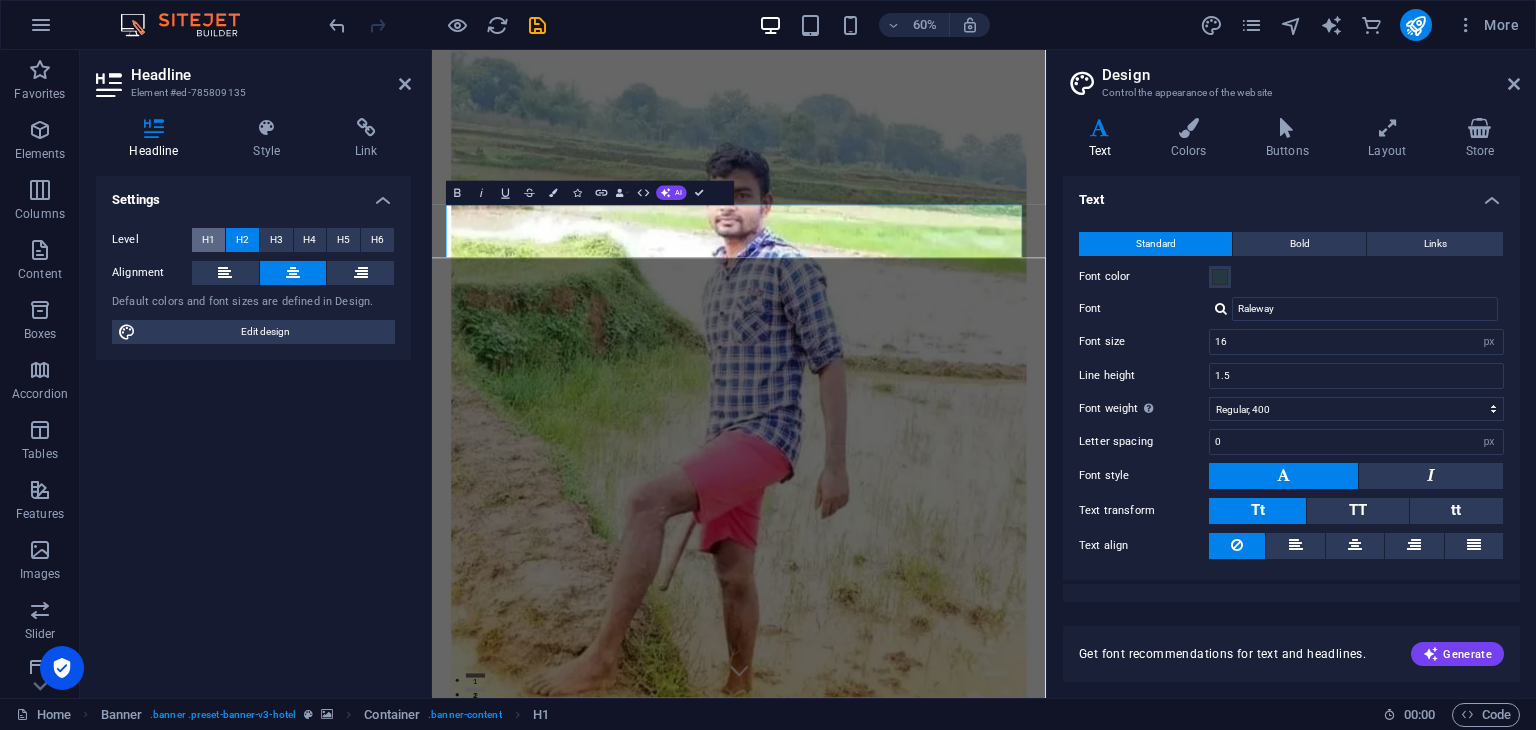 click on "H1" at bounding box center [208, 240] 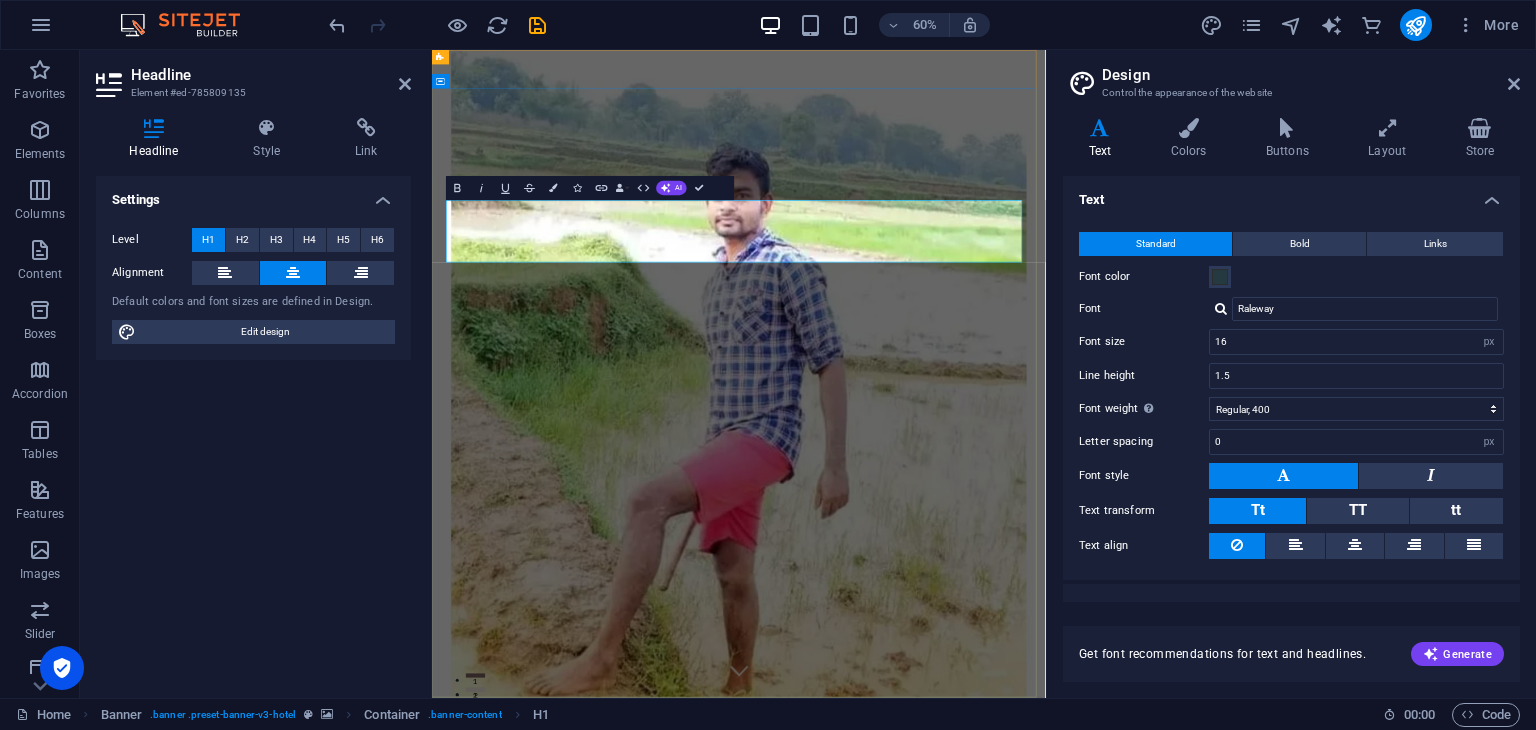click on "Tiger [PERSON_NAME]" at bounding box center (944, 1324) 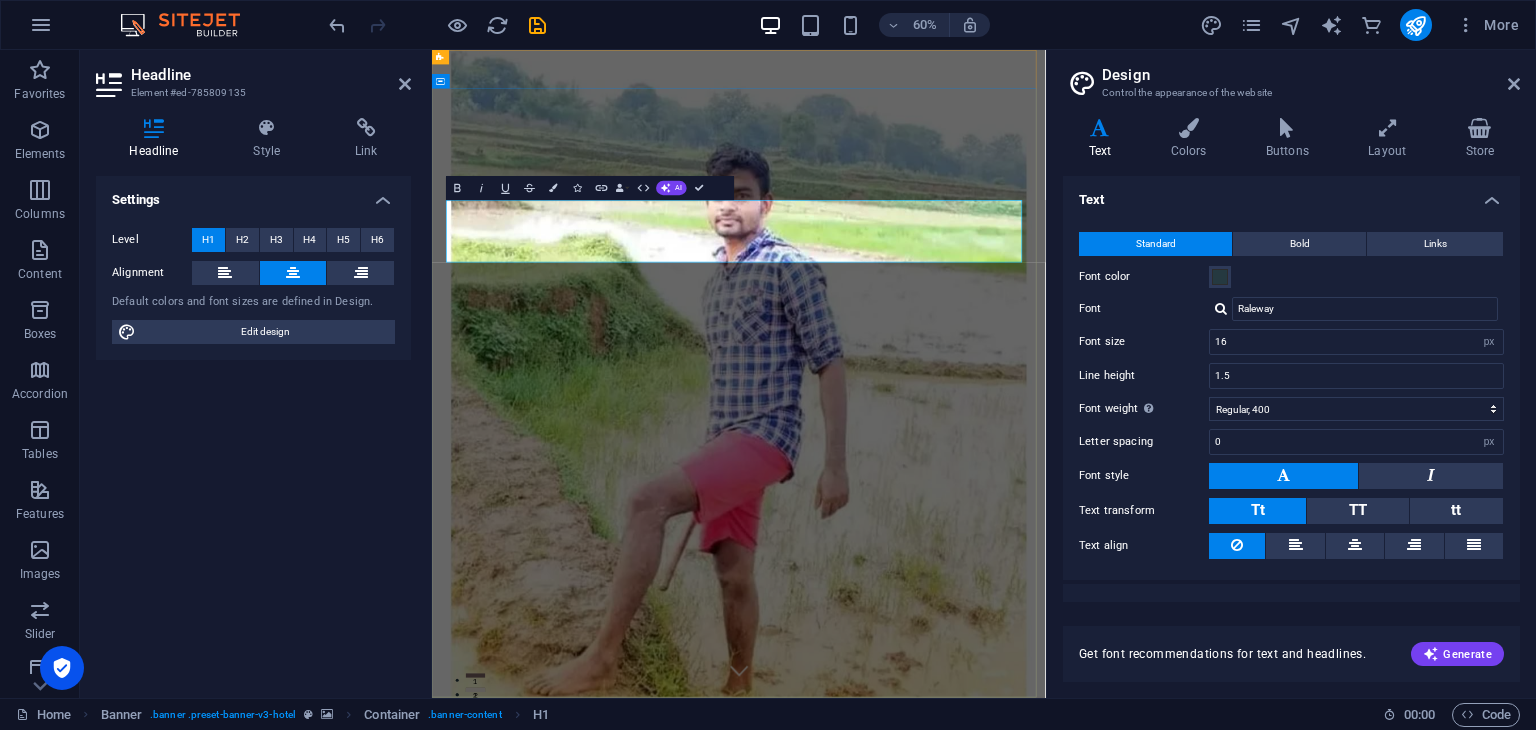click on "Tiger [PERSON_NAME]" at bounding box center (944, 1324) 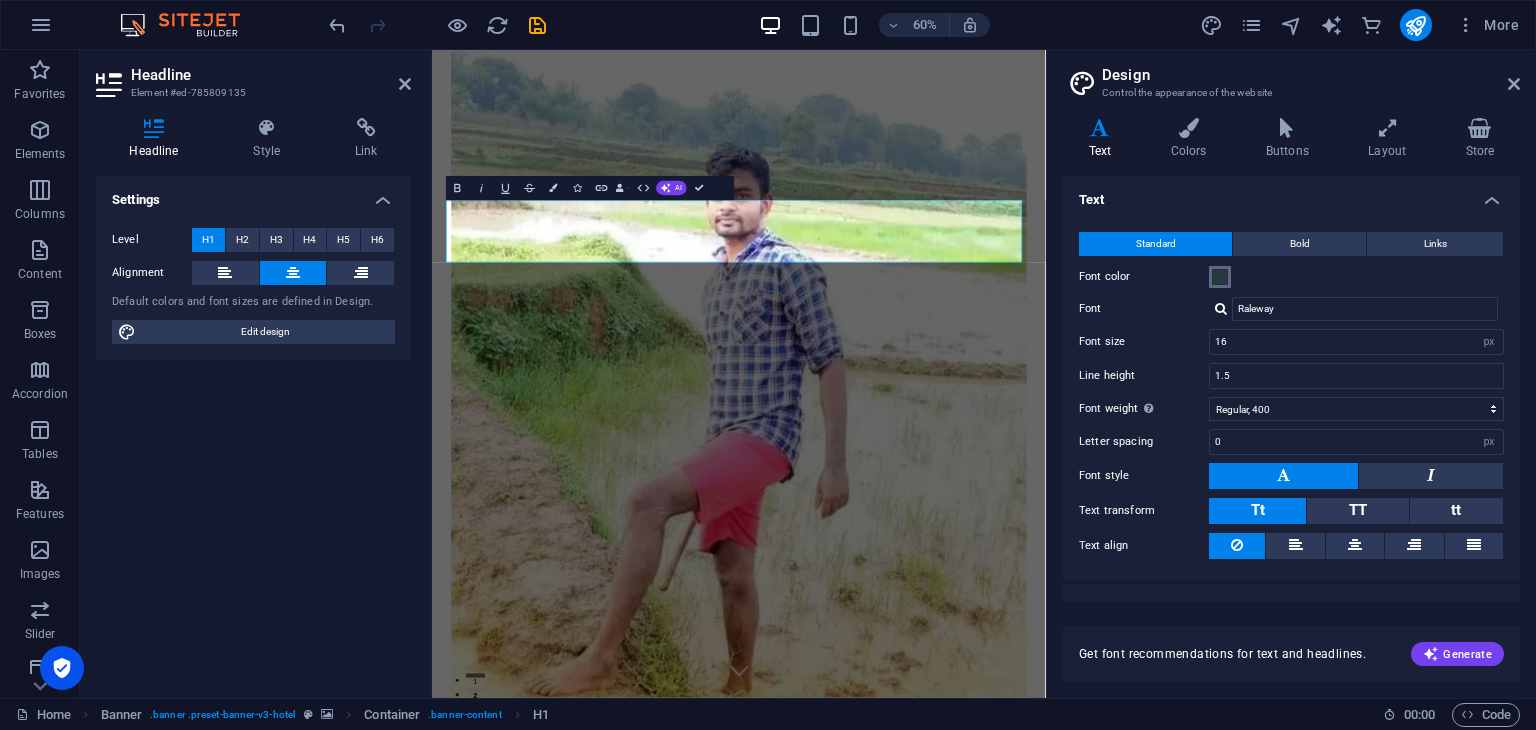 click at bounding box center [1220, 277] 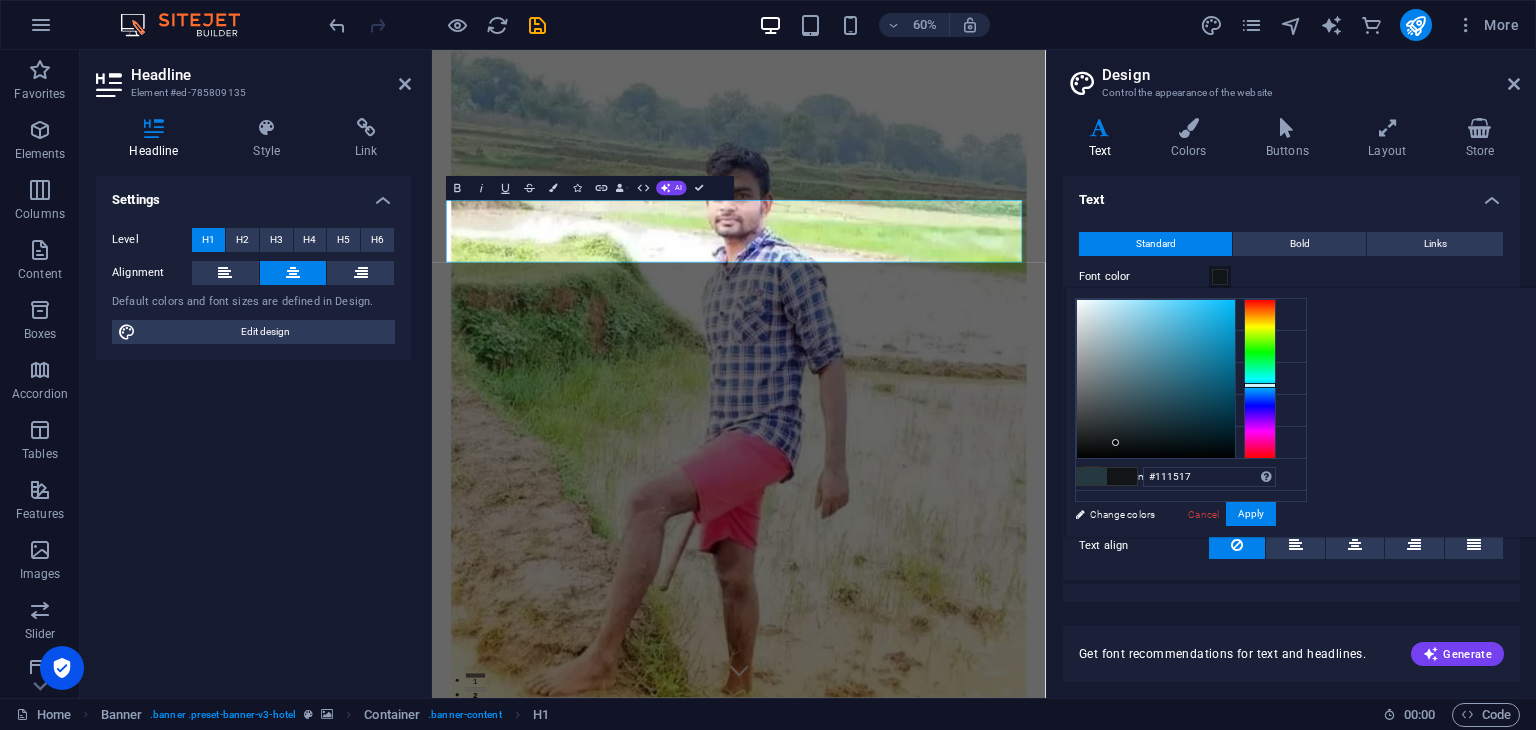 click at bounding box center (1156, 379) 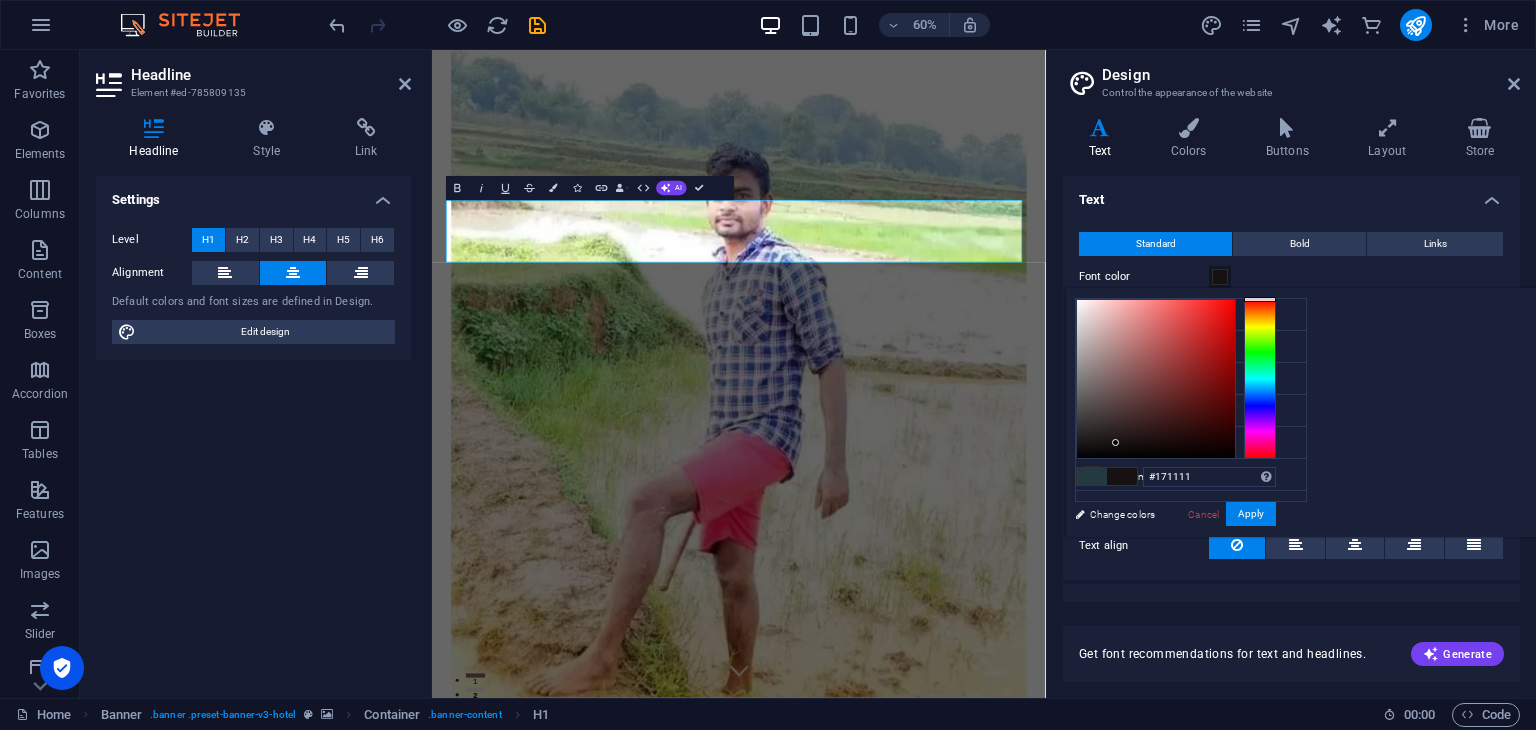 click at bounding box center [1260, 379] 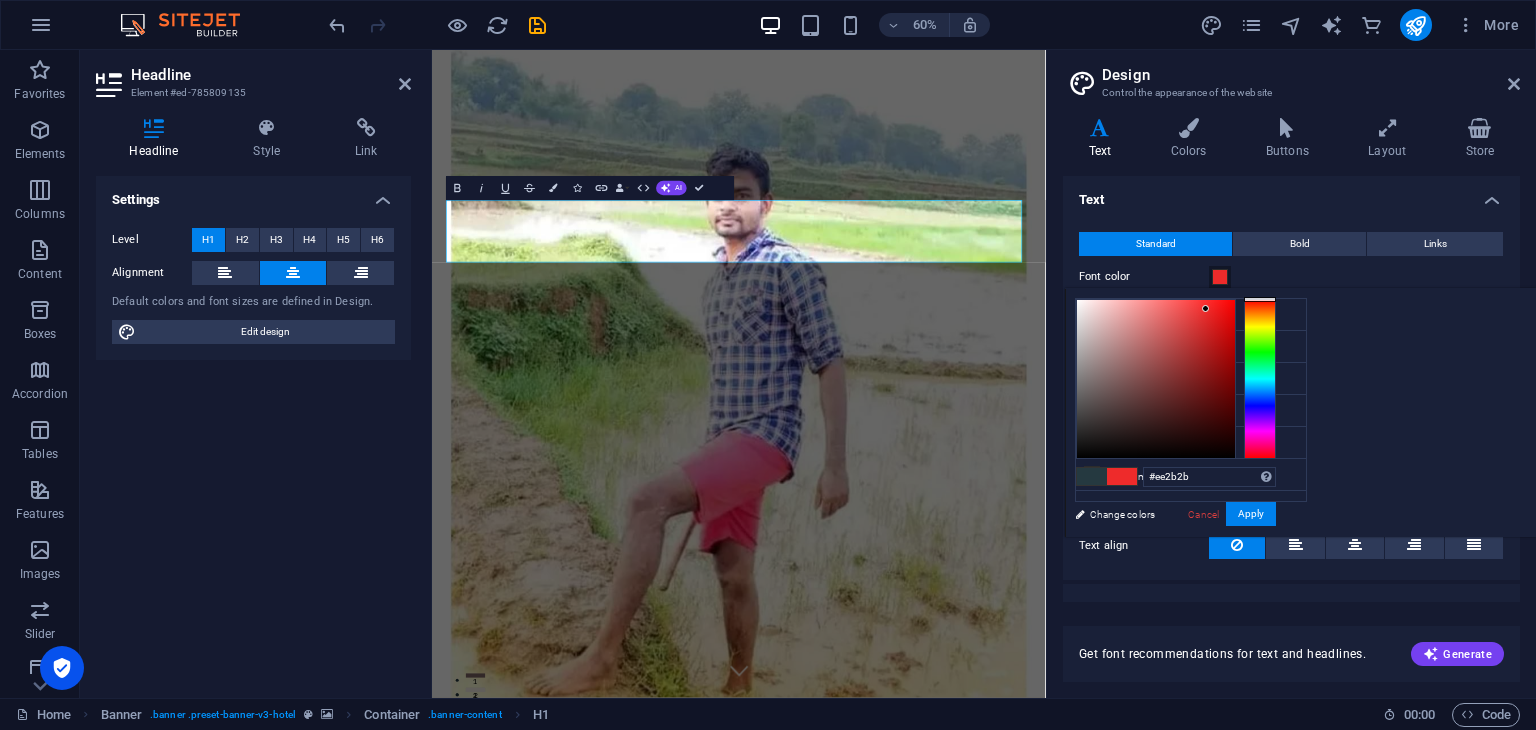 click at bounding box center (1156, 379) 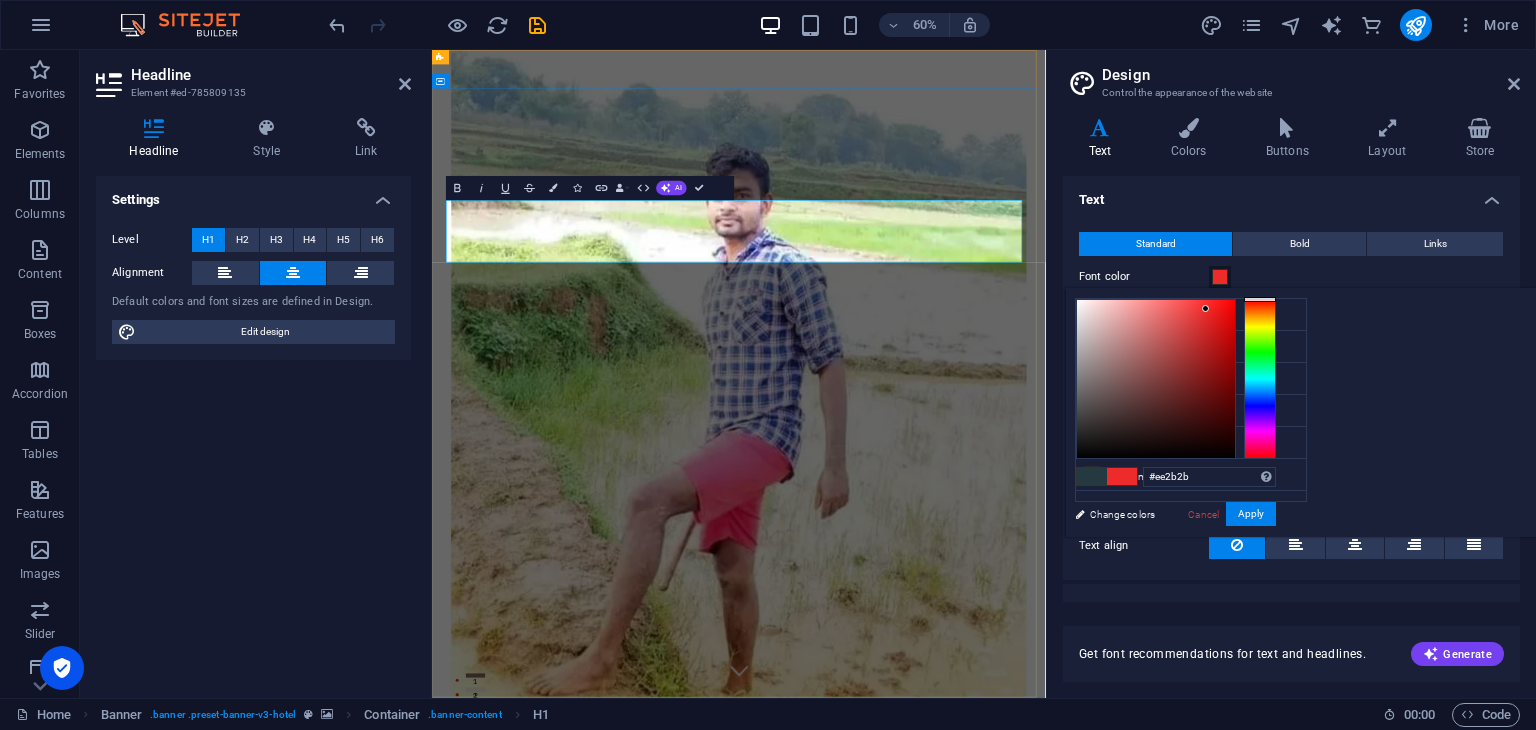 click on "Tiger [PERSON_NAME]" at bounding box center (944, 1324) 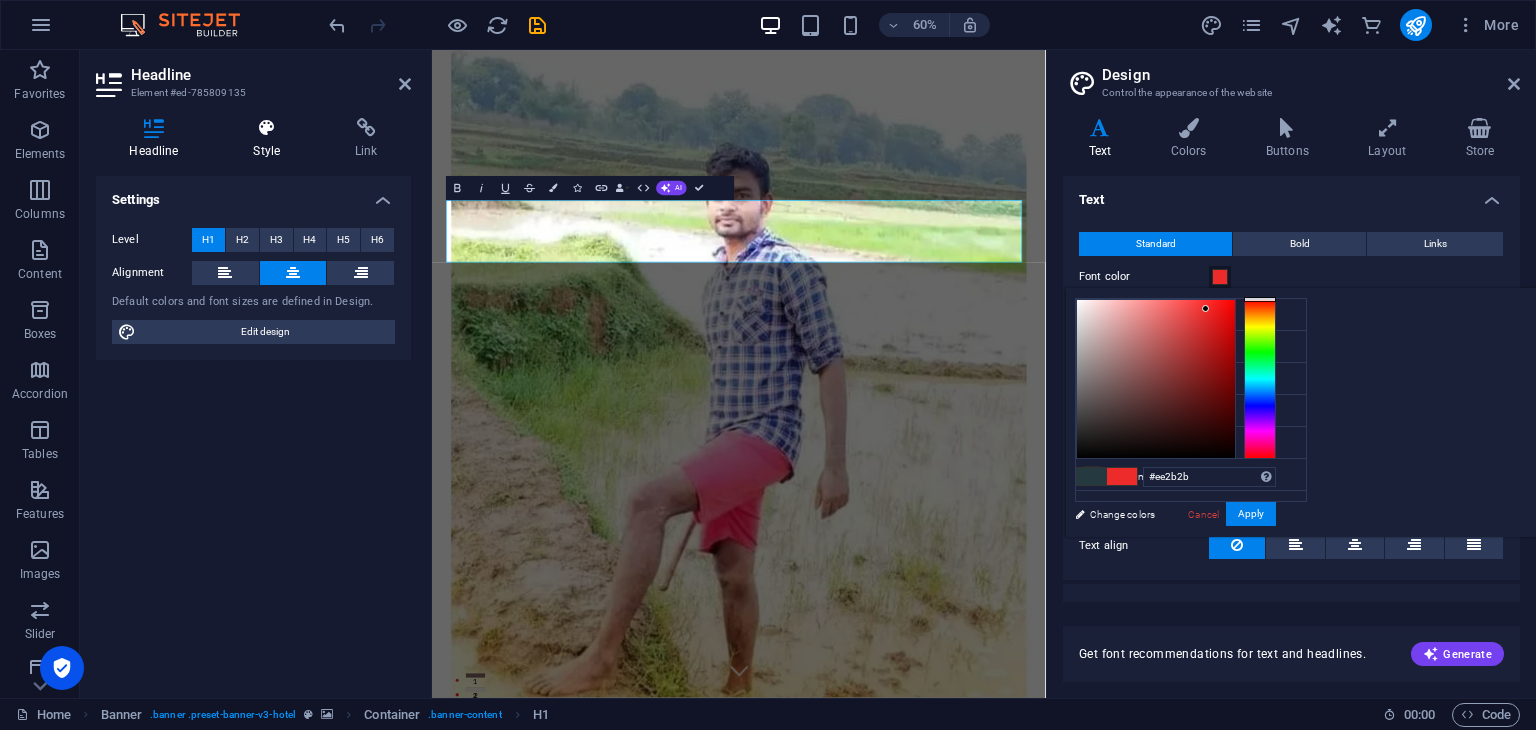 click on "Style" at bounding box center [271, 139] 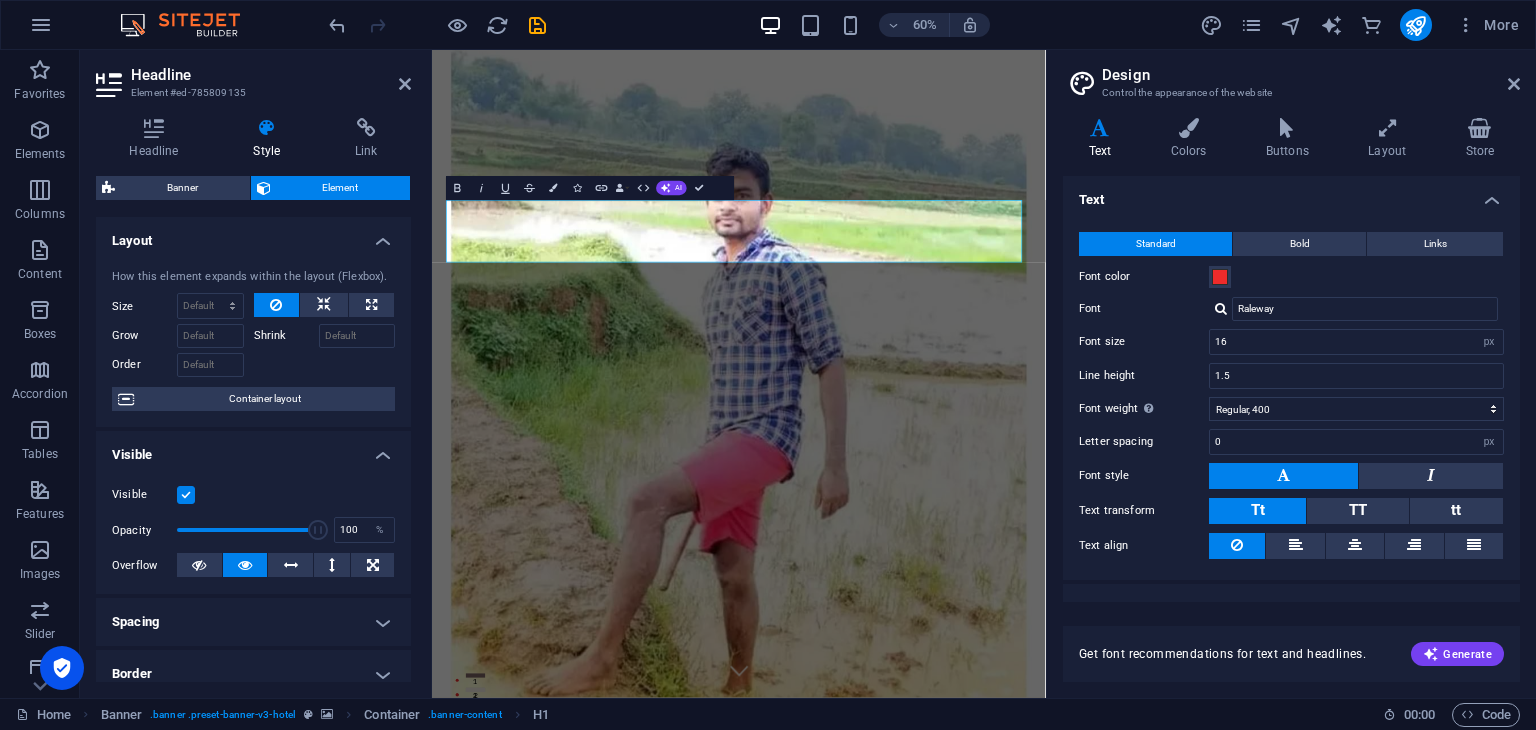 scroll, scrollTop: 380, scrollLeft: 0, axis: vertical 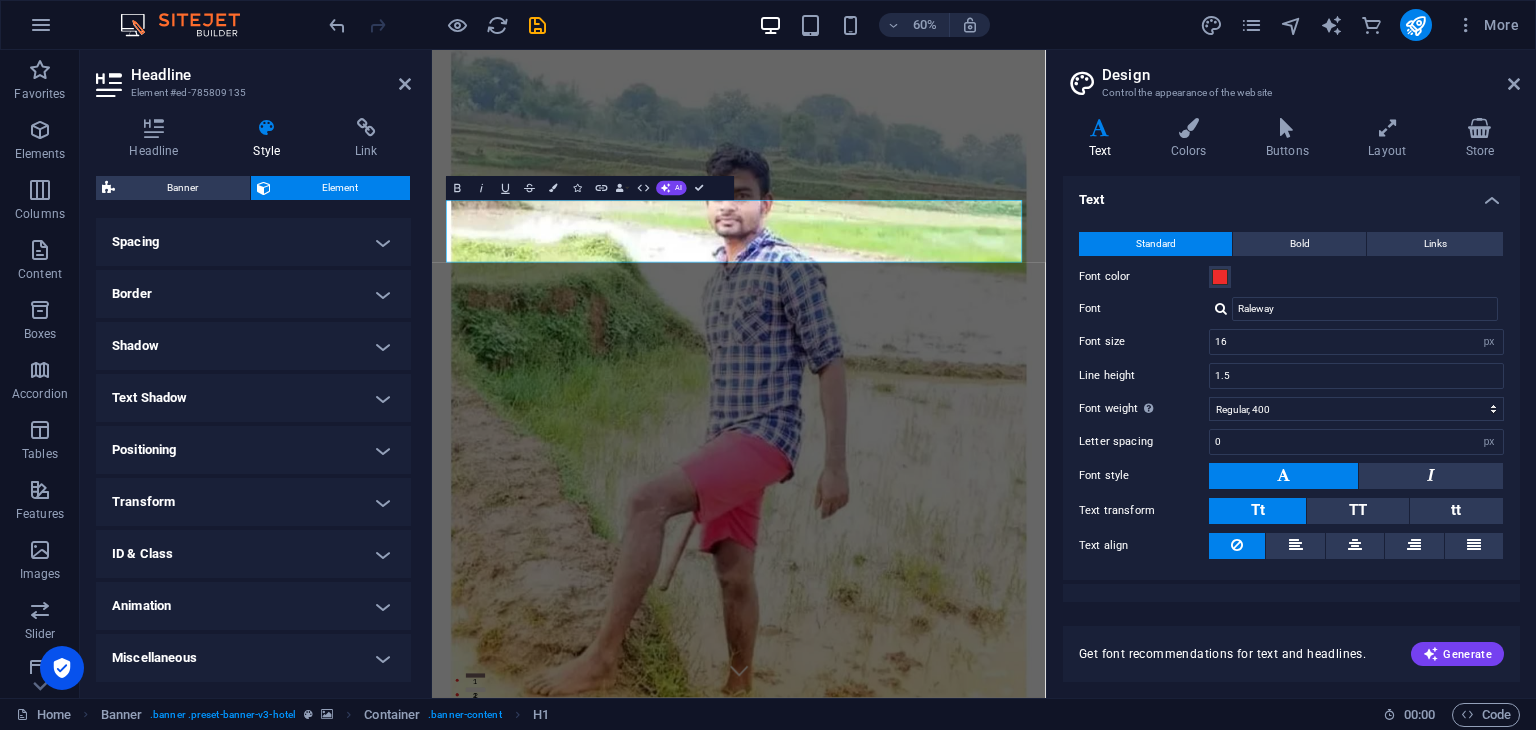 click on "Animation" at bounding box center (253, 606) 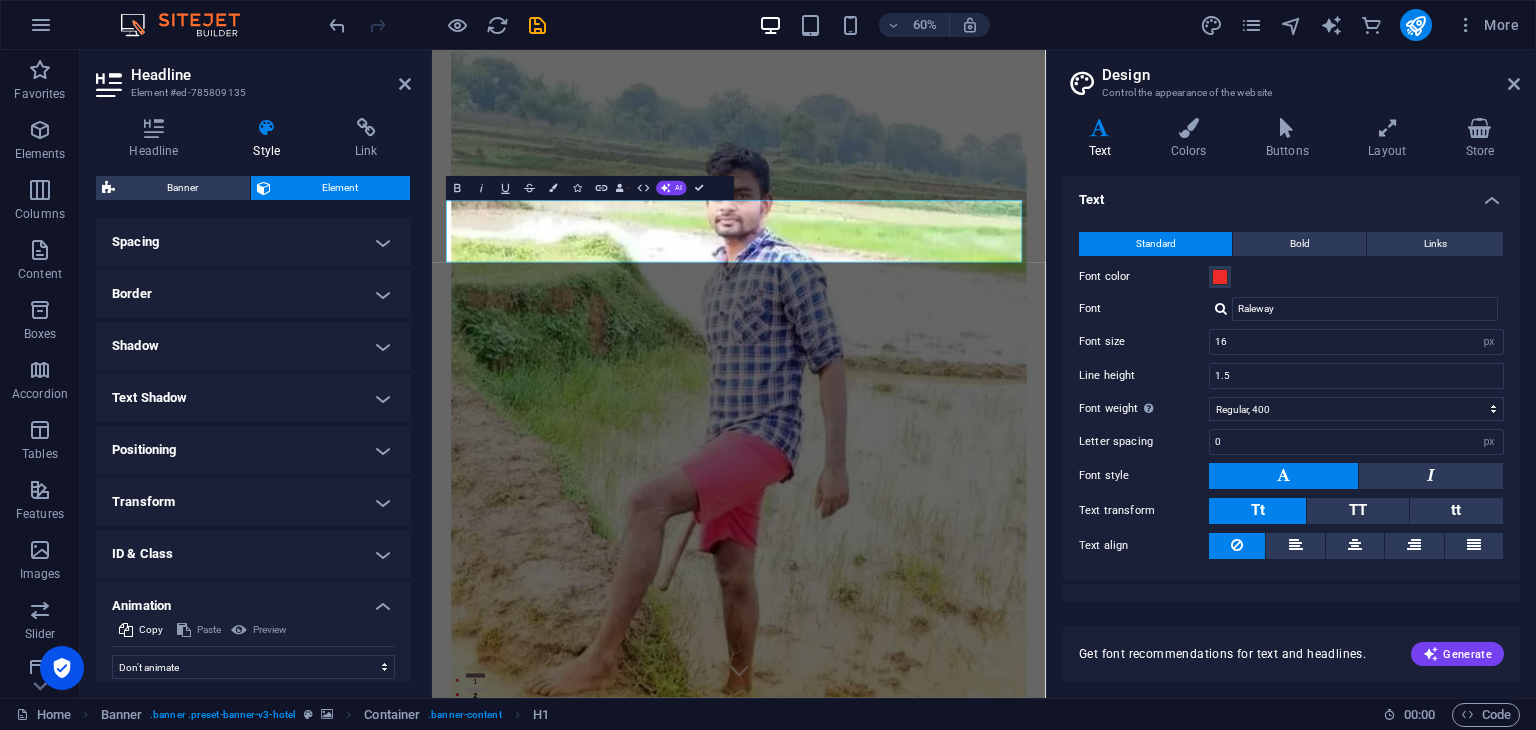 scroll, scrollTop: 444, scrollLeft: 0, axis: vertical 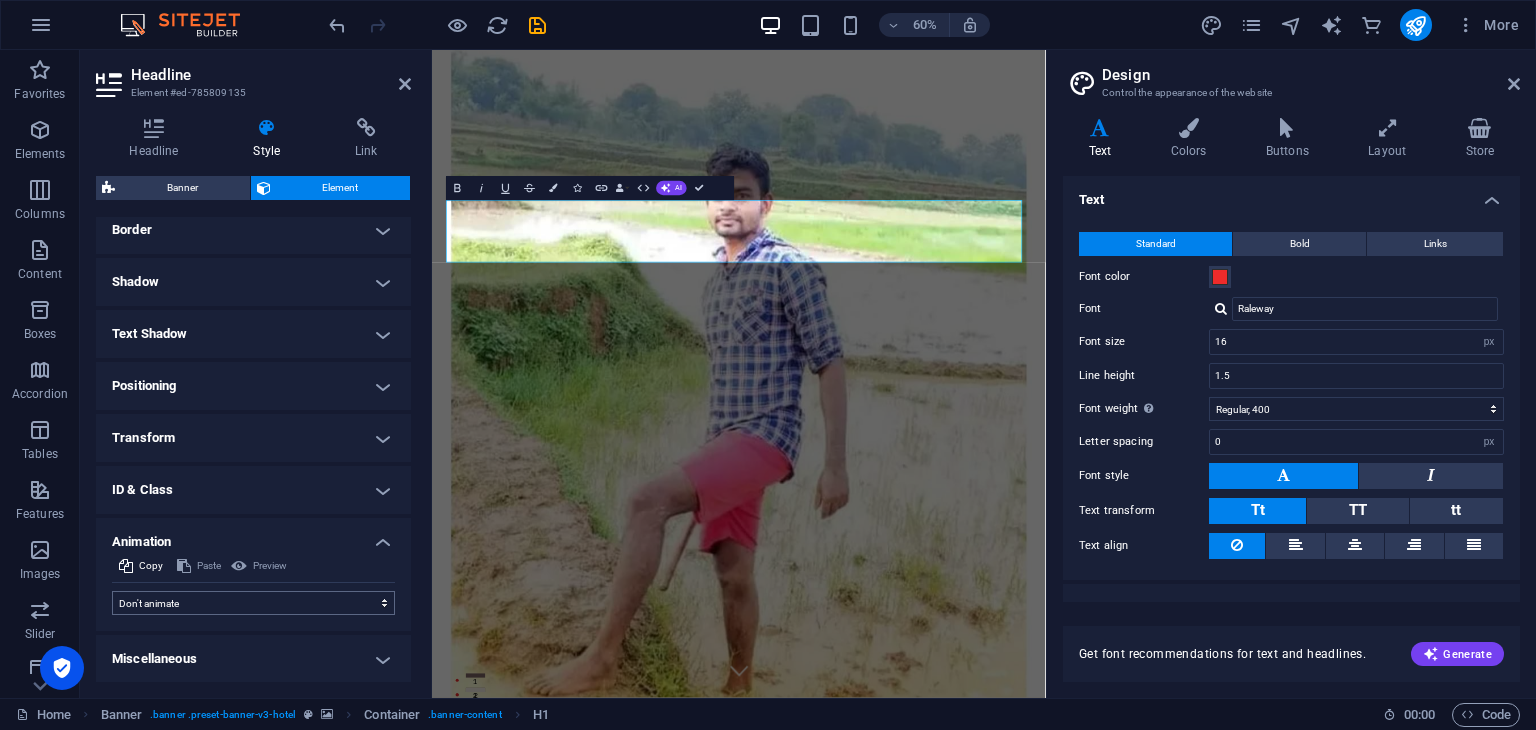 click on "Copy Paste Preview Don't animate Show / Hide Slide up/down Zoom in/out Slide left to right Slide right to left Slide top to bottom Slide bottom to top Pulse Blink Open as overlay Initial Element hidden Element shown Duration .5 s [PERSON_NAME] 0 s ms [PERSON_NAME] auto px % Trigger No automatic trigger On page load Element scrolled into view Close This label appears when hovering over the close button, indicating its function. Group Show Don't alter this element Hide this element Show this element Hide Don't alter this element Hide this element Show this element" at bounding box center [253, 592] 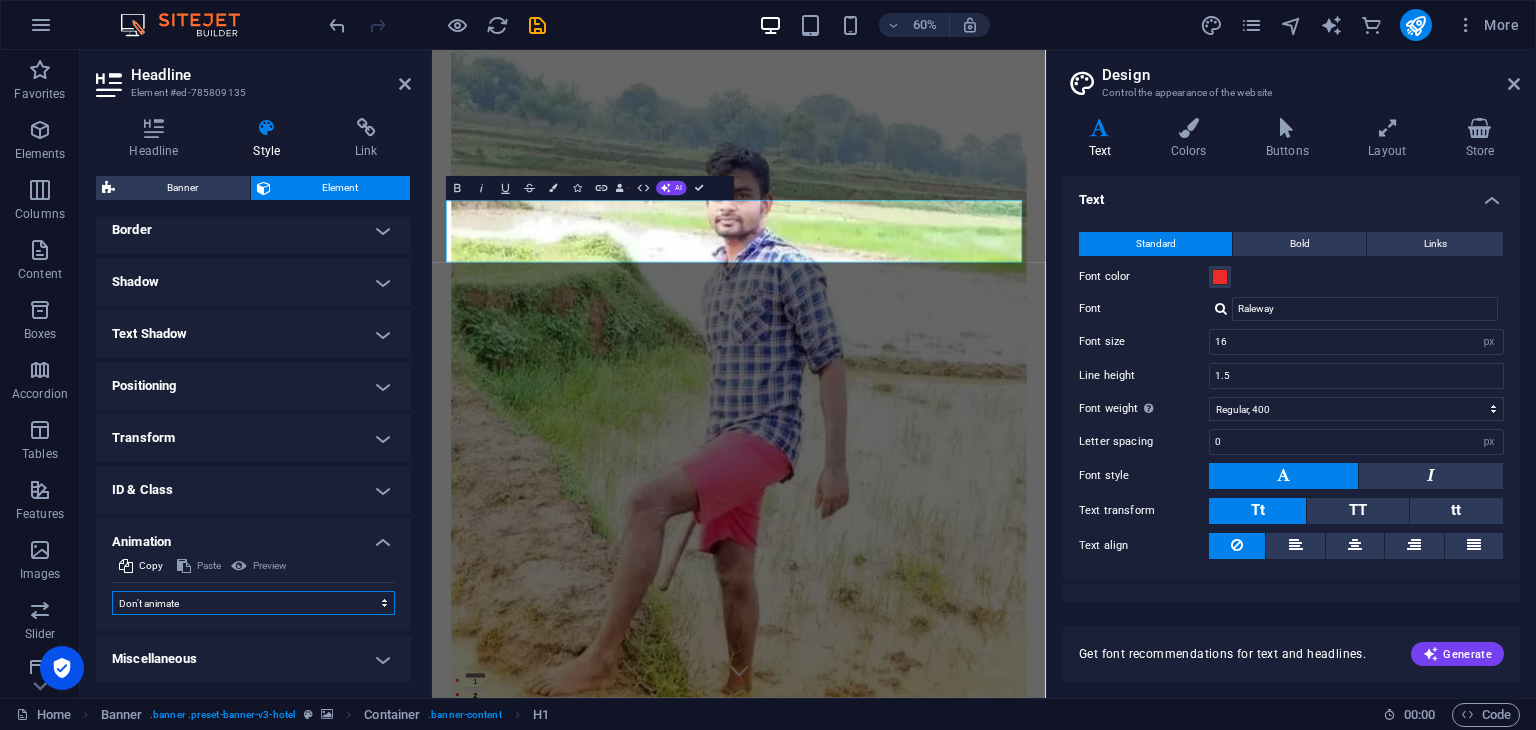 click on "Don't animate Show / Hide Slide up/down Zoom in/out Slide left to right Slide right to left Slide top to bottom Slide bottom to top Pulse Blink Open as overlay" at bounding box center [253, 603] 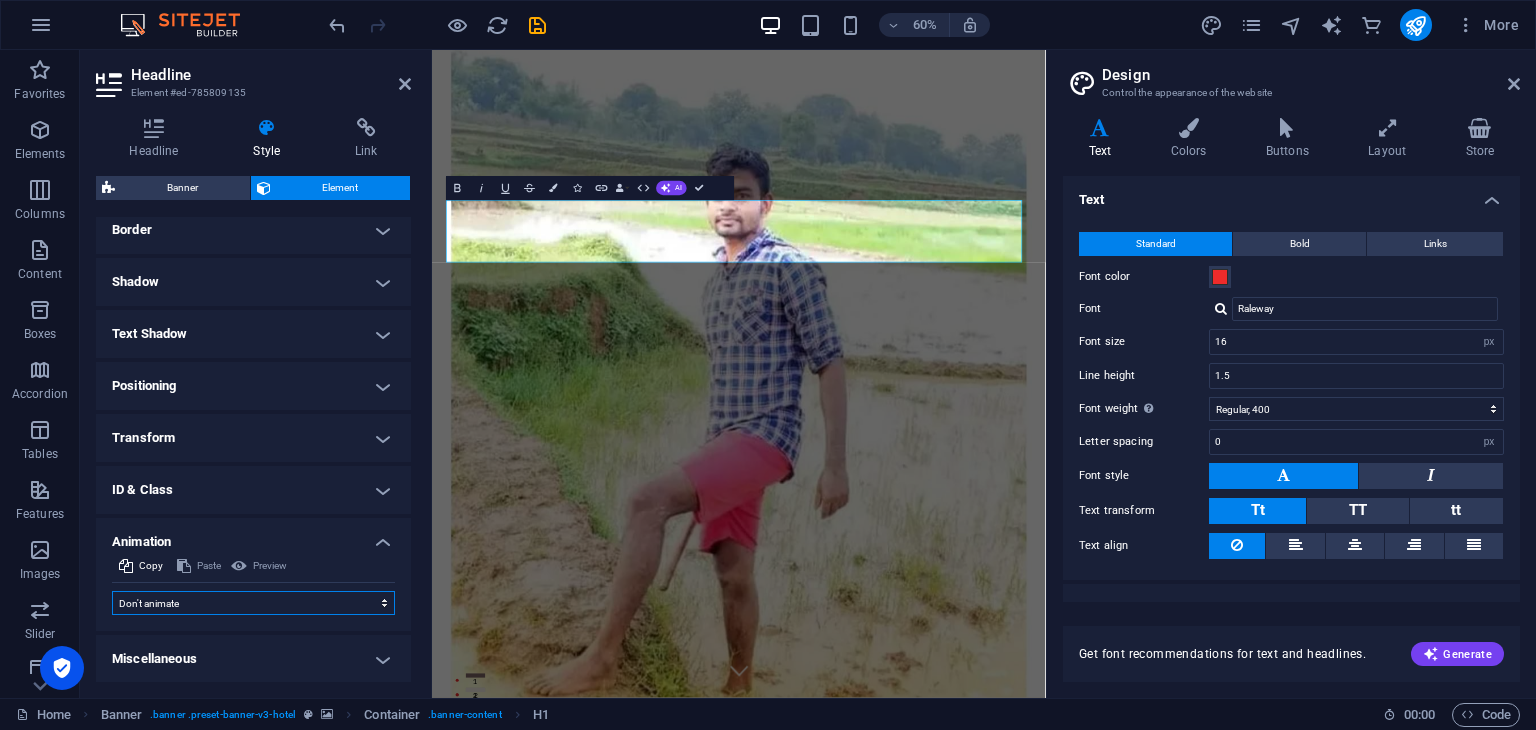 select on "fade" 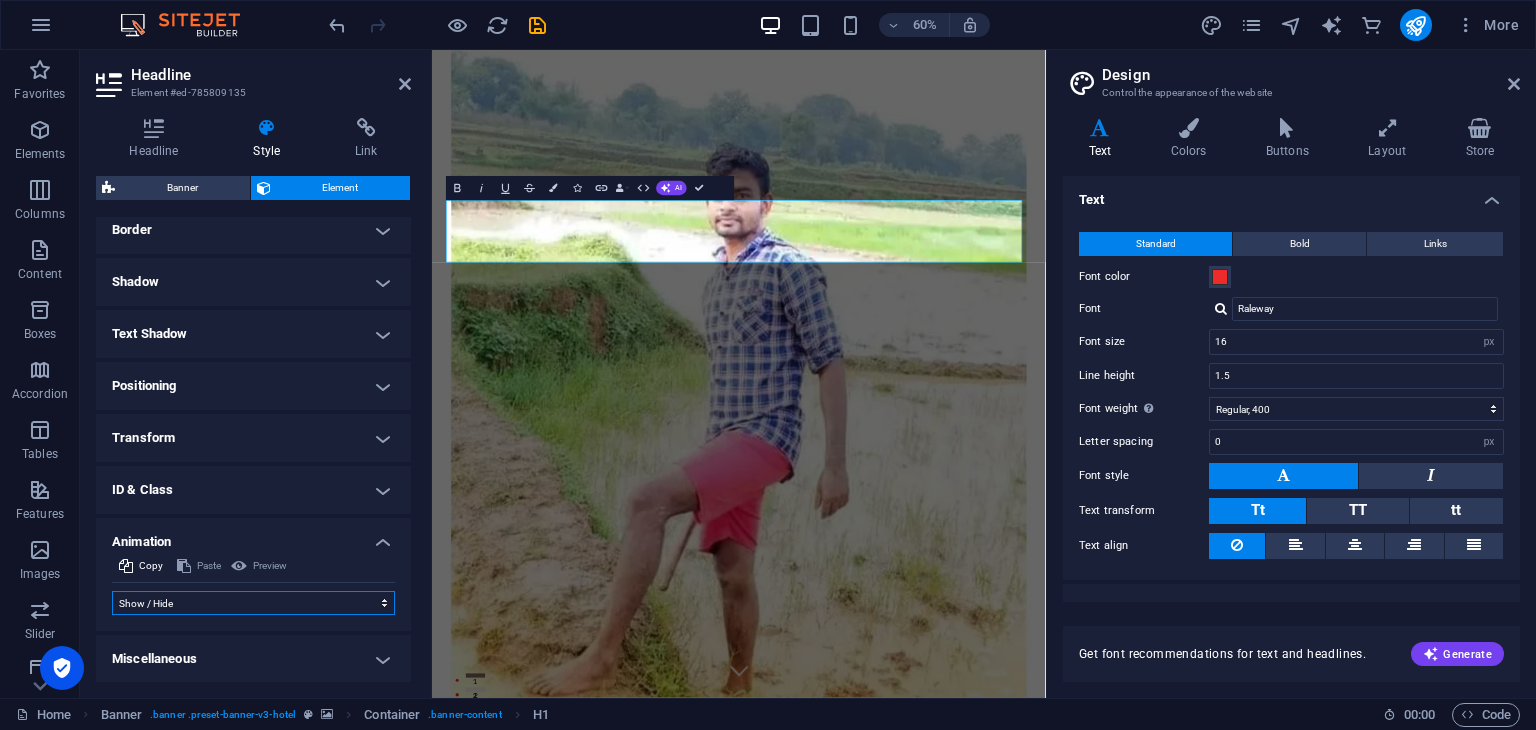 click on "Don't animate Show / Hide Slide up/down Zoom in/out Slide left to right Slide right to left Slide top to bottom Slide bottom to top Pulse Blink Open as overlay" at bounding box center [253, 603] 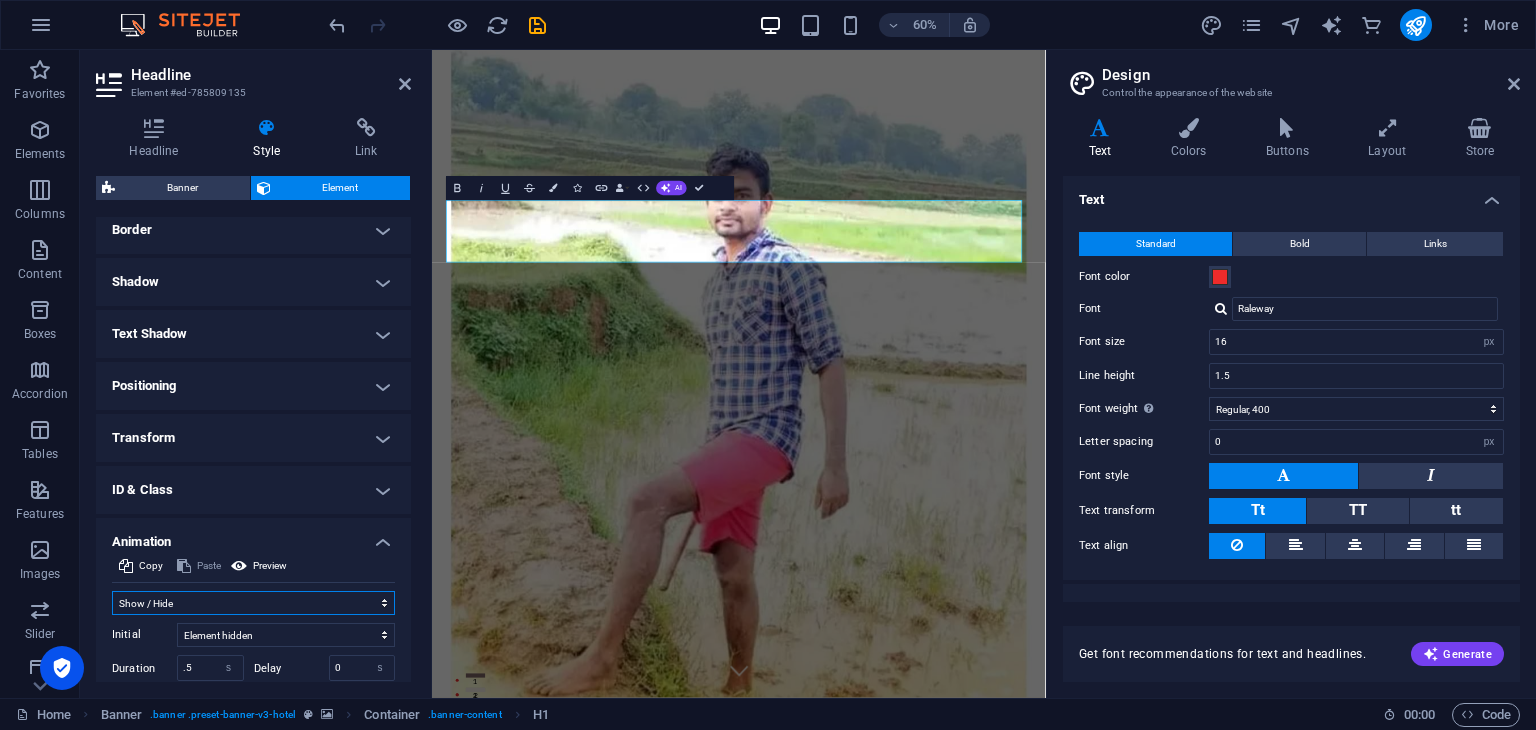 click on "Don't animate Show / Hide Slide up/down Zoom in/out Slide left to right Slide right to left Slide top to bottom Slide bottom to top Pulse Blink Open as overlay" at bounding box center [253, 603] 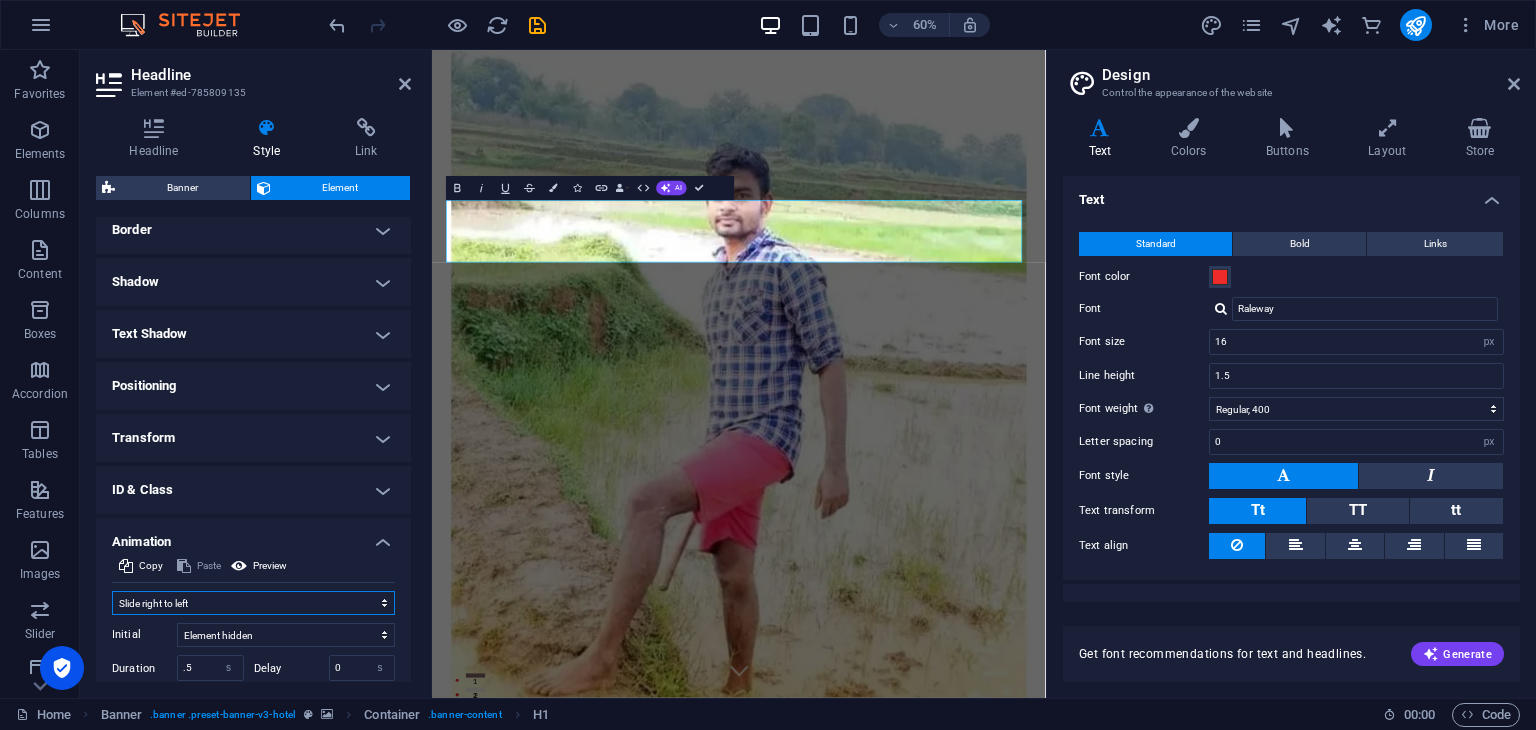 click on "Don't animate Show / Hide Slide up/down Zoom in/out Slide left to right Slide right to left Slide top to bottom Slide bottom to top Pulse Blink Open as overlay" at bounding box center (253, 603) 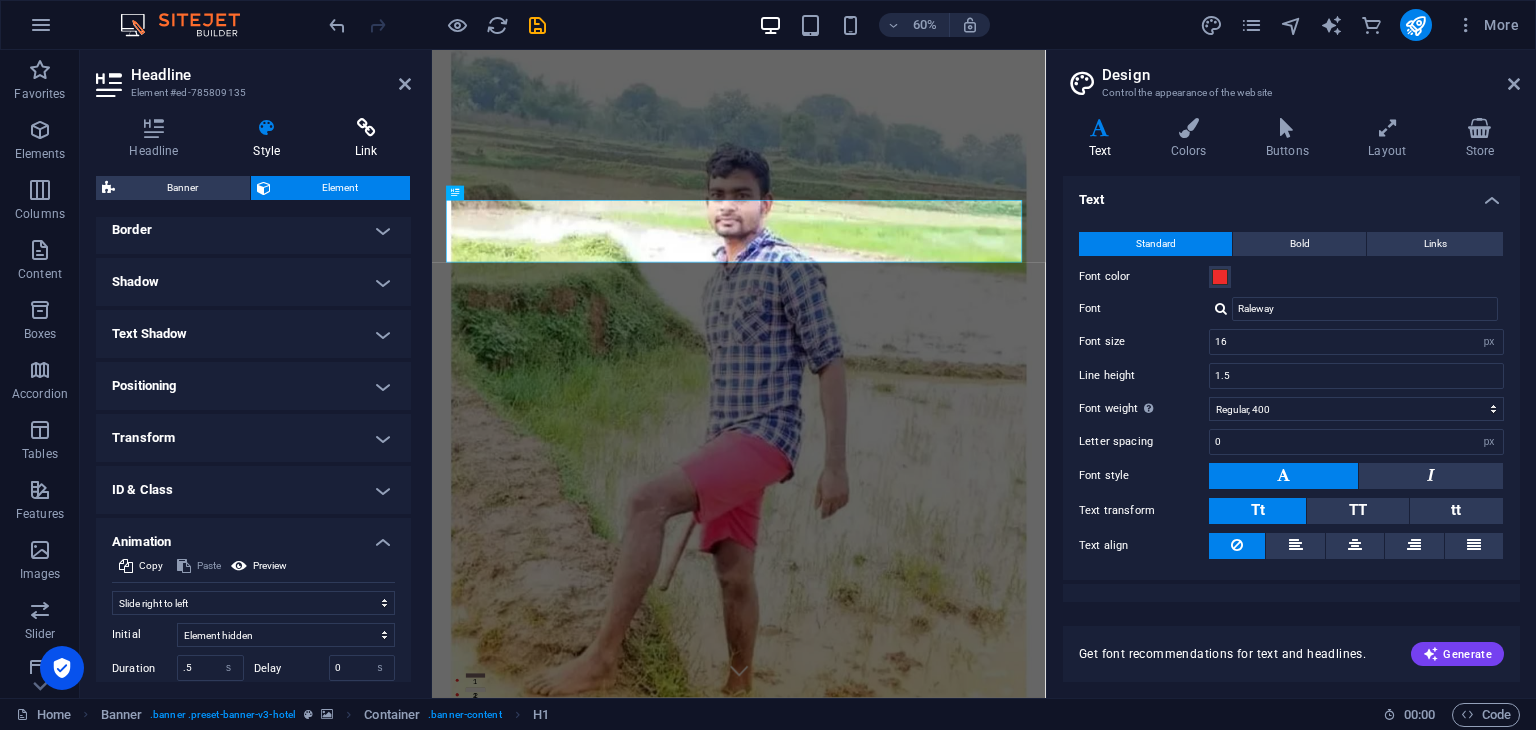 click on "Link" at bounding box center (366, 139) 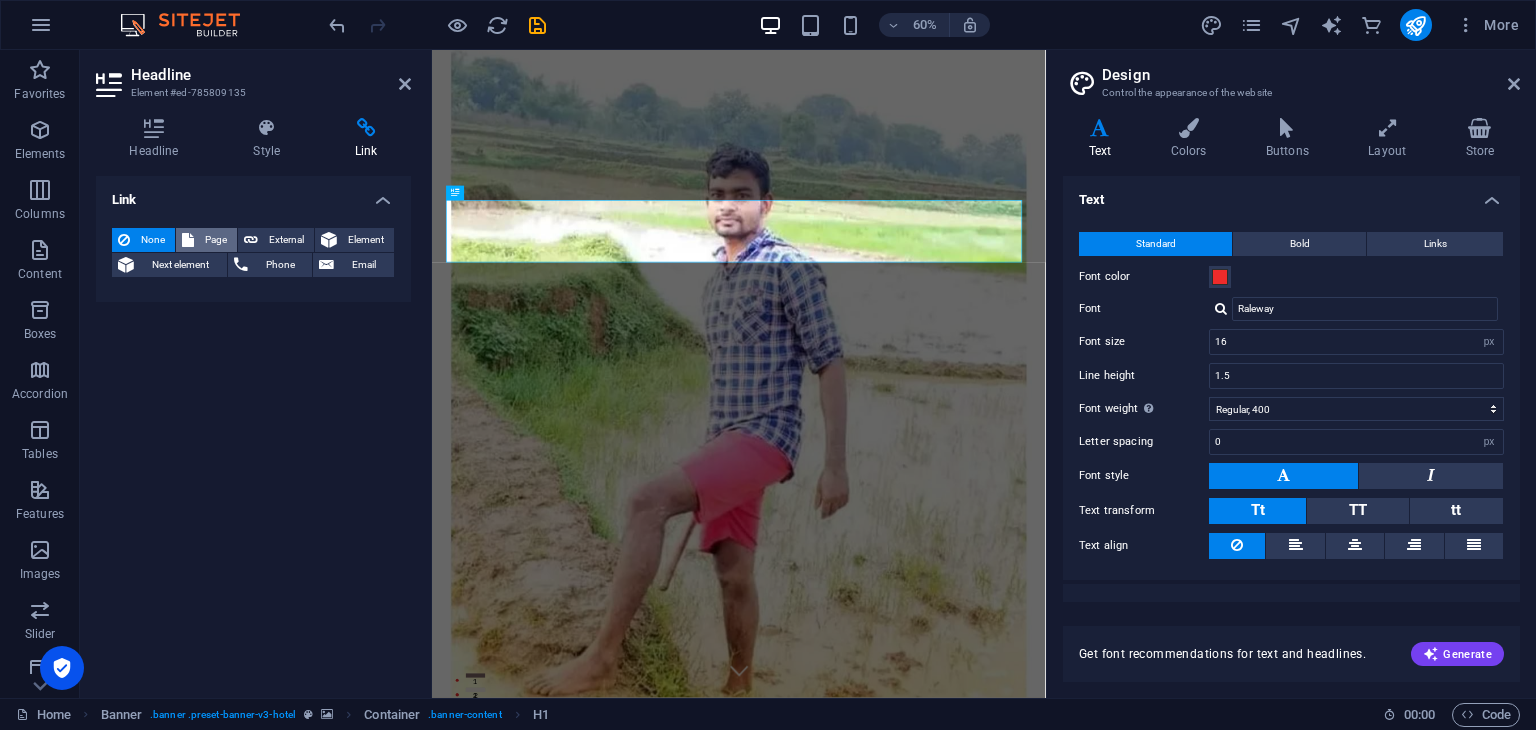 click on "Page" at bounding box center [215, 240] 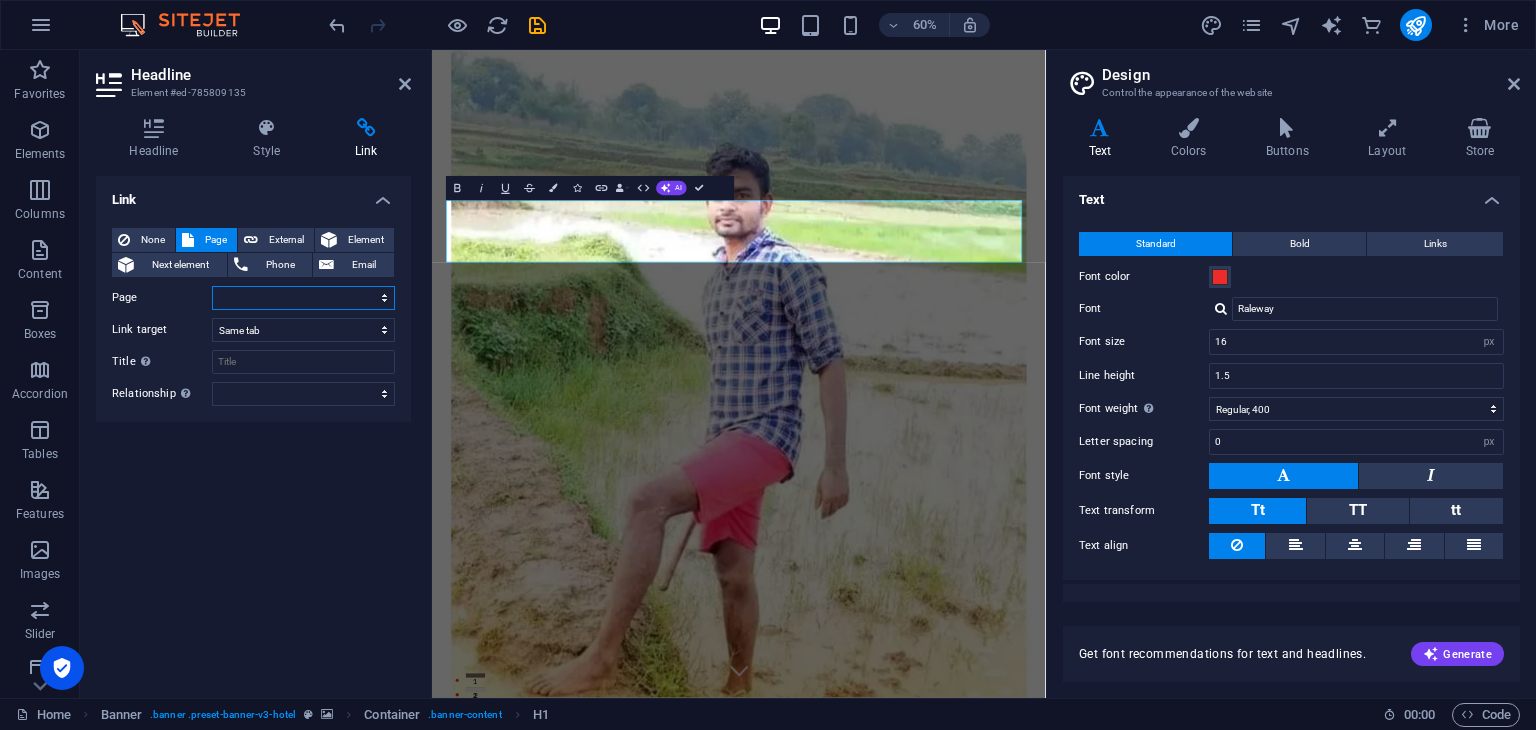 click on "Home Suites Experiences Contact Legal Notice Privacy" at bounding box center [303, 298] 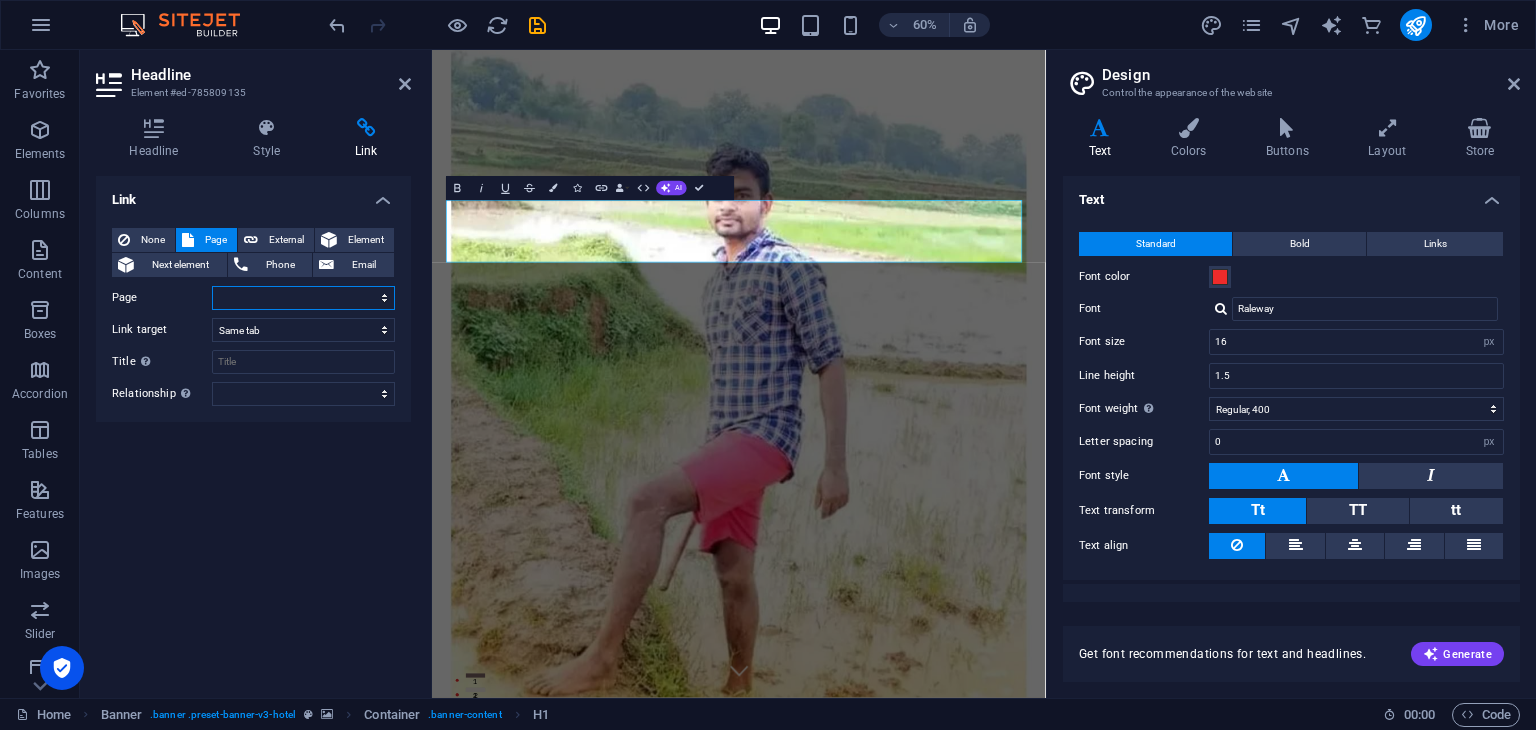 select on "0" 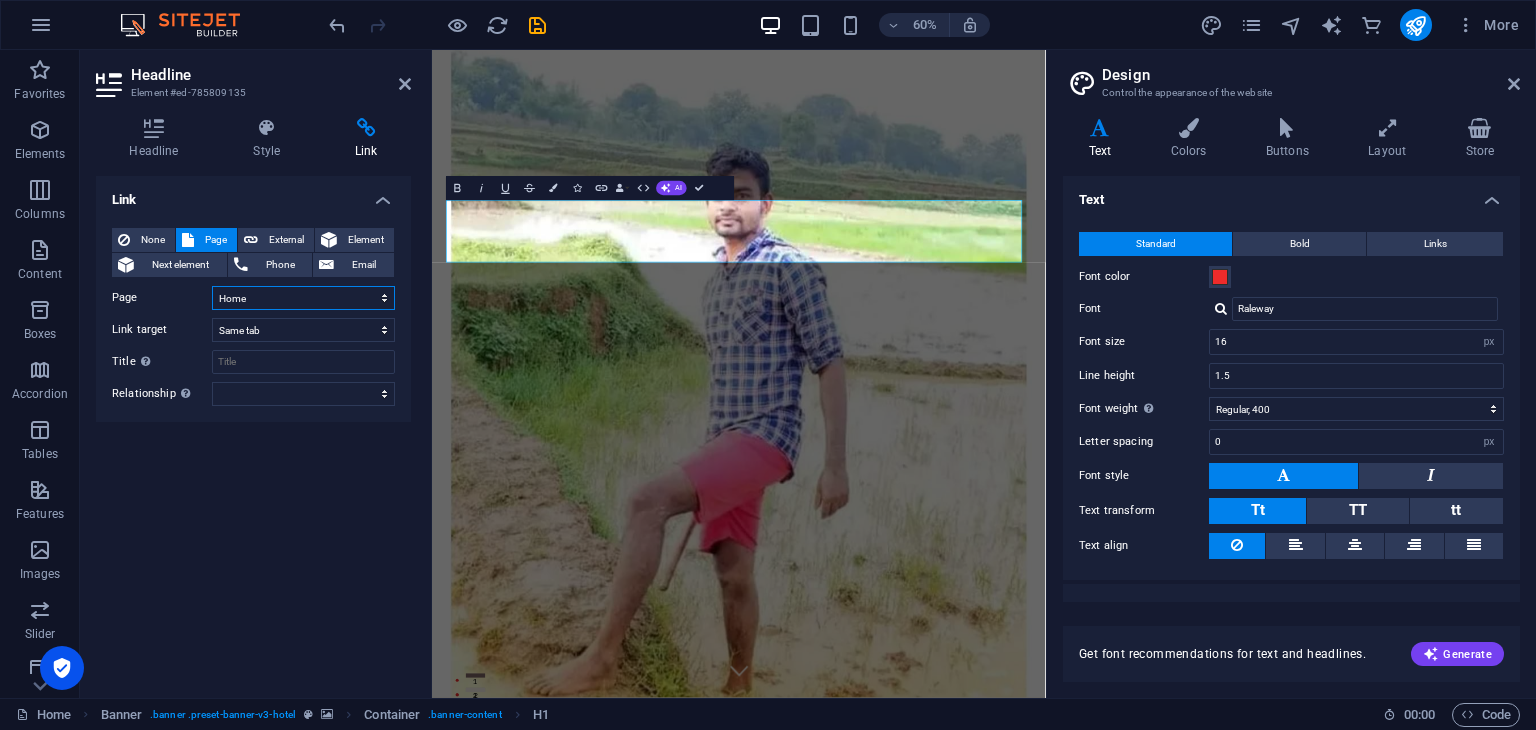 click on "Home Suites Experiences Contact Legal Notice Privacy" at bounding box center [303, 298] 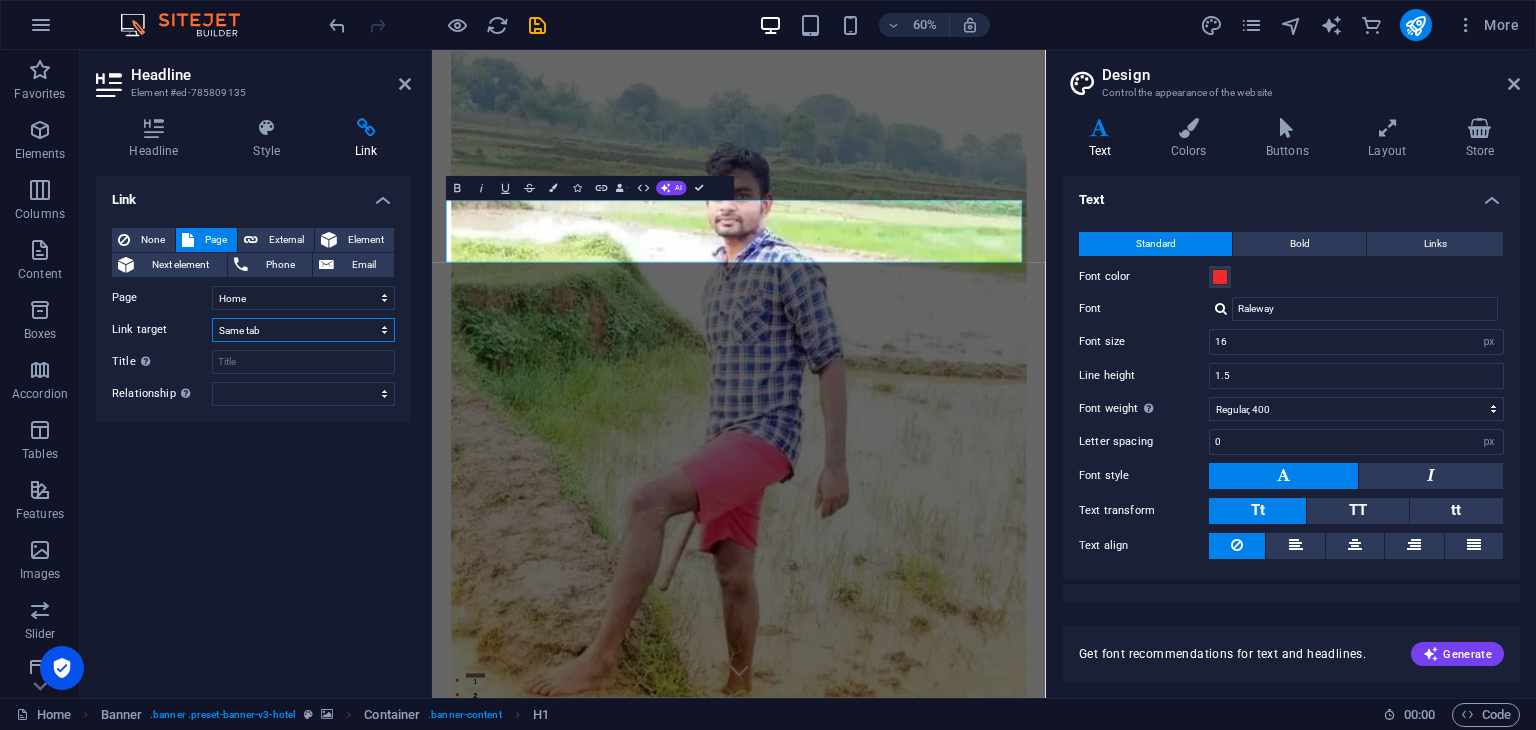 click on "New tab Same tab Overlay" at bounding box center (303, 330) 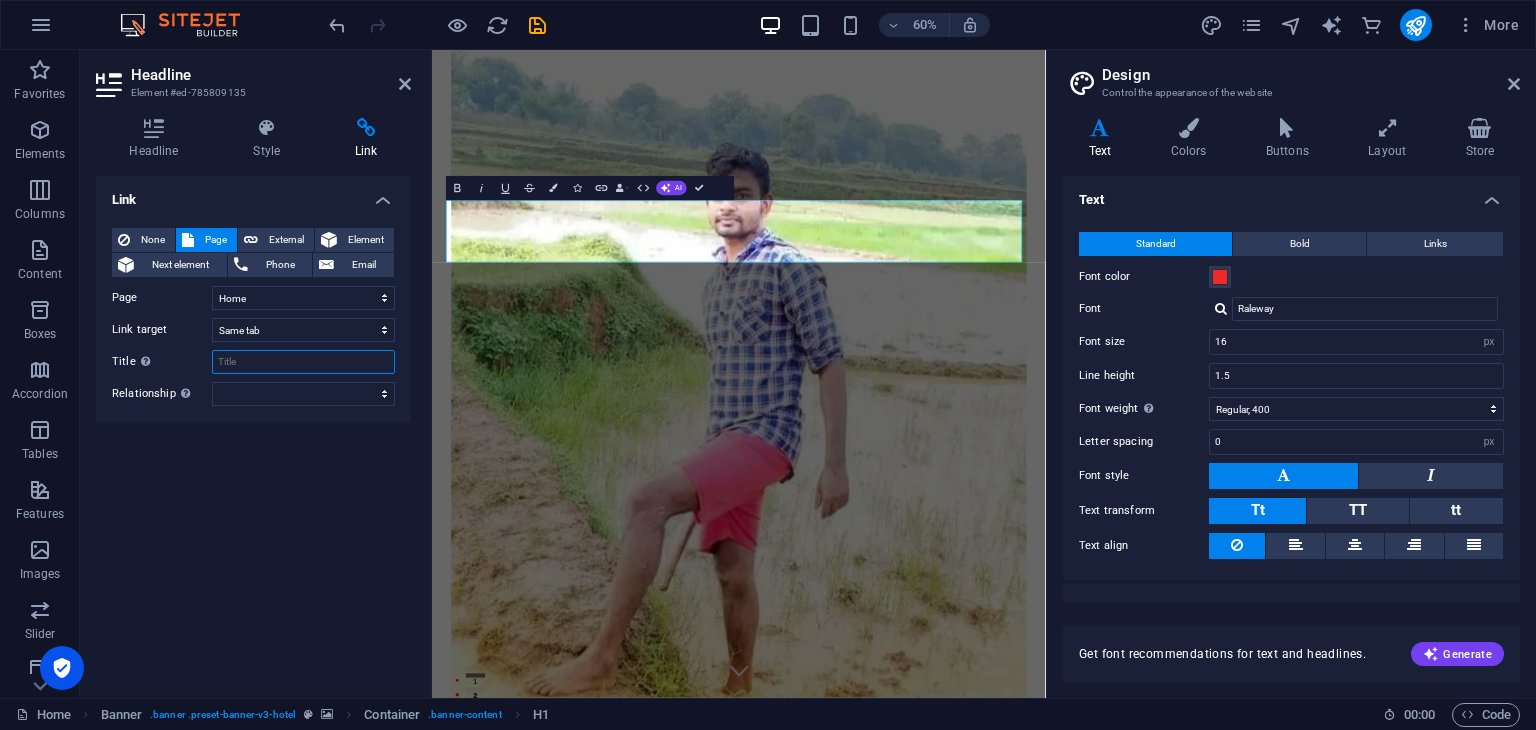 click on "Title Additional link description, should not be the same as the link text. The title is most often shown as a tooltip text when the mouse moves over the element. Leave empty if uncertain." at bounding box center [303, 362] 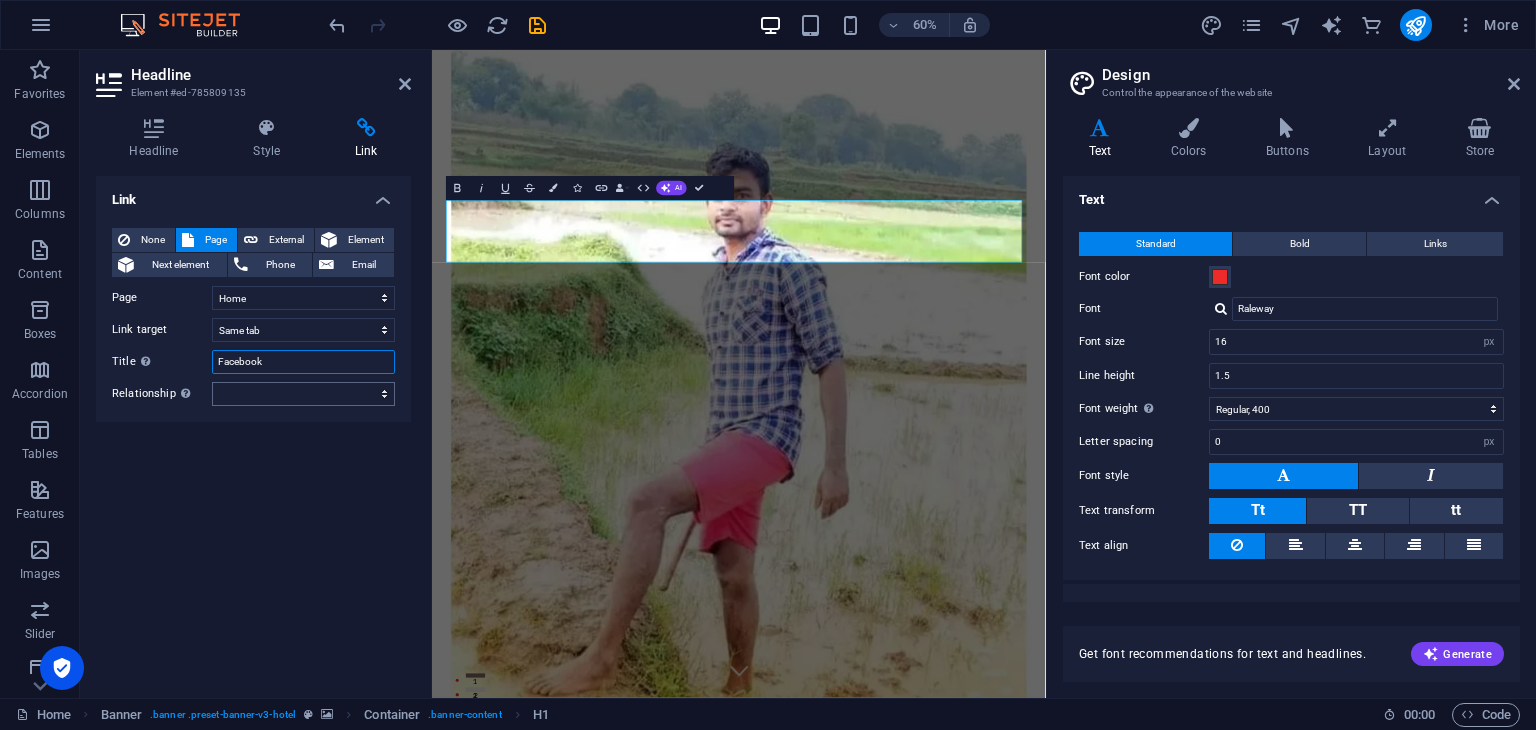 type on "Facebook" 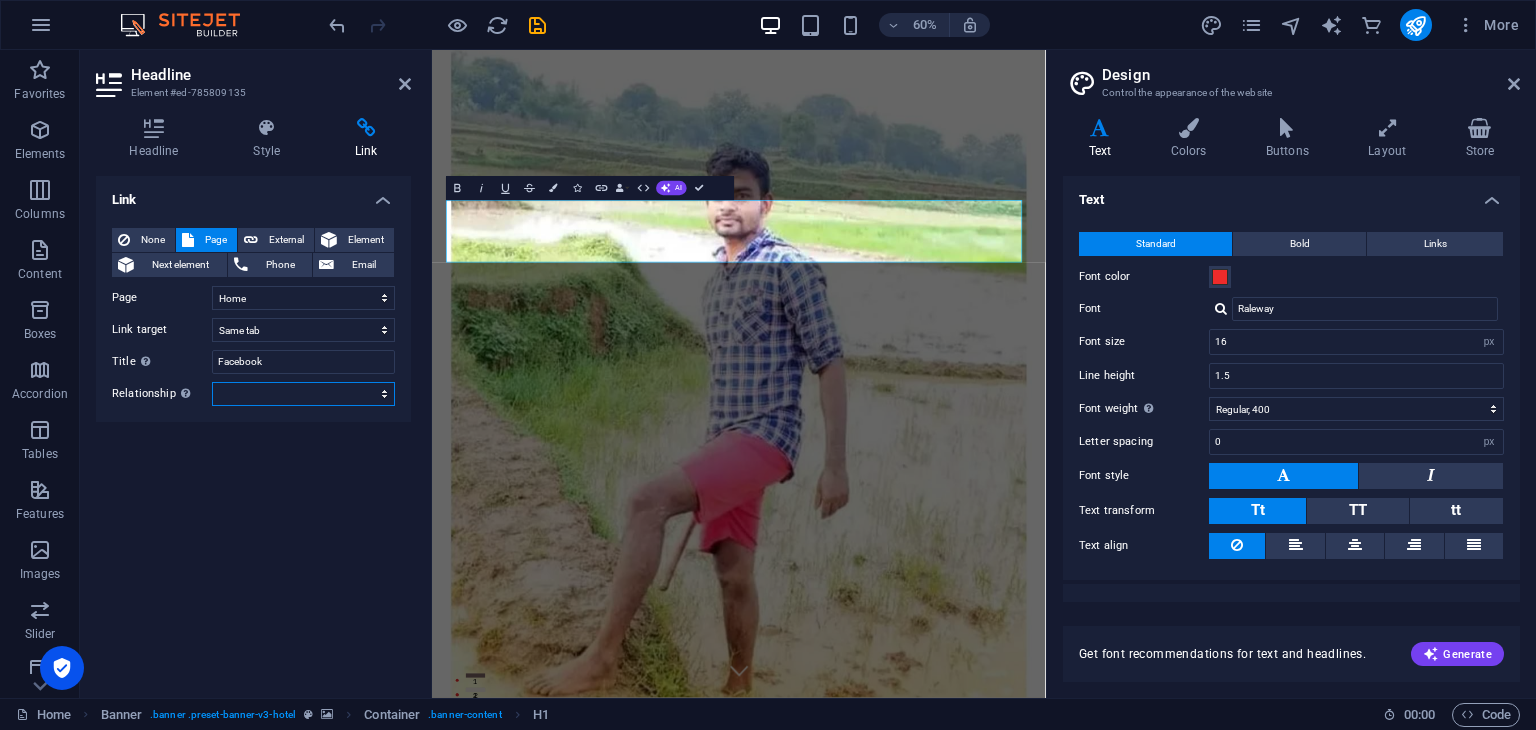 click on "alternate author bookmark external help license next nofollow noreferrer noopener prev search tag" at bounding box center [303, 394] 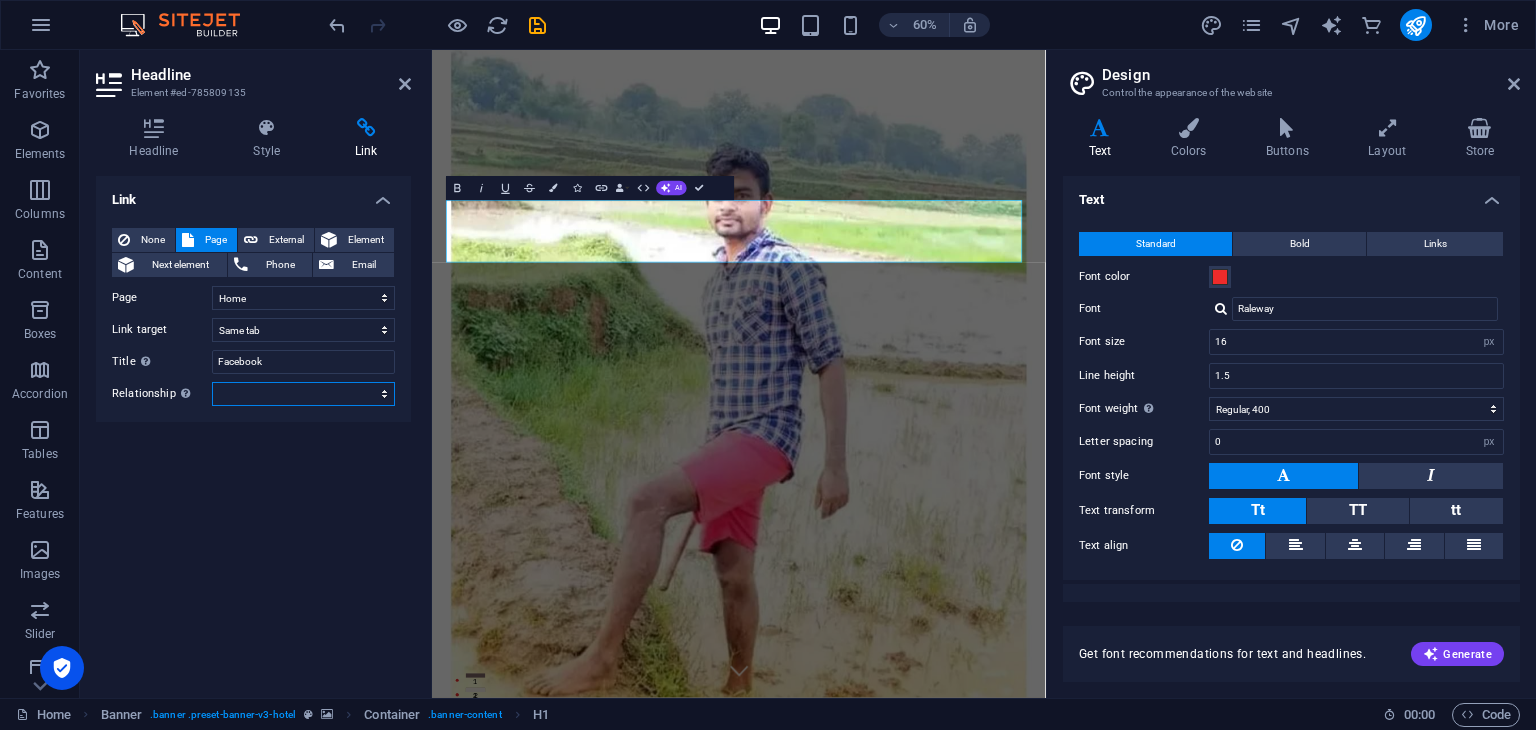 select on "external" 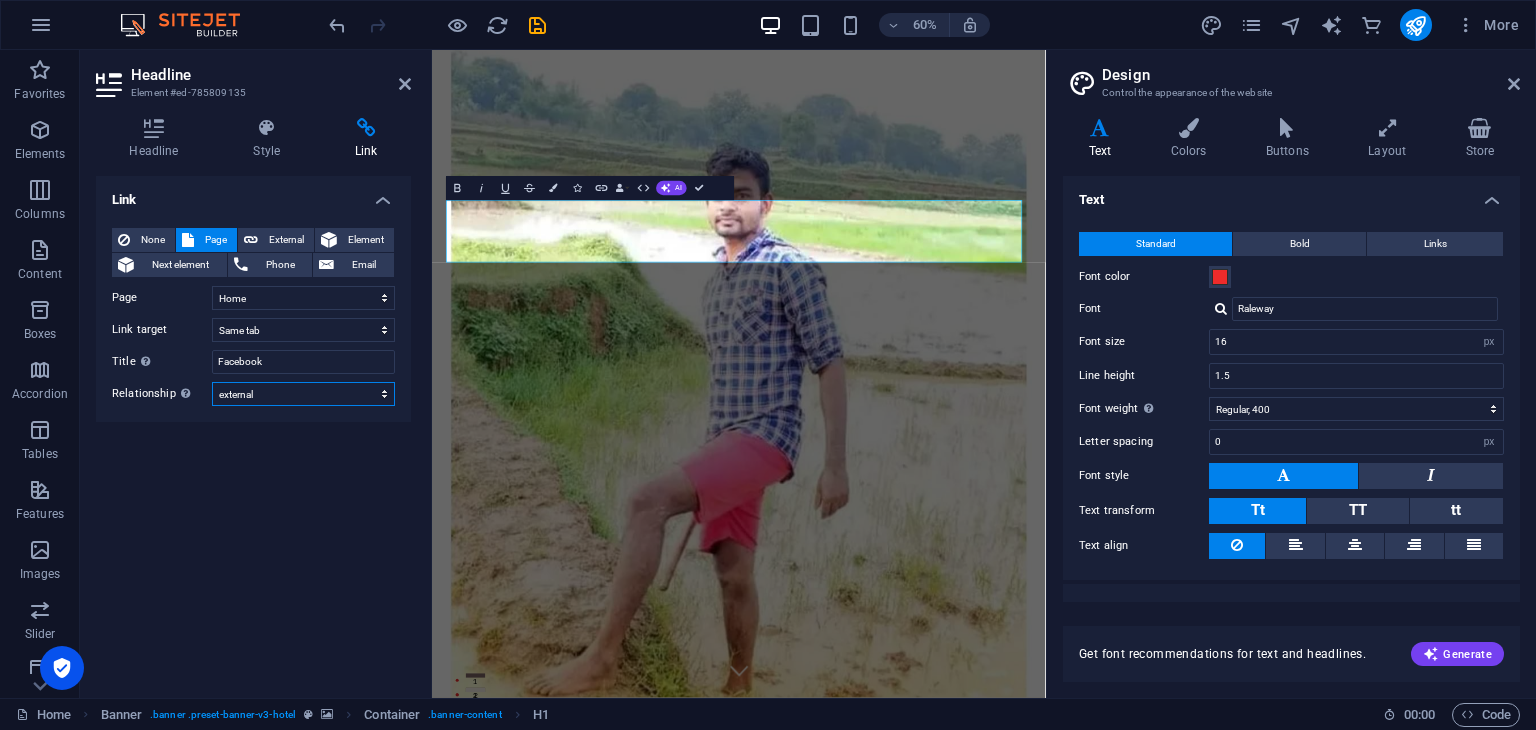 click on "alternate author bookmark external help license next nofollow noreferrer noopener prev search tag" at bounding box center (303, 394) 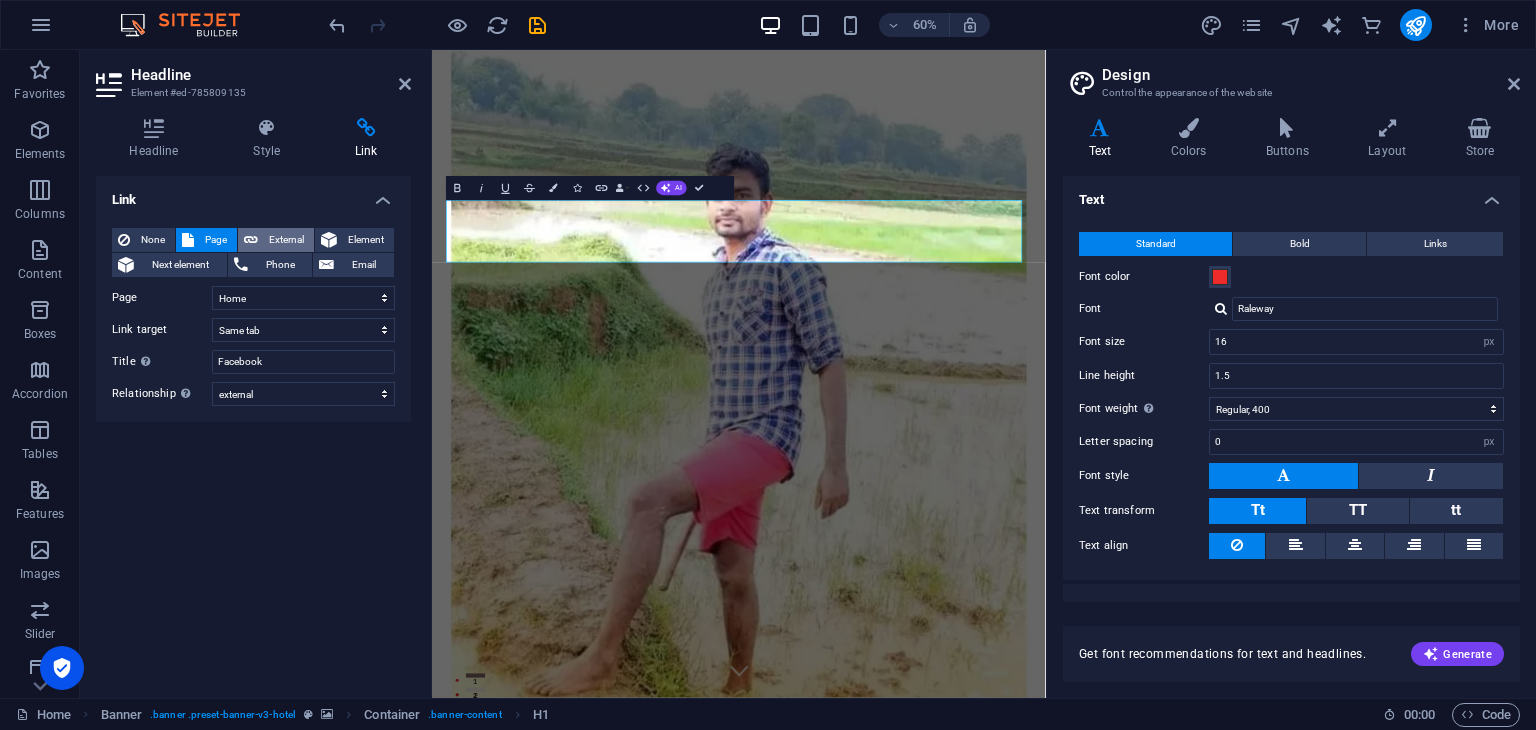 drag, startPoint x: 322, startPoint y: 463, endPoint x: 280, endPoint y: 242, distance: 224.95555 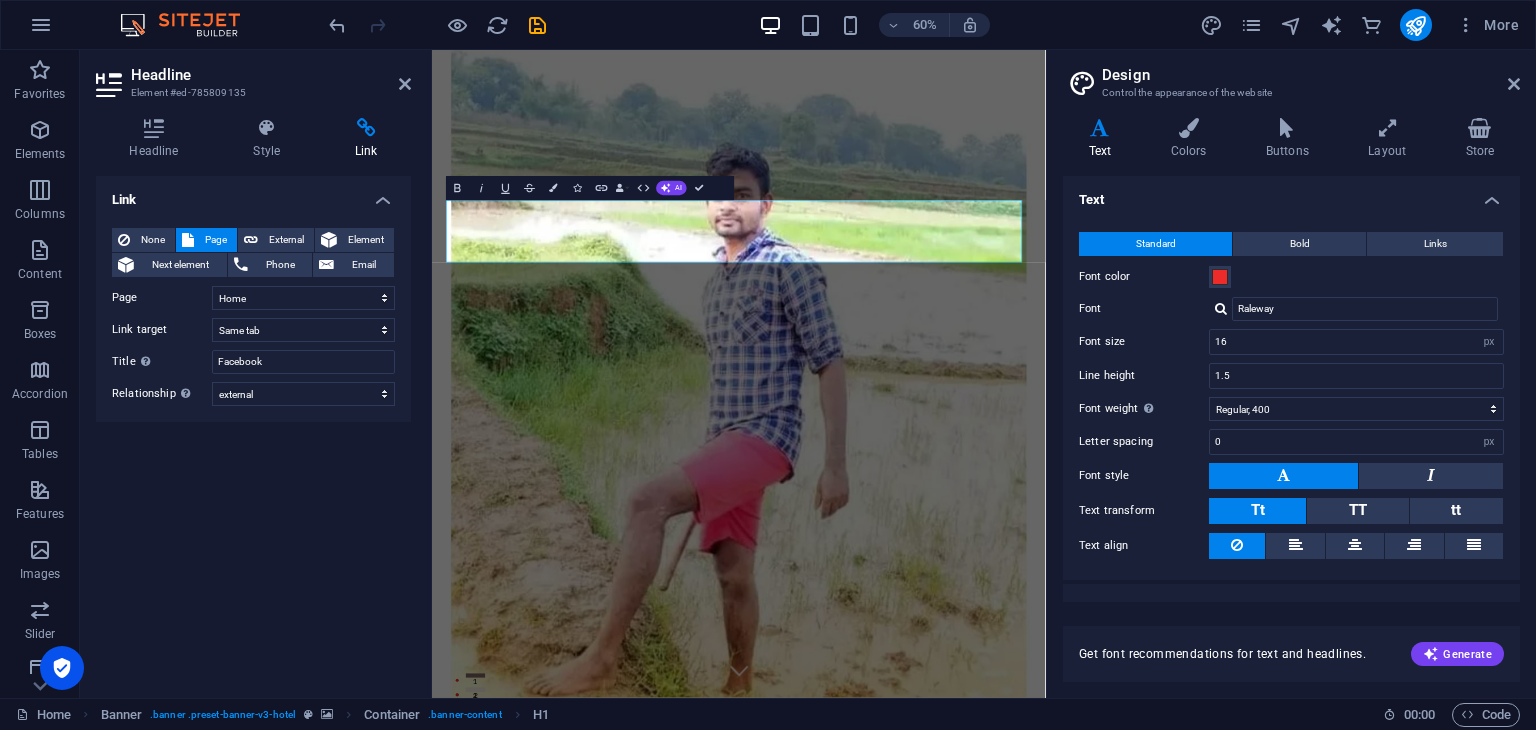 click on "Link None Page External Element Next element Phone Email Page Home Suites Experiences Contact Legal Notice Privacy Element
URL Phone Email Link target New tab Same tab Overlay Title Additional link description, should not be the same as the link text. The title is most often shown as a tooltip text when the mouse moves over the element. Leave empty if uncertain. Facebook Relationship Sets the  relationship of this link to the link target . For example, the value "nofollow" instructs search engines not to follow the link. Can be left empty. alternate author bookmark external help license next nofollow noreferrer noopener prev search tag" at bounding box center (253, 429) 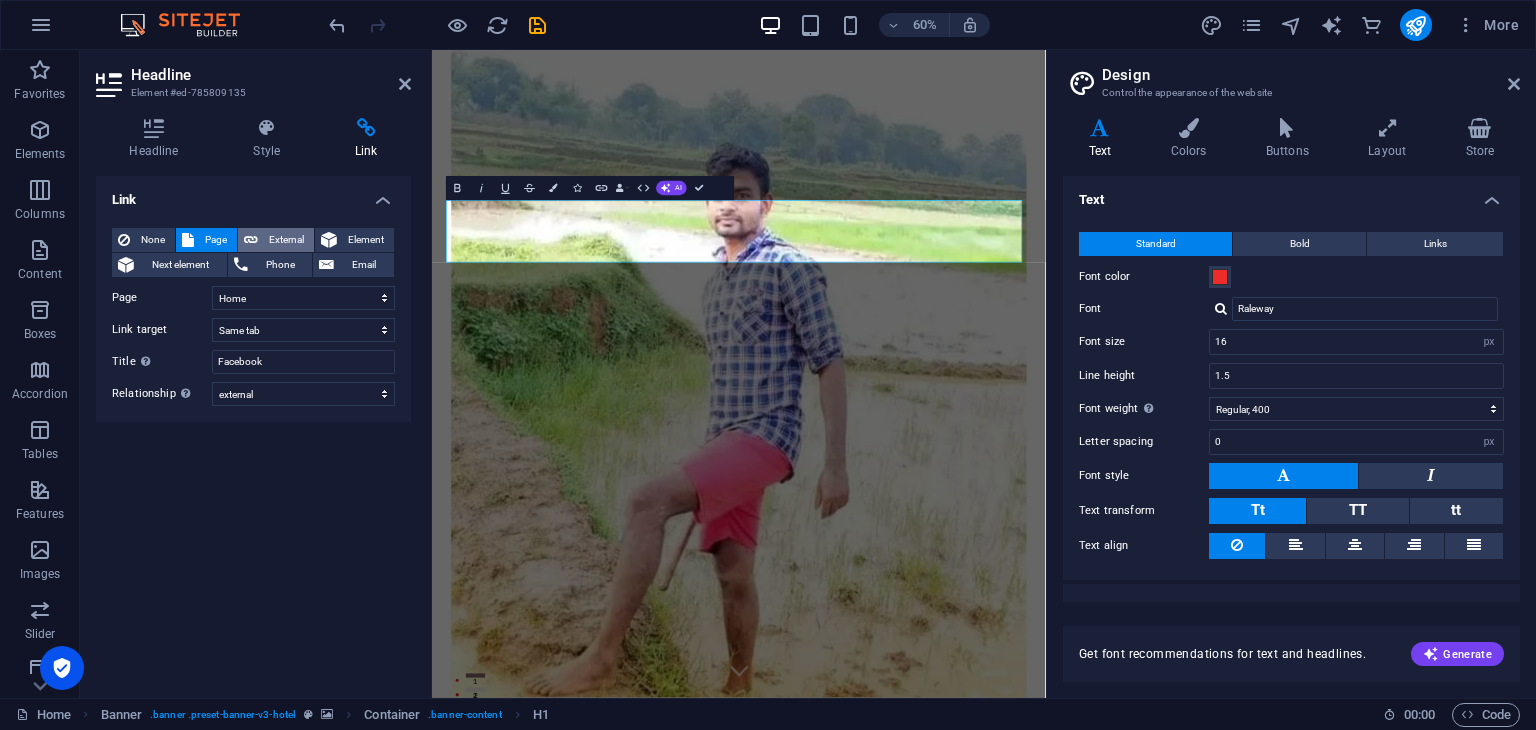 click on "External" at bounding box center [286, 240] 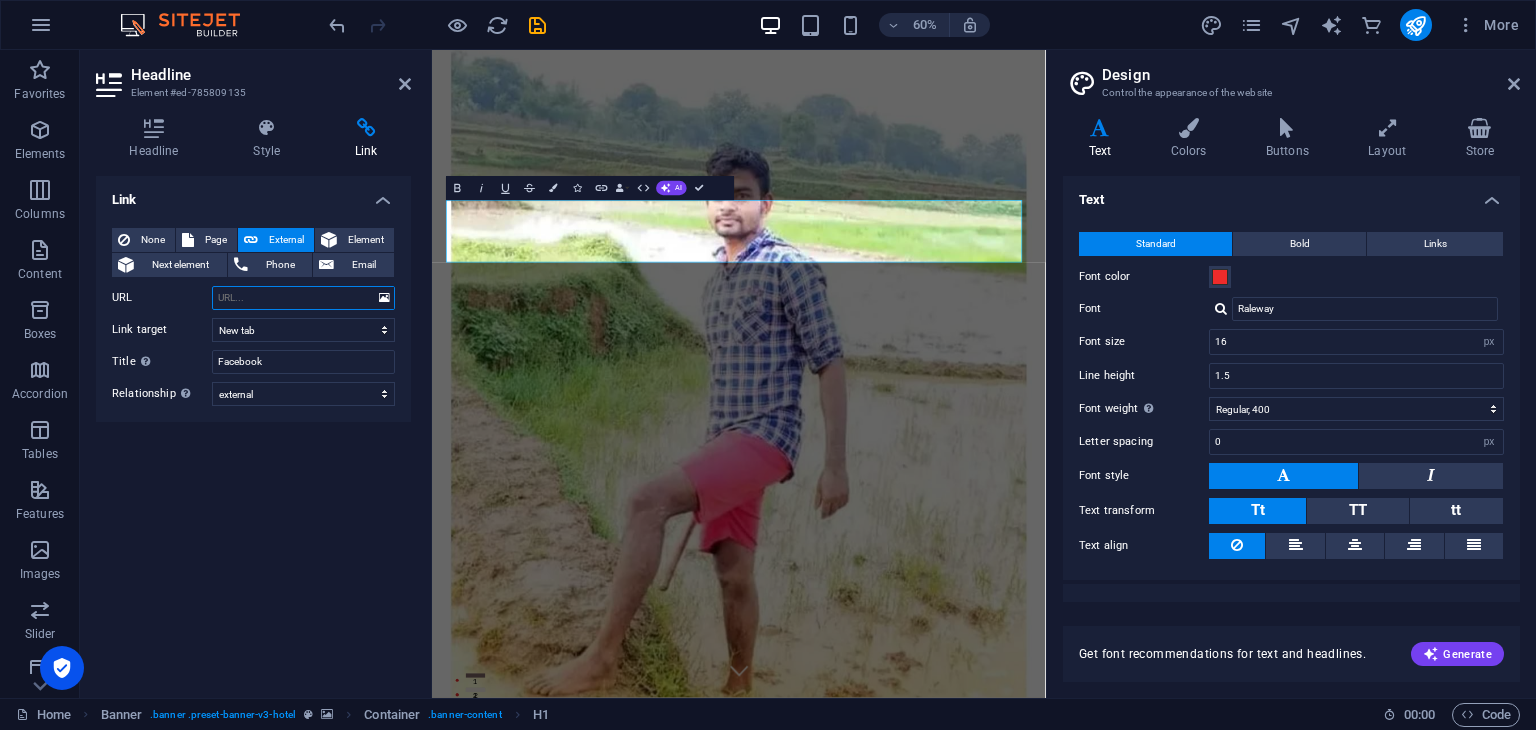 paste on "[URL][DOMAIN_NAME]" 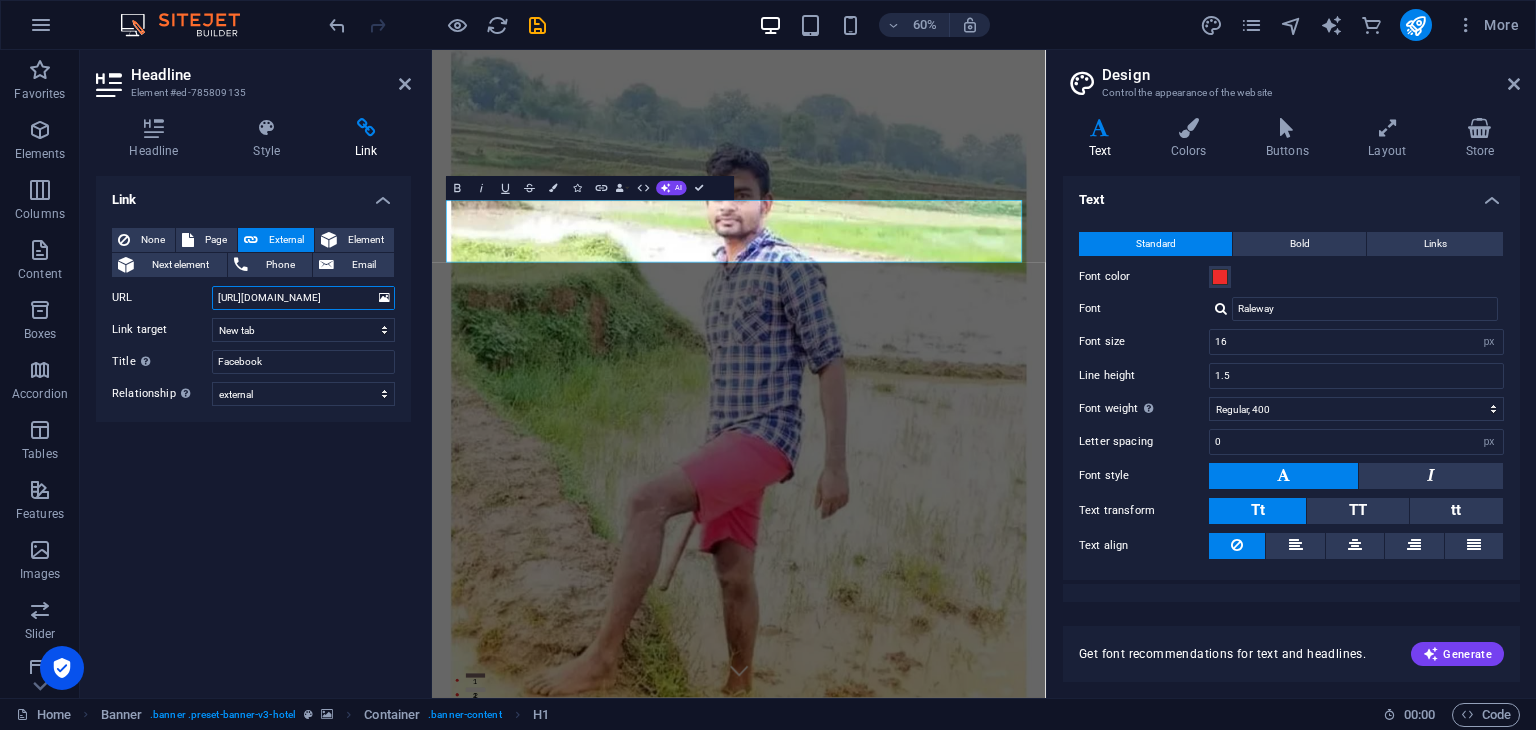 scroll, scrollTop: 0, scrollLeft: 117, axis: horizontal 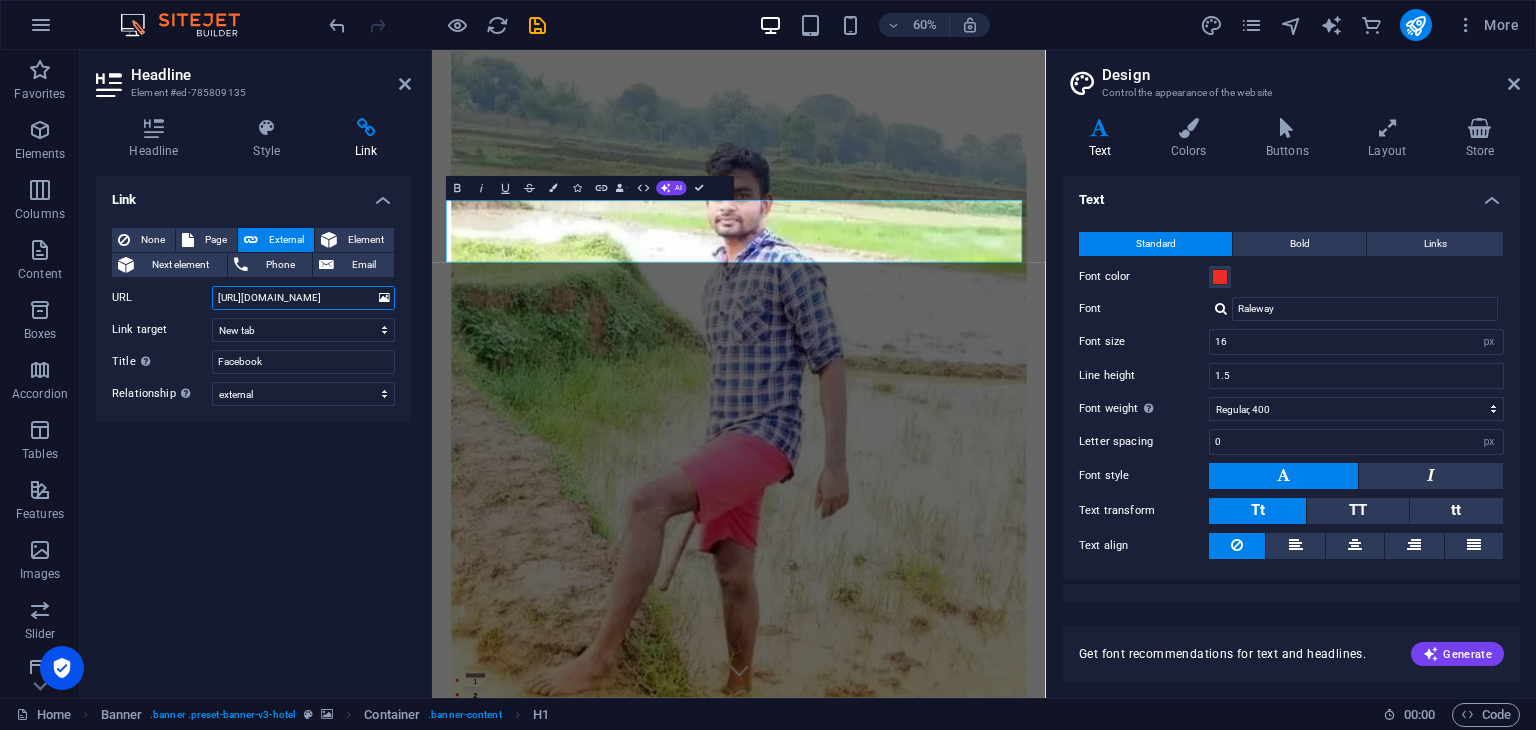 type on "[URL][DOMAIN_NAME]" 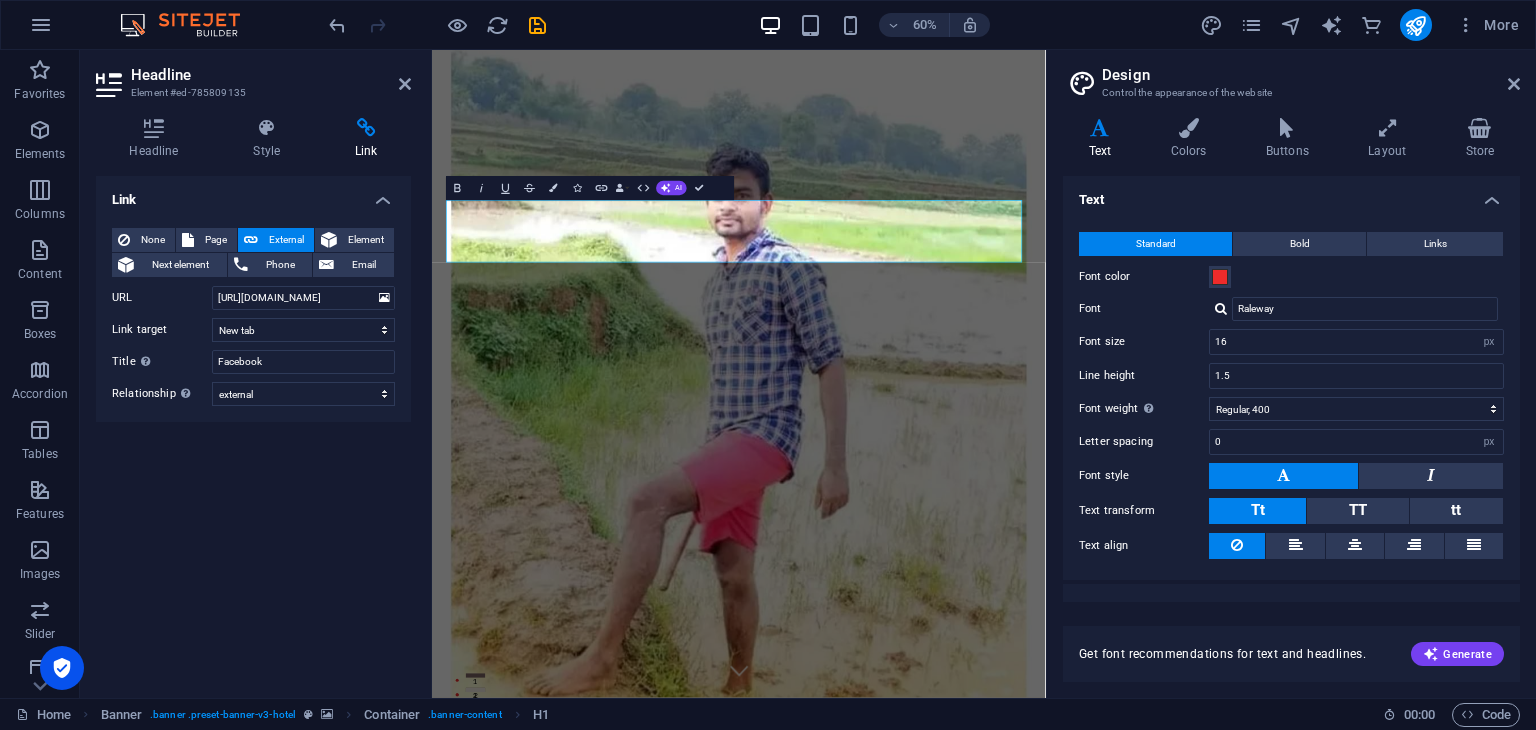 scroll, scrollTop: 0, scrollLeft: 0, axis: both 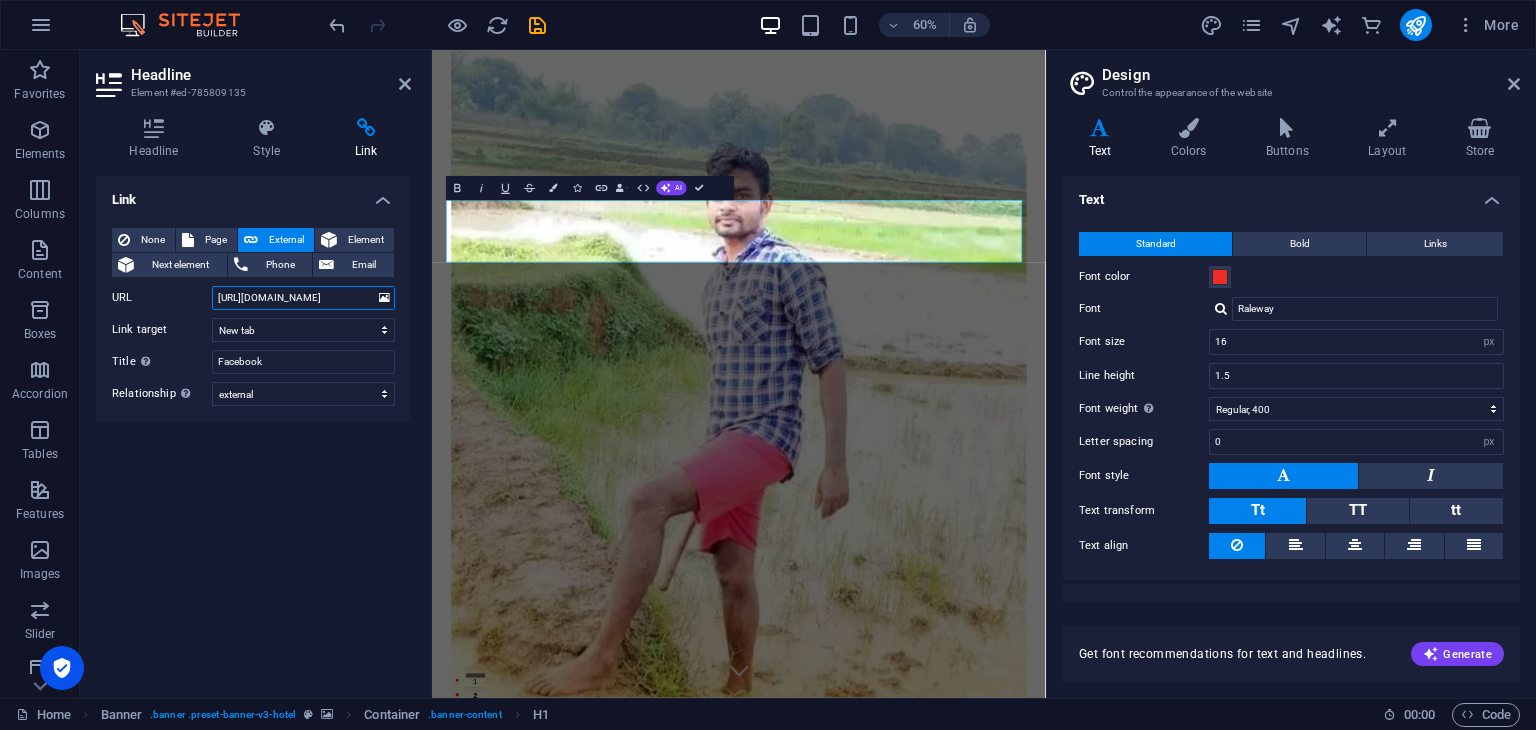 click on "[URL][DOMAIN_NAME]" at bounding box center (303, 298) 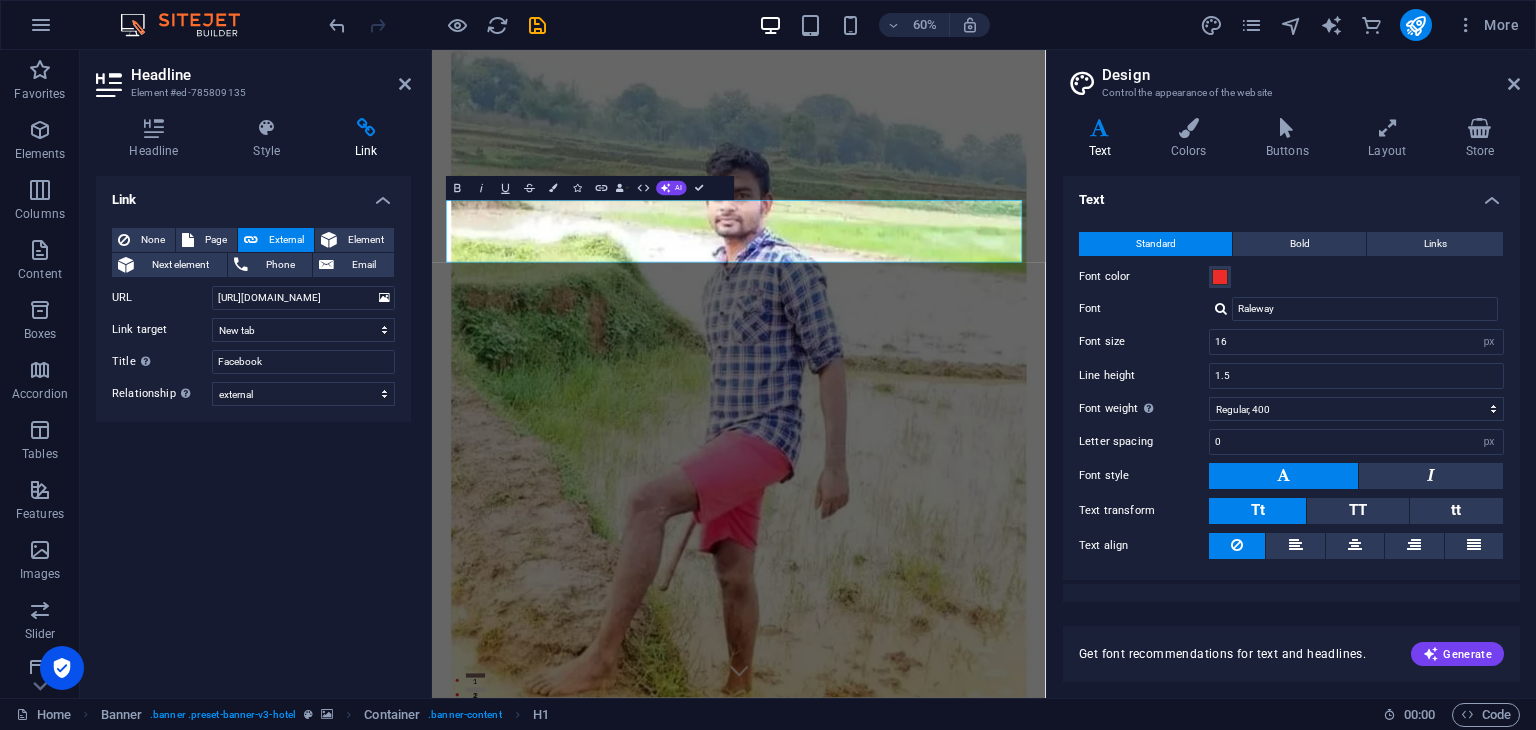 scroll, scrollTop: 0, scrollLeft: 0, axis: both 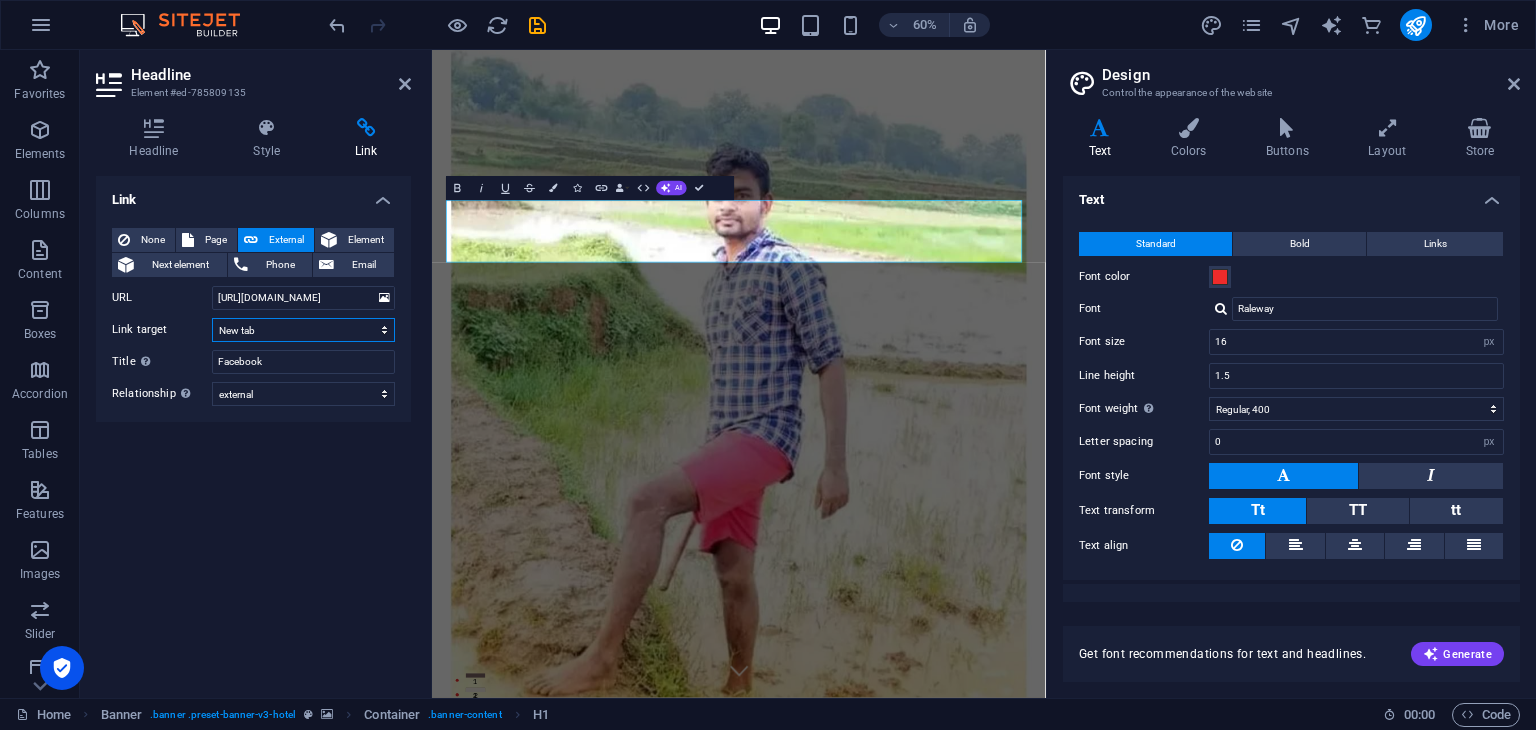 click on "New tab Same tab Overlay" at bounding box center [303, 330] 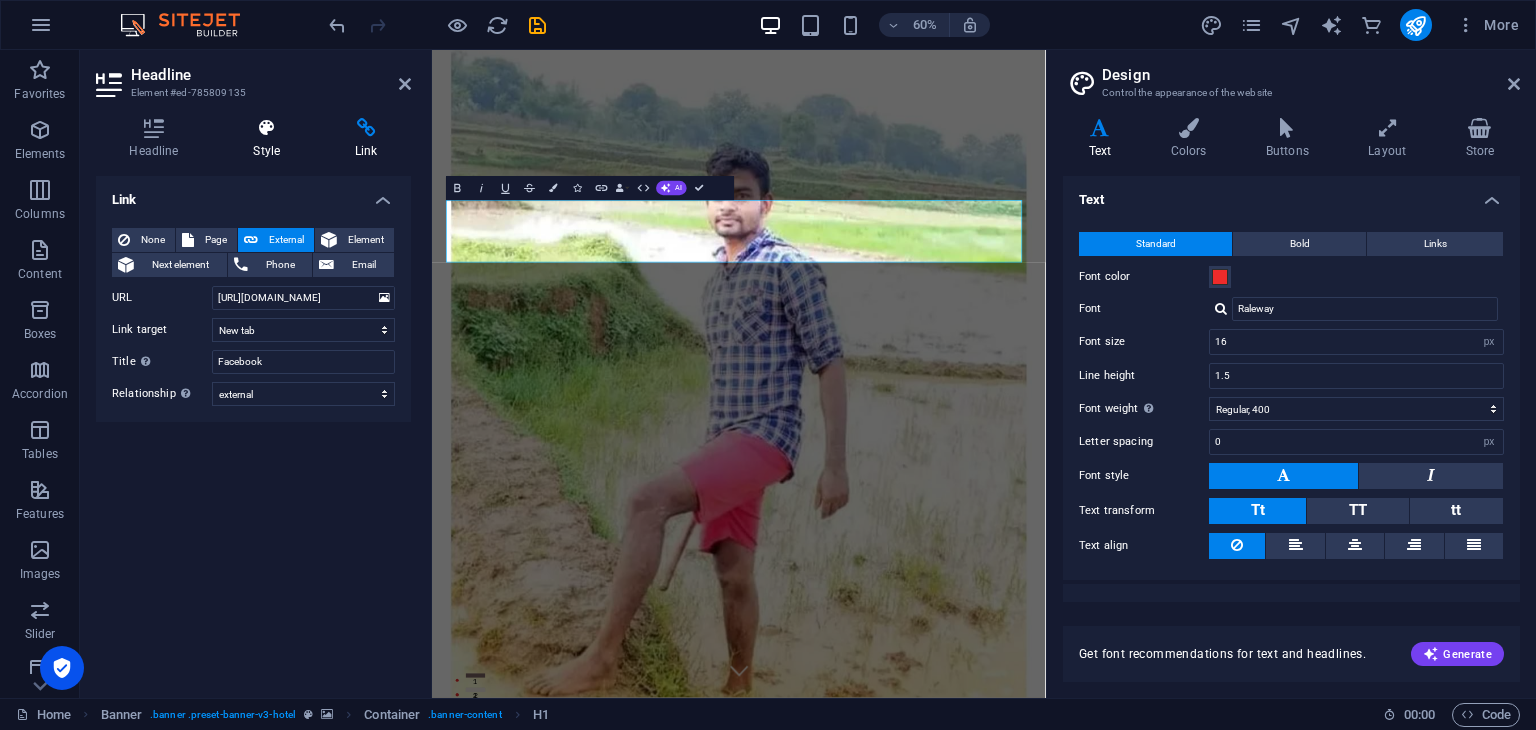 click on "Style" at bounding box center [271, 139] 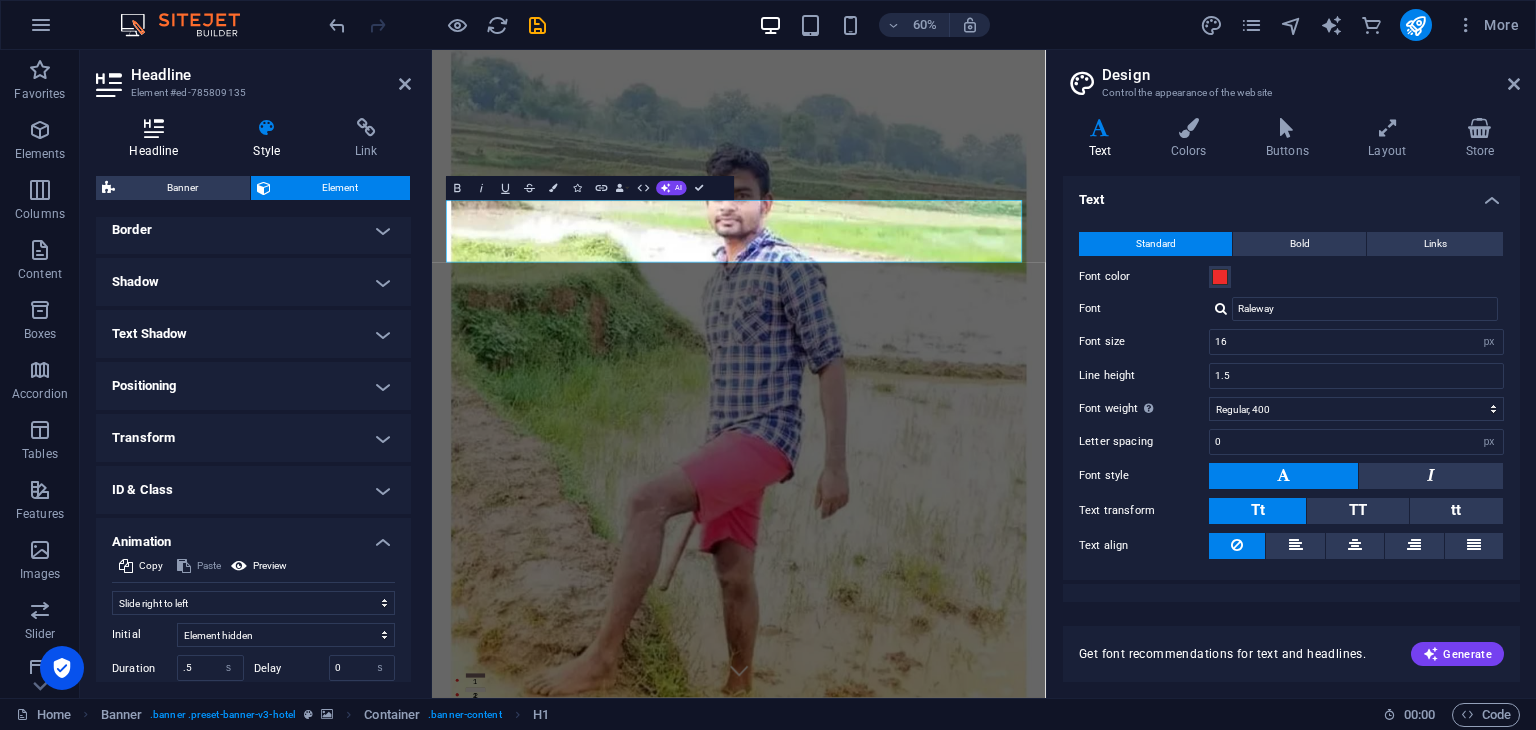 click on "Headline" at bounding box center [158, 139] 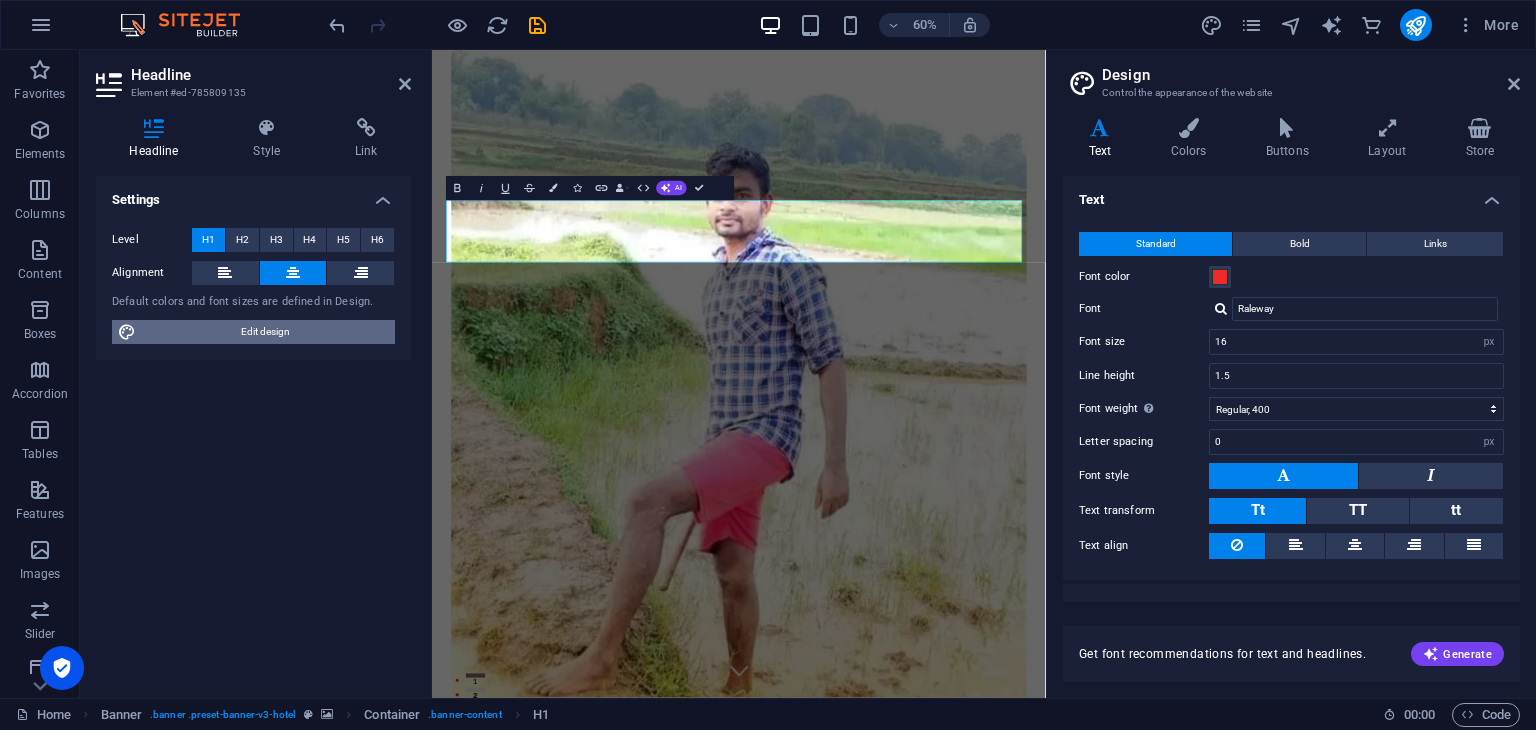 click on "Edit design" at bounding box center [265, 332] 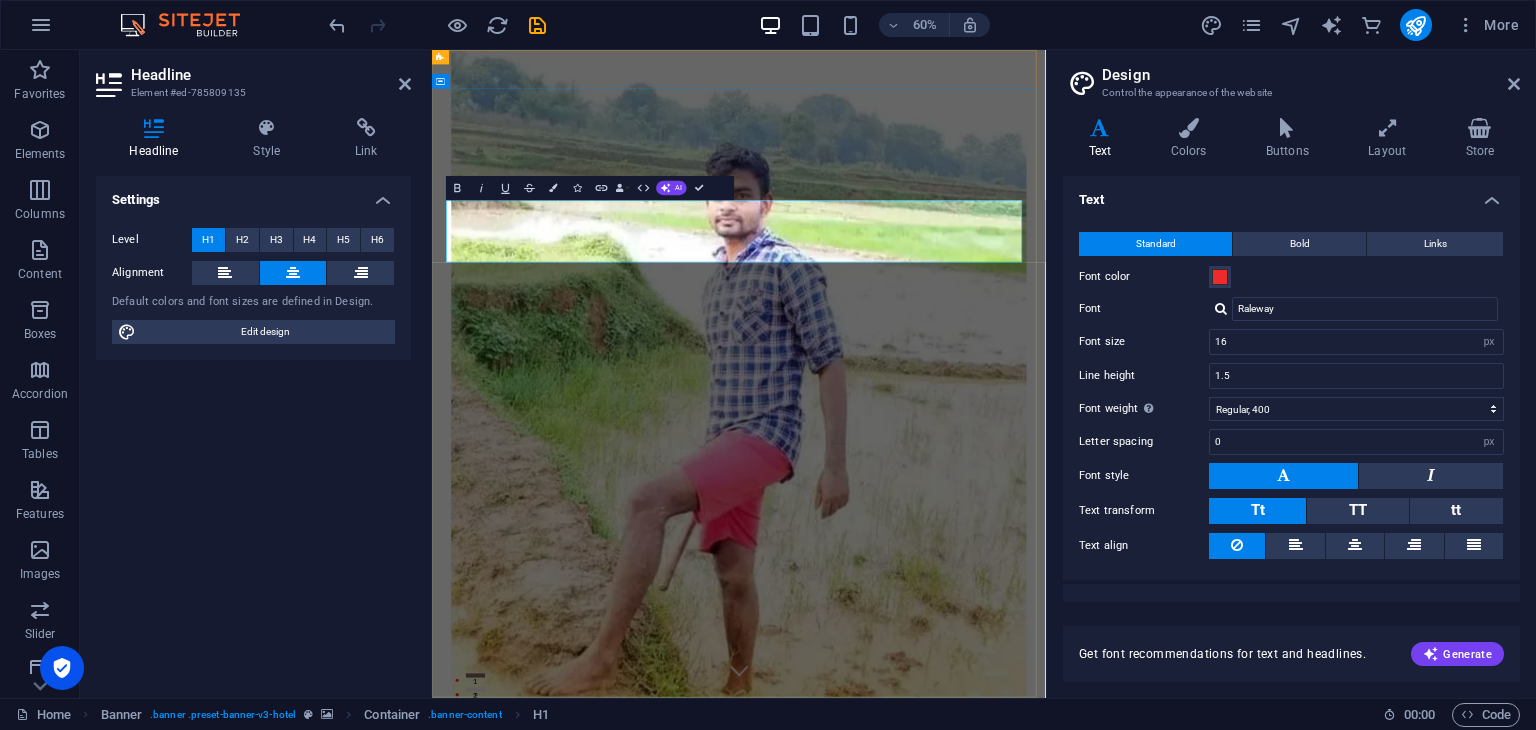 click on "Tiger [PERSON_NAME]" at bounding box center [944, 1324] 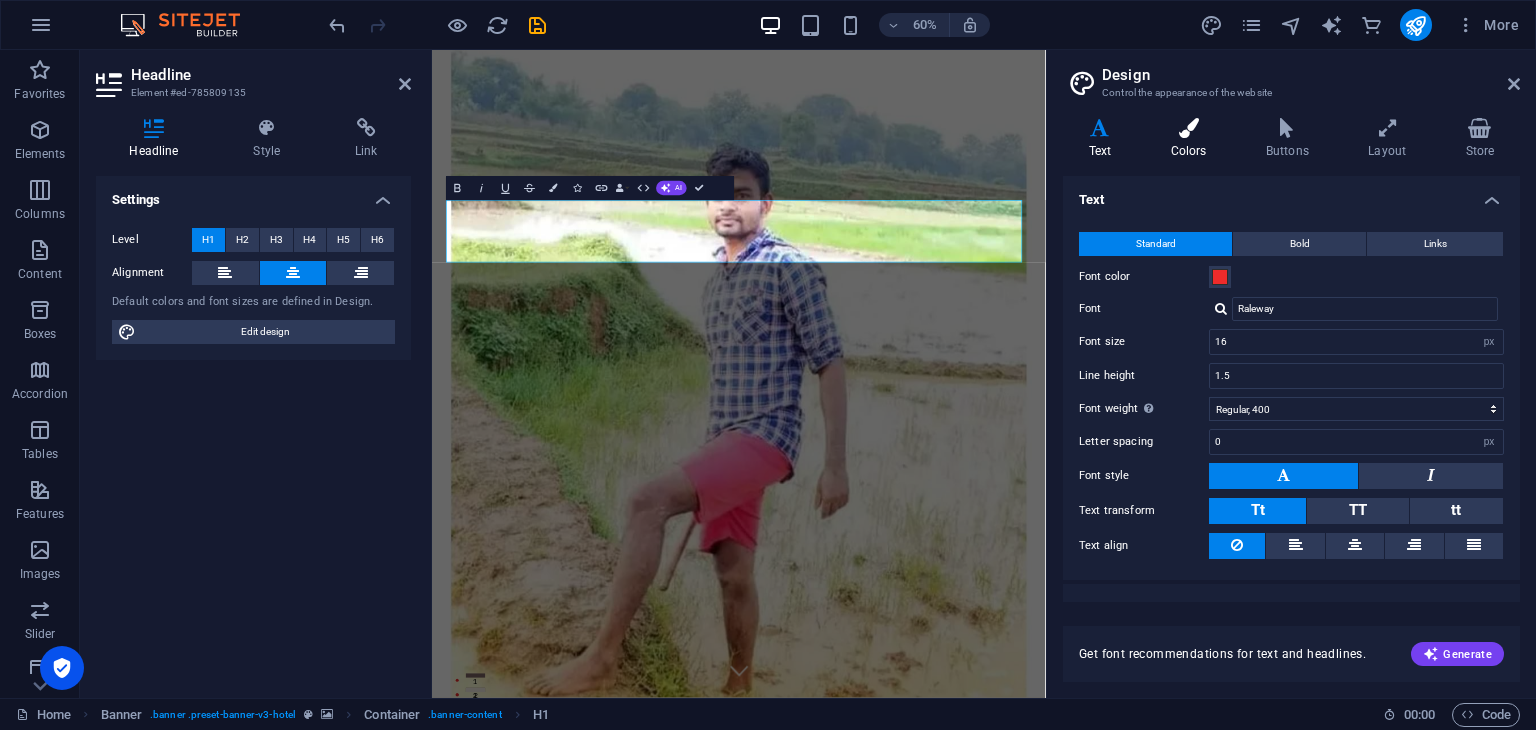 click on "Colors" at bounding box center [1192, 139] 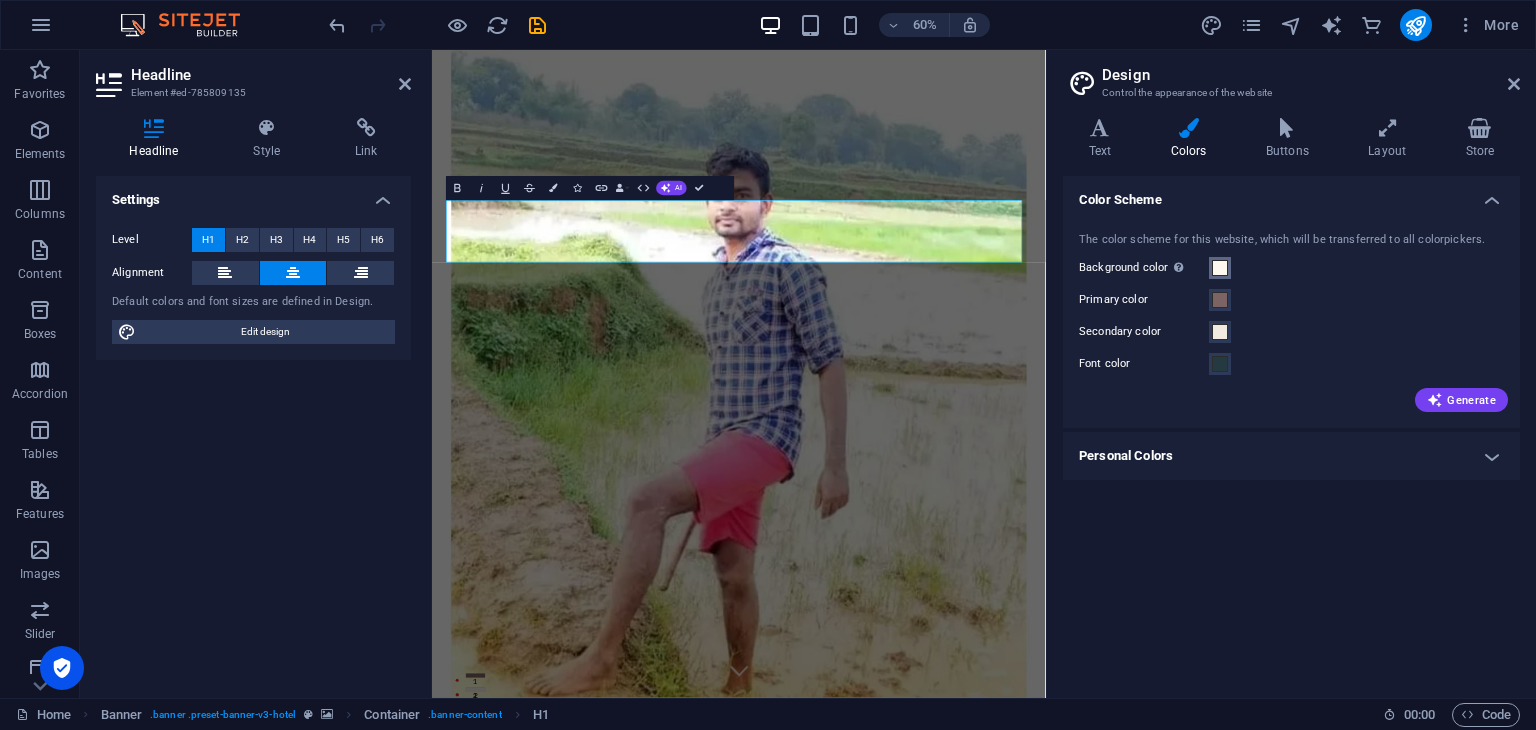 click at bounding box center [1220, 268] 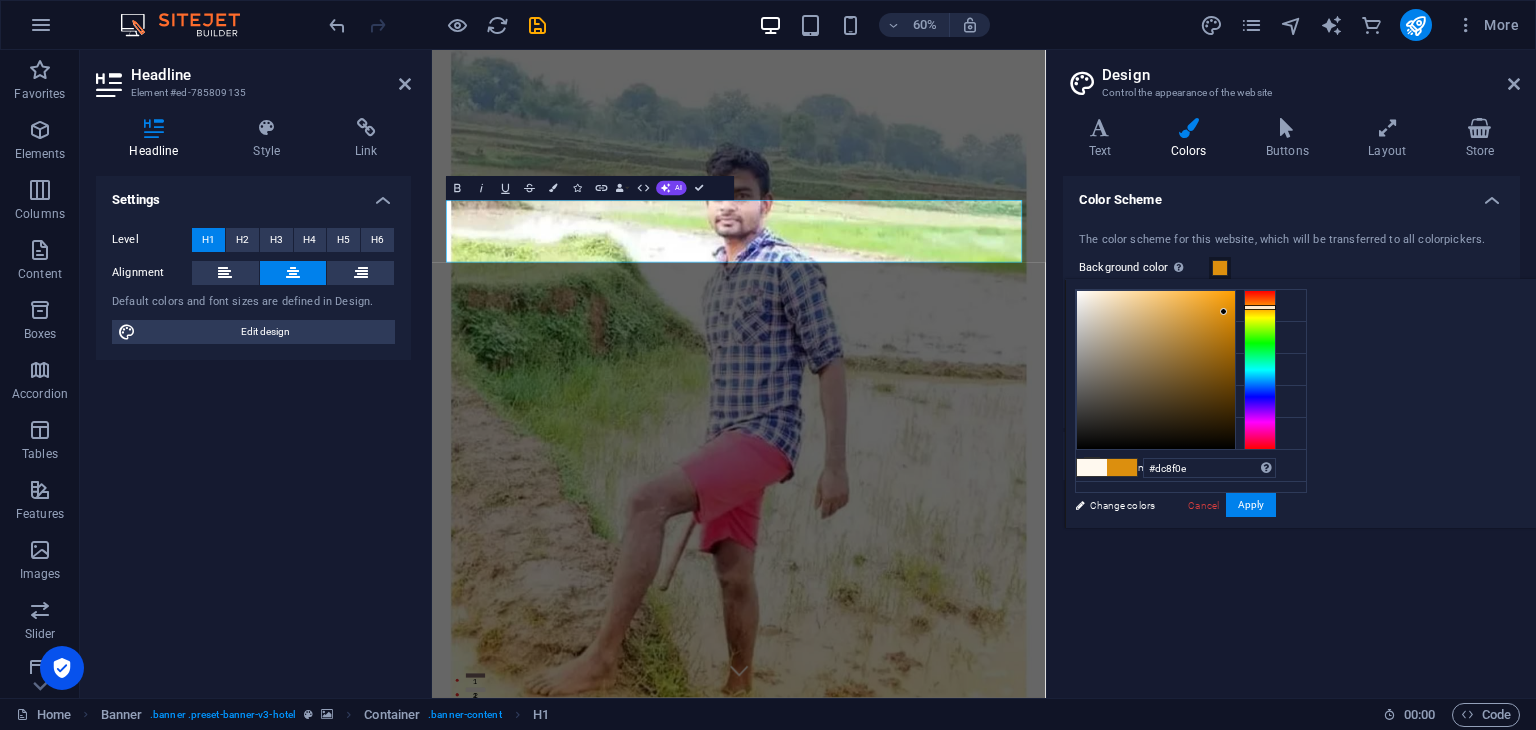 click at bounding box center (1156, 370) 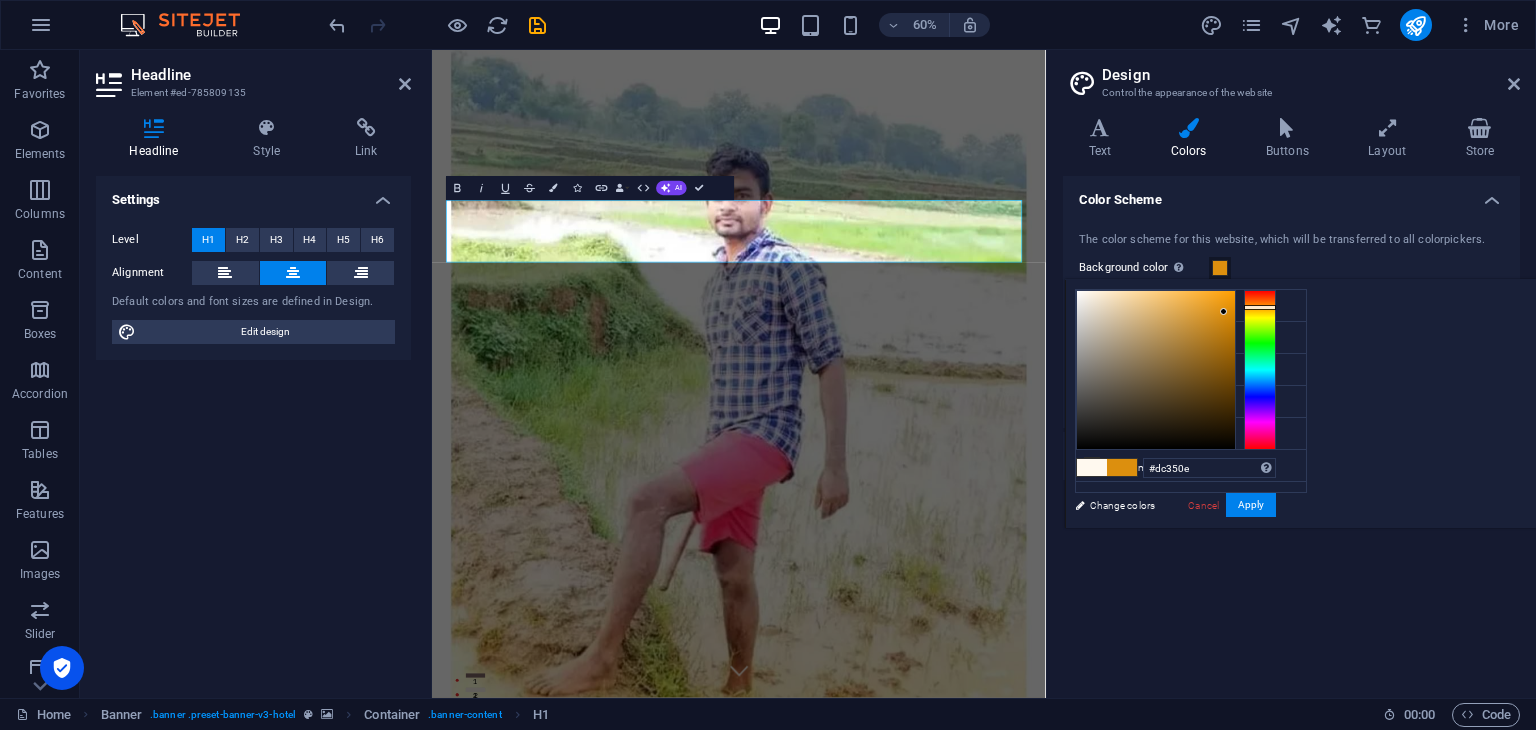 click at bounding box center (1260, 370) 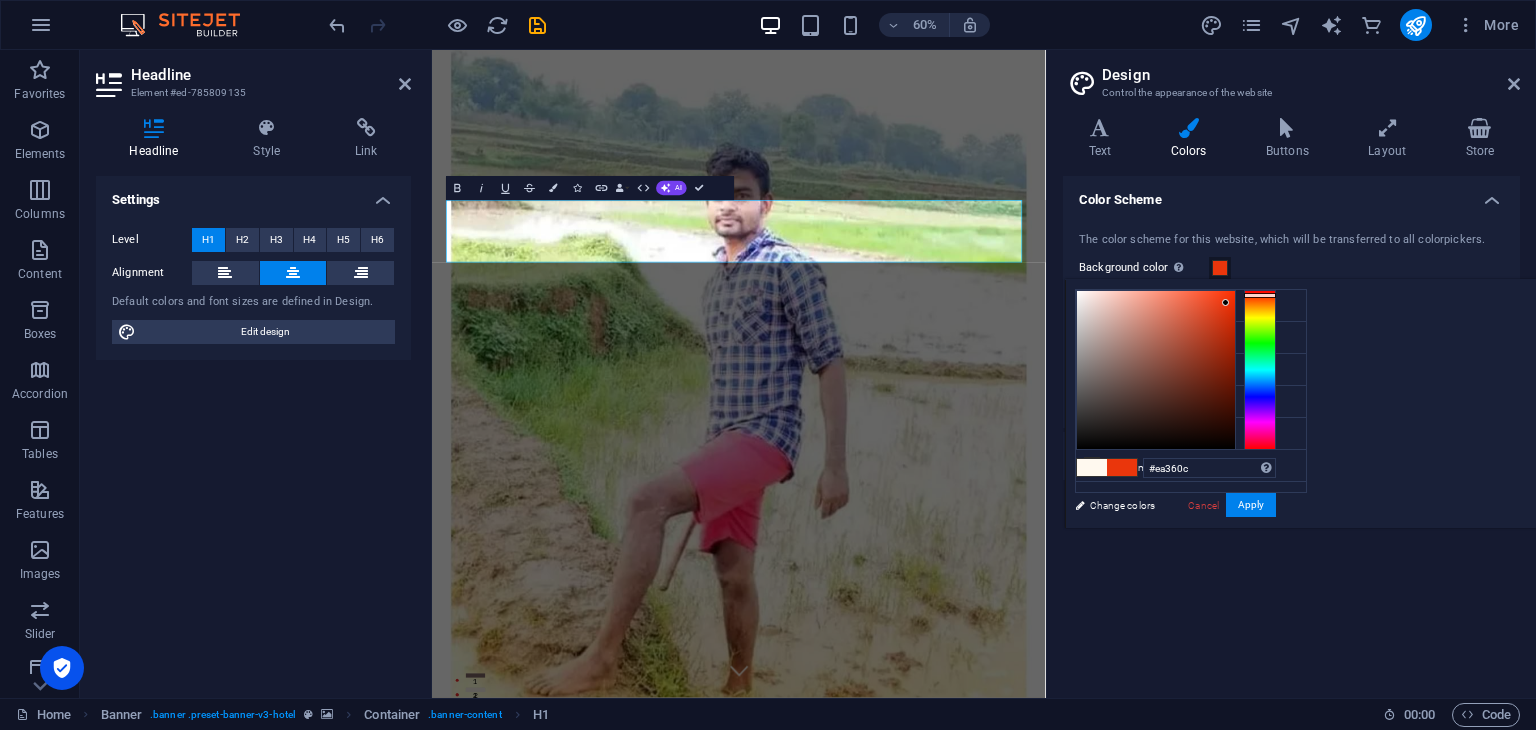 click at bounding box center [1156, 370] 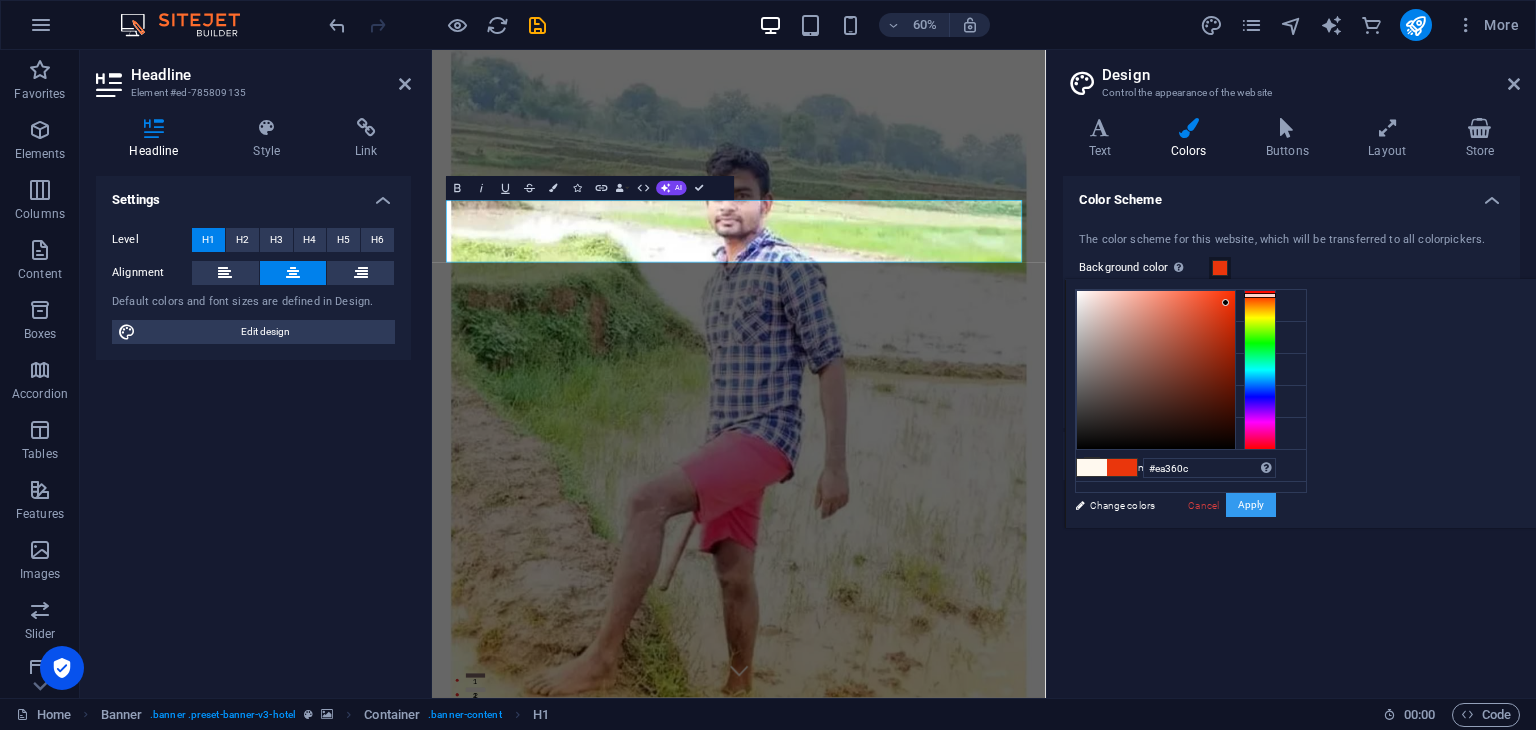 click on "Apply" at bounding box center [1251, 505] 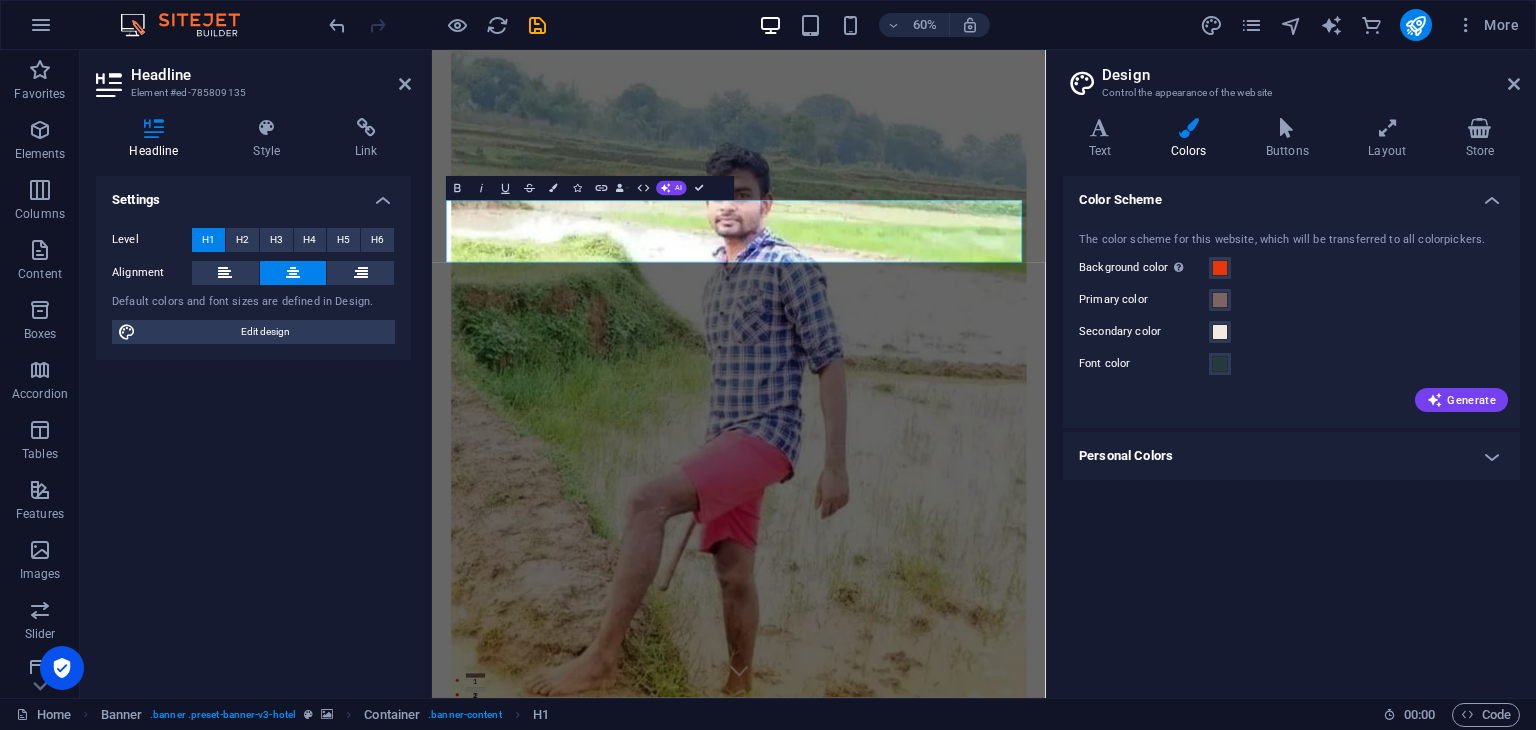 click on "Color Scheme The color scheme for this website, which will be transferred to all colorpickers. Background color Only visible if it is not covered by other backgrounds. Primary color Secondary color Font color Generate Personal Colors Custom color 1 Custom color 2 Custom color 3 Custom color 4 Custom color 5" at bounding box center [1291, 429] 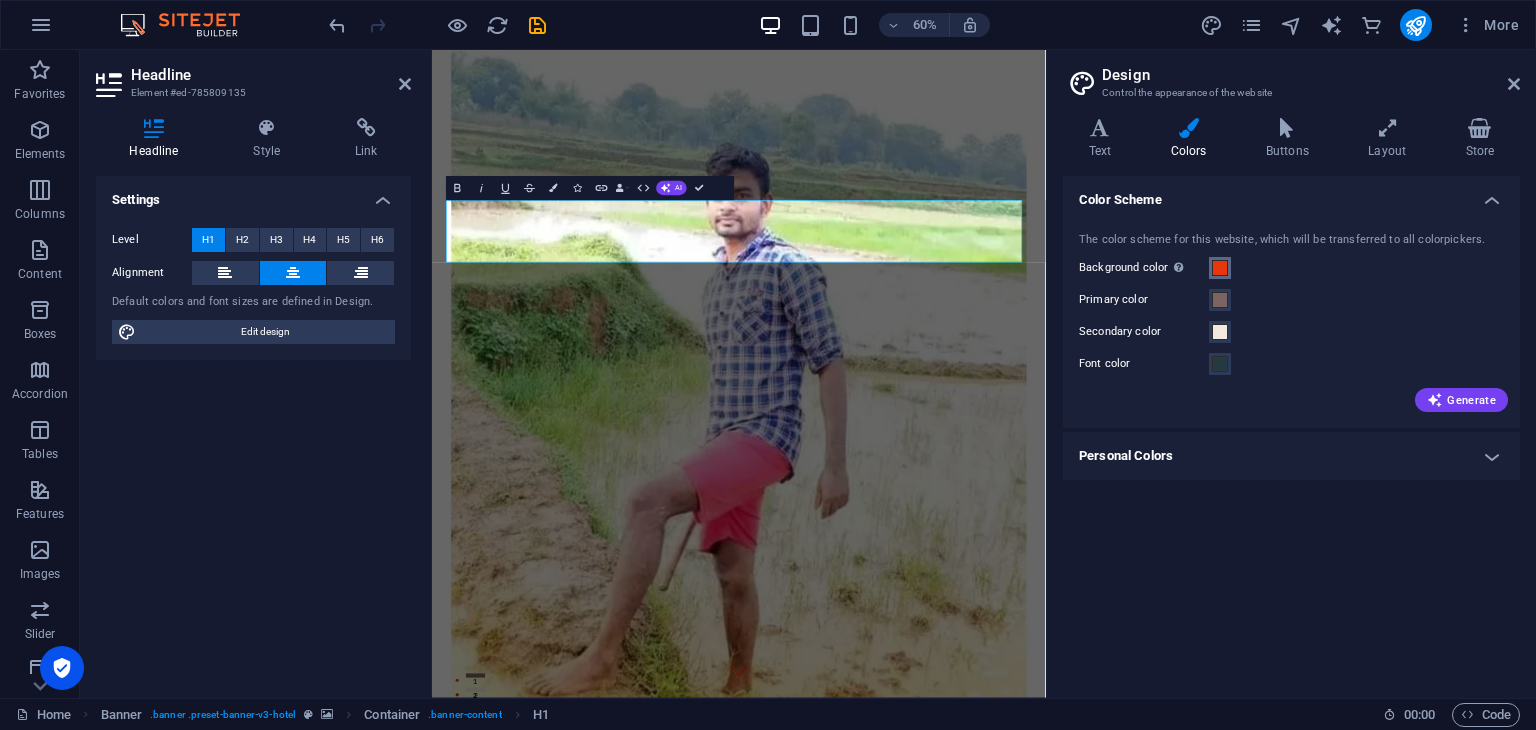 click at bounding box center (1220, 268) 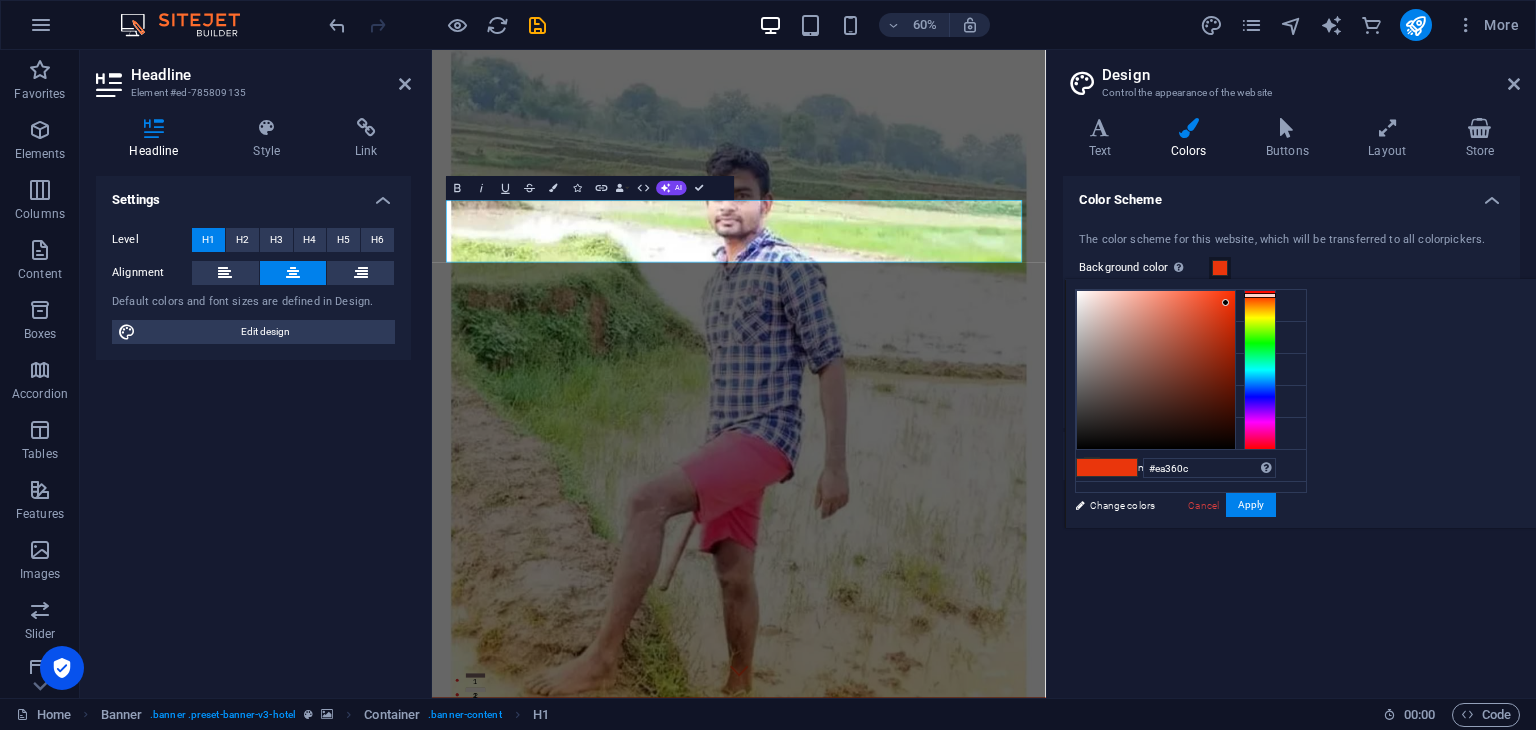 type on "#dfd9d8" 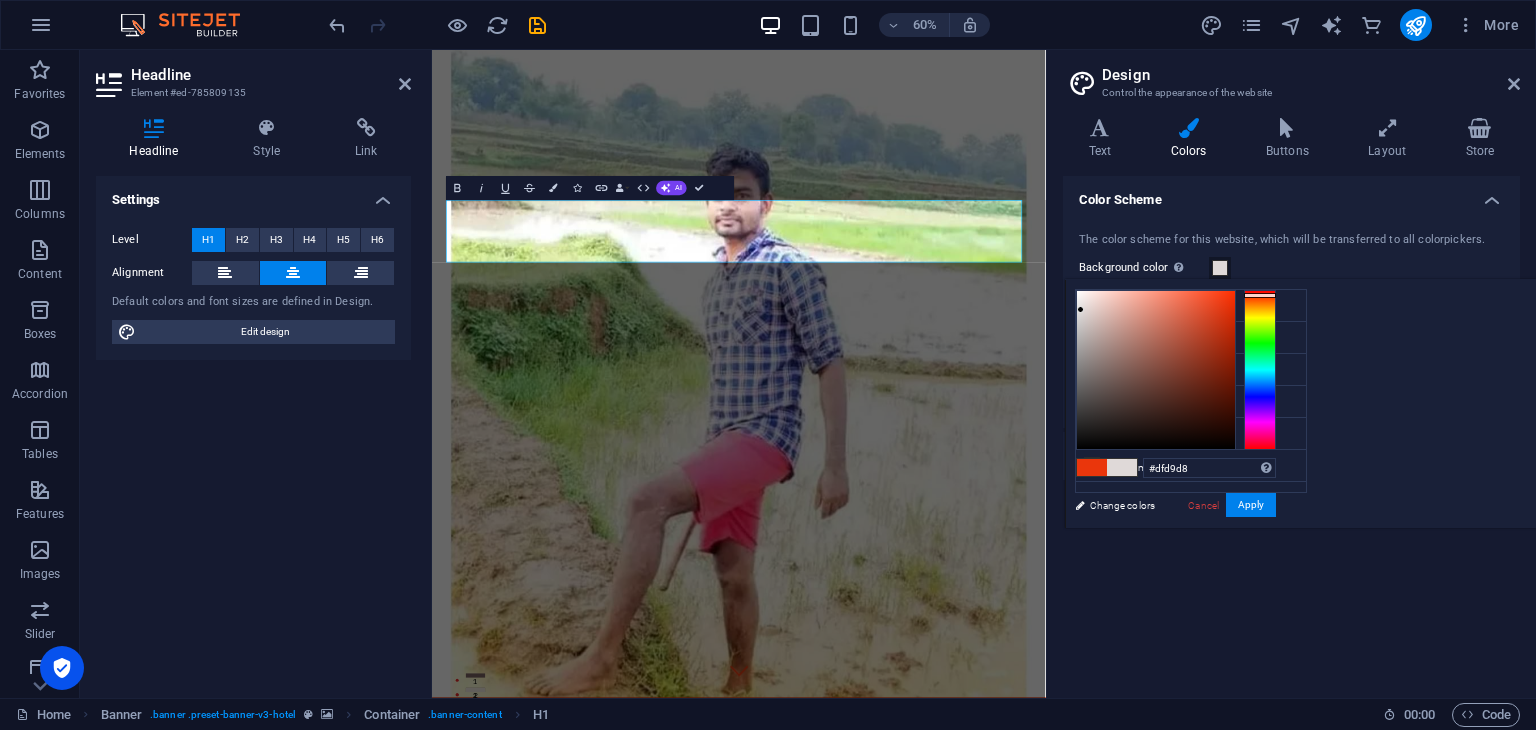 click at bounding box center (1156, 370) 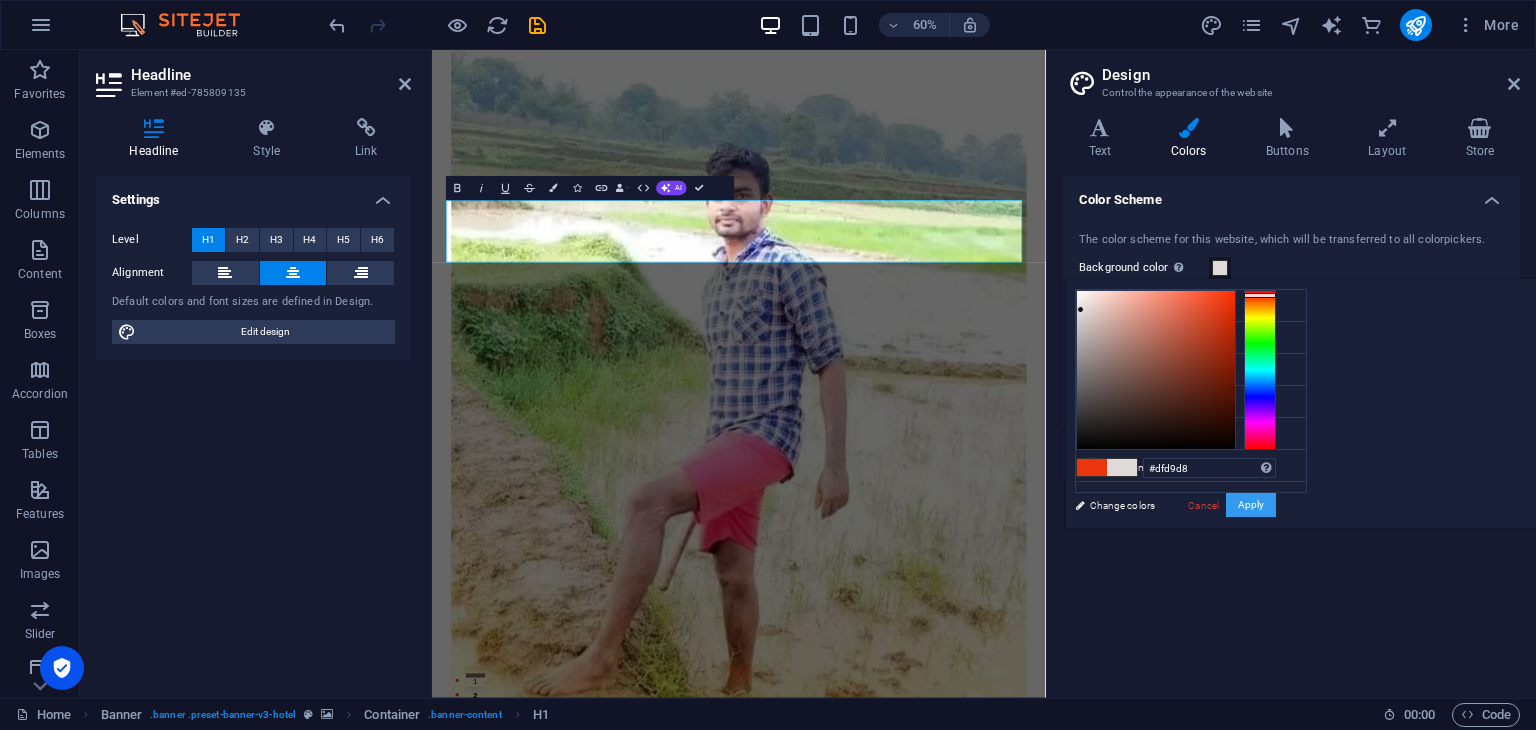 click on "Apply" at bounding box center (1251, 505) 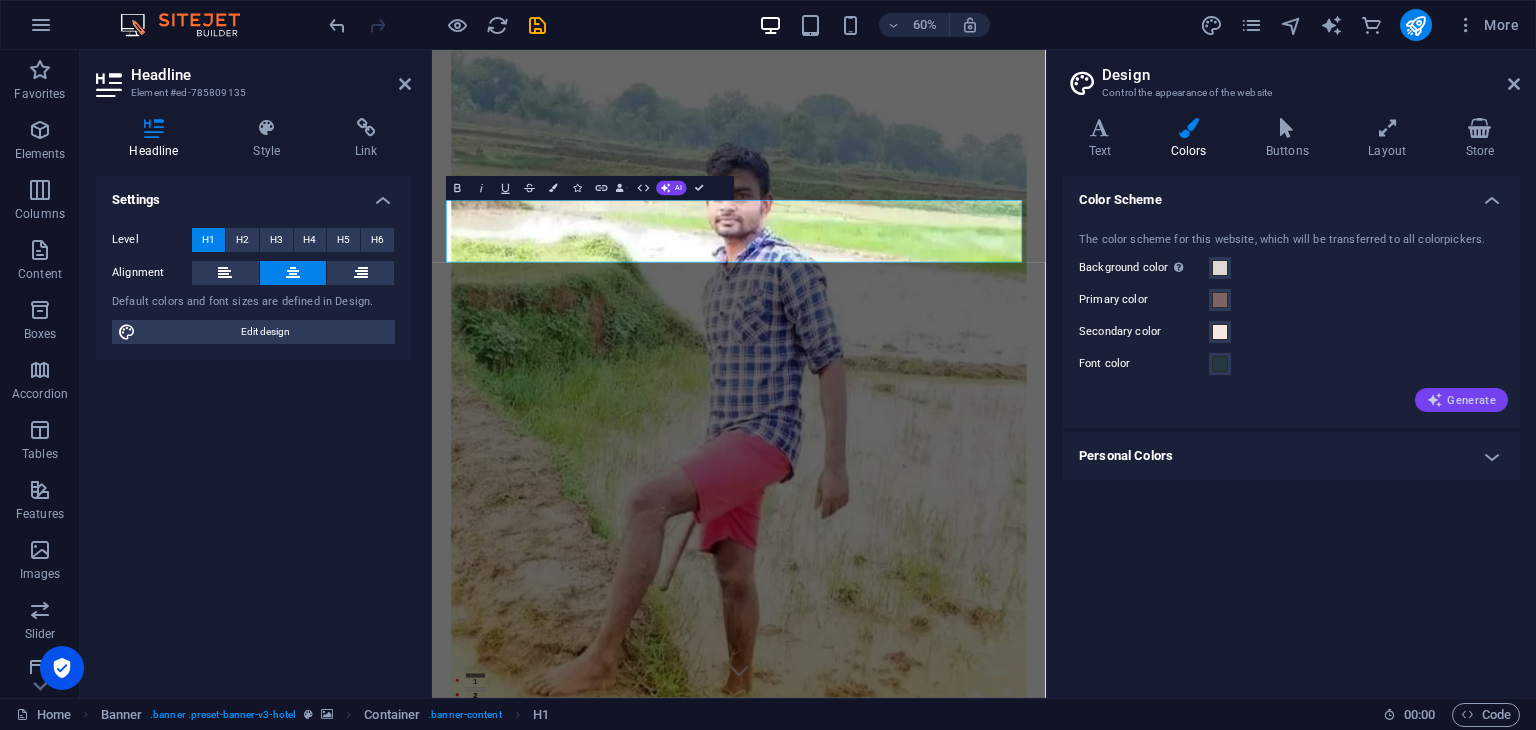 click on "Generate" at bounding box center [1461, 400] 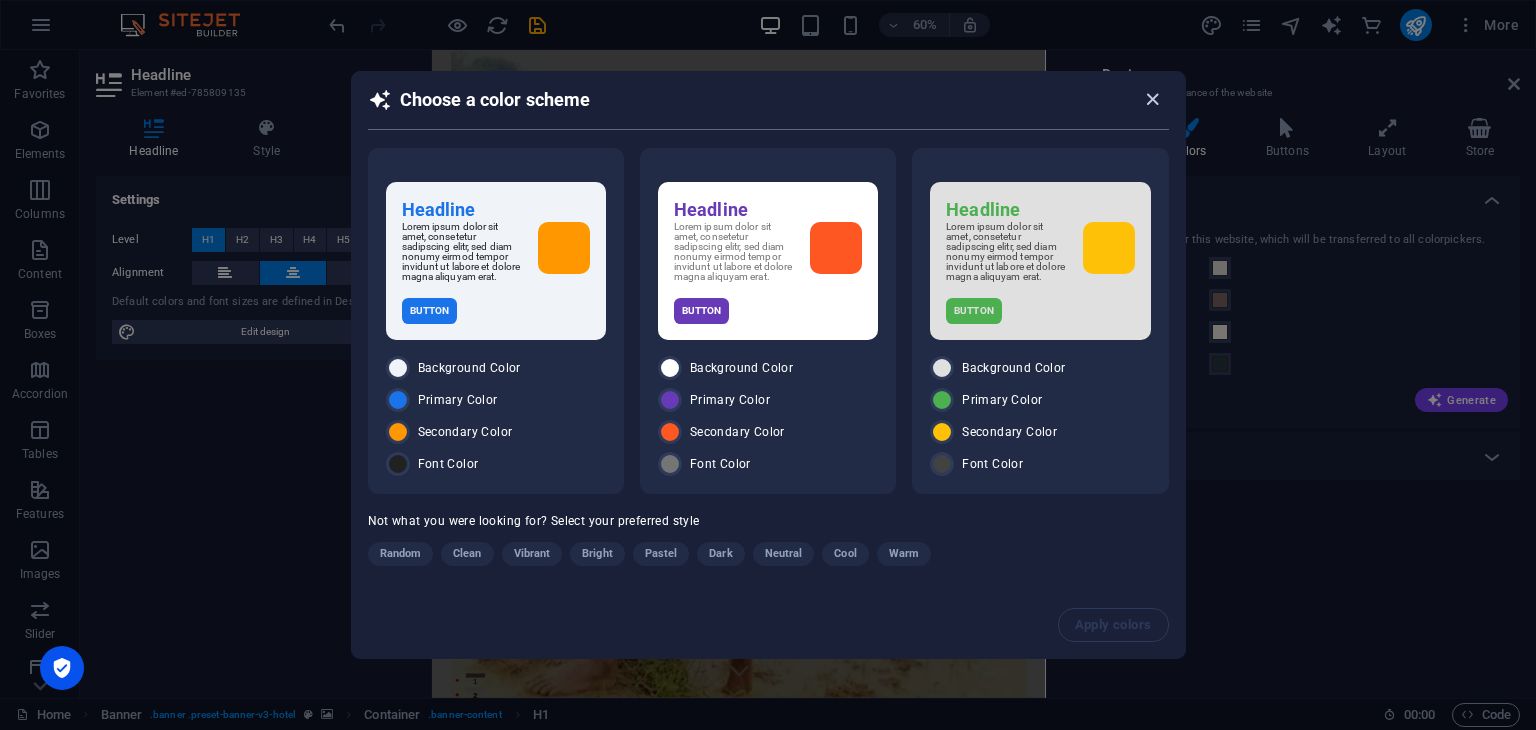 click at bounding box center [1152, 99] 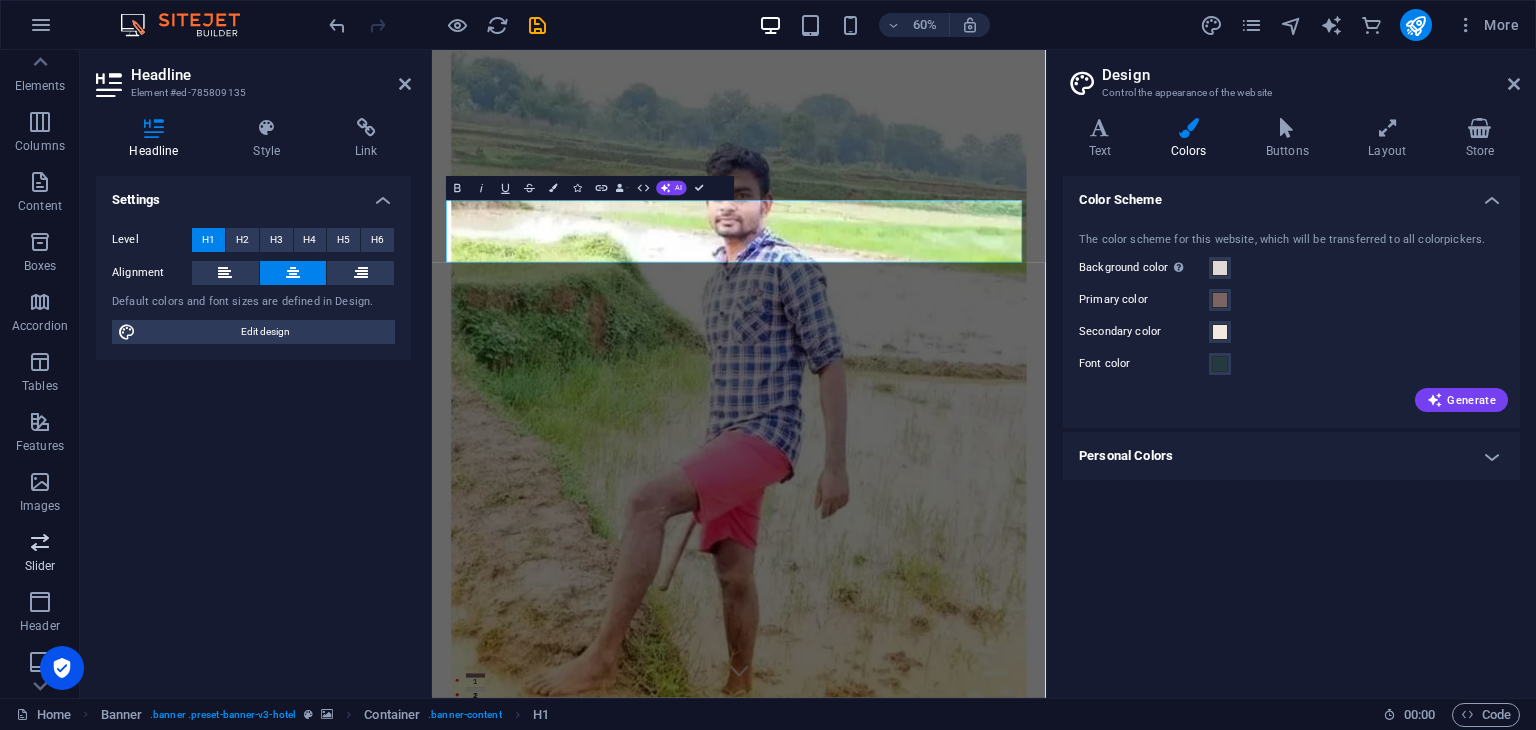 scroll, scrollTop: 0, scrollLeft: 0, axis: both 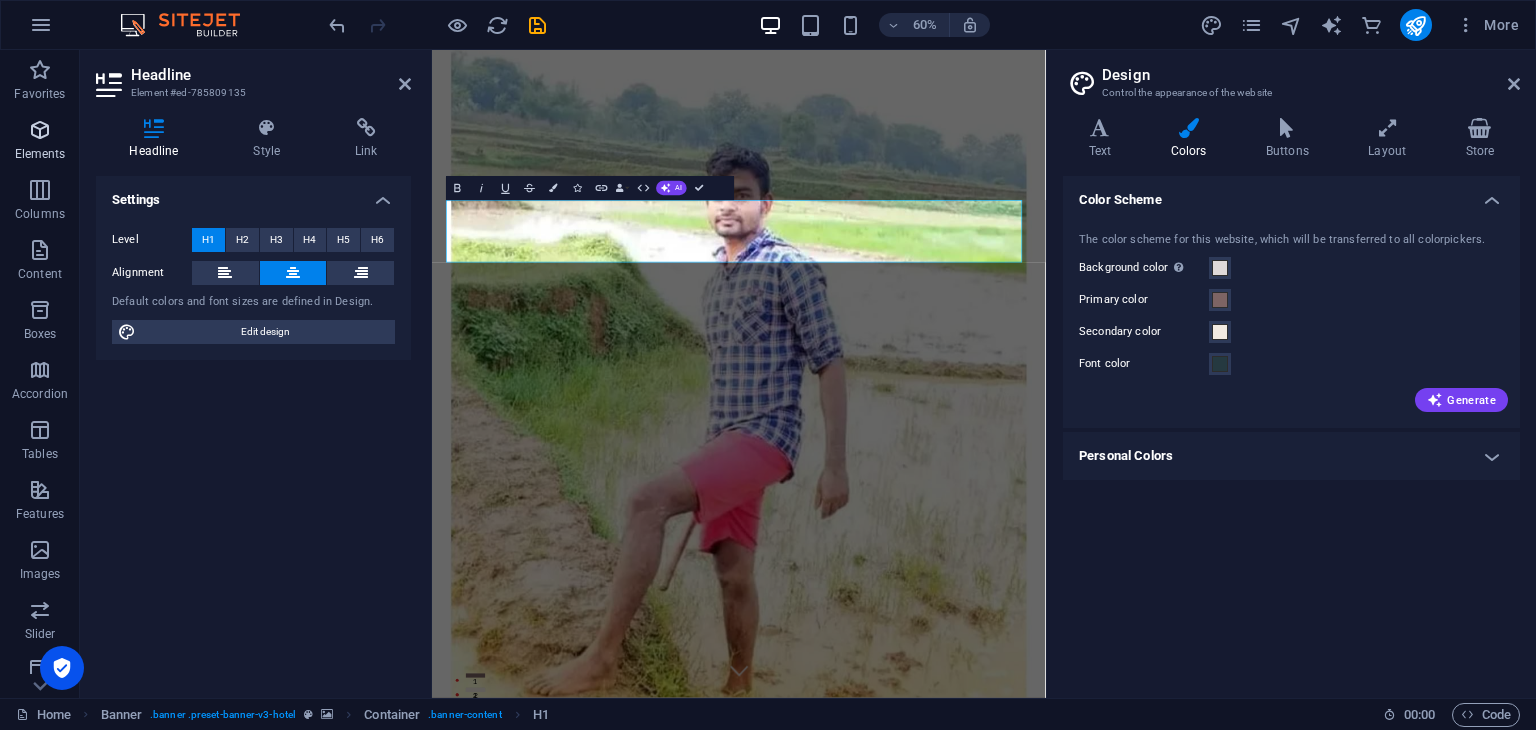 click at bounding box center [40, 130] 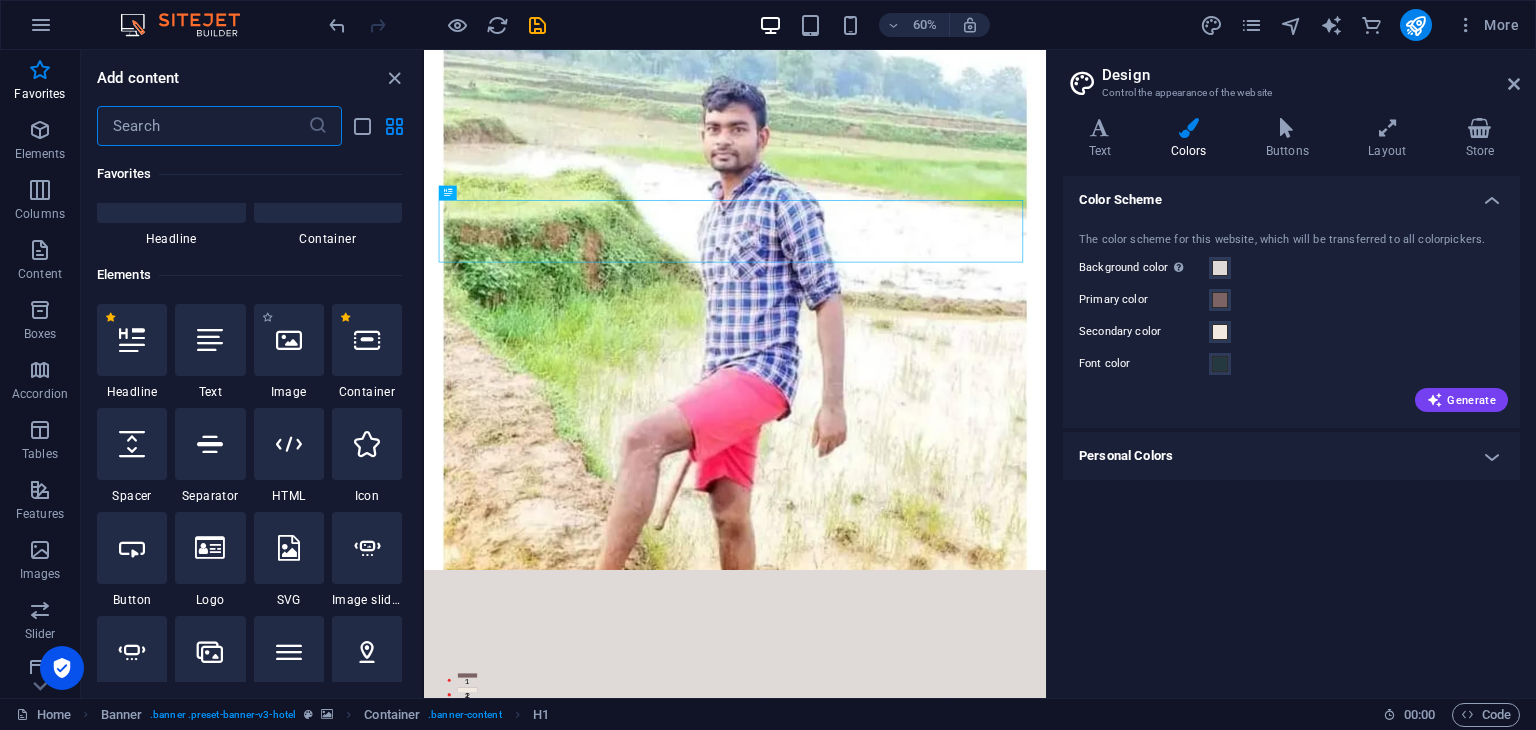 scroll, scrollTop: 114, scrollLeft: 0, axis: vertical 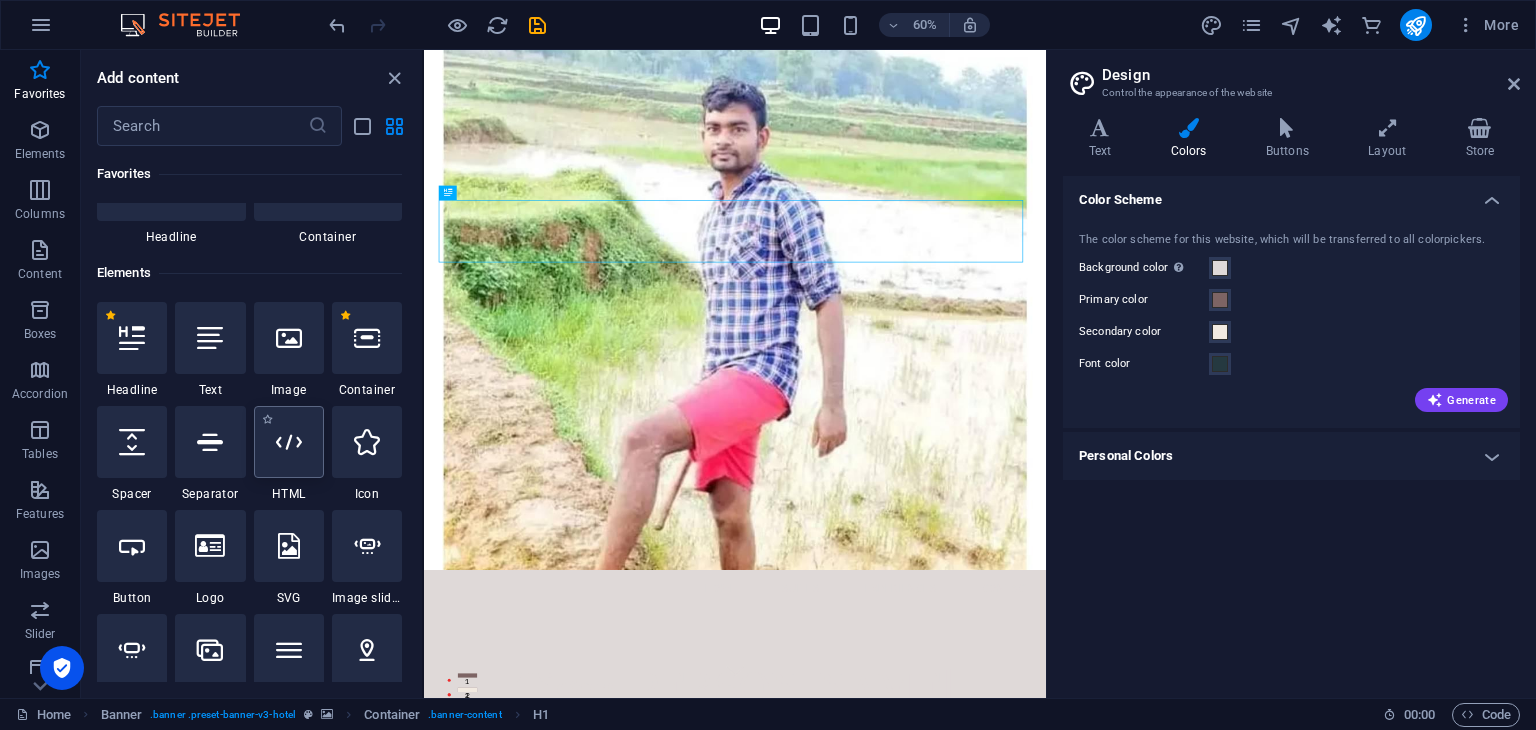 click at bounding box center [289, 442] 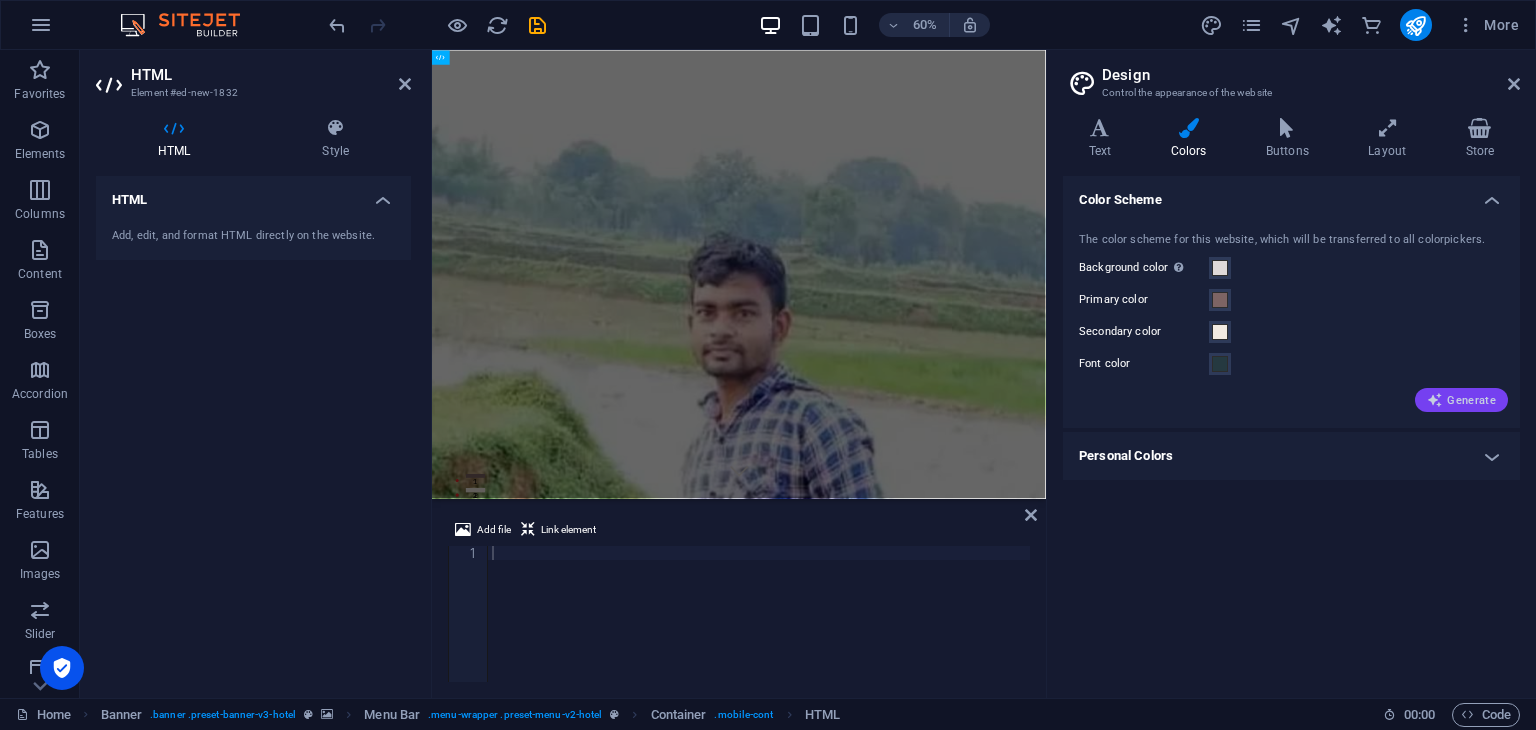 click on "Generate" at bounding box center [1461, 400] 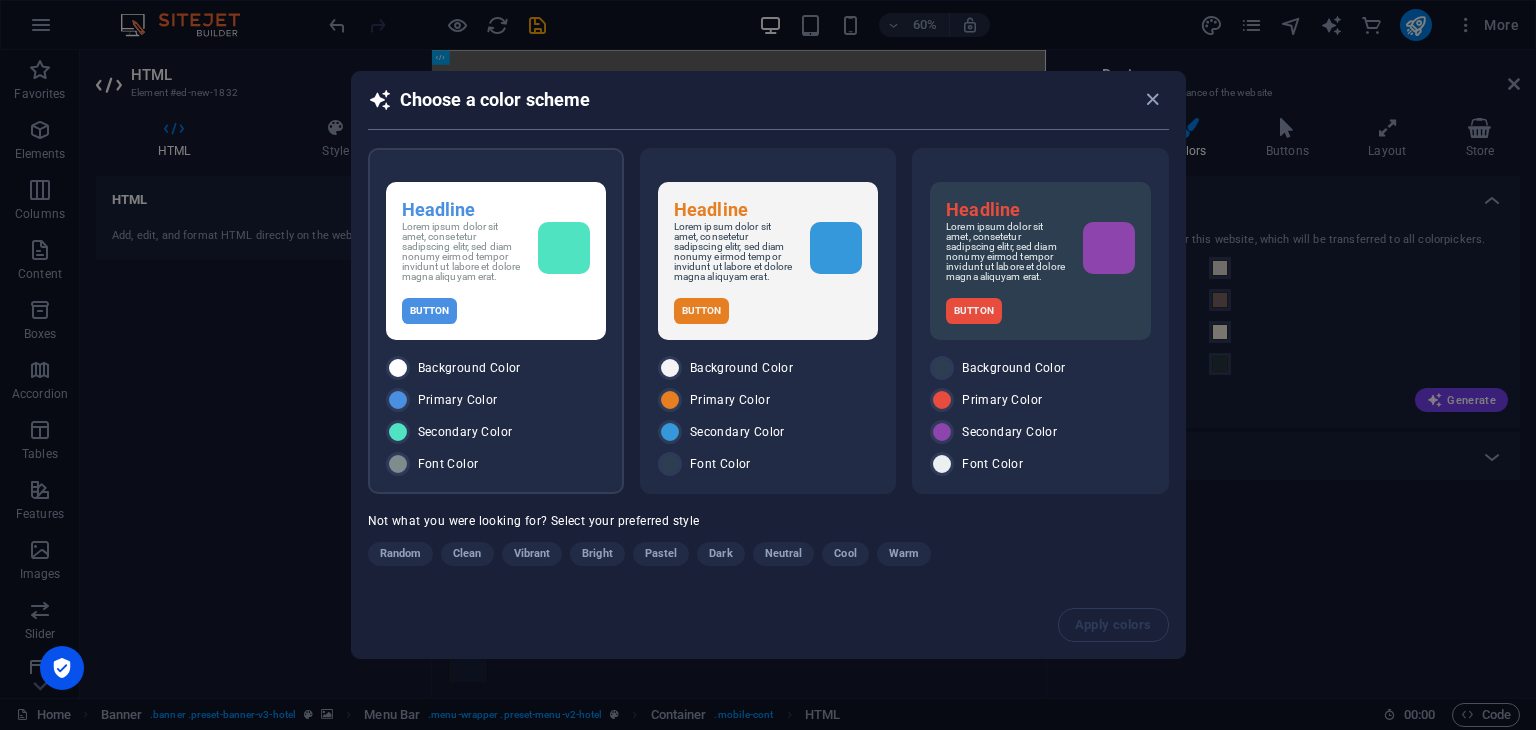 click on "Button" at bounding box center (430, 311) 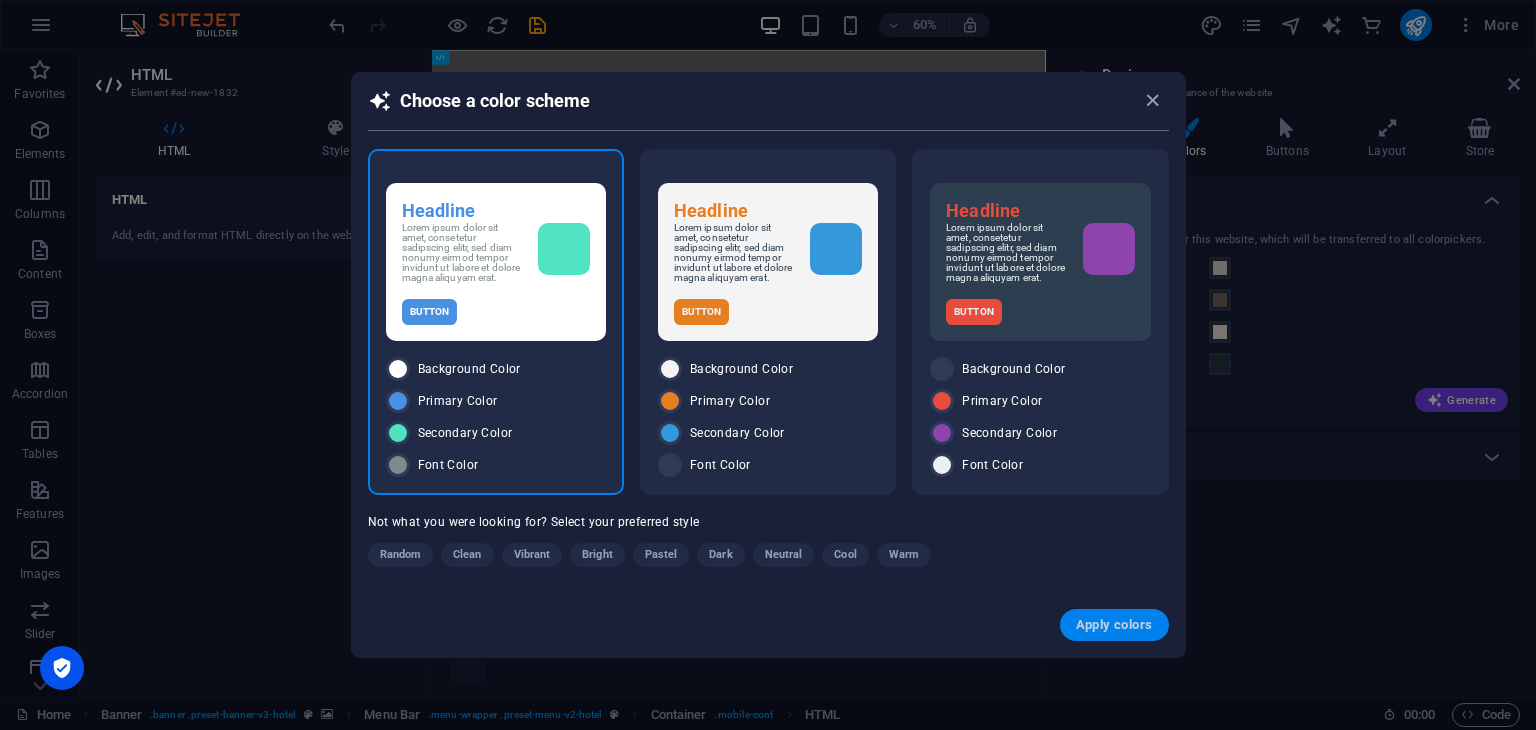 click on "Apply colors" at bounding box center (1114, 625) 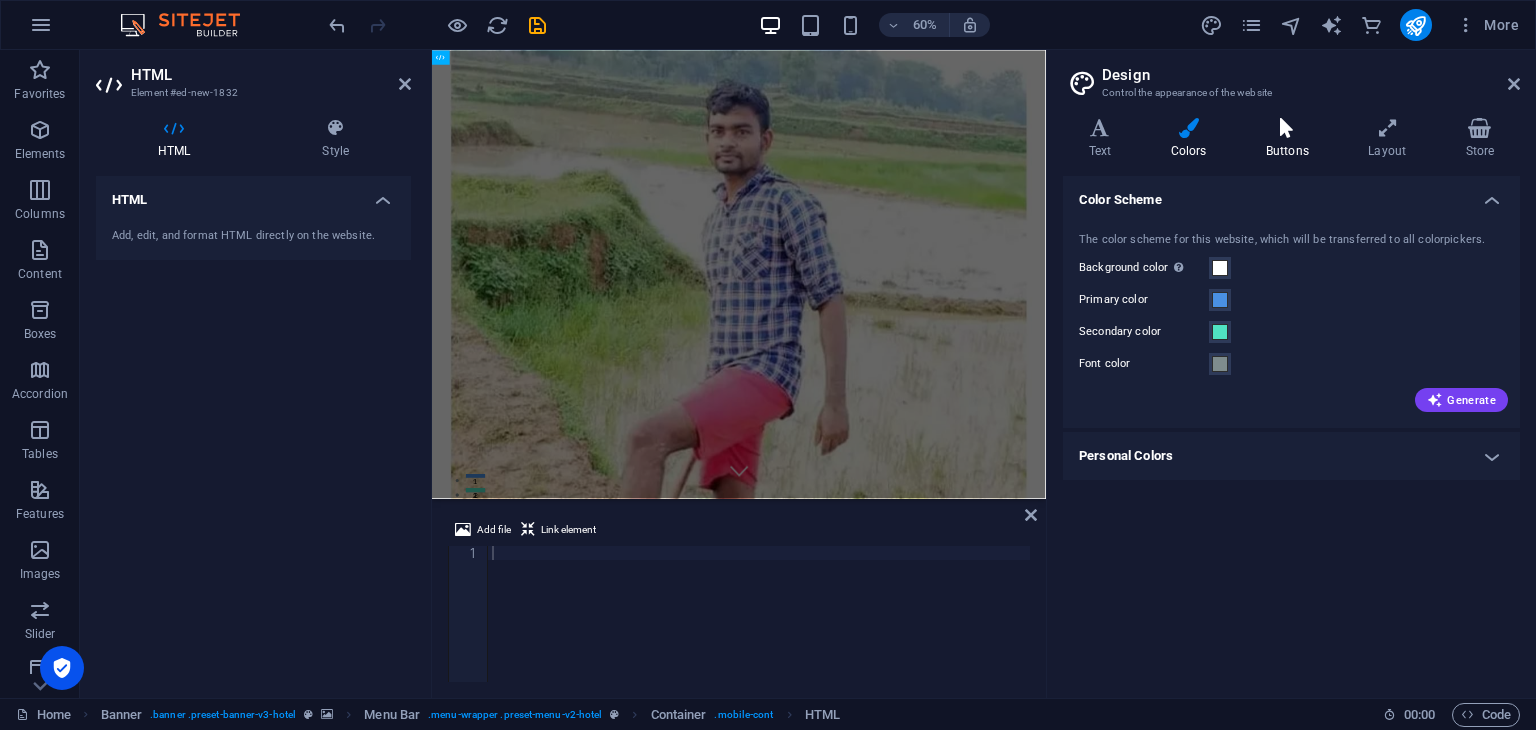 click at bounding box center [1287, 128] 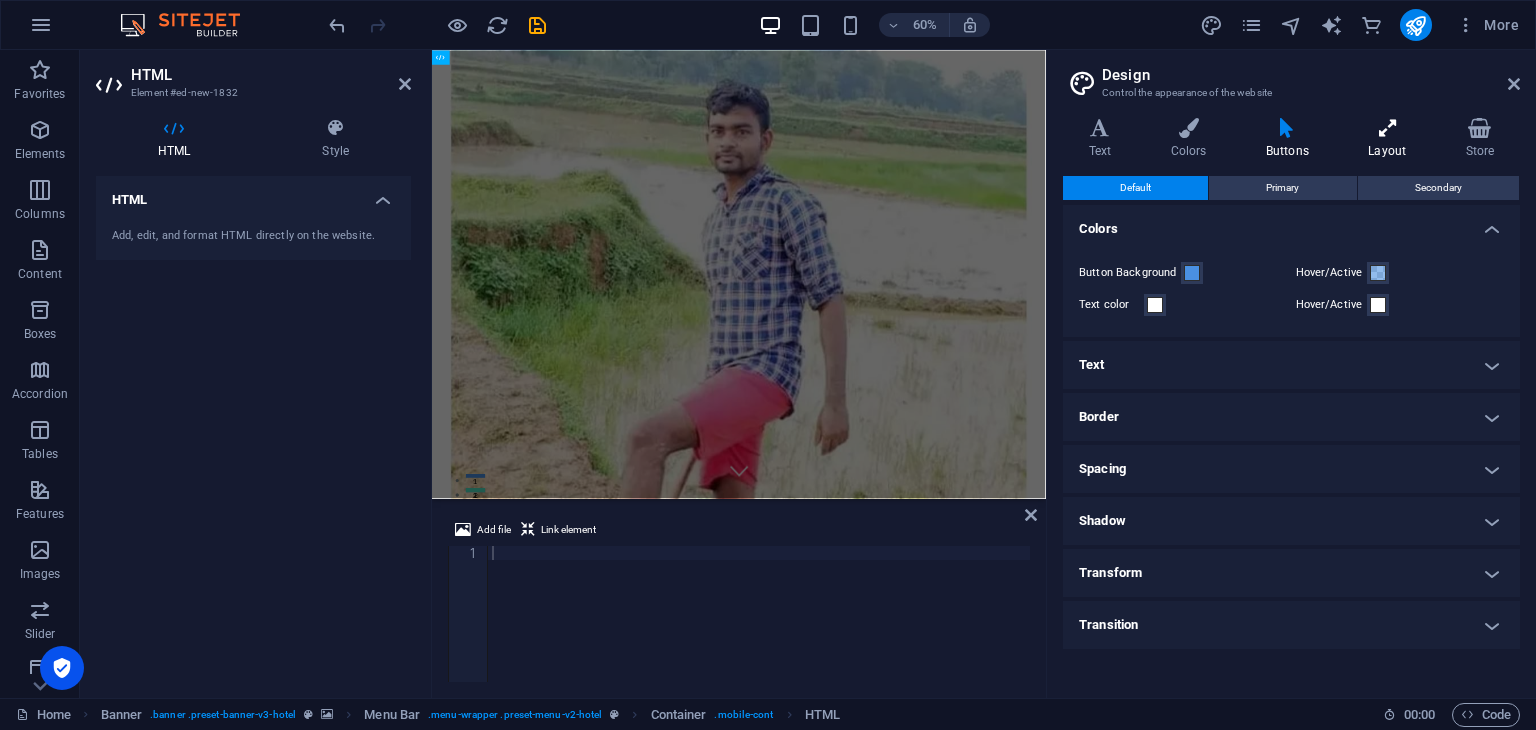 click on "Layout" at bounding box center [1391, 139] 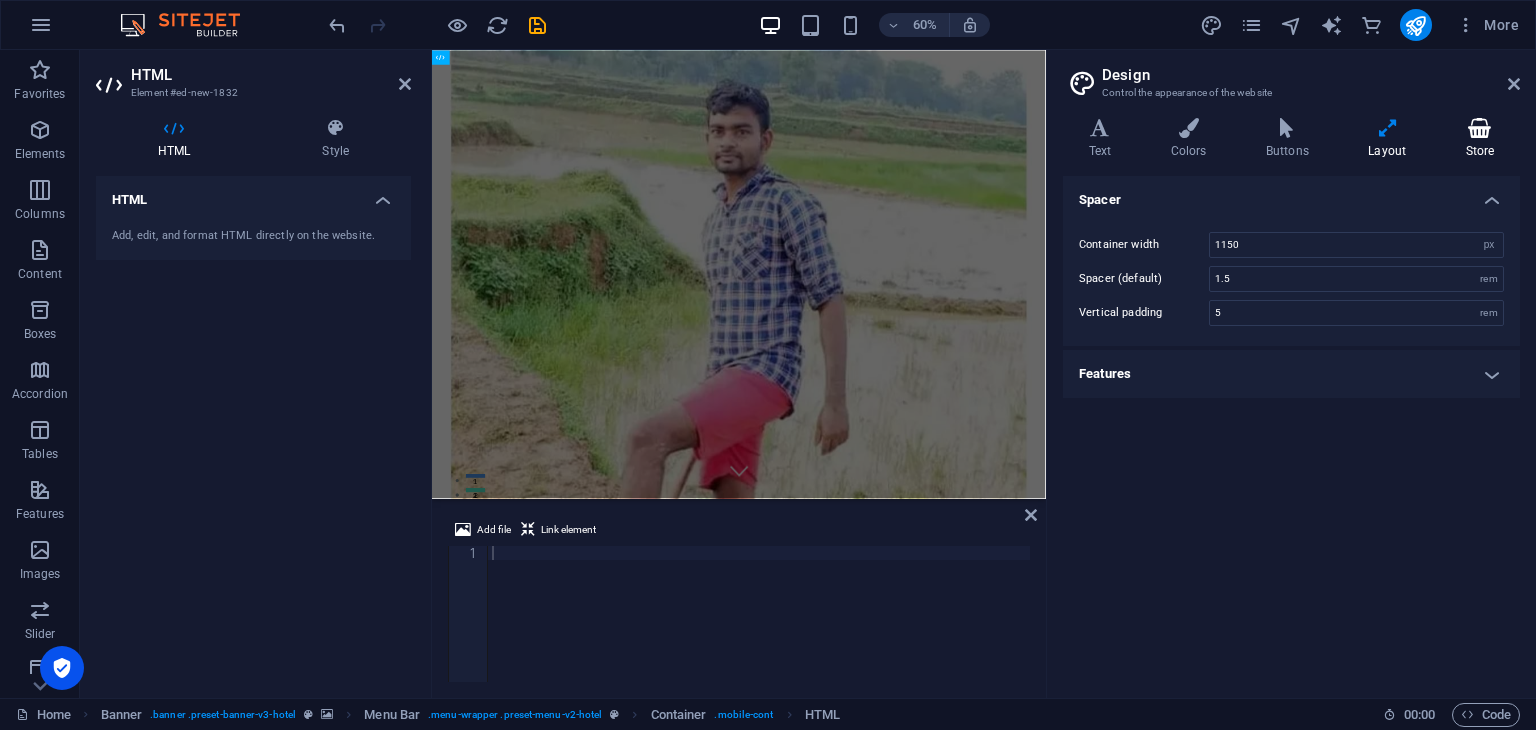click at bounding box center (1480, 128) 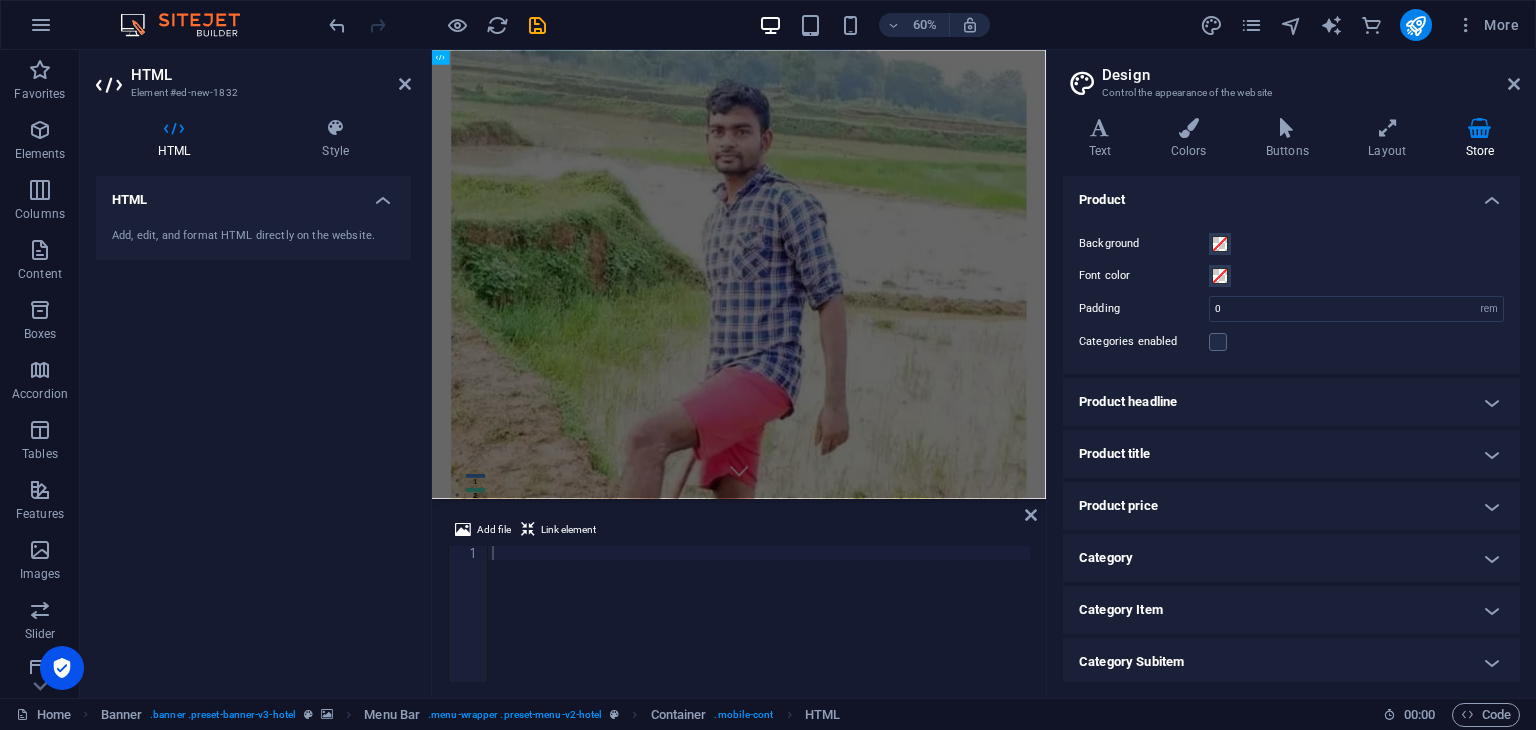 click on "Design Control the appearance of the website Variants  Text  Colors  Buttons  Layout  Store Text Standard Bold Links Font color Font Raleway Font size 16 rem px Line height 1.5 Font weight To display the font weight correctly, it may need to be enabled.  Manage Fonts Thin, 100 Extra-light, 200 Light, 300 Regular, 400 Medium, 500 Semi-bold, 600 Bold, 700 Extra-bold, 800 Black, 900 Letter spacing 0 rem px Font style Text transform Tt TT tt Text align Font weight To display the font weight correctly, it may need to be enabled.  Manage Fonts Thin, 100 Extra-light, 200 Light, 300 Regular, 400 Medium, 500 Semi-bold, 600 Bold, 700 Extra-bold, 800 Black, 900 Default Hover / Active Font color Font color Decoration None Decoration None Transition duration 0.3 s Transition function Ease Ease In Ease Out Ease In/Ease Out Linear Headlines All H1 / Textlogo H2 H3 H4 H5 H6 Font color Font Suranna Line height 1.3 Font weight To display the font weight correctly, it may need to be enabled.  Manage Fonts Thin, 100 Light, 300 0" at bounding box center [1291, 374] 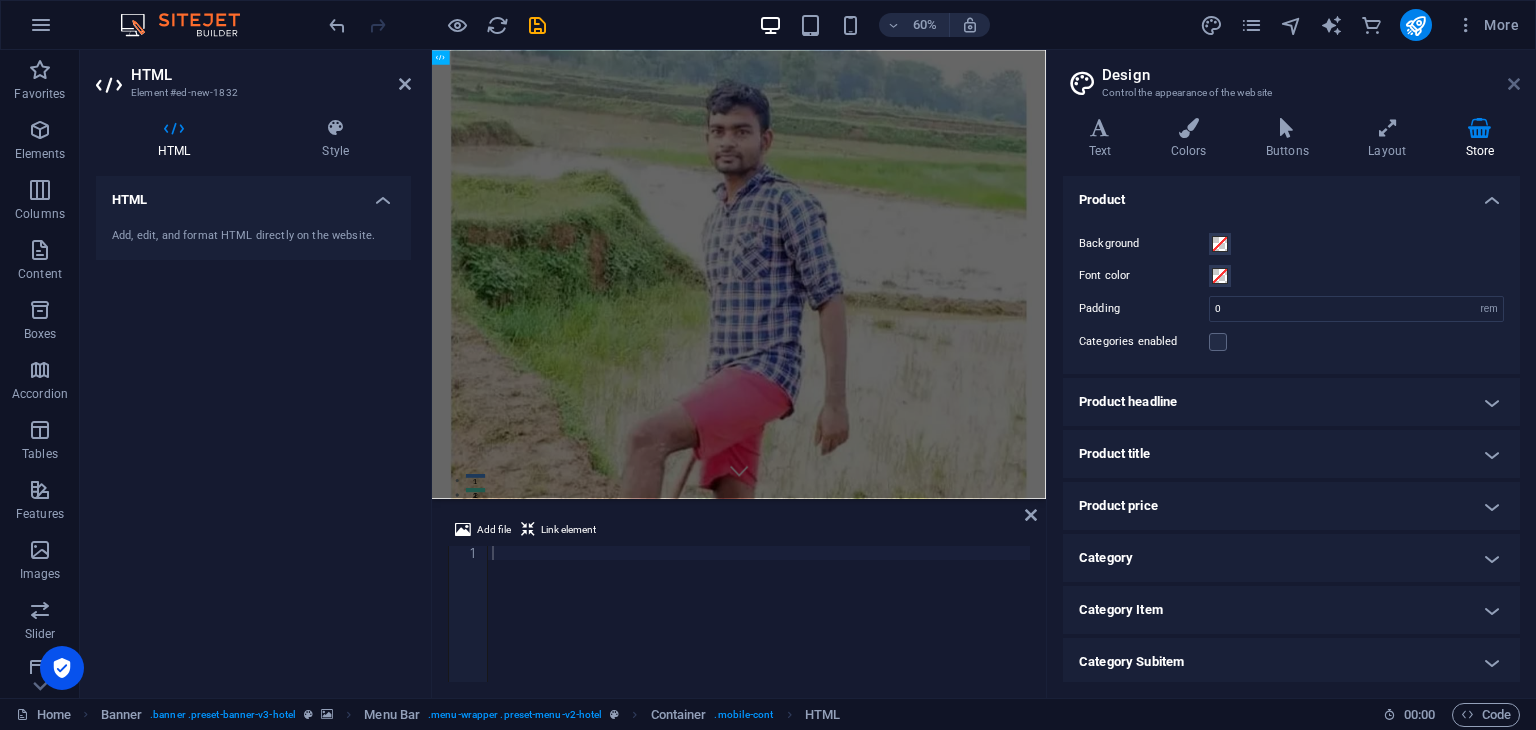 click at bounding box center [1514, 84] 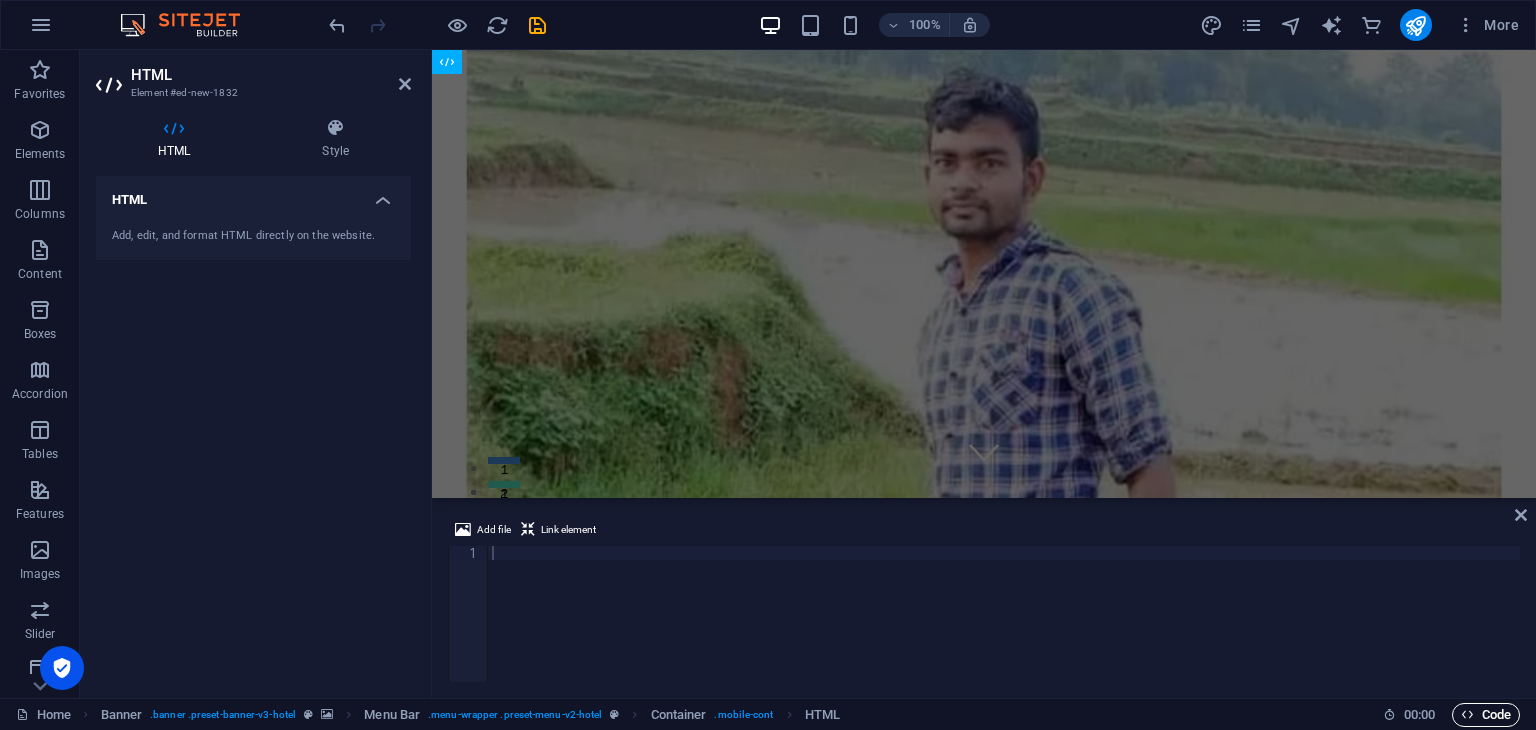 click on "Code" at bounding box center [1486, 715] 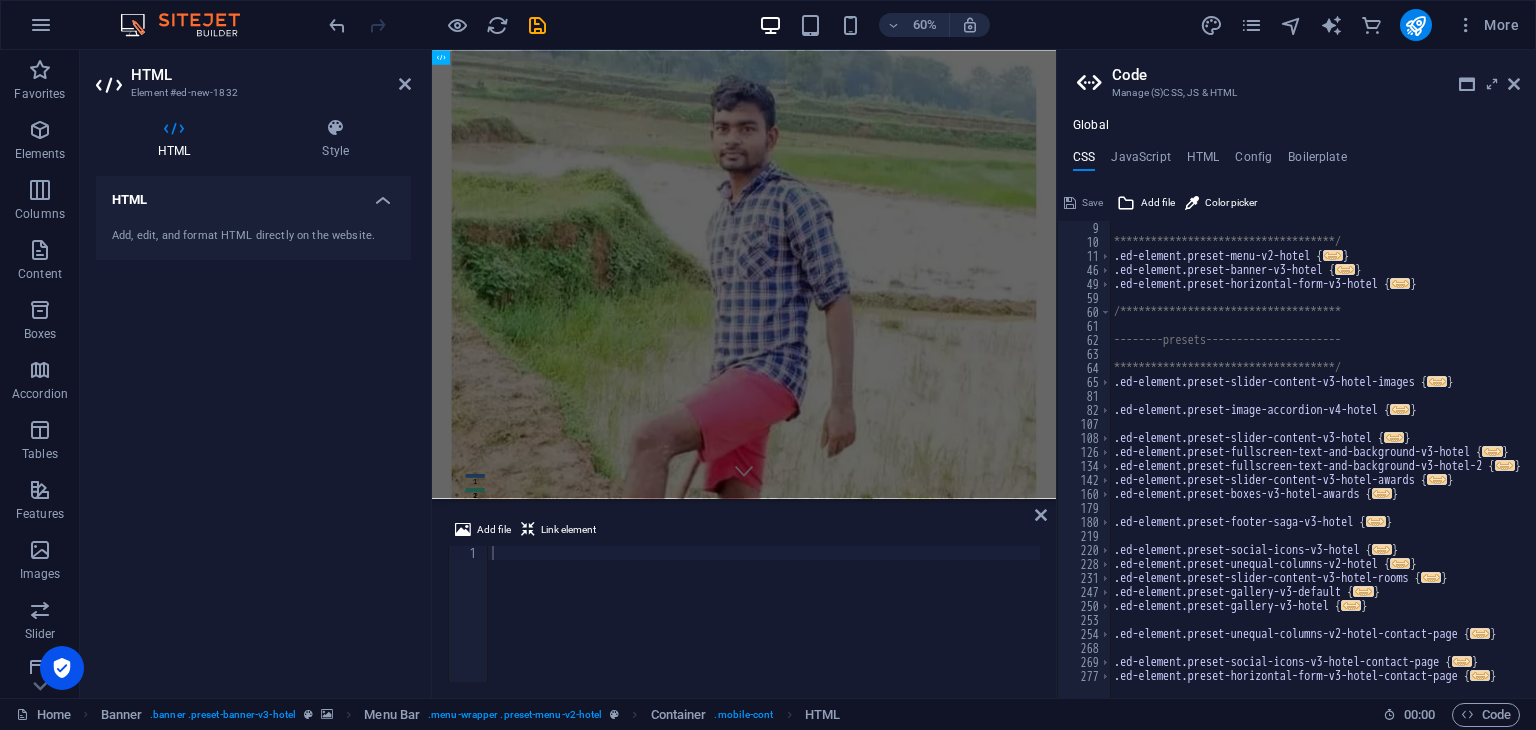 scroll, scrollTop: 0, scrollLeft: 0, axis: both 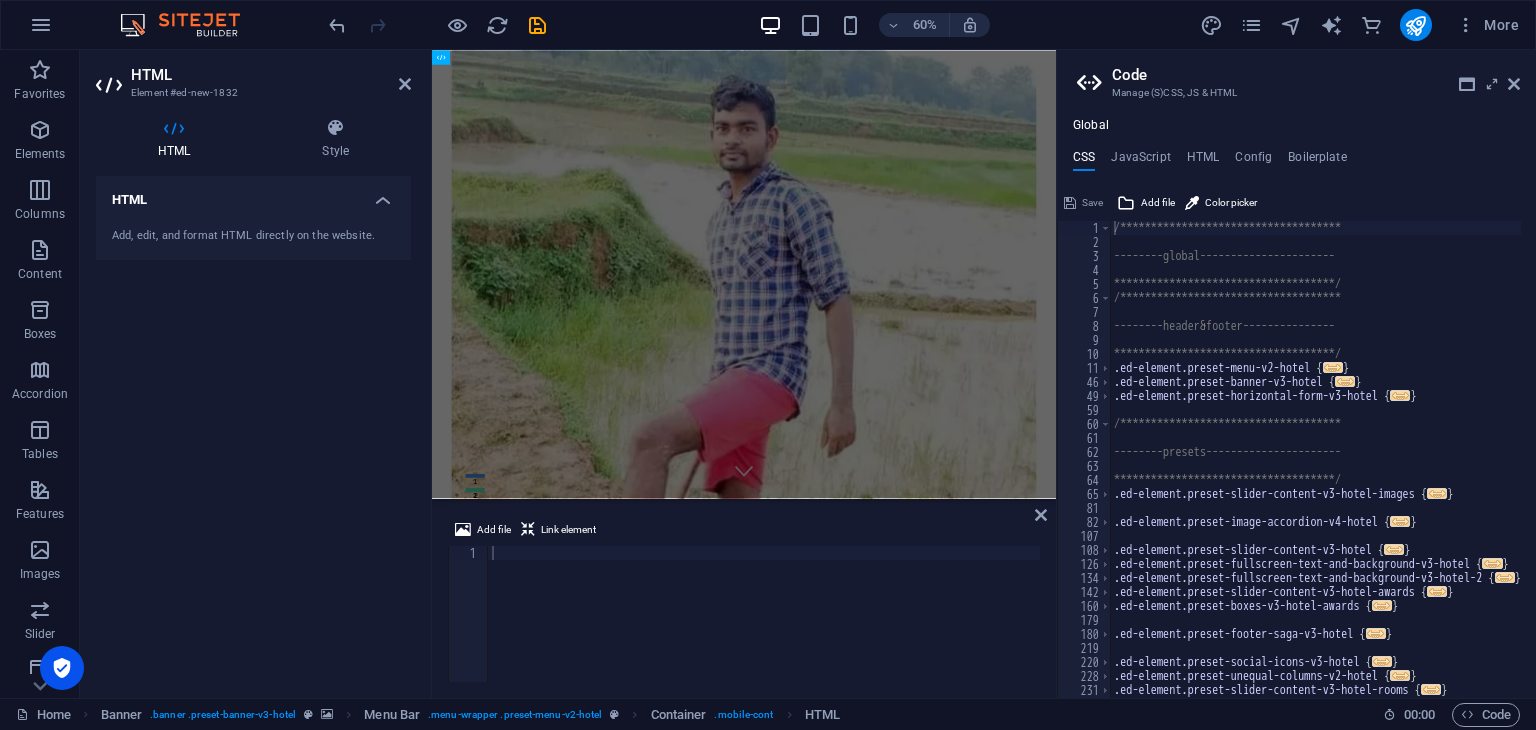 click on "CSS" at bounding box center (1084, 161) 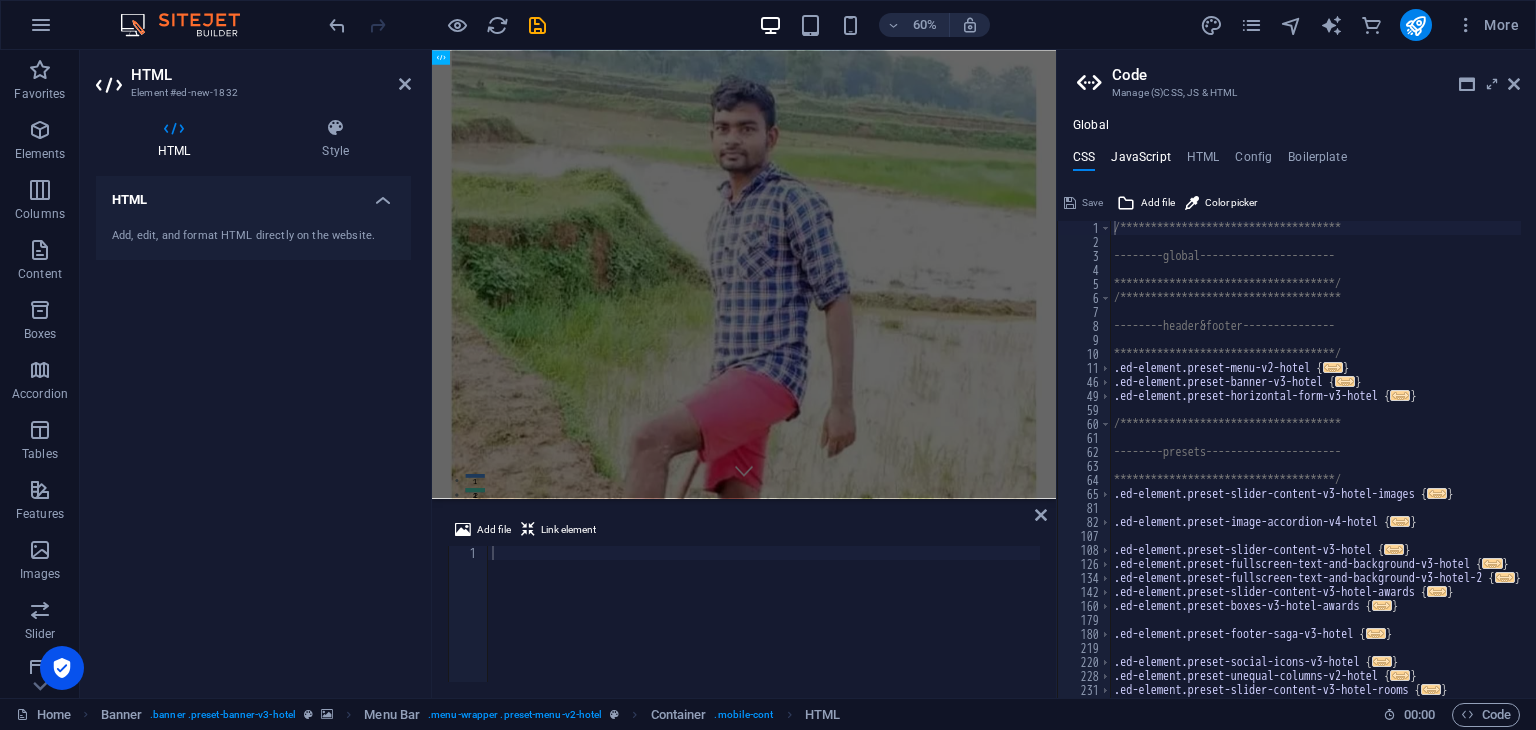 click on "JavaScript" at bounding box center [1140, 161] 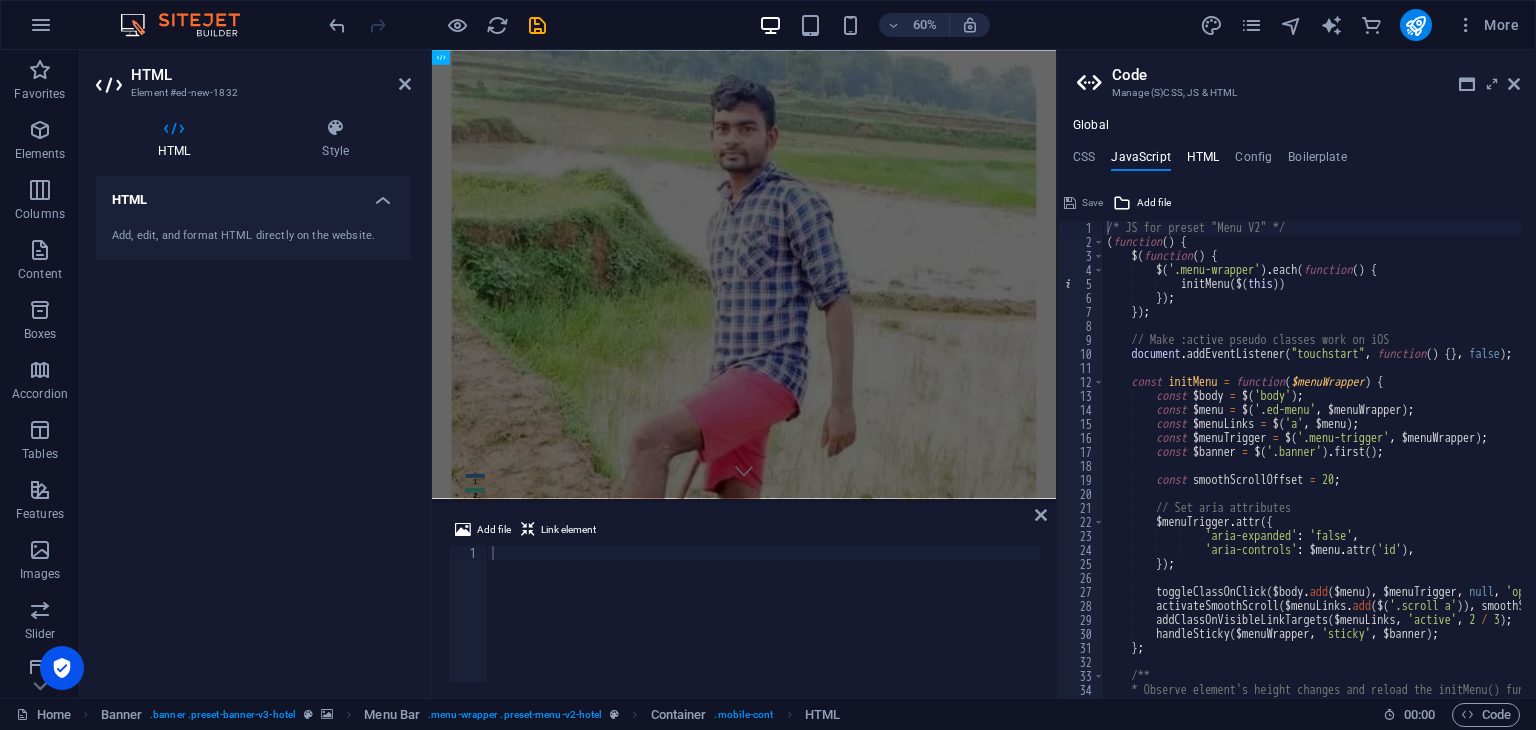 click on "HTML" at bounding box center (1203, 161) 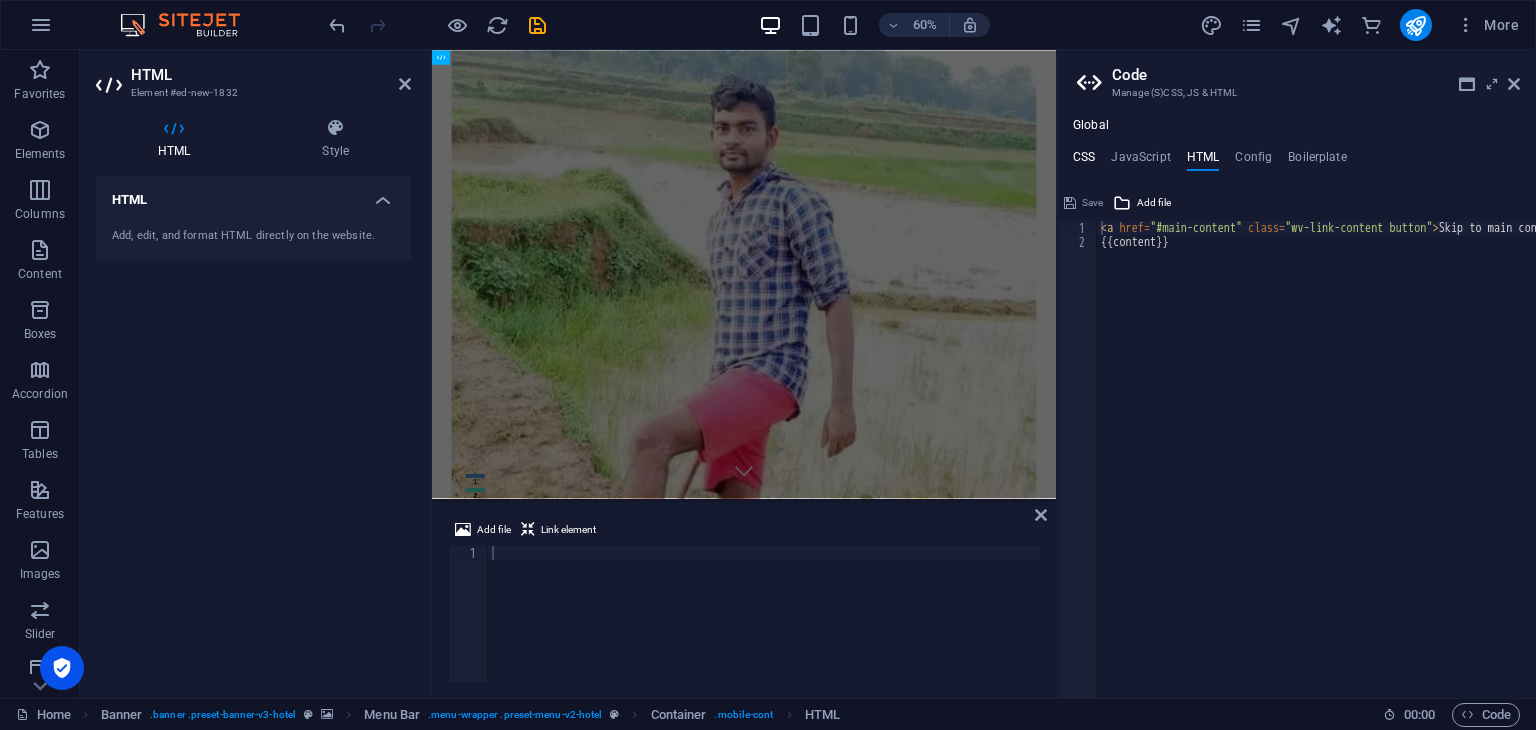 click on "CSS" at bounding box center (1084, 161) 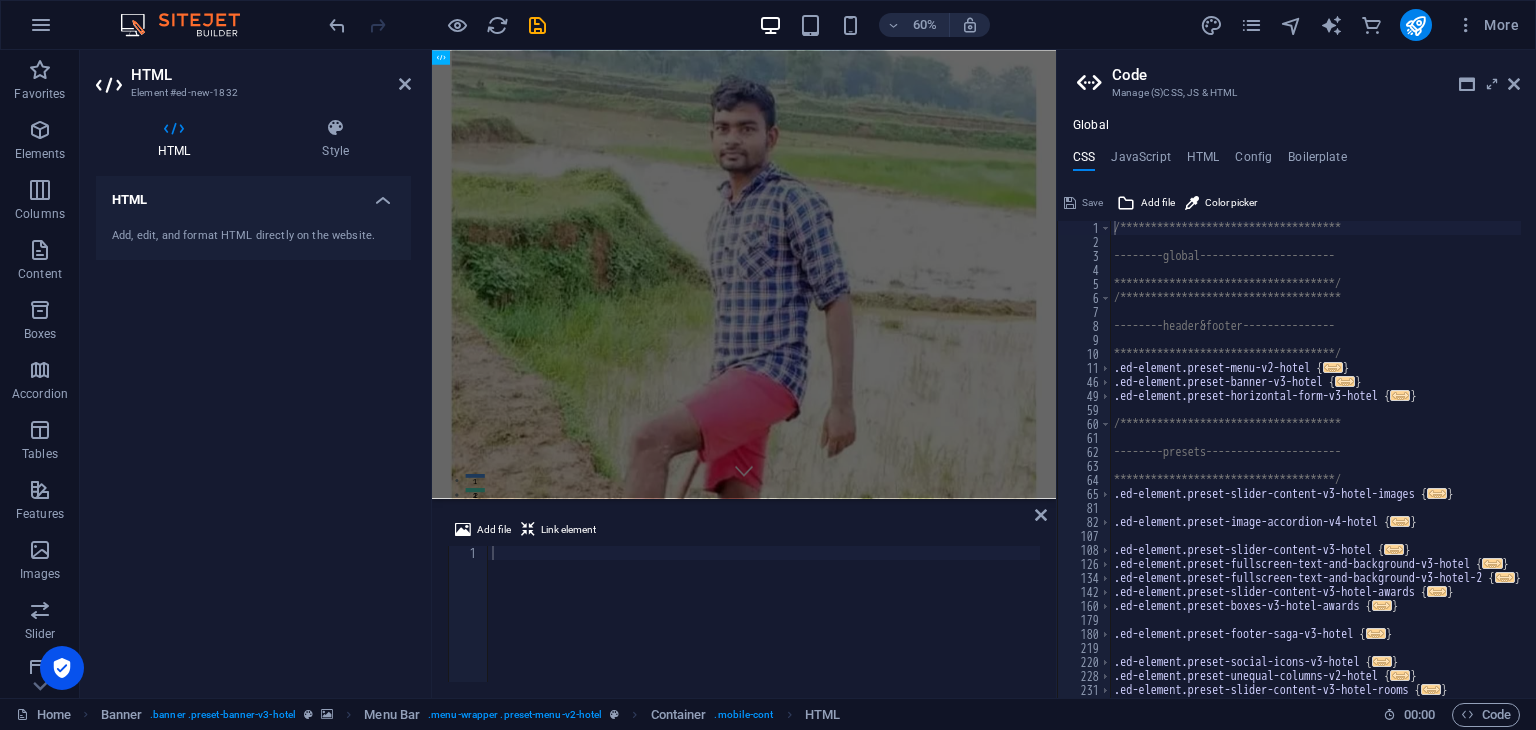 click on "CSS JavaScript HTML Config Boilerplate" at bounding box center (1296, 161) 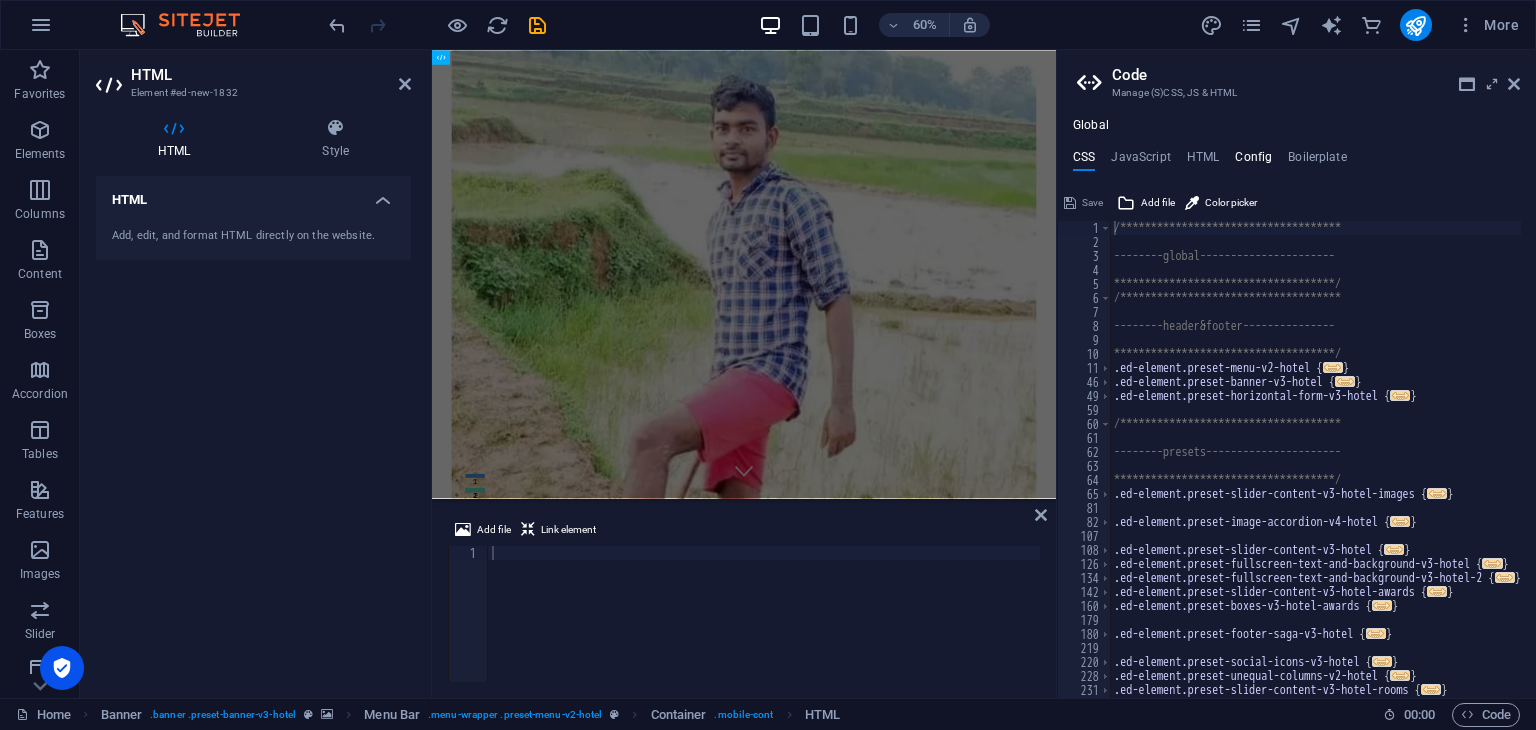 click on "Config" at bounding box center (1253, 161) 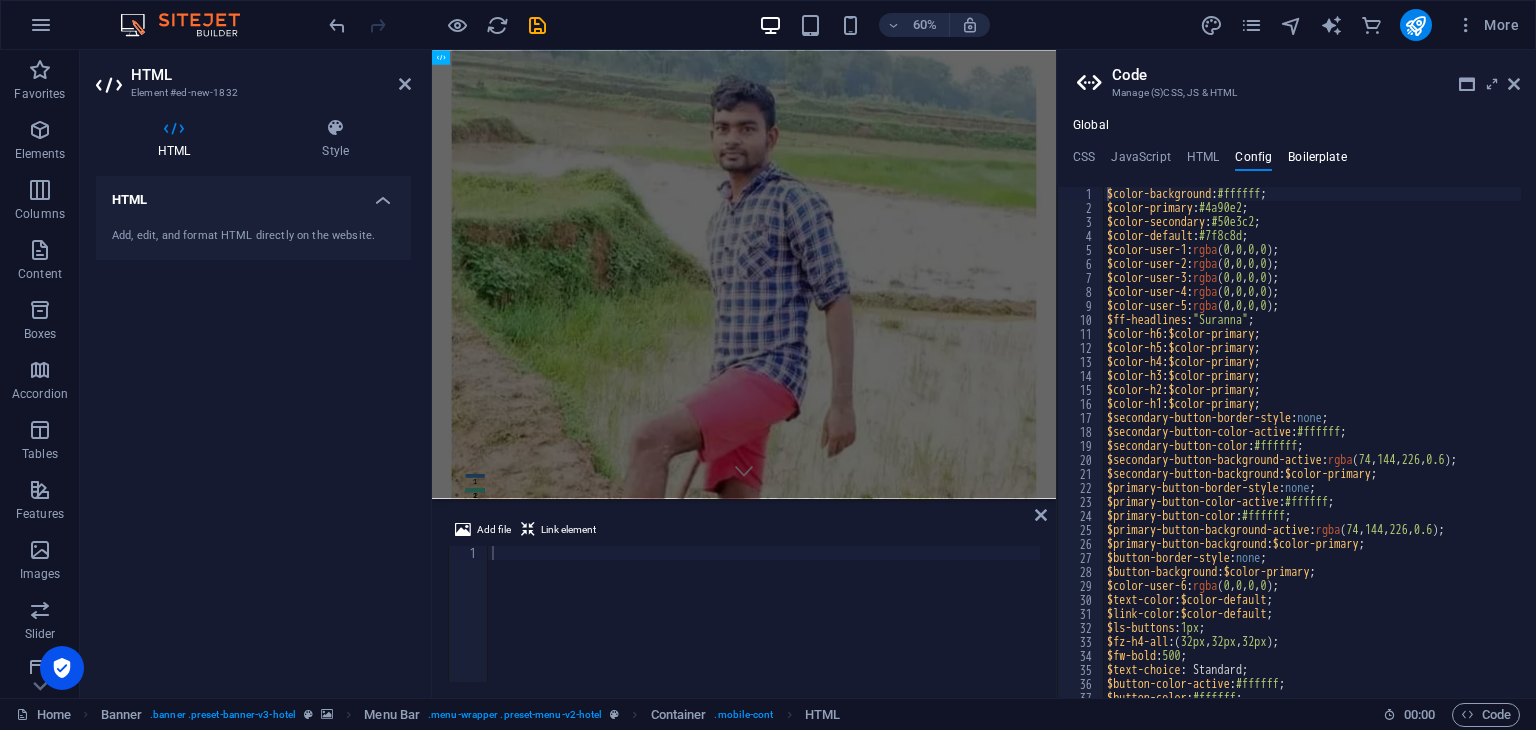 click on "Boilerplate" at bounding box center (1317, 161) 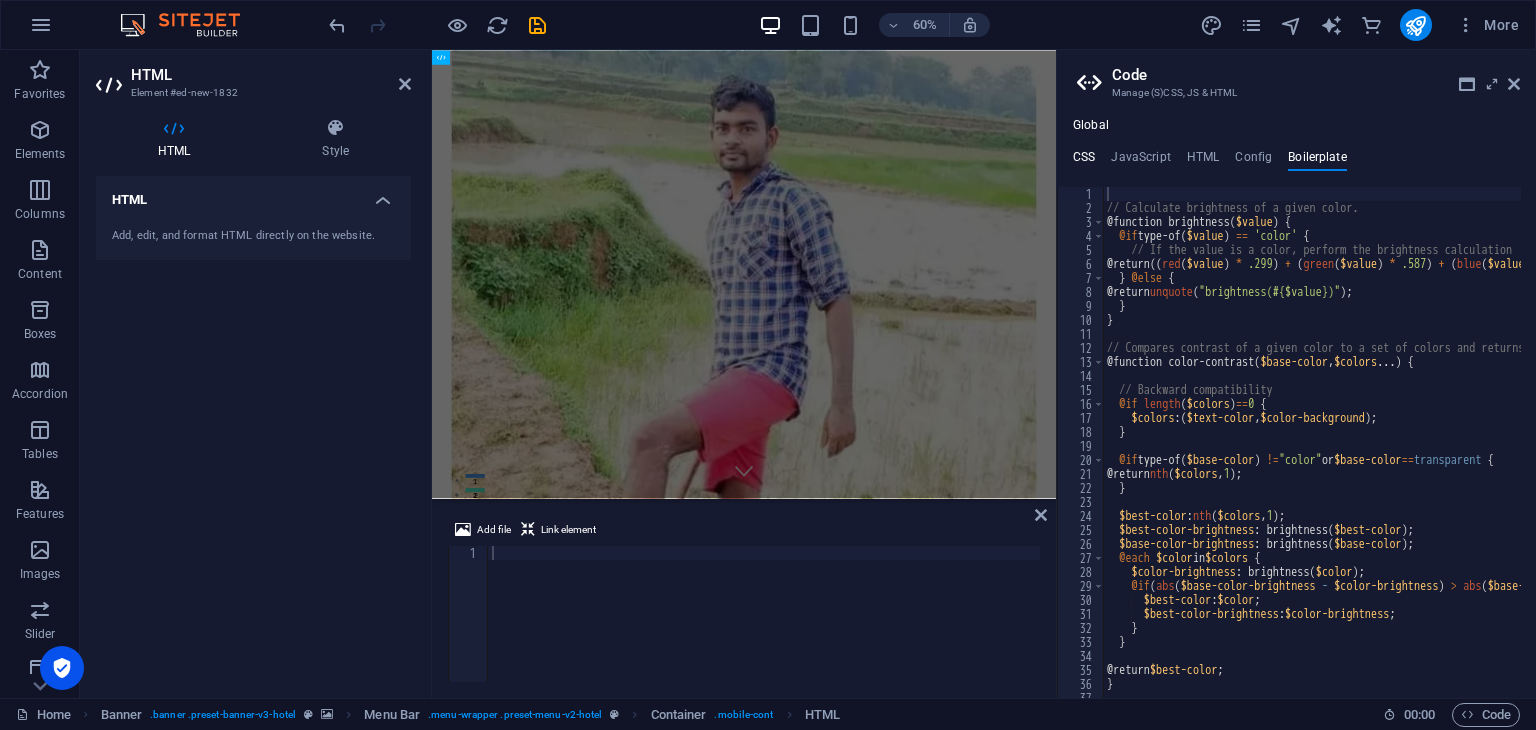 click on "CSS" at bounding box center [1084, 161] 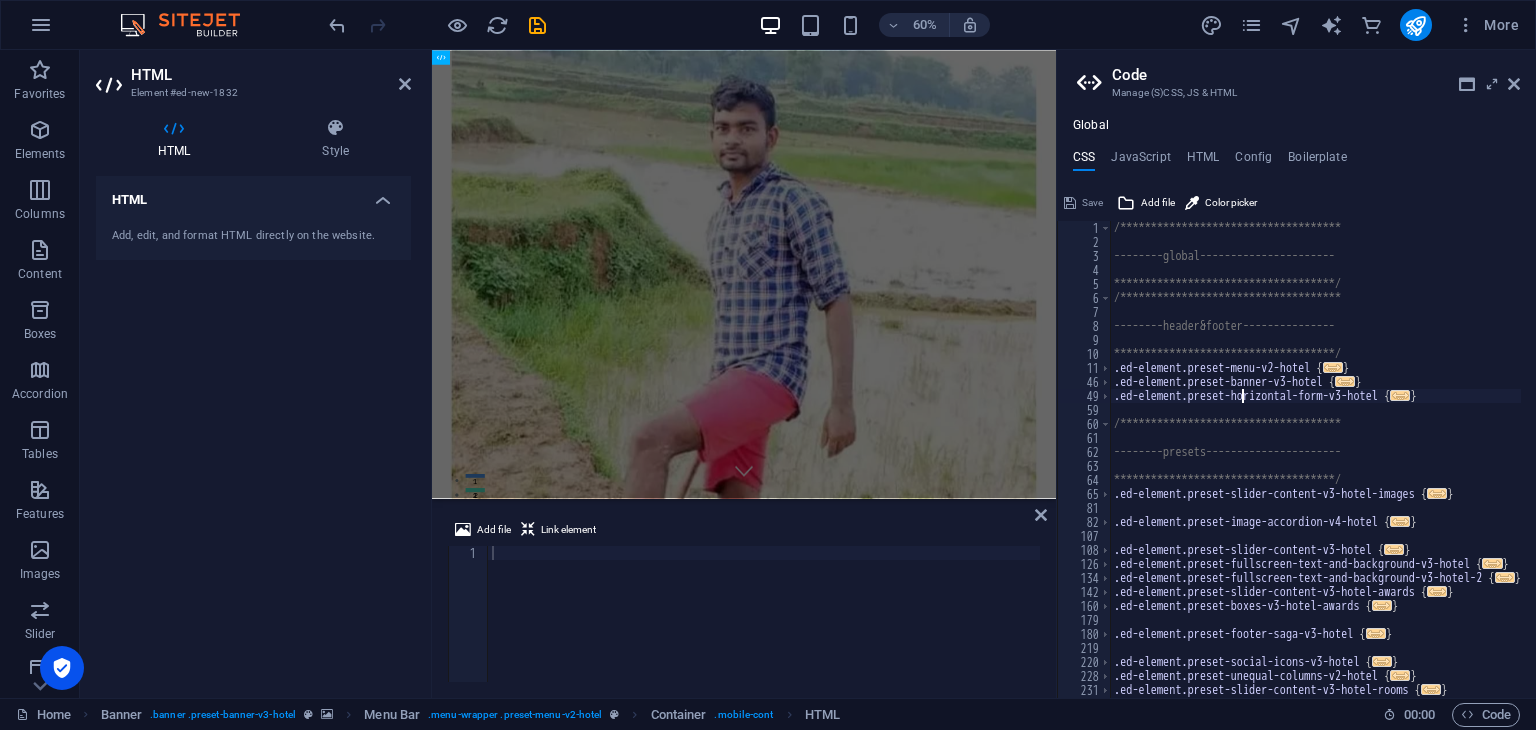 click on "**********" at bounding box center (1323, 466) 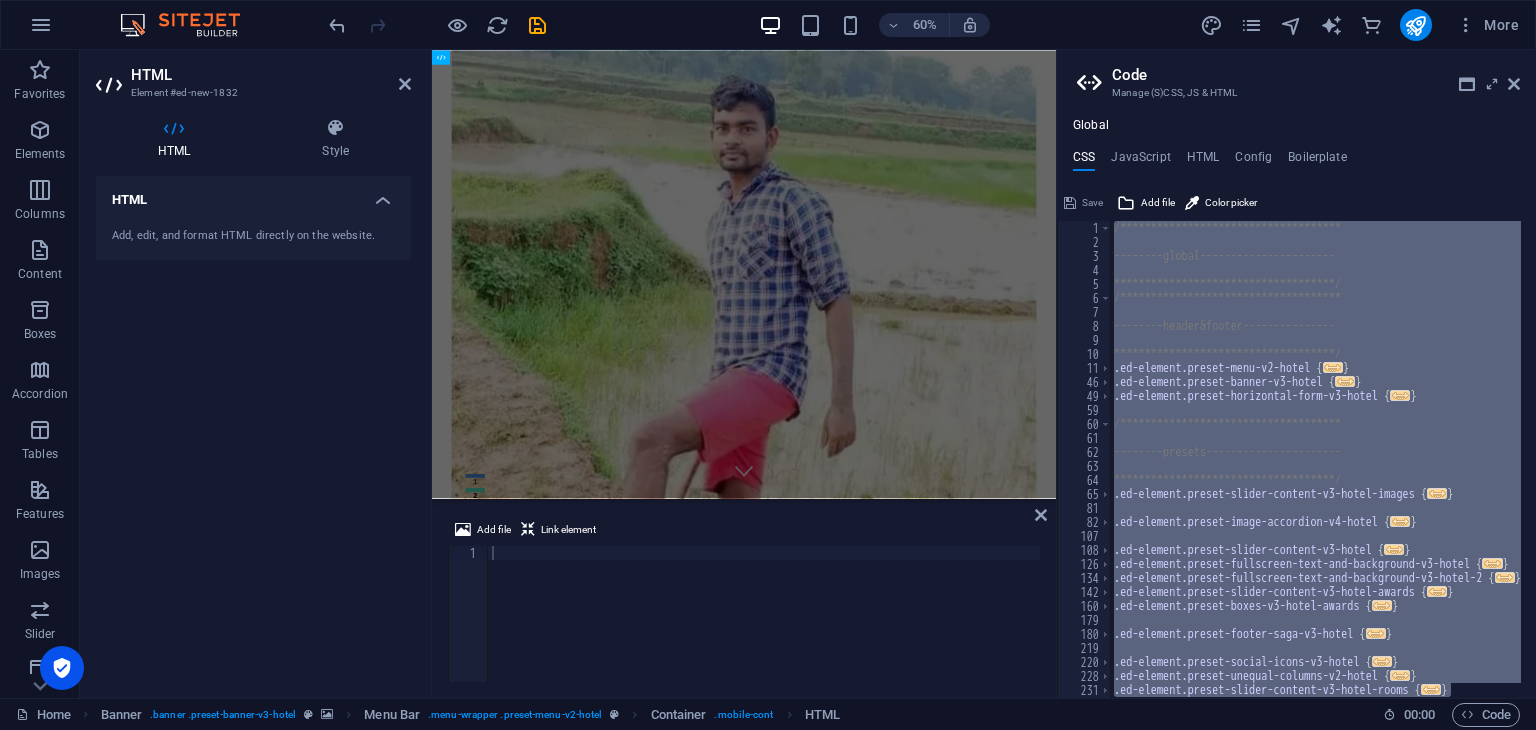 paste 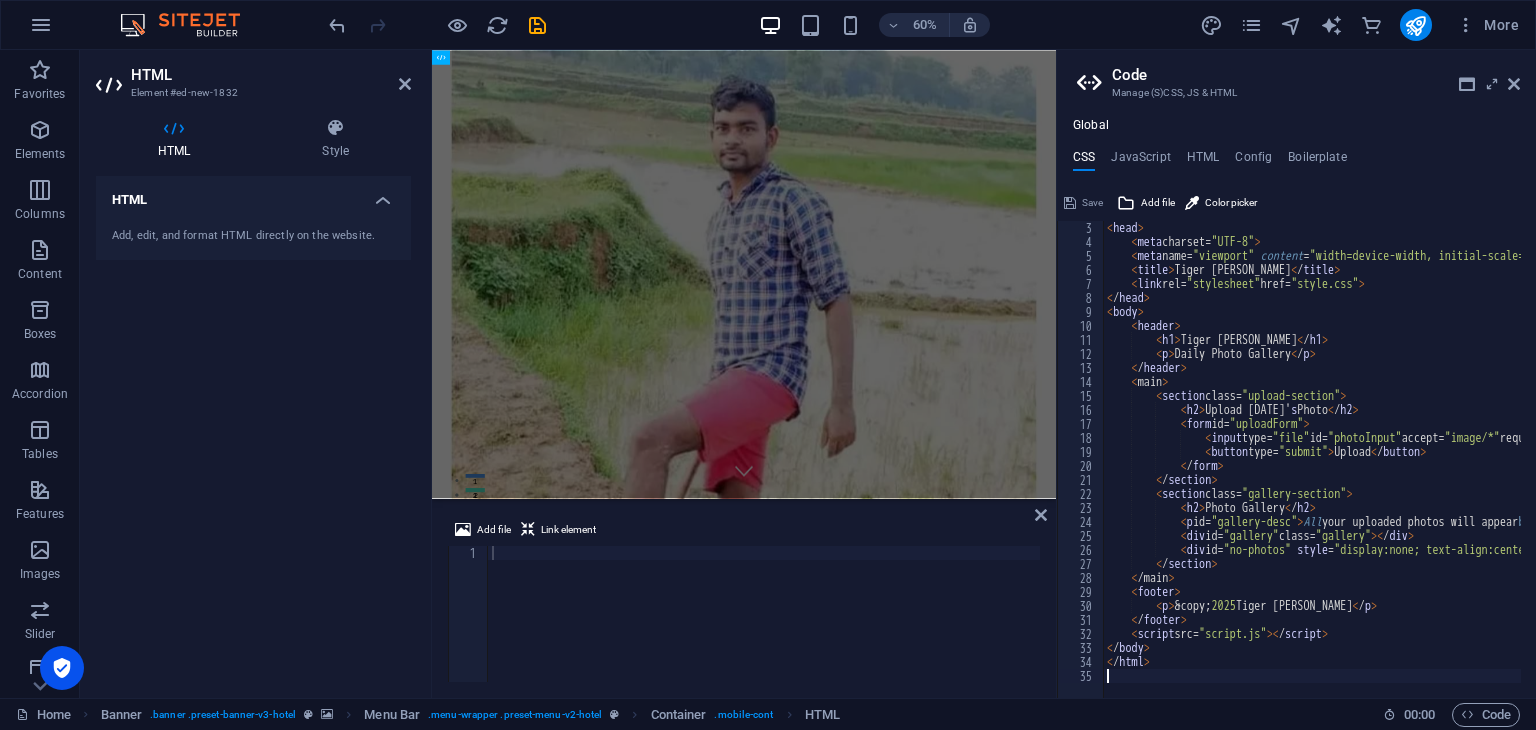 scroll, scrollTop: 28, scrollLeft: 0, axis: vertical 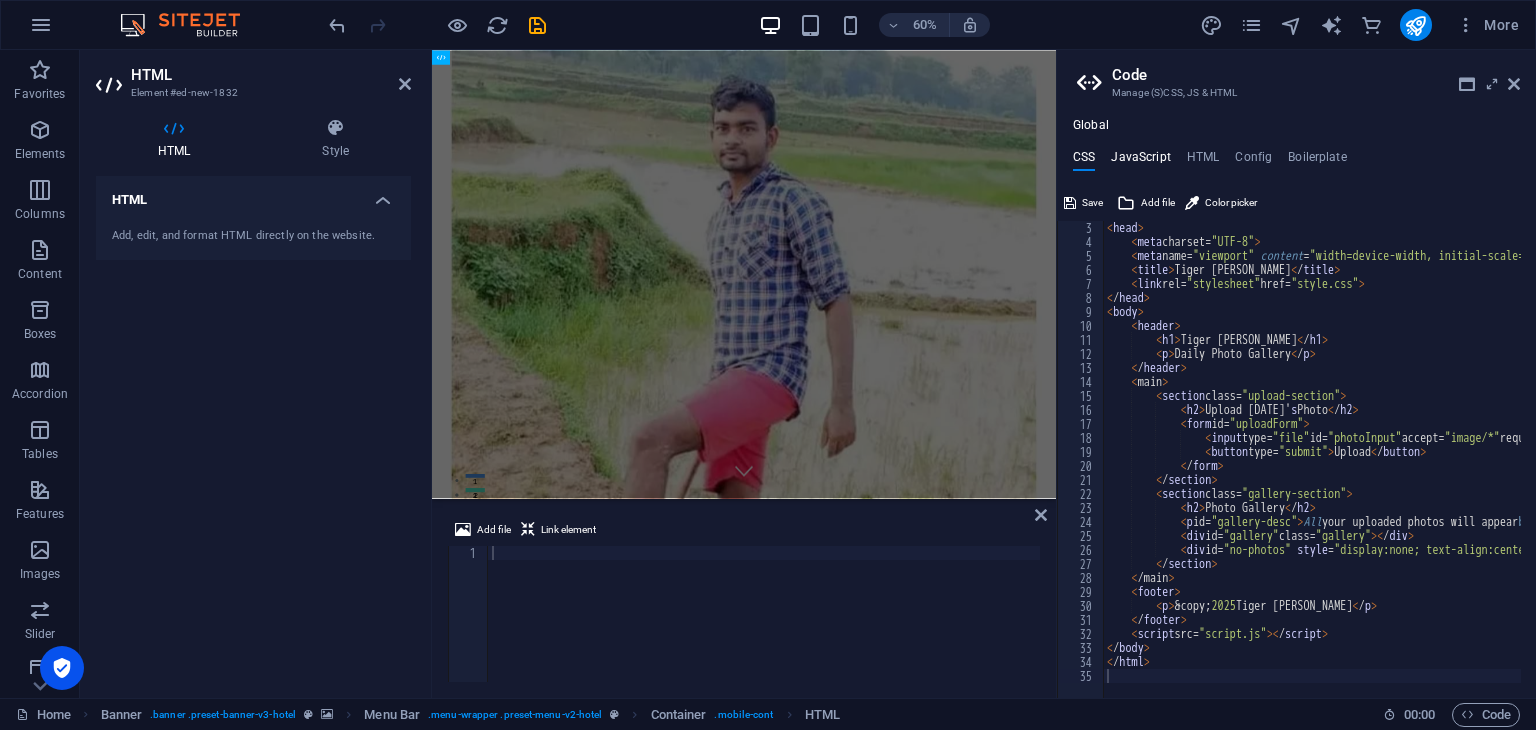 click on "JavaScript" at bounding box center [1140, 161] 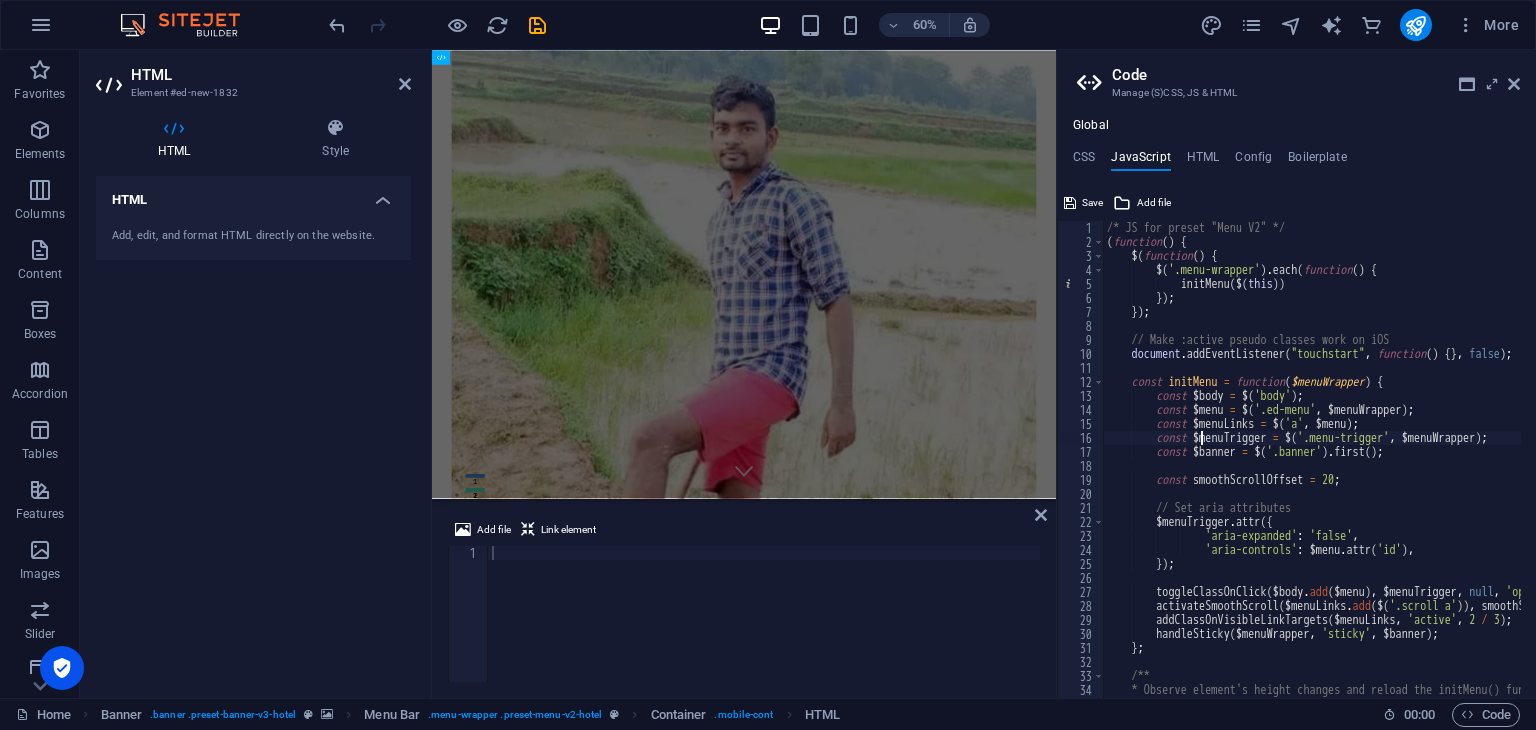 click on "/* JS for preset "Menu V2" */ ( function ( )   {      $ ( function ( )   {           $ ( '.menu-wrapper' ) . each ( function ( )   {                initMenu ( $ ( this ))           }) ;      }) ;      // Make :active pseudo classes work on iOS      document . addEventListener ( "touchstart" ,   function ( )   { } ,   false ) ;      const   initMenu   =   function ( $menuWrapper )   {           const   $body   =   $ ( 'body' ) ;           const   $menu   =   $ ( '.ed-menu' ,   $menuWrapper ) ;           const   $menuLinks   =   $ ( 'a' ,   $menu ) ;           const   $menuTrigger   =   $ ( '.menu-trigger' ,   $menuWrapper ) ;           const   $banner   =   $ ( '.banner' ) . first ( ) ;           const   smoothScrollOffset   =   20 ;                     // Set aria attributes           $menuTrigger . attr ({                     'aria-expanded' :   'false' ,                     'aria-controls' :   $menu . attr ( 'id' ) ,           }) ;           toggleClassOnClick ( $body . add ( $menu ) ,   $menuTrigger ,   ," at bounding box center [1562, 466] 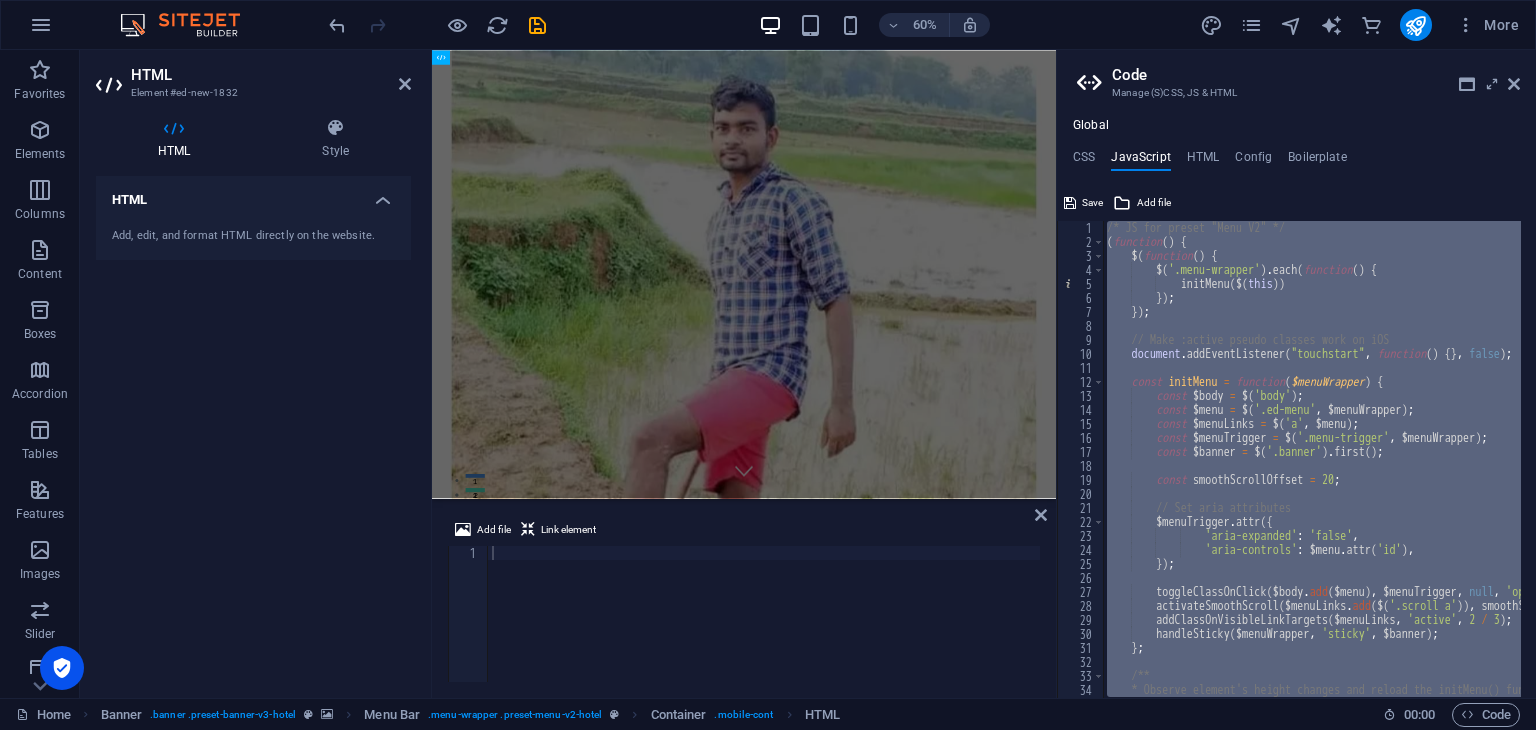 type 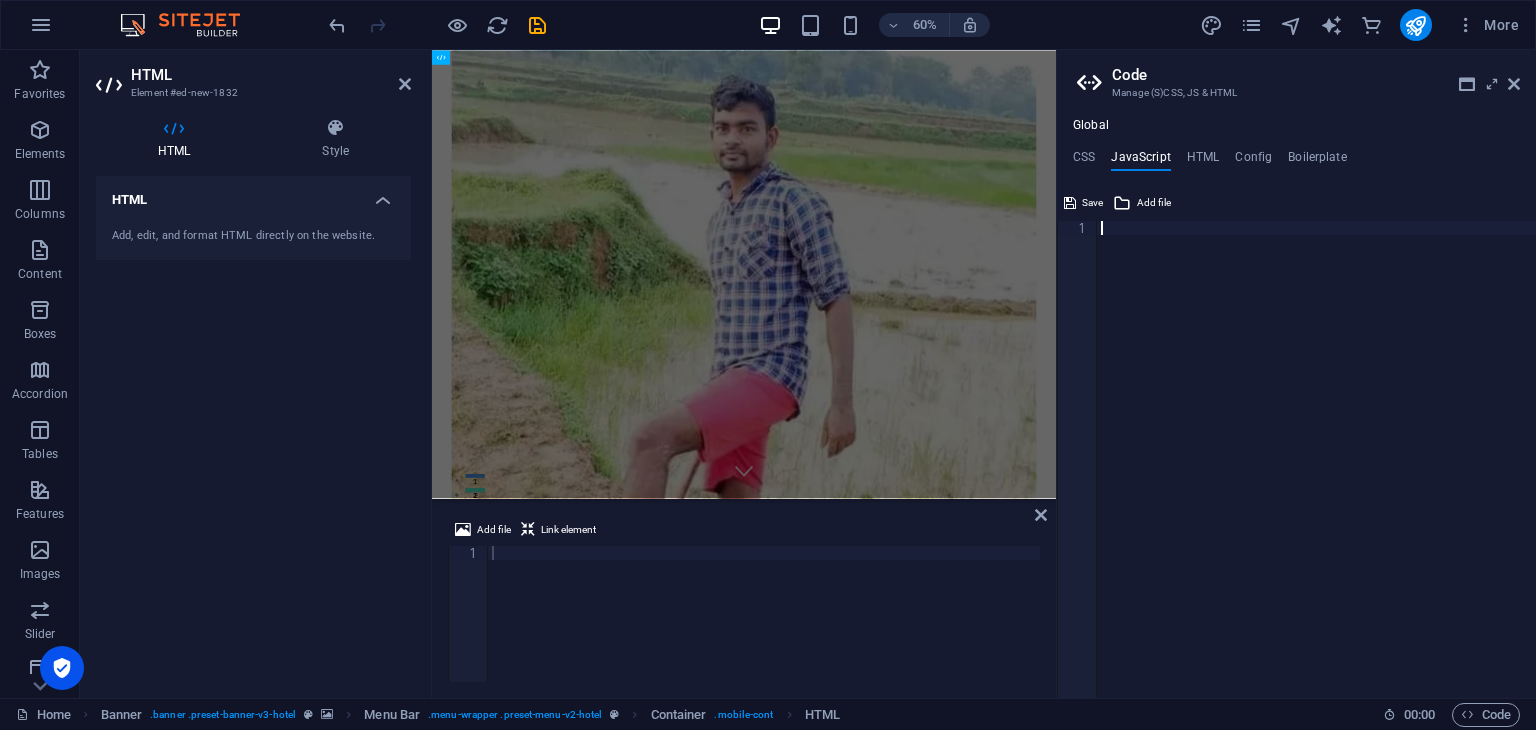 scroll, scrollTop: 895, scrollLeft: 0, axis: vertical 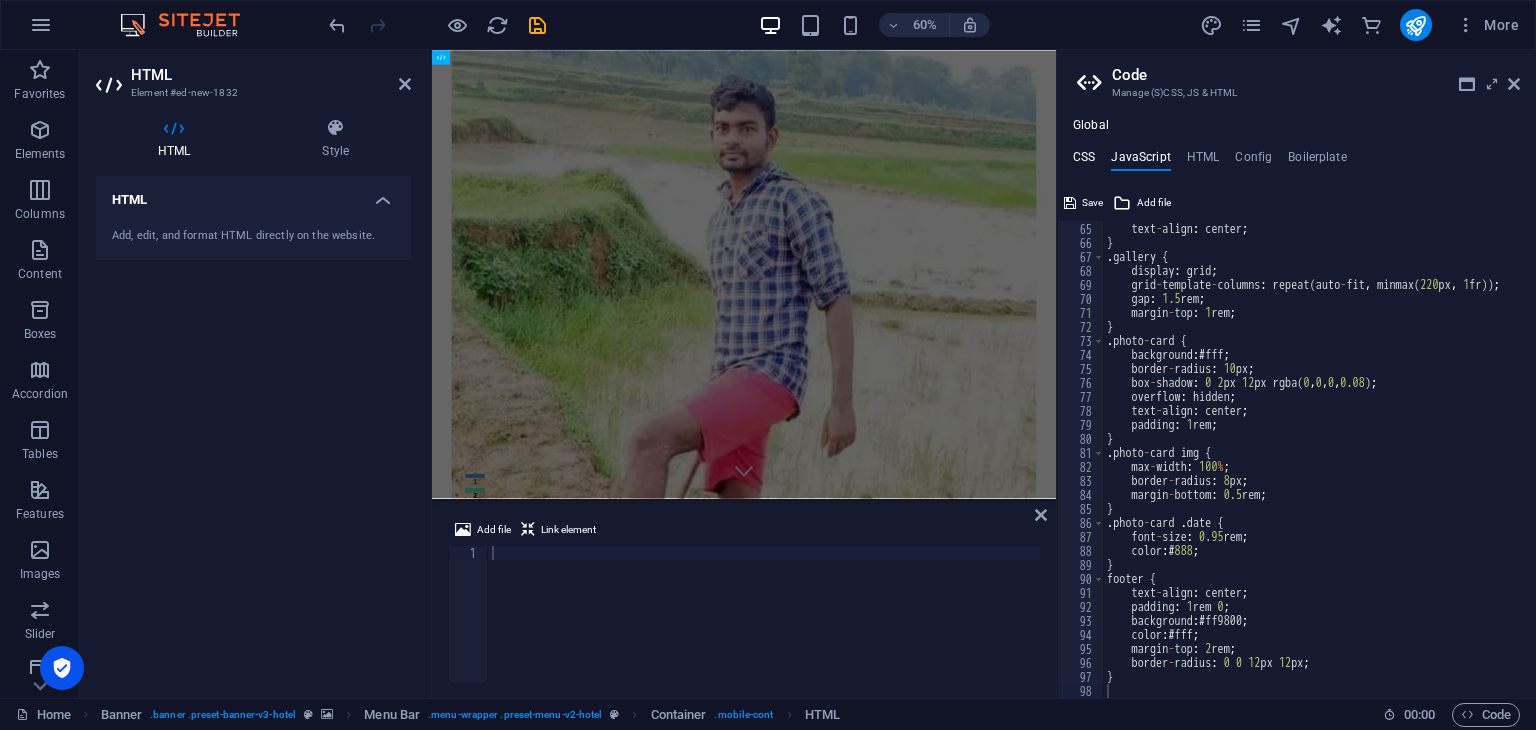 click on "CSS" at bounding box center [1084, 161] 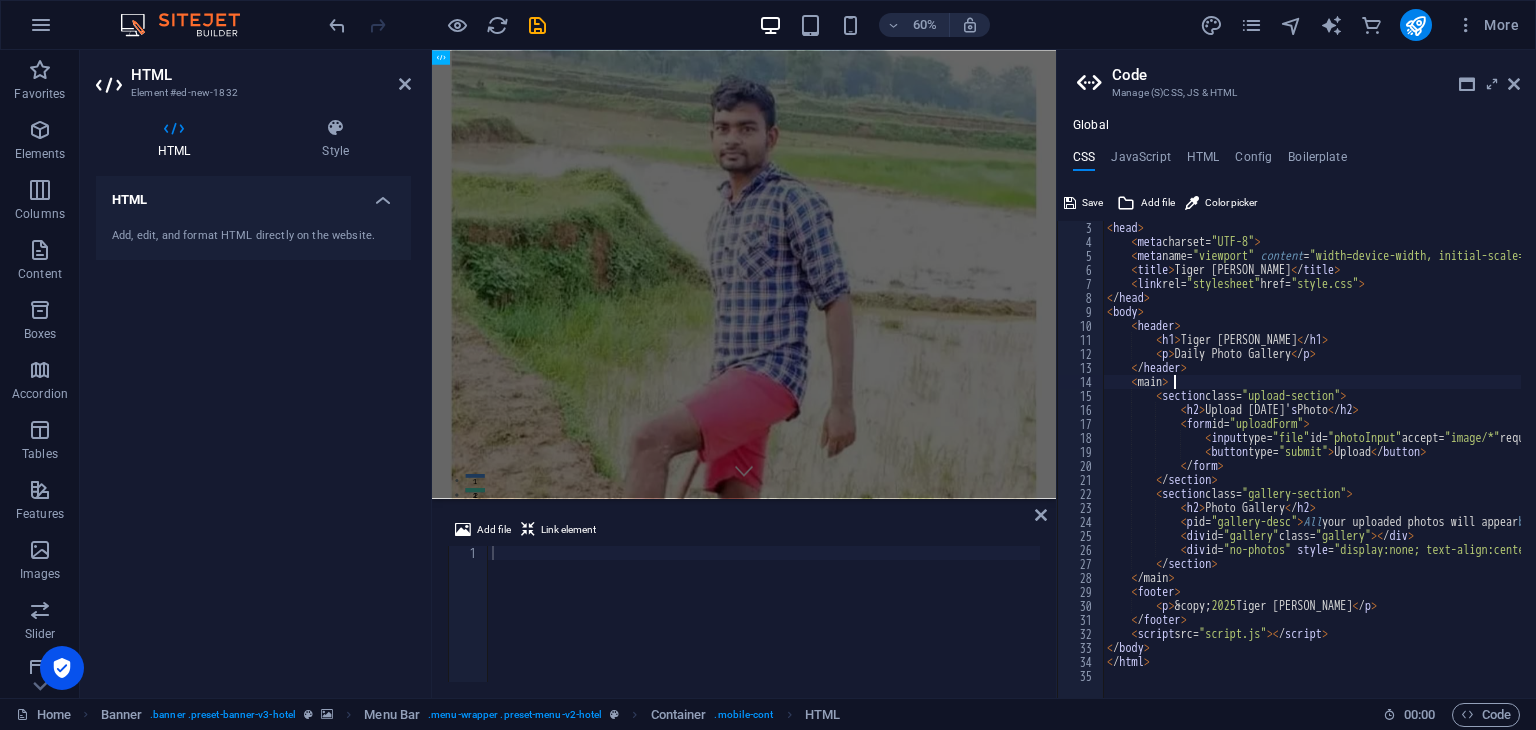 click on "< head >      < meta  charset= "UTF-8" >      < meta  name= "viewport"   content = "width=device-width, initial-scale=1.0" >      < title > [PERSON_NAME] < / title >      < link  rel= "stylesheet"  href= "style.css" > < / head > < body >      < header >           < h1 > Tiger [PERSON_NAME] < / h1 >           < p > Daily Photo Gallery < / p >      < / header >      < main >           < section  class= "upload-section" >                < h2 > Upload [DATE]' s  Photo < / h2 >                < form  id= "uploadForm" >                     < input  type= "file"  id= "photoInput"  accept= "image/*"  required / >                     < button  type= "submit" > Upload < / button >                < / form >           < / section >           < section  class= "gallery-section" >                < h2 > Photo Gallery < / h2 >                < p  id= "gallery-desc" > All  your uploaded photos will appear  below . You can store  and  view multiple photos on your homepage! < / p >                < div  id= >< /" at bounding box center [1673, 466] 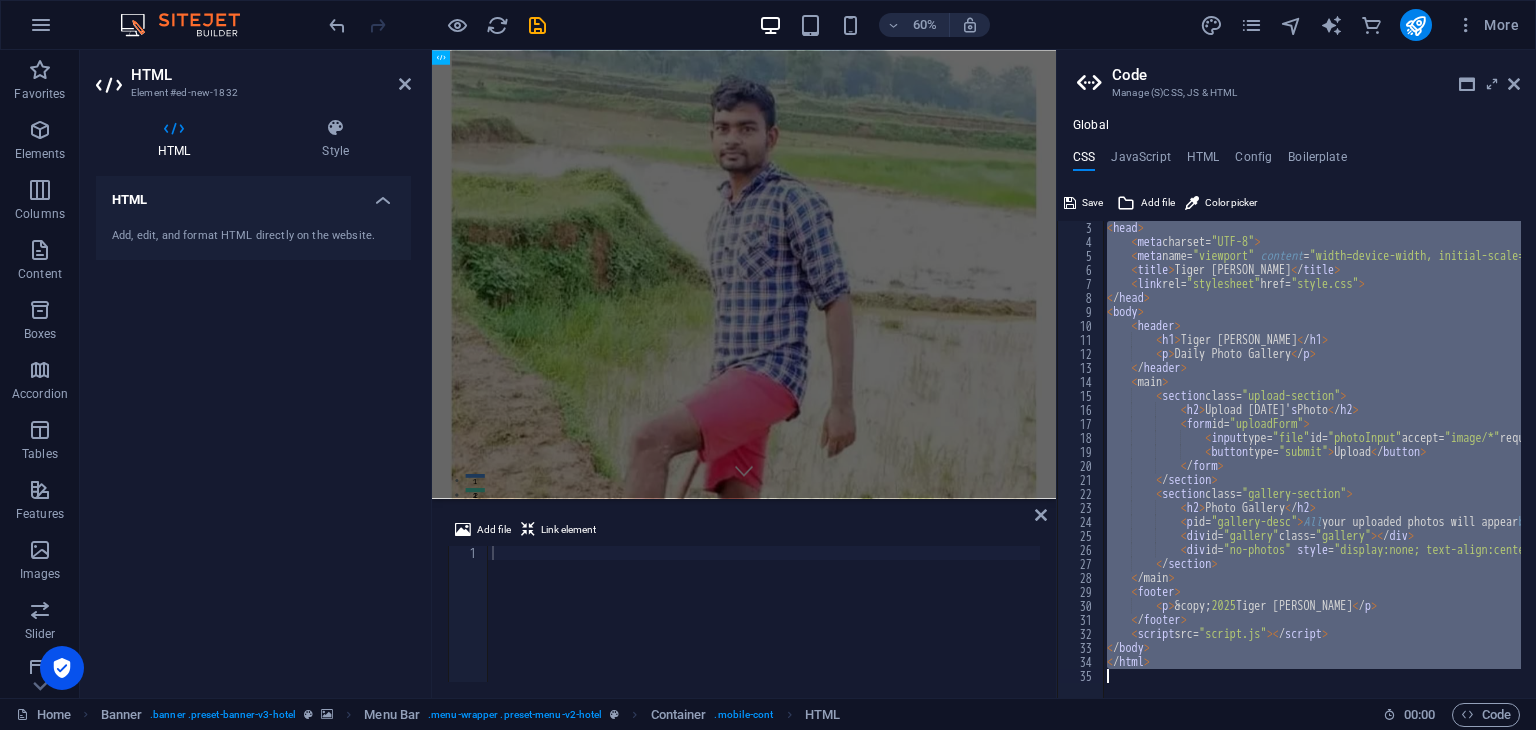 type 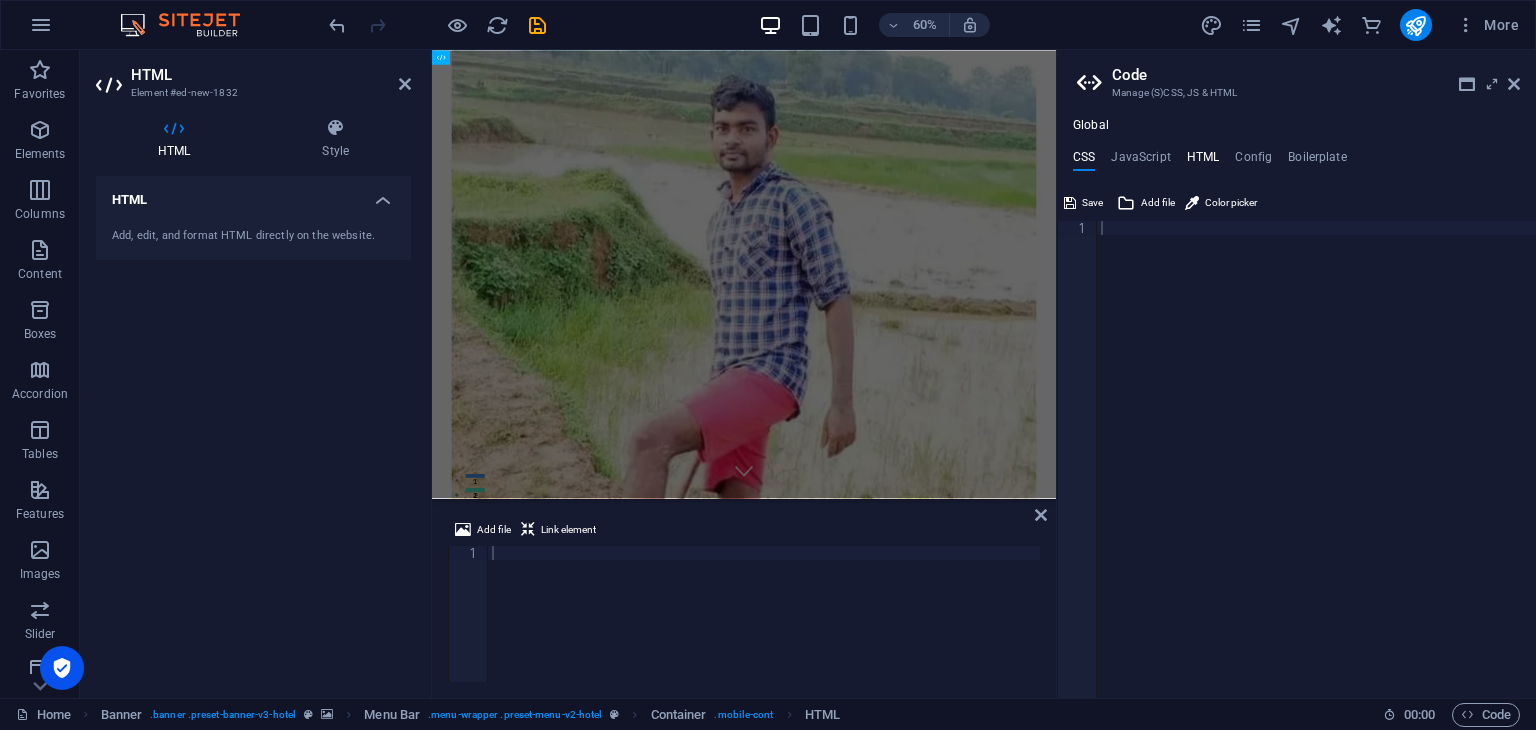 click on "HTML" at bounding box center [1203, 161] 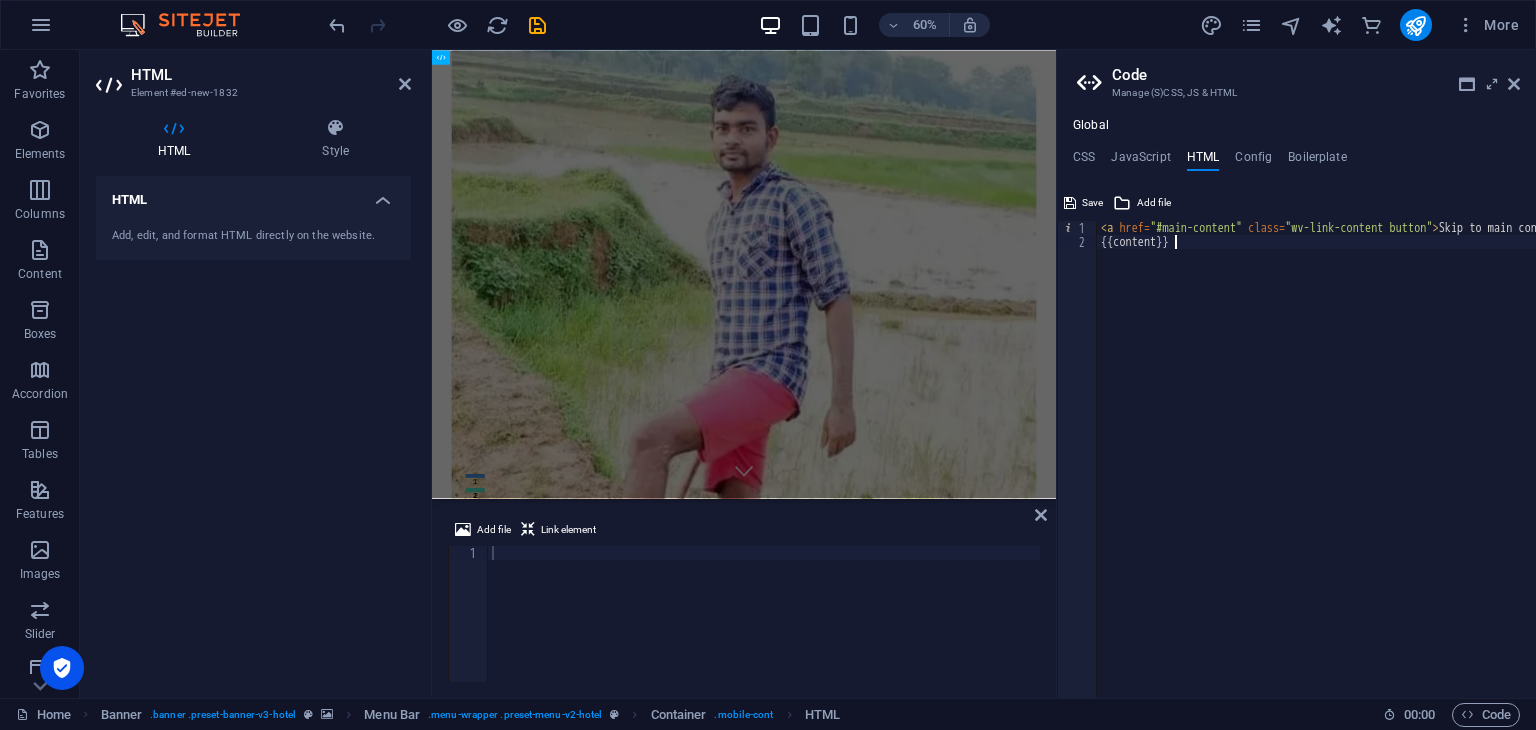 click on "< a   href = "#main-content"   class = "wv-link-content button" > Skip to main content </ a > {{content}}" at bounding box center [1367, 466] 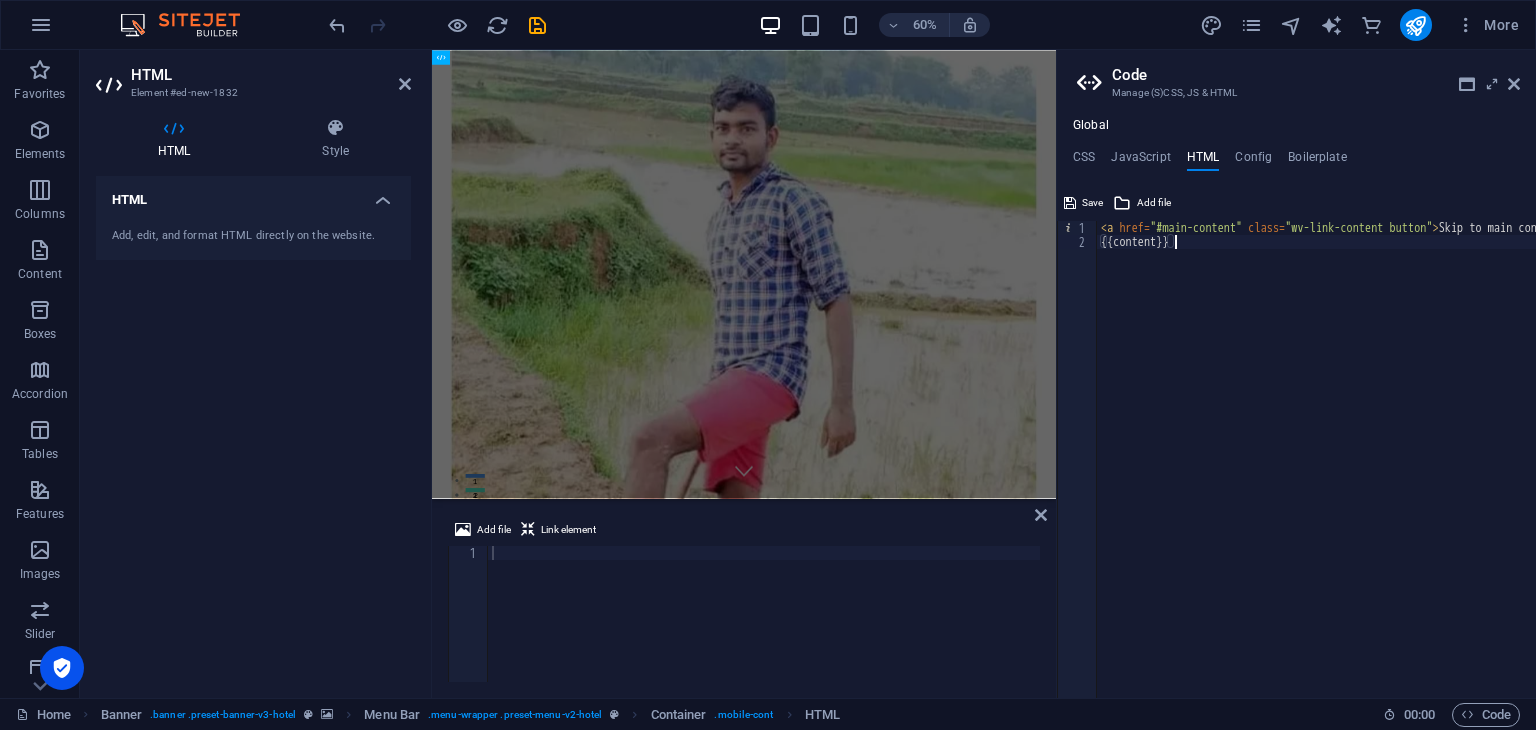type on "<a href="#main-content" class="wv-link-content button">Skip to main content</a>
{{content}}" 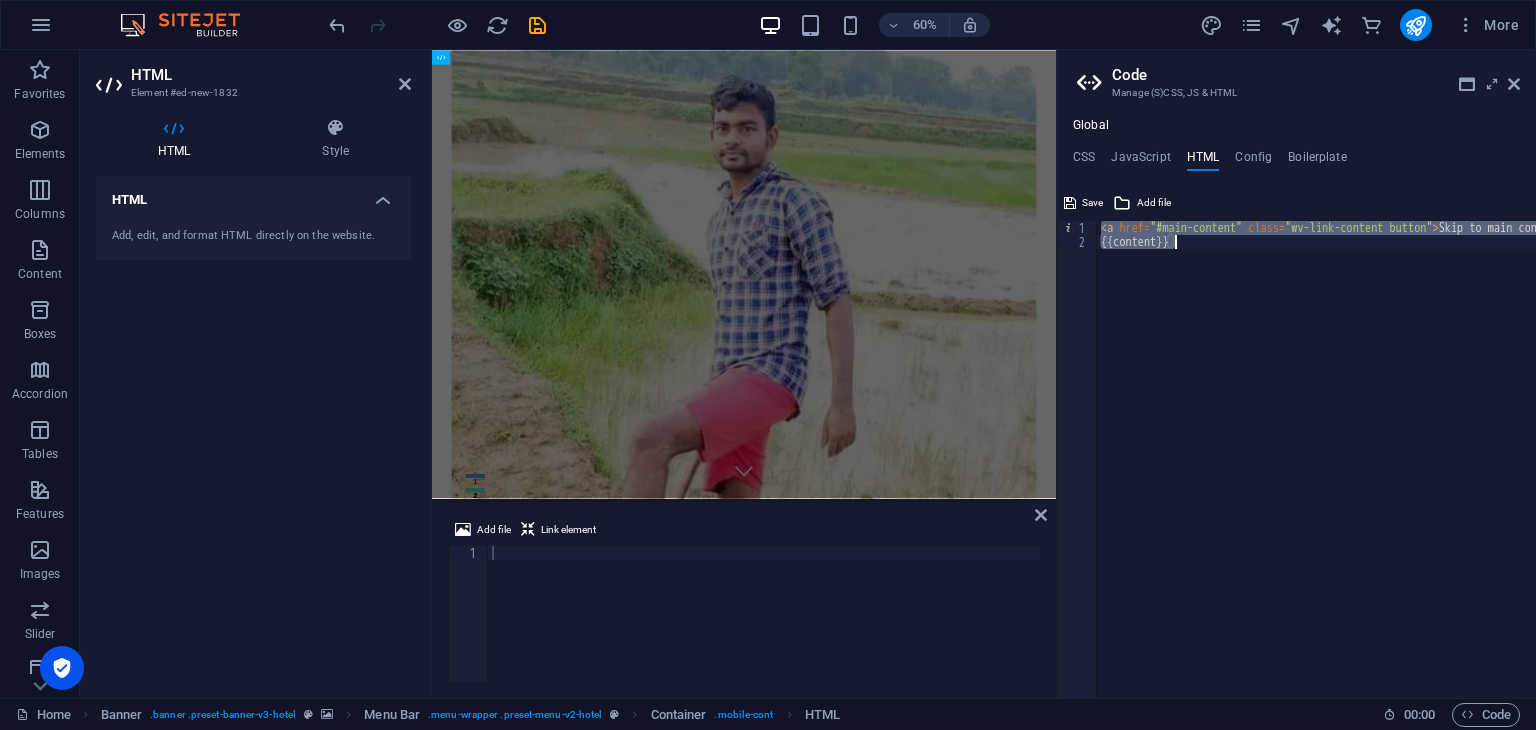 paste 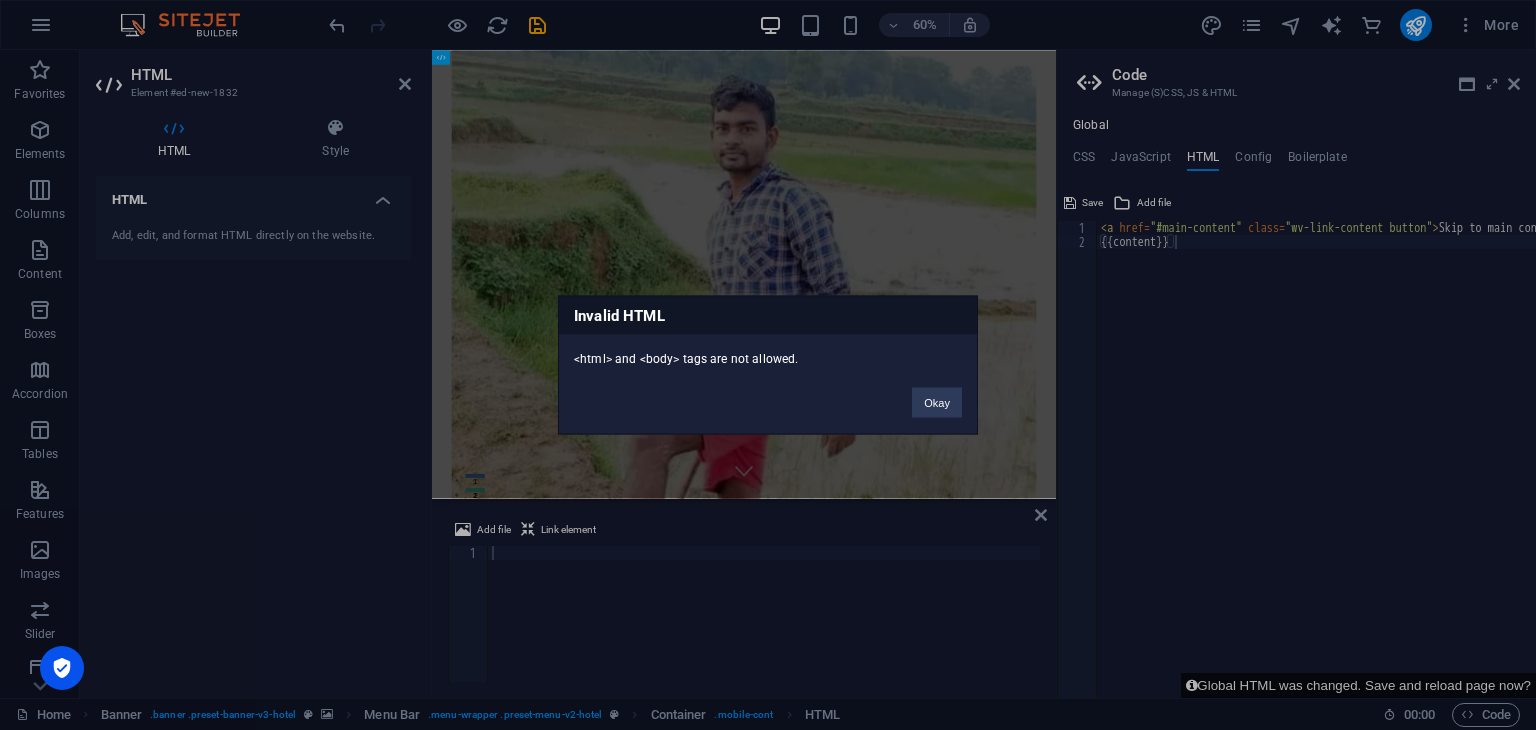 type 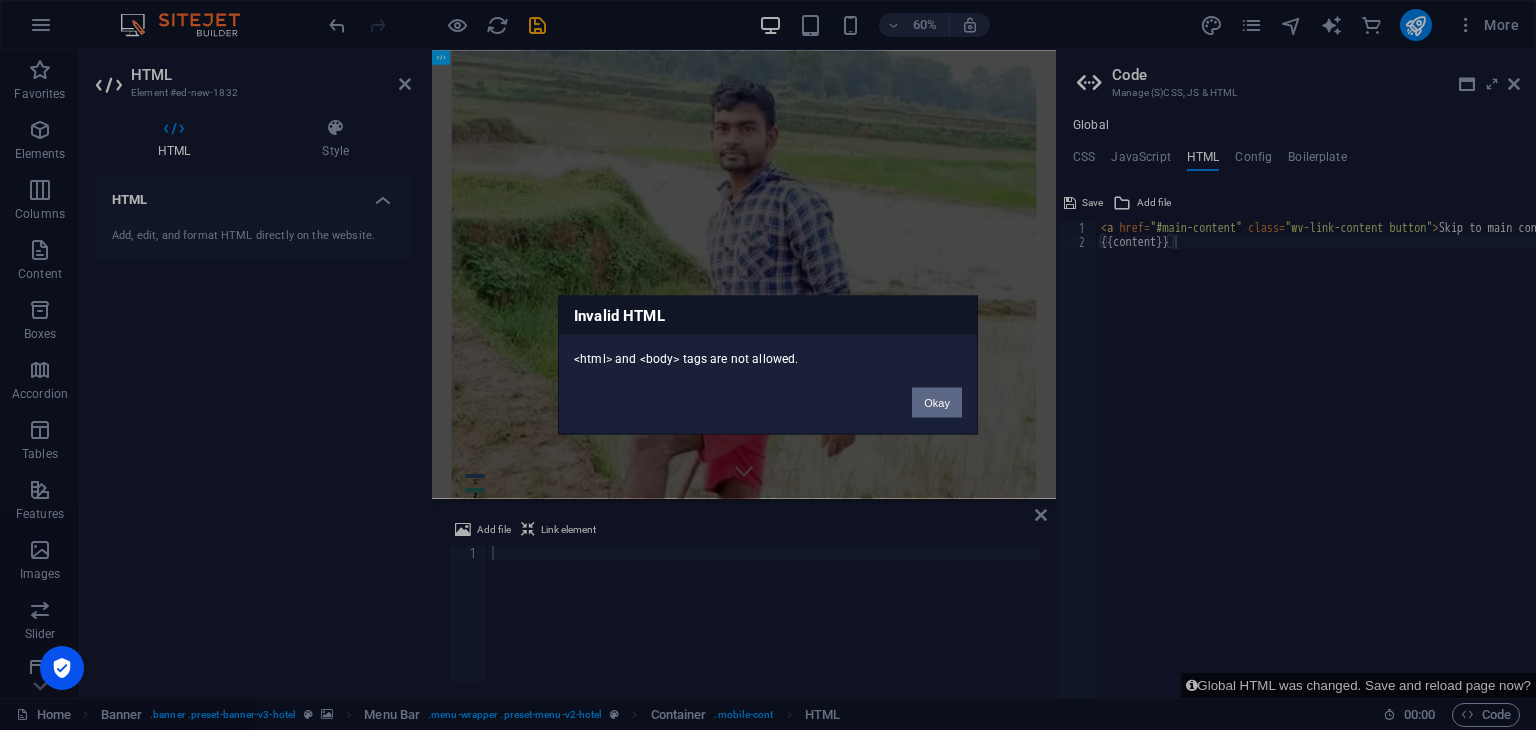 click on "Okay" at bounding box center [937, 403] 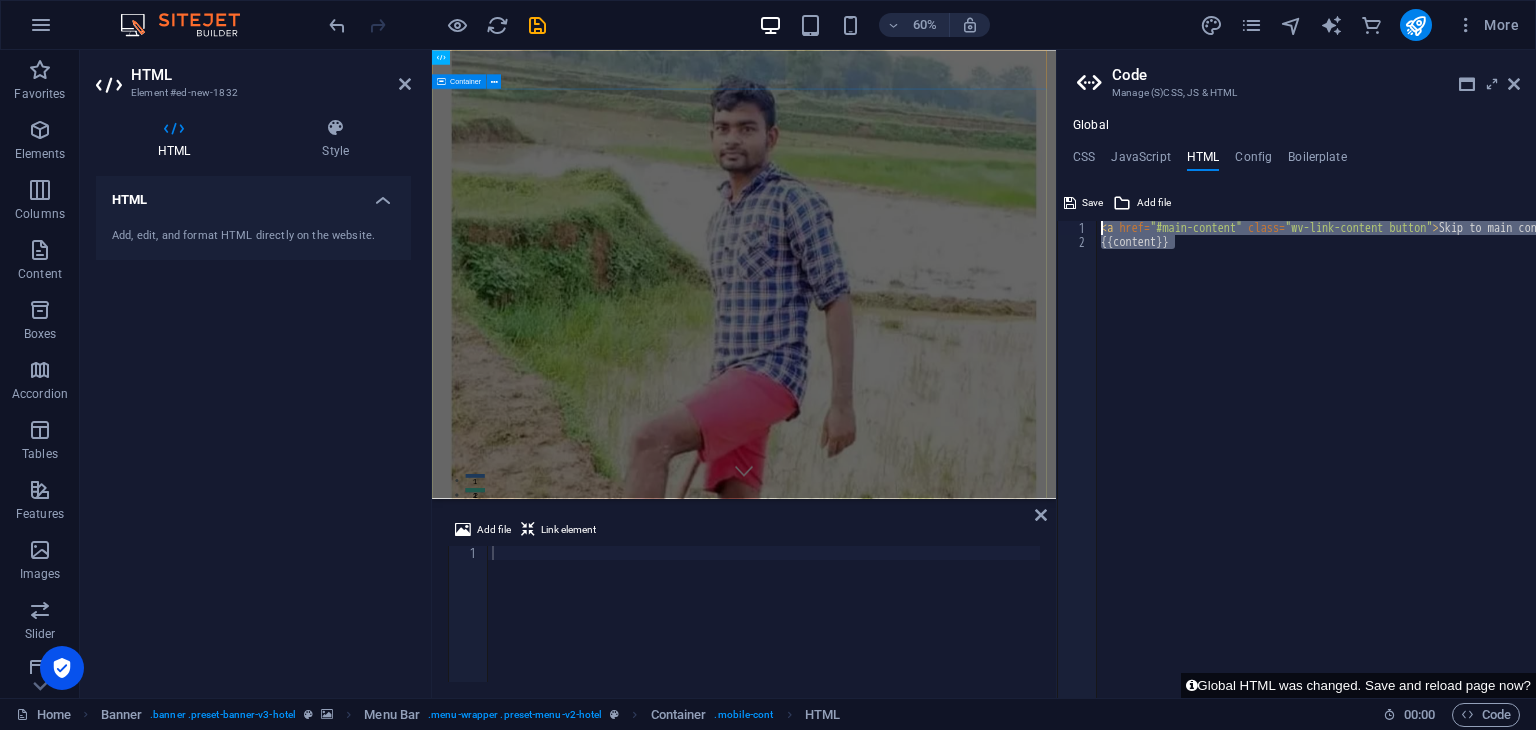 drag, startPoint x: 1632, startPoint y: 300, endPoint x: 1446, endPoint y: 353, distance: 193.40372 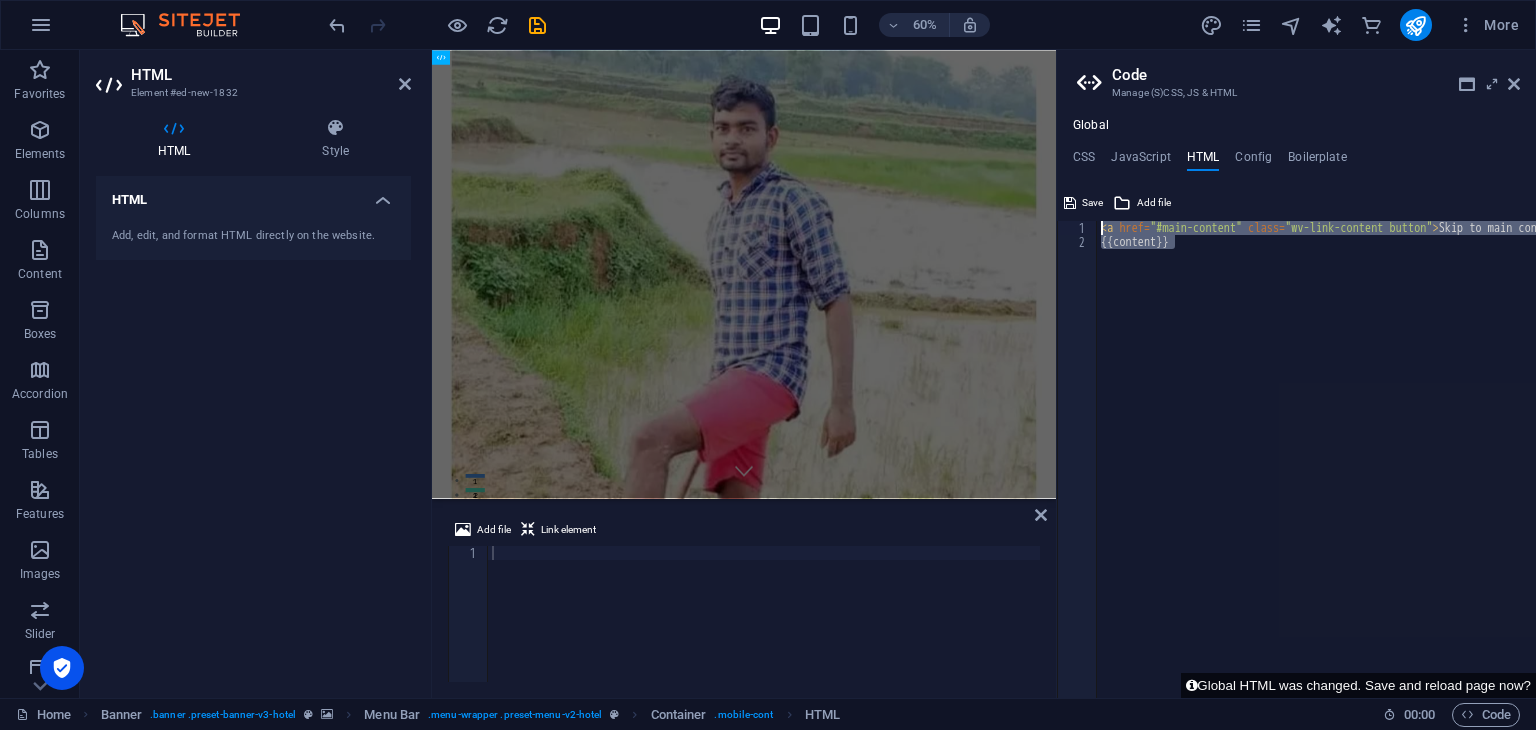 click on "< a   href = "#main-content"   class = "wv-link-content button" > Skip to main content </ a > {{content}}" at bounding box center [1316, 459] 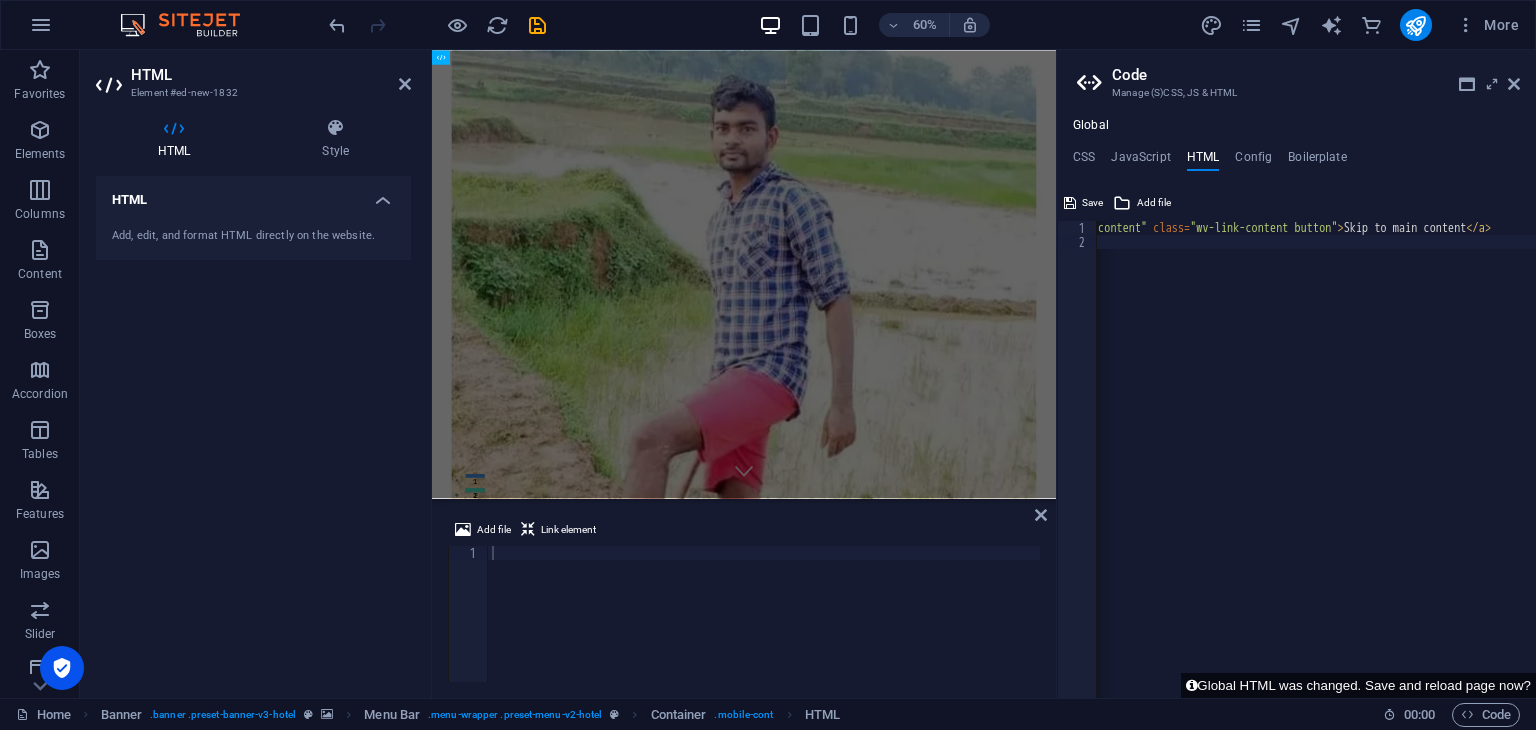 scroll, scrollTop: 0, scrollLeft: 0, axis: both 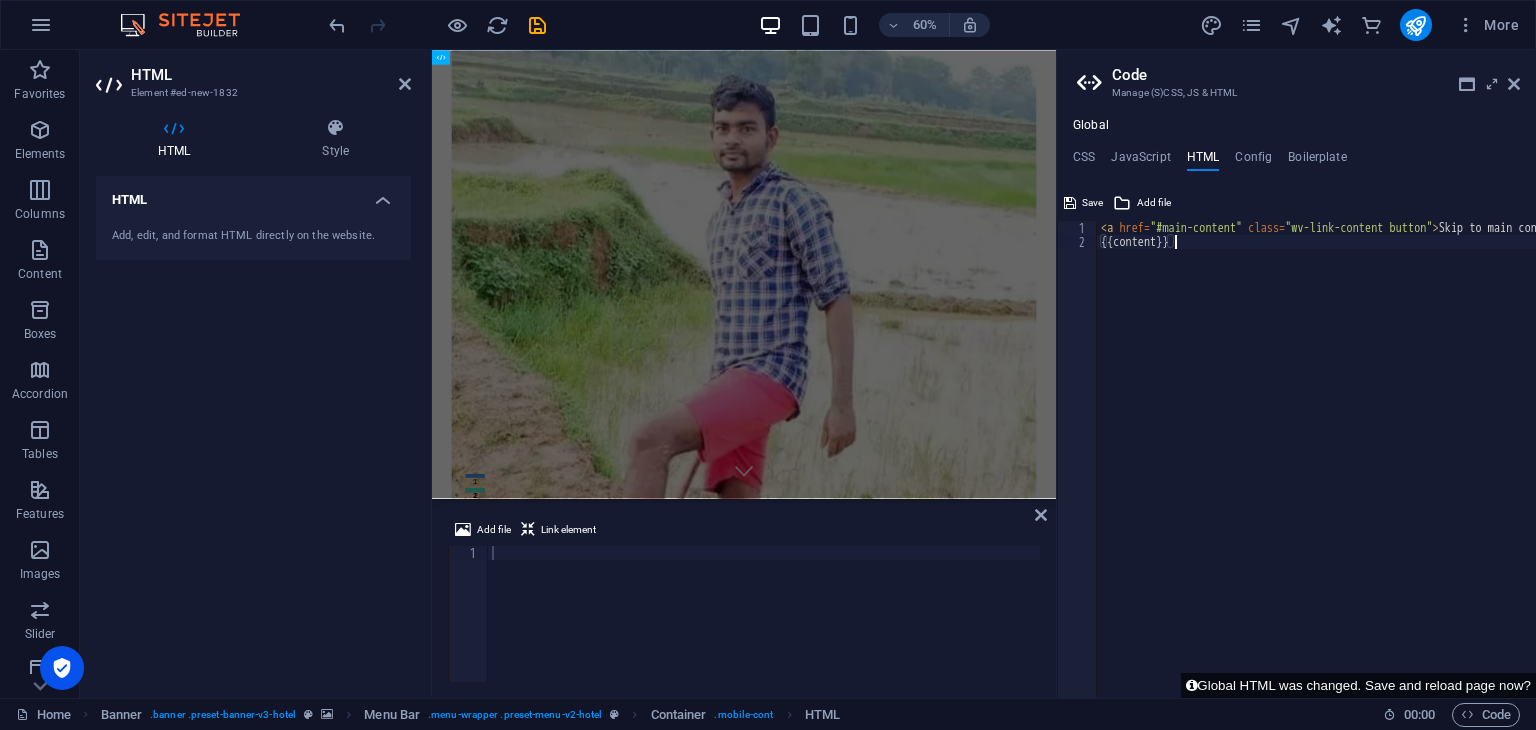 click on "< a   href = "#main-content"   class = "wv-link-content button" > Skip to main content </ a > {{content}}" at bounding box center [1367, 466] 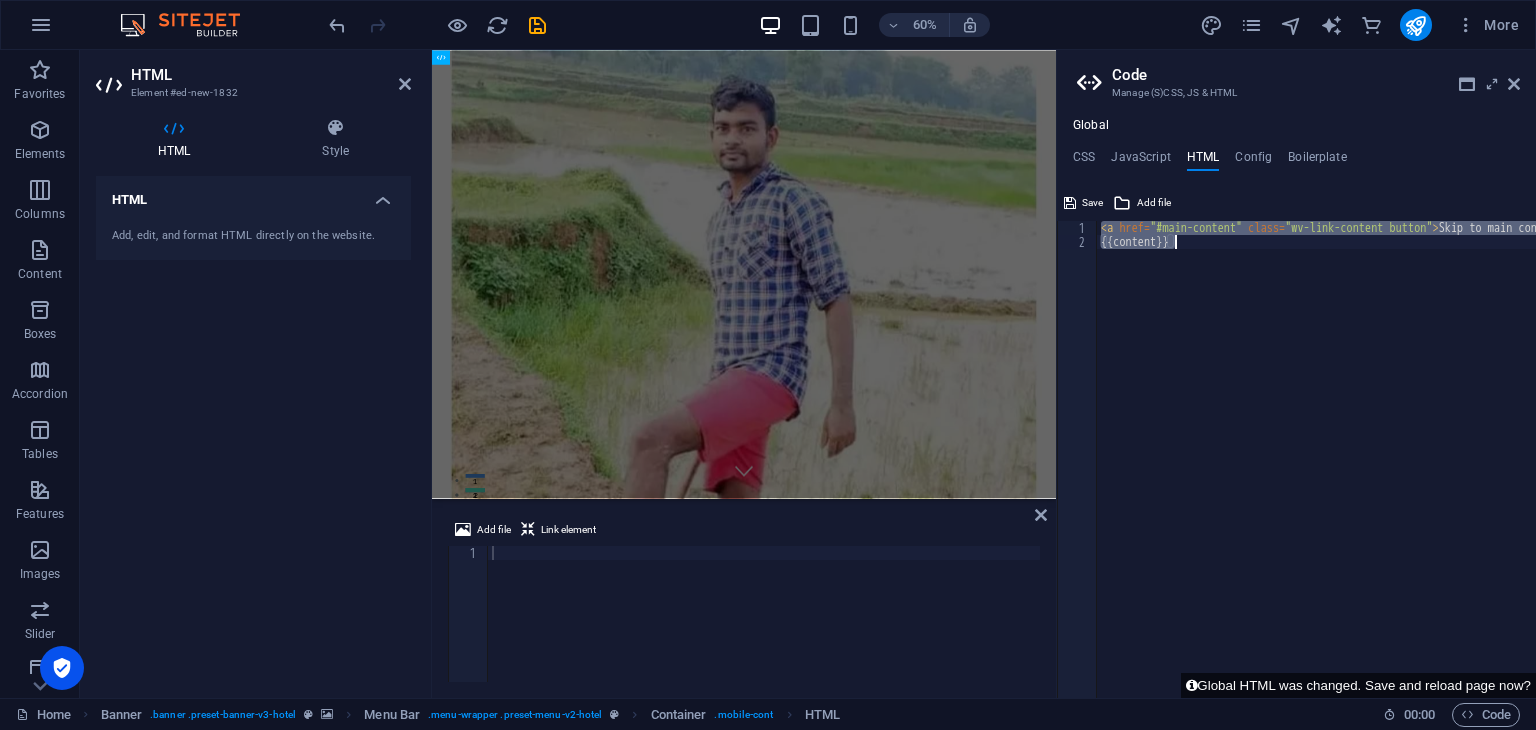 paste 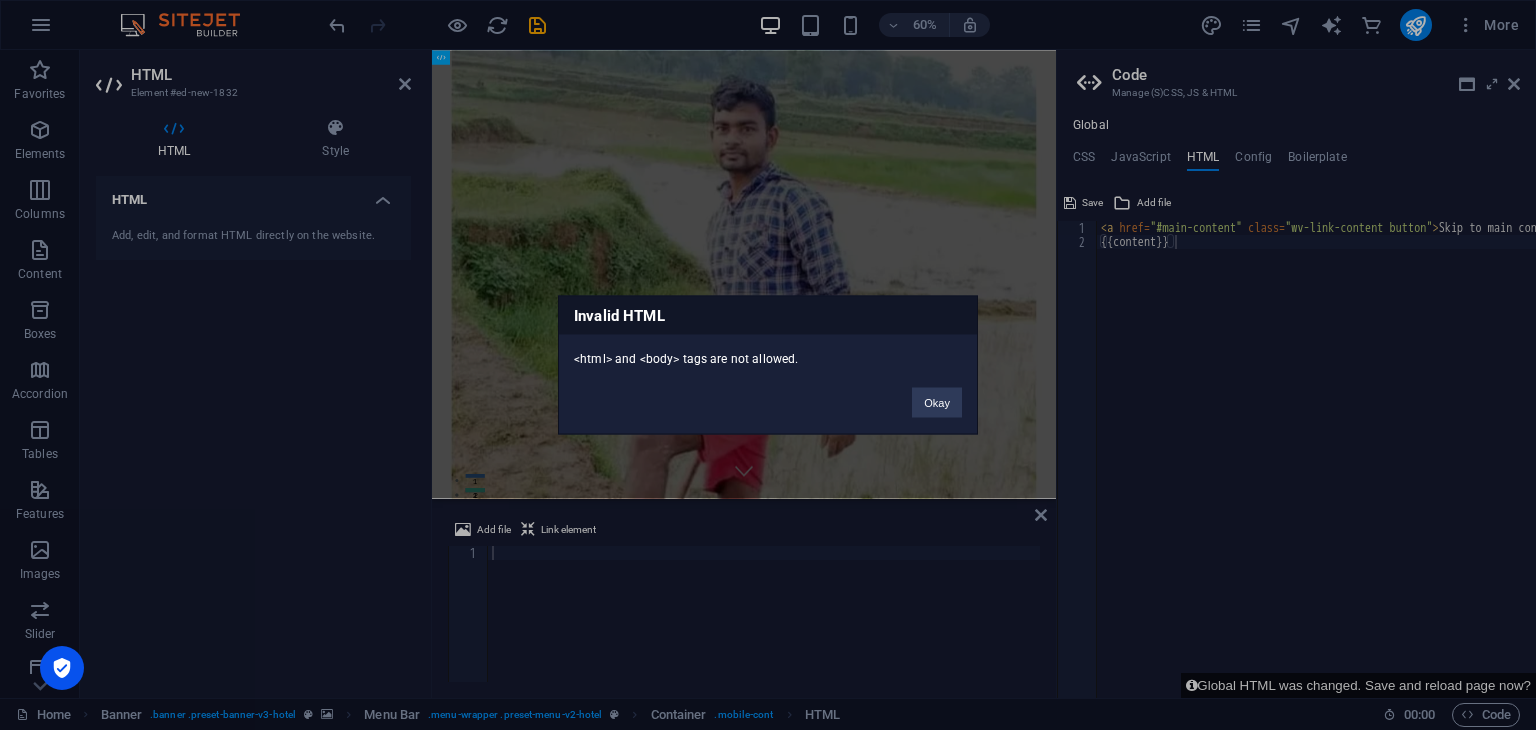 type 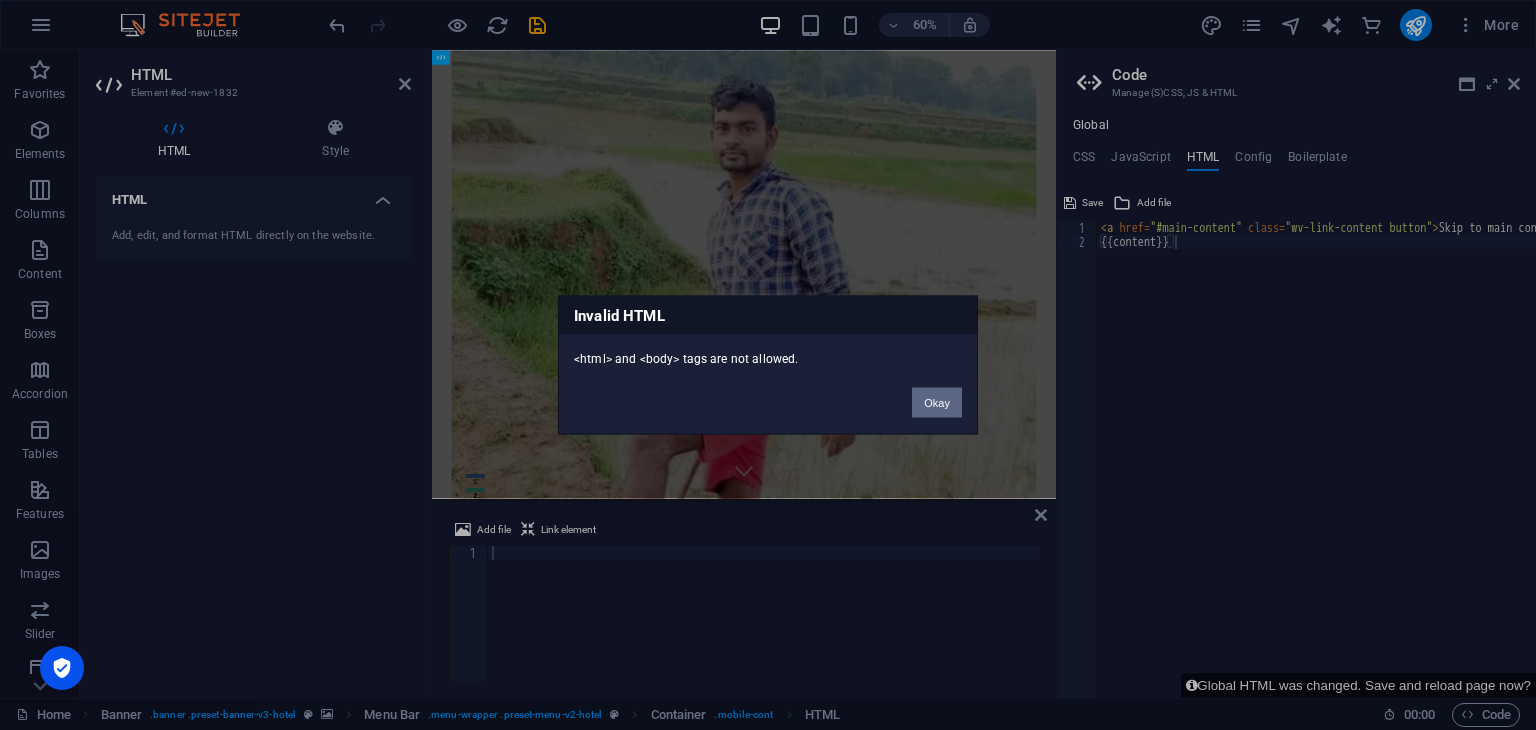 click on "Okay" at bounding box center (937, 403) 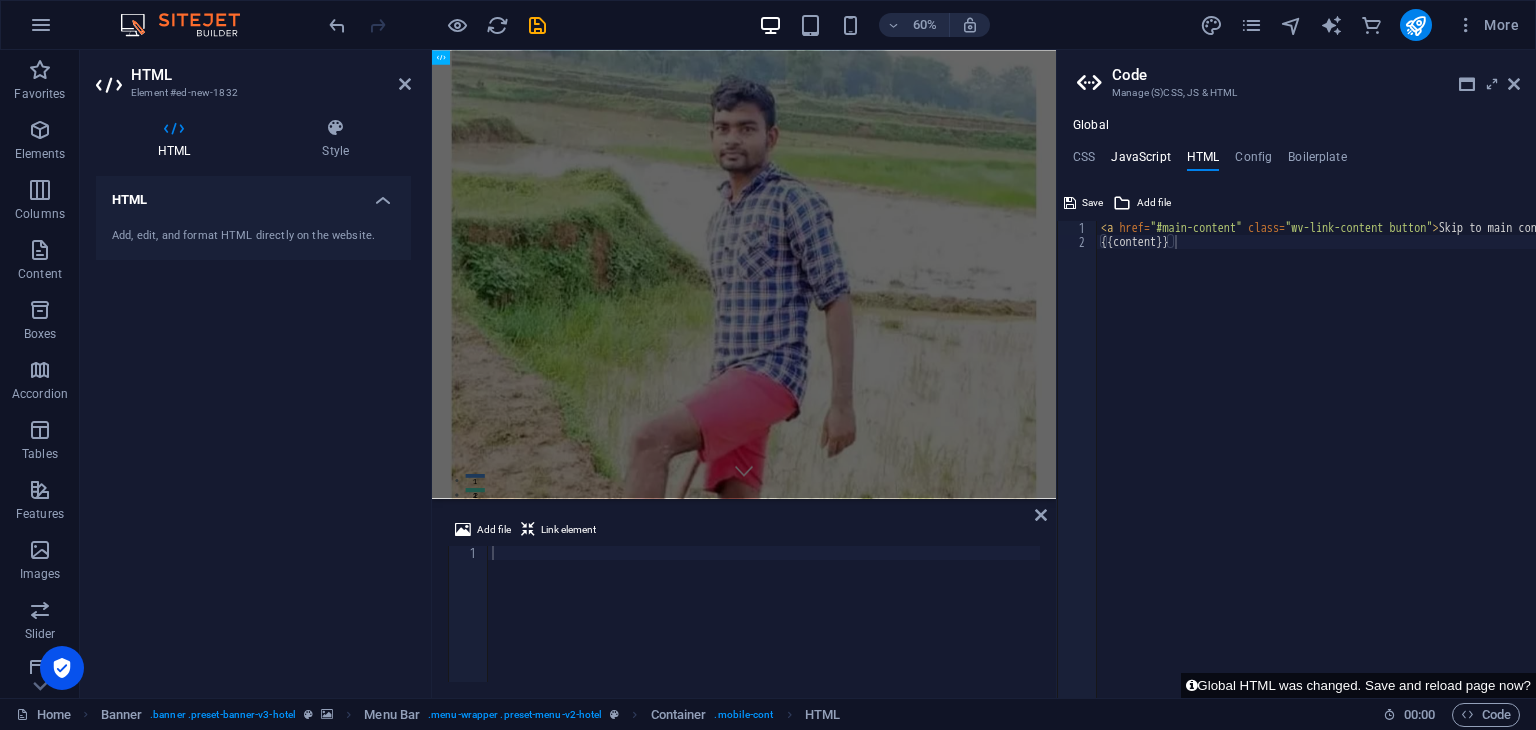 click on "JavaScript" at bounding box center [1140, 161] 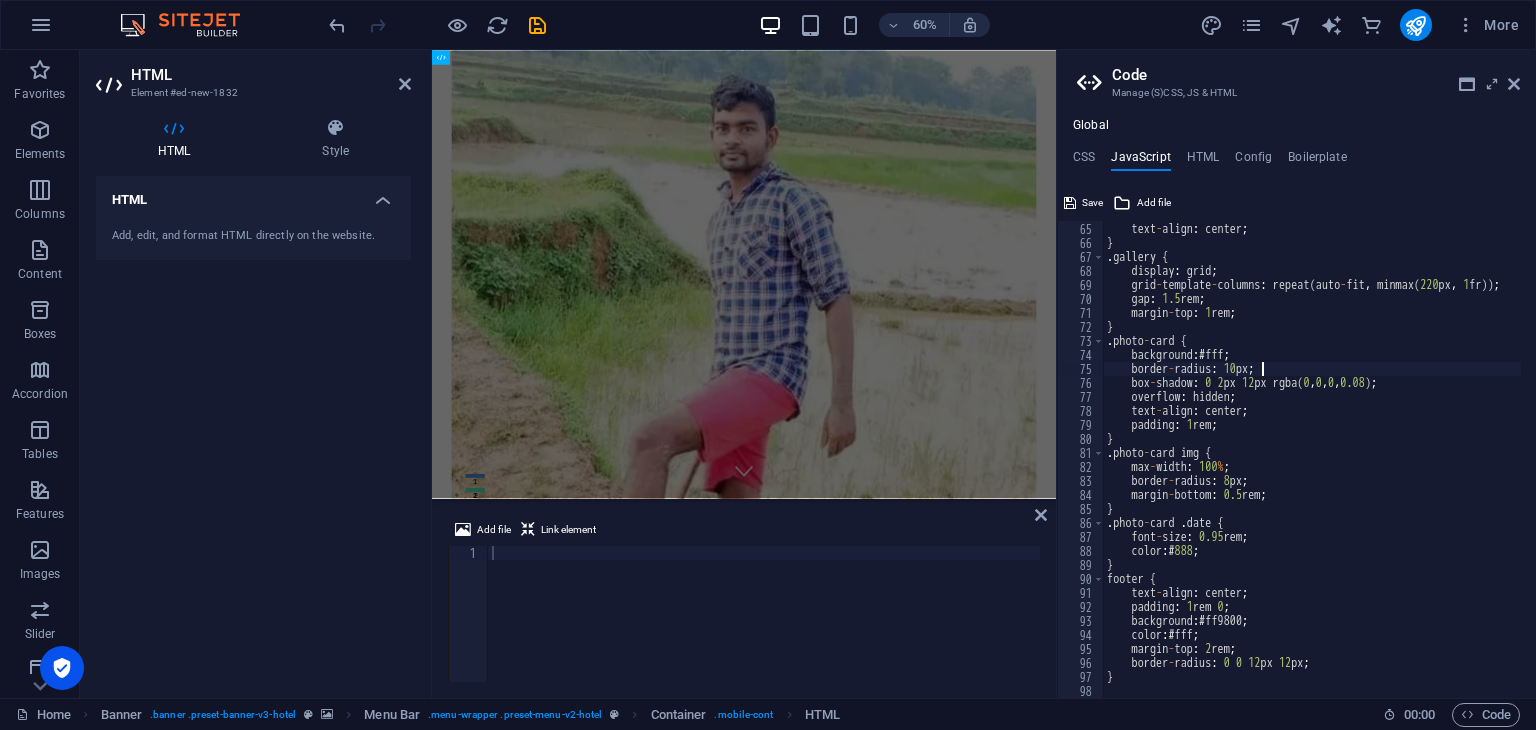click on "color :  # e65100 ;      text - align :   center ; } . gallery   {      display :   grid ;      grid - template - columns :   repeat ( auto - fit ,   minmax ( 220 px ,   1 fr )) ;      gap :   1.5 rem ;      margin - top :   1 rem ; } . photo - card   {      background :  # fff ;      border - radius :   10 px ;      box - shadow :   0   2 px   12 px   rgba ( 0 , 0 , 0 , 0.08 ) ;      overflow :   hidden ;      text - align :   center ;      padding :   1 rem ; } . photo - card   img   {      max - width :   100 % ;      border - radius :   8 px ;      margin - bottom :   0.5 rem ; } . photo - card   . date   {      font - size :   0.95 rem ;      color :  # 888 ; } footer   {      text - align :   center ;      padding :   1 rem   0 ;      background :  # ff9800 ;      color :  # fff ;      margin - top :   2 rem ;      border - radius :   0   0   12 px   12 px ; }" at bounding box center [1329, 453] 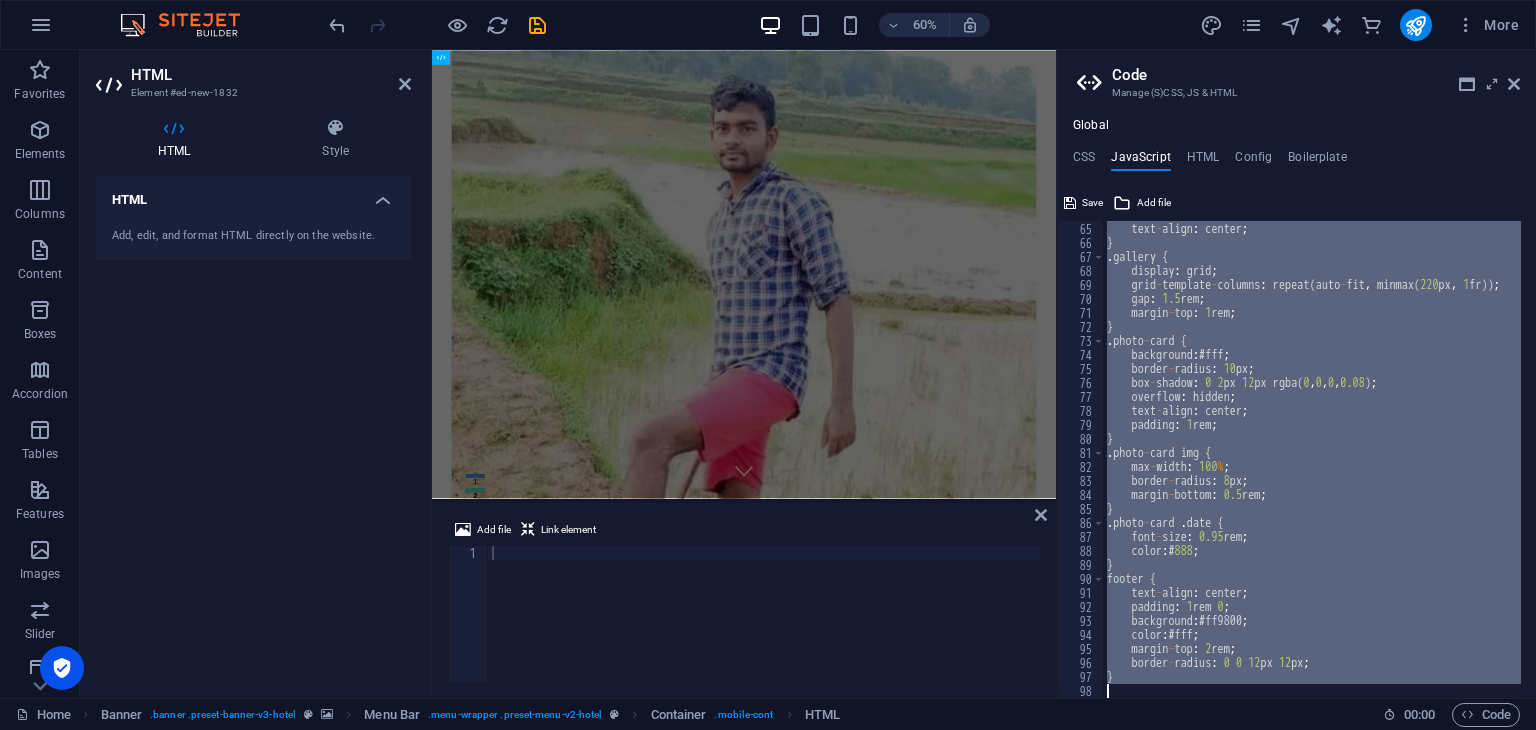 type 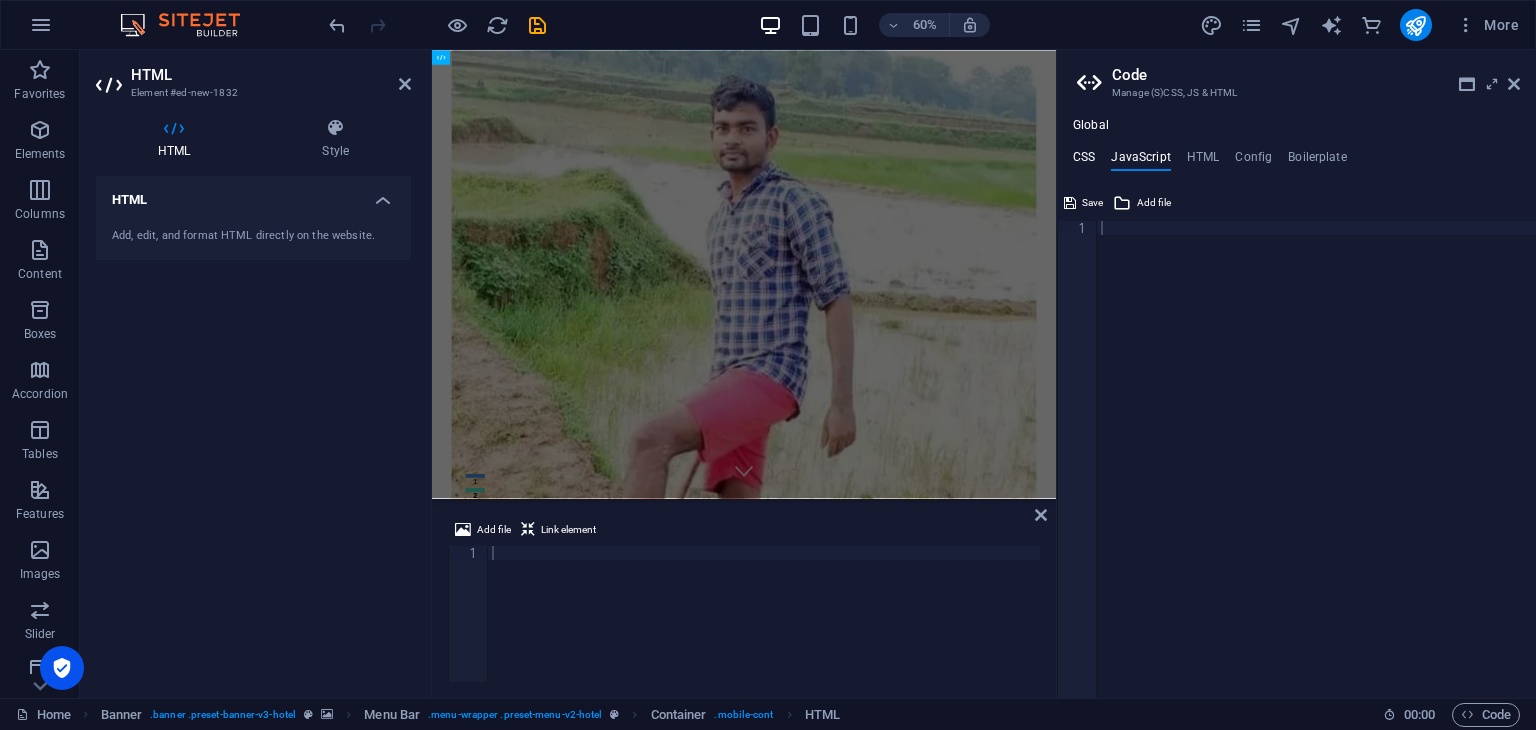 drag, startPoint x: 1101, startPoint y: 167, endPoint x: 1084, endPoint y: 156, distance: 20.248457 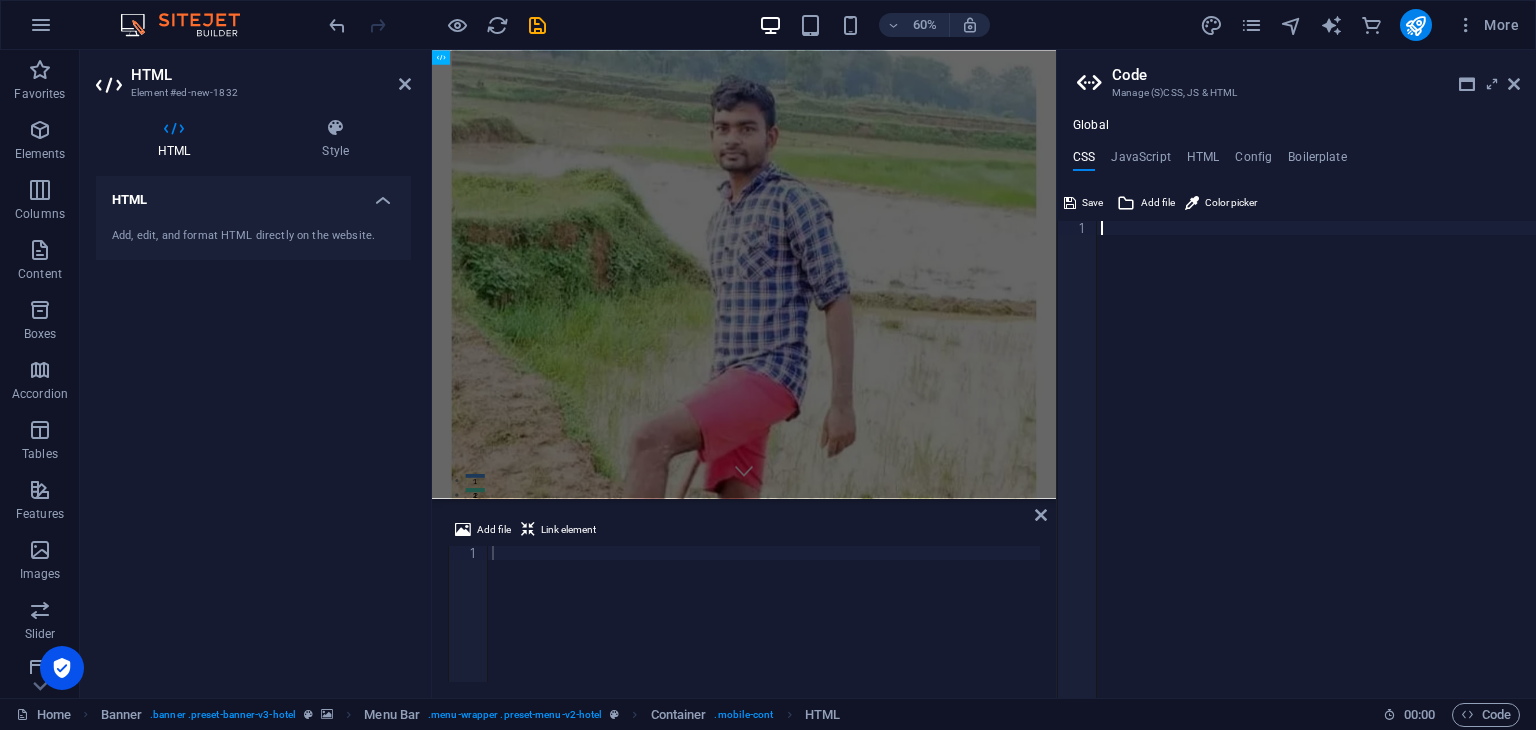 click at bounding box center (1316, 473) 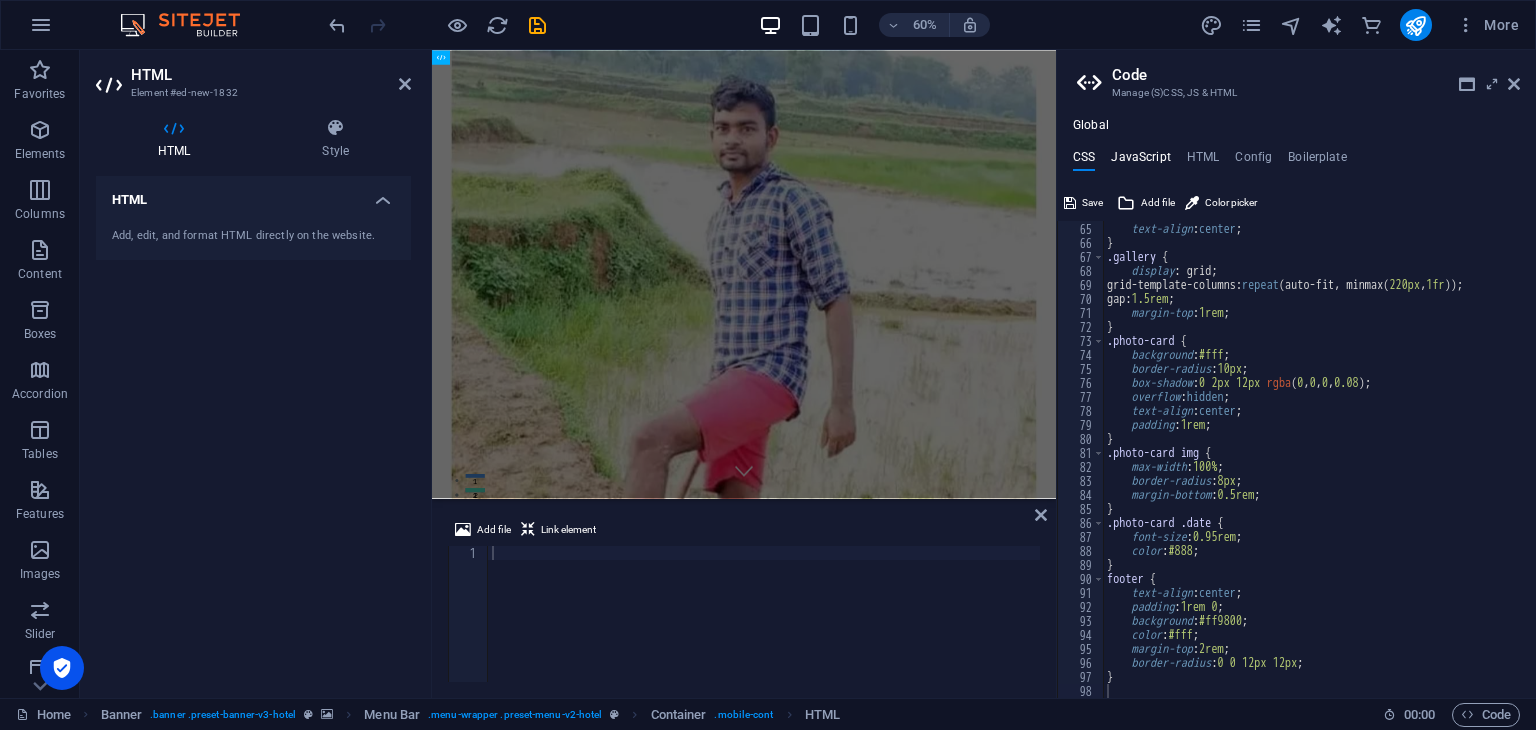 click on "JavaScript" at bounding box center [1140, 161] 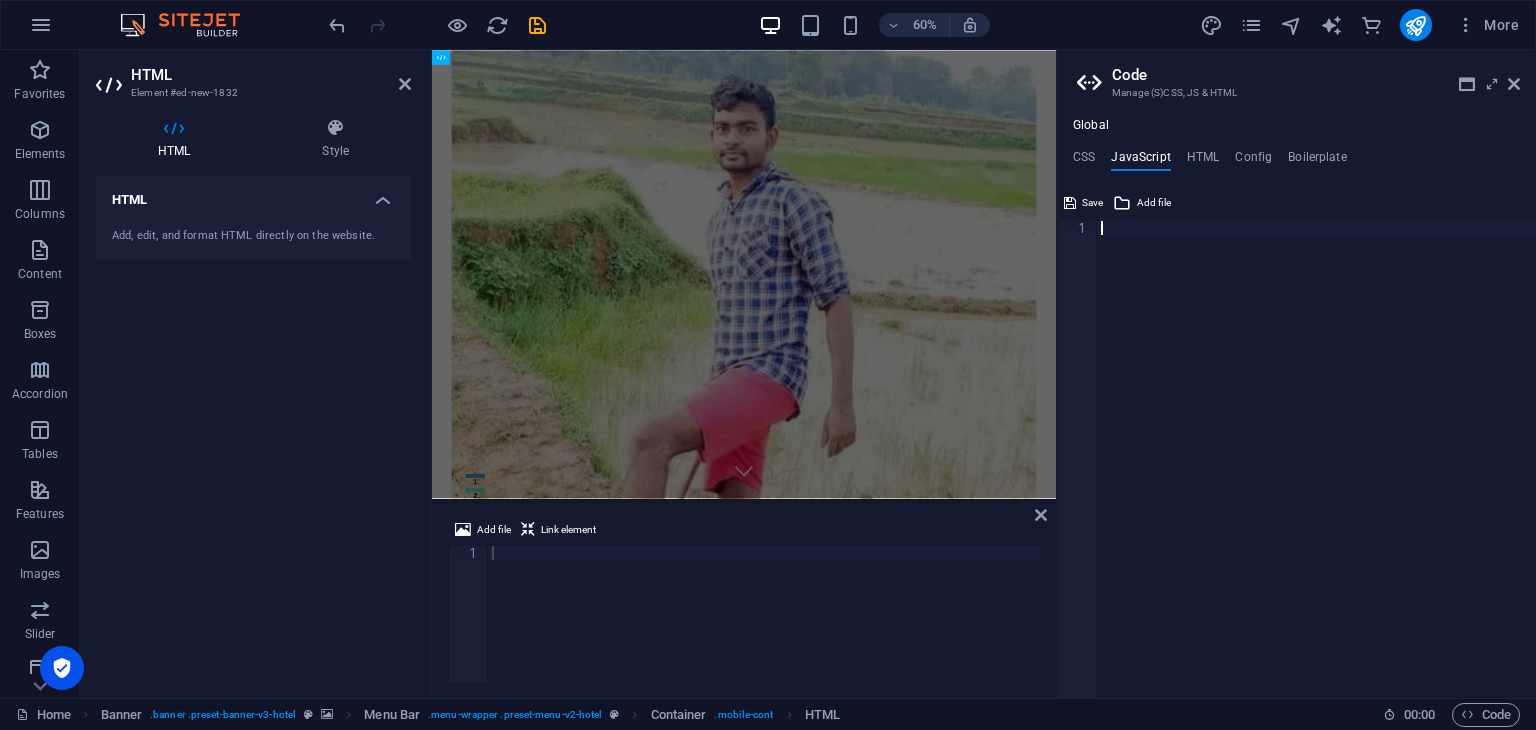 click at bounding box center [1316, 473] 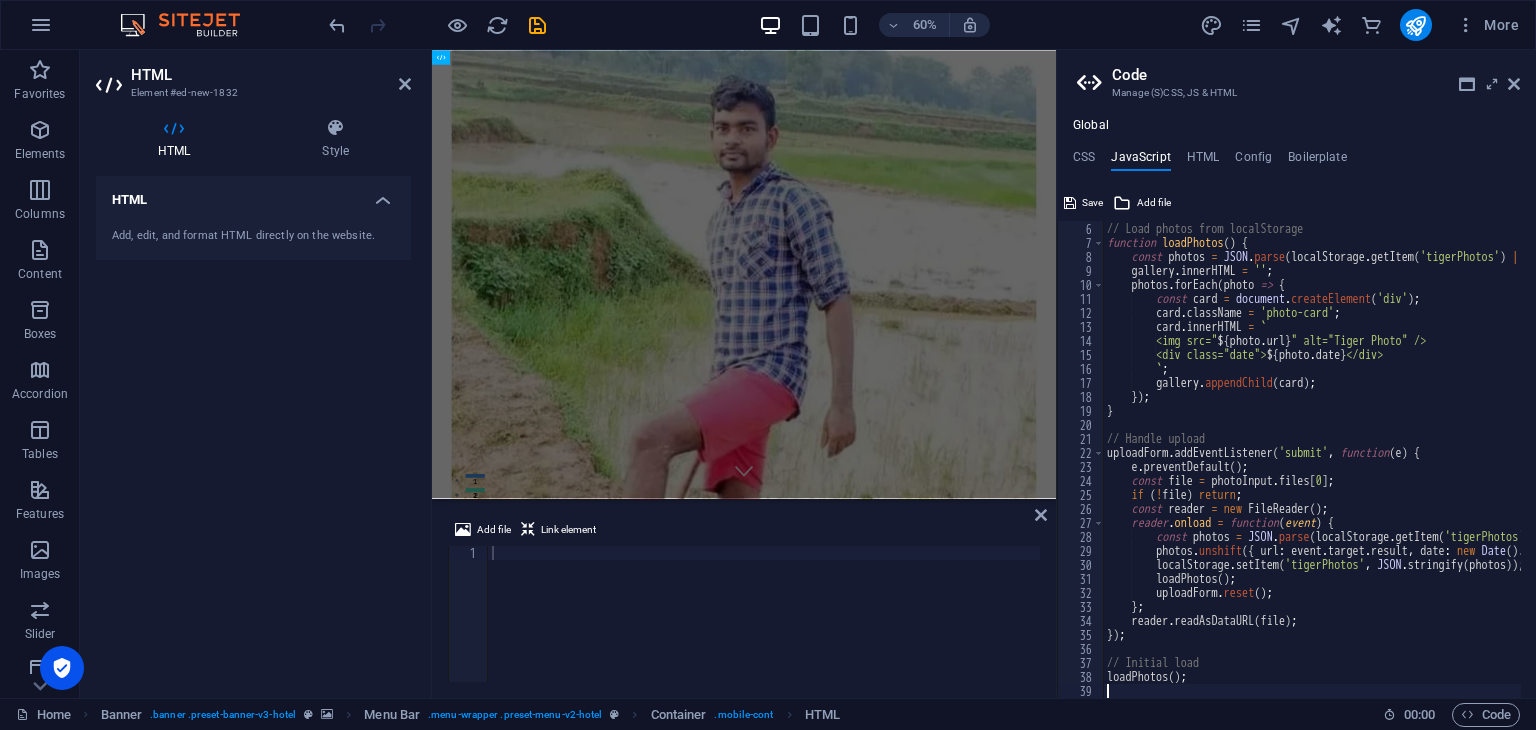 scroll, scrollTop: 68, scrollLeft: 0, axis: vertical 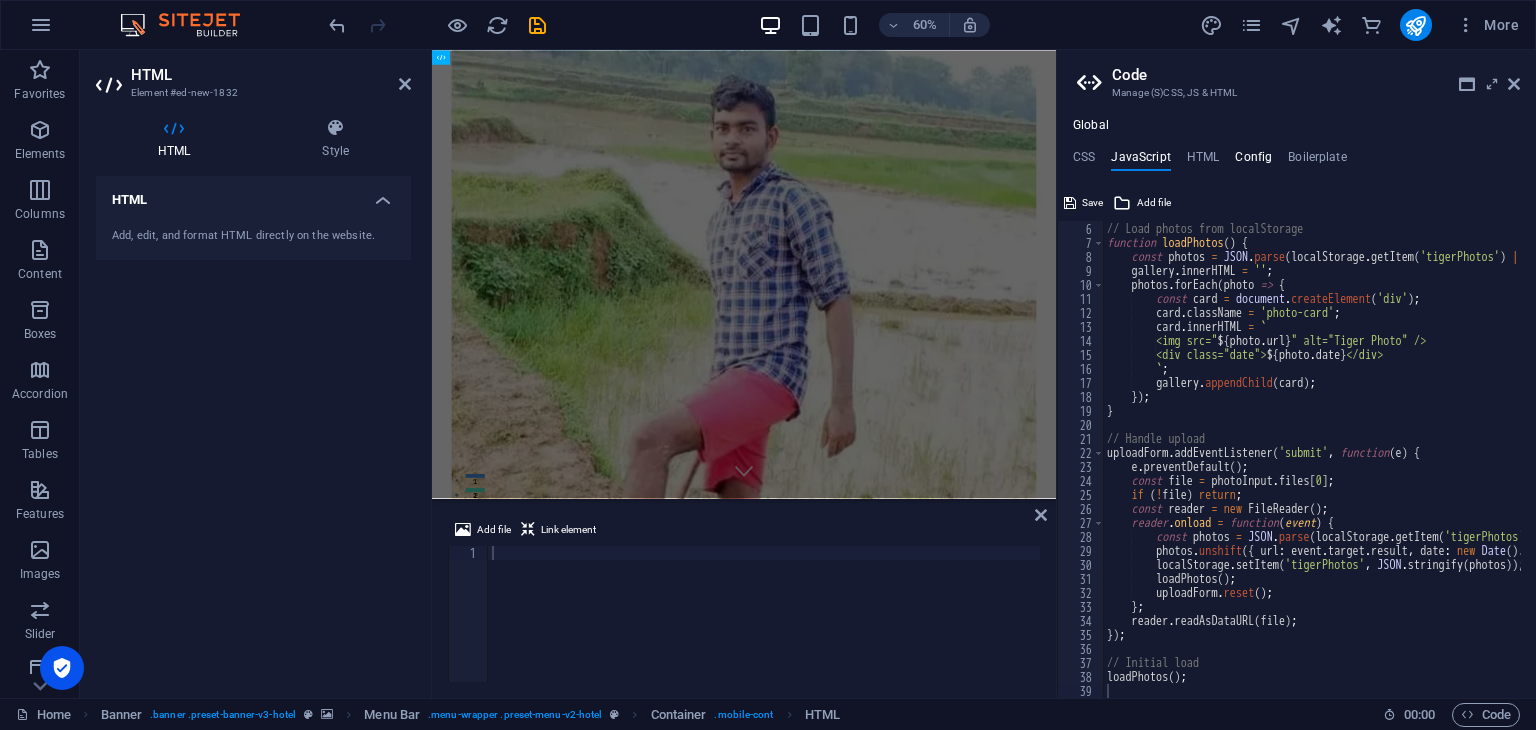 click on "Config" at bounding box center [1253, 161] 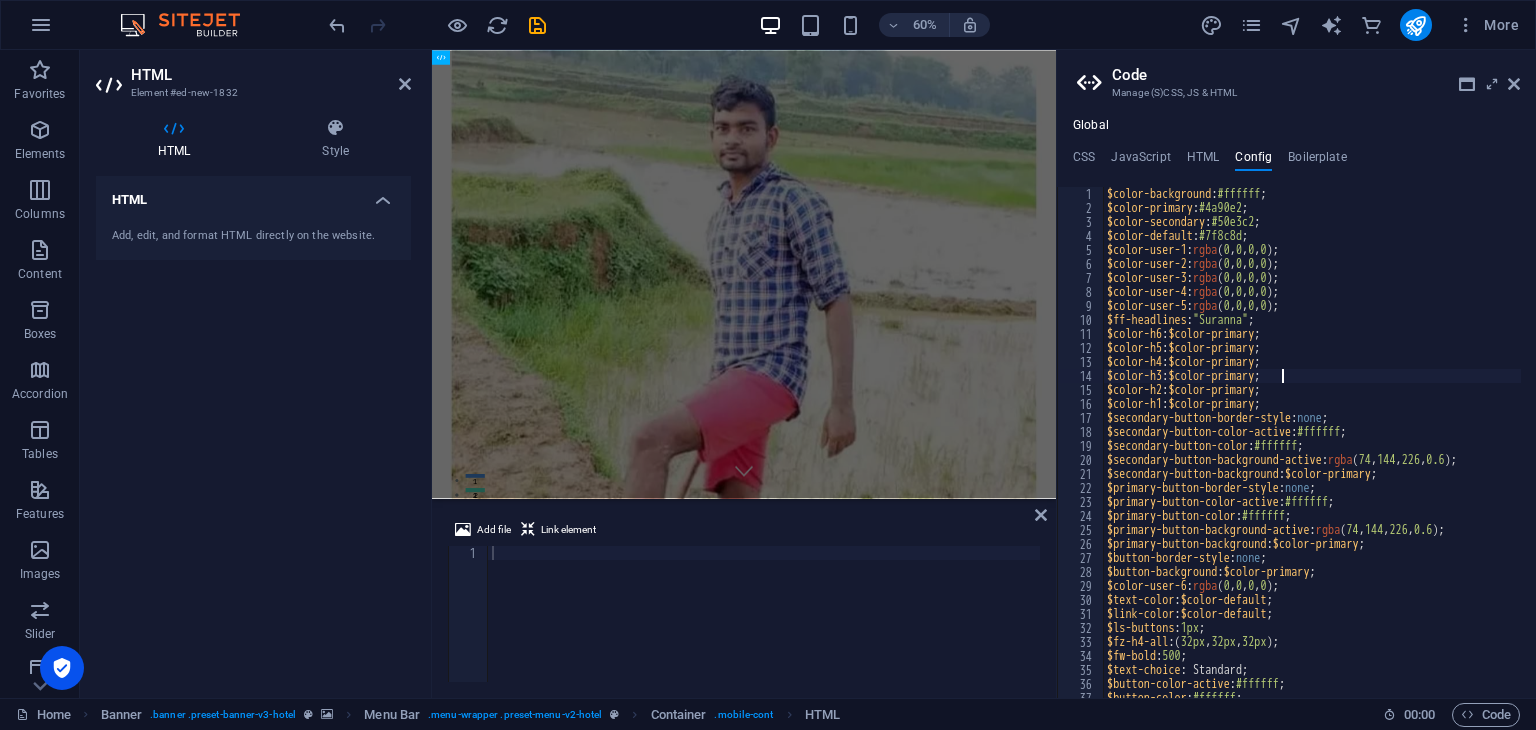click on "$color-background :  #ffffff ; $color-primary :  #4a90e2 ; $color-secondary :  #50e3c2 ; $color-default :  #7f8c8d ; $color-user-1 :  rgba ( 0 , 0 , 0 , 0 ) ; $color-user-2 :  rgba ( 0 , 0 , 0 , 0 ) ; $color-user-3 :  rgba ( 0 , 0 , 0 , 0 ) ; $color-user-4 :  rgba ( 0 , 0 , 0 , 0 ) ; $color-user-5 :  rgba ( 0 , 0 , 0 , 0 ) ; $ff-headlines :  "Suranna" ; $color-h6 :  $color-primary ; $color-h5 :  $color-primary ; $color-h4 :  $color-primary ; $color-h3 :  $color-primary ; $color-h2 :  $color-primary ; $color-h1 :  $color-primary ; $secondary-button-border-style :  none ; $secondary-button-color-active :  #ffffff ; $secondary-button-color :  #ffffff ; $secondary-button-background-active :  rgba ( 74 ,  144 ,  226 ,  0.6 ) ; $secondary-button-background :  $color-primary ; $primary-button-border-style :  none ; $primary-button-color-active :  #ffffff ; $primary-button-color :  #ffffff ; $primary-button-background-active :  rgba ( 74 ,  144 ,  226 ,  0.6 ) ; $primary-button-background :  $color-primary ; :  none" at bounding box center [1370, 449] 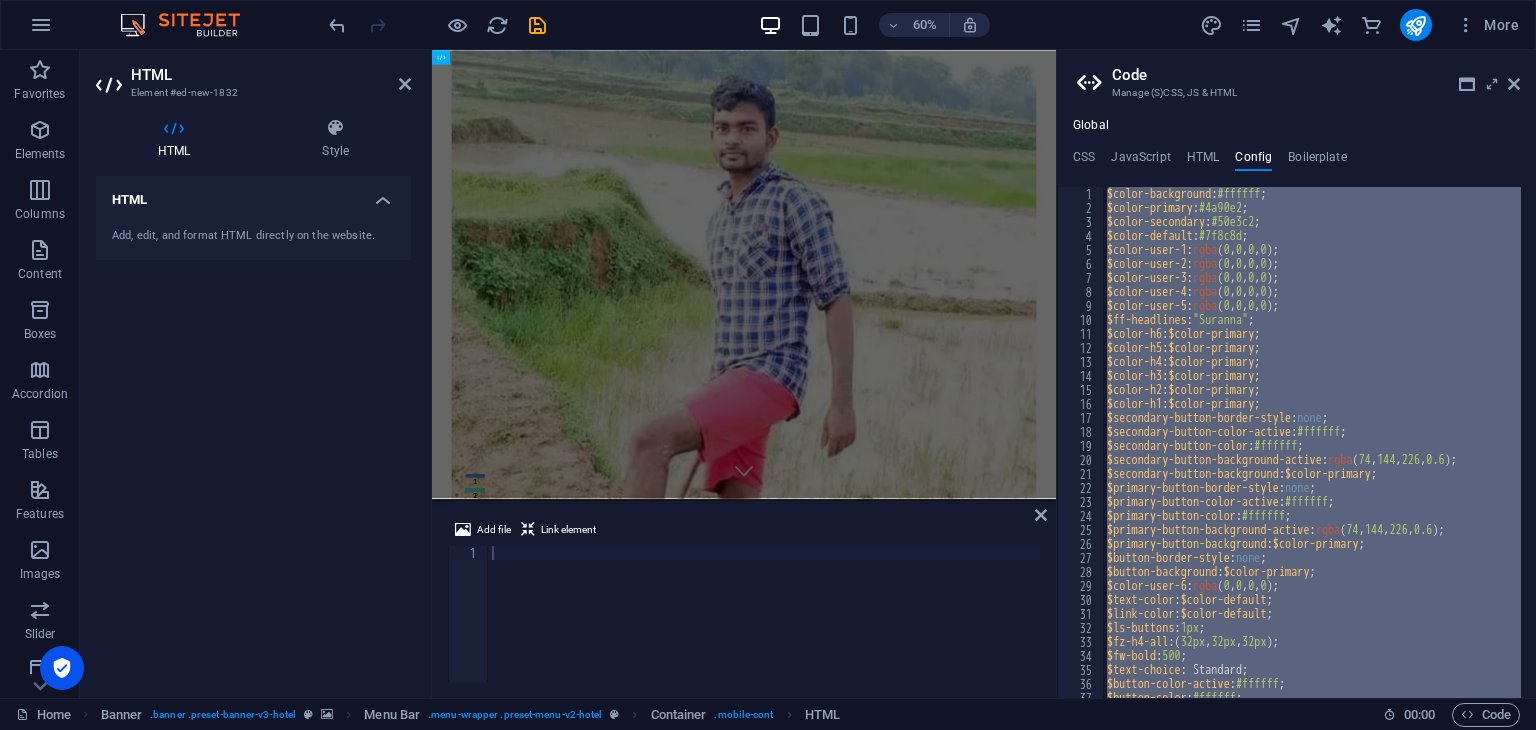 type 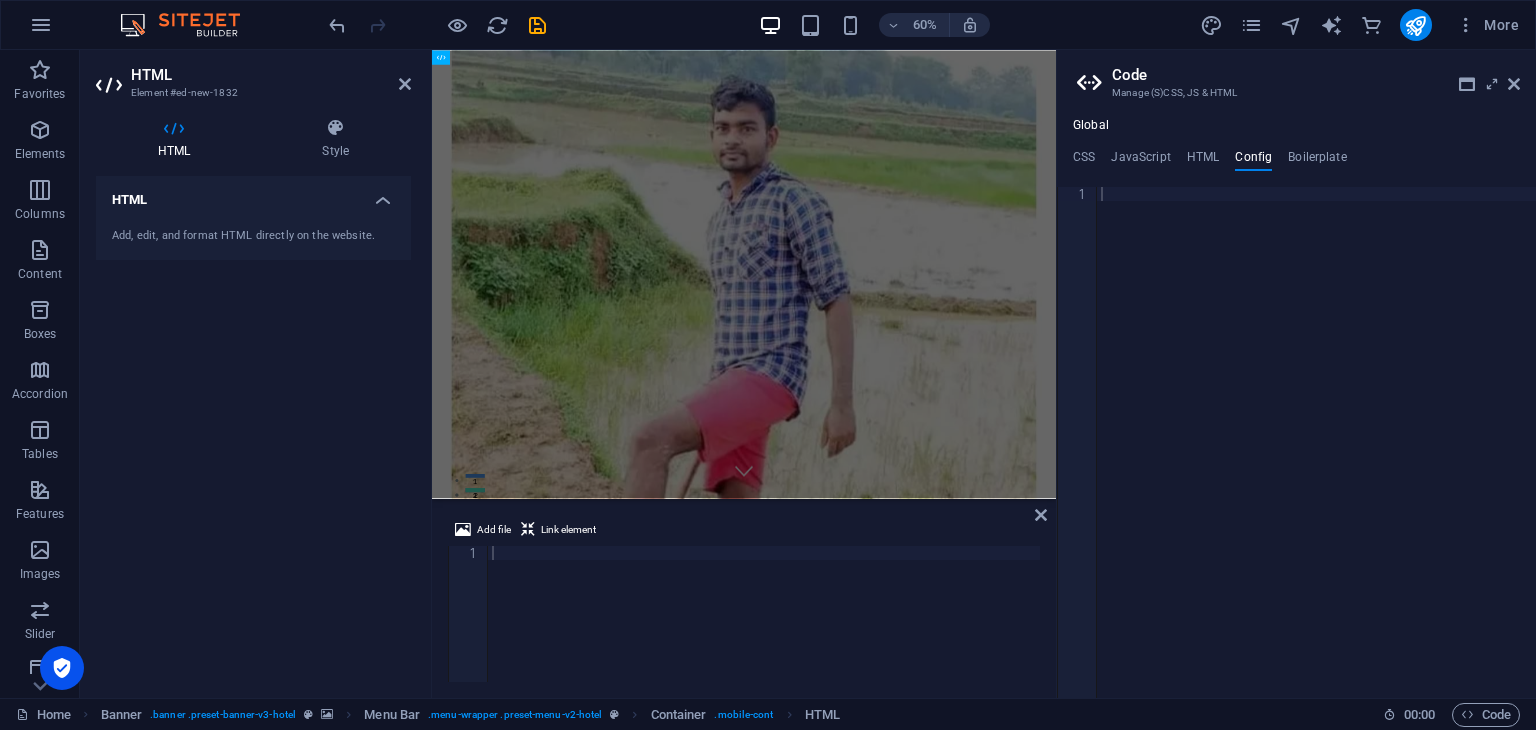 click on "Global CSS JavaScript HTML Config Boilerplate 64 65 66 67 68 69 70 71 72 73 74 75 76 77 78 79 80 81 82 83 84 85 86 87 88 89 90 91 92 93 94 95 96 97 98      color :  #e65100 ;      text-align :  center ; } .gallery   {      display : grid;     grid-template-columns:  repeat ( auto-fit, minmax ( 220px ,  1fr )) ;     gap:  1.5rem ;      margin-top :  1rem ; } .photo-card   {      background :  #fff ;      border-radius :  10px ;      box-shadow :  0   2px   12px   rgba ( 0 , 0 , 0 , 0.08 ) ;      overflow :  hidden ;      text-align :  center ;      padding :  1rem ; } .photo-card   img   {      max-width :  100% ;      border-radius :  8px ;      margin-bottom :  0.5rem ; } .photo-card   .date   {      font-size :  0.95rem ;      color :  #888 ; } footer   {      text-align :  center ;      padding :  1rem   0 ;      background :  #ff9800 ;      color :  #fff ;      margin-top :  2rem ;      border-radius :  0   0   12px   12px ; }     Save Add file Color picker 5 6 7 8 9 10 11 12 13 14 15 16 17 18 19 20 21" at bounding box center (1296, 408) 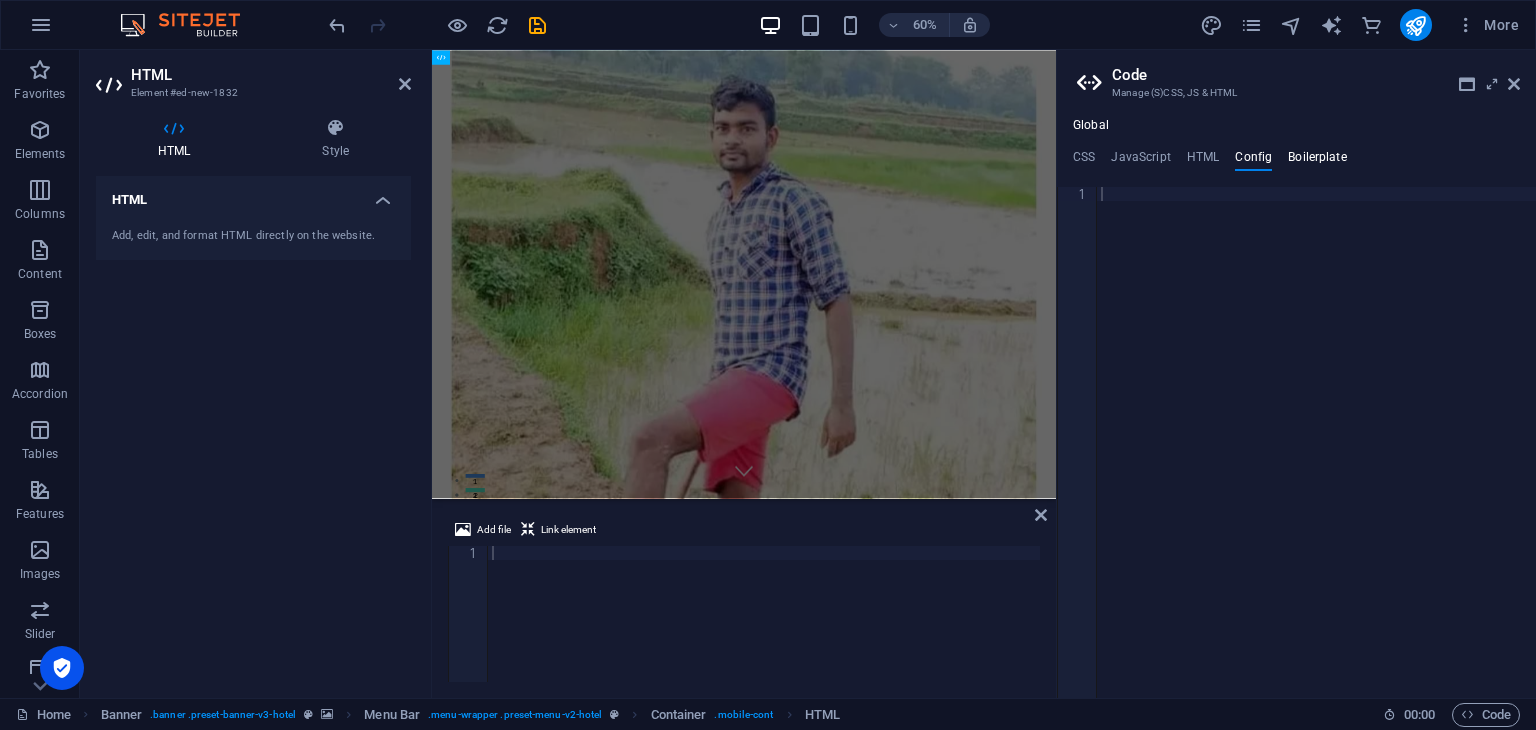click on "Boilerplate" at bounding box center [1317, 161] 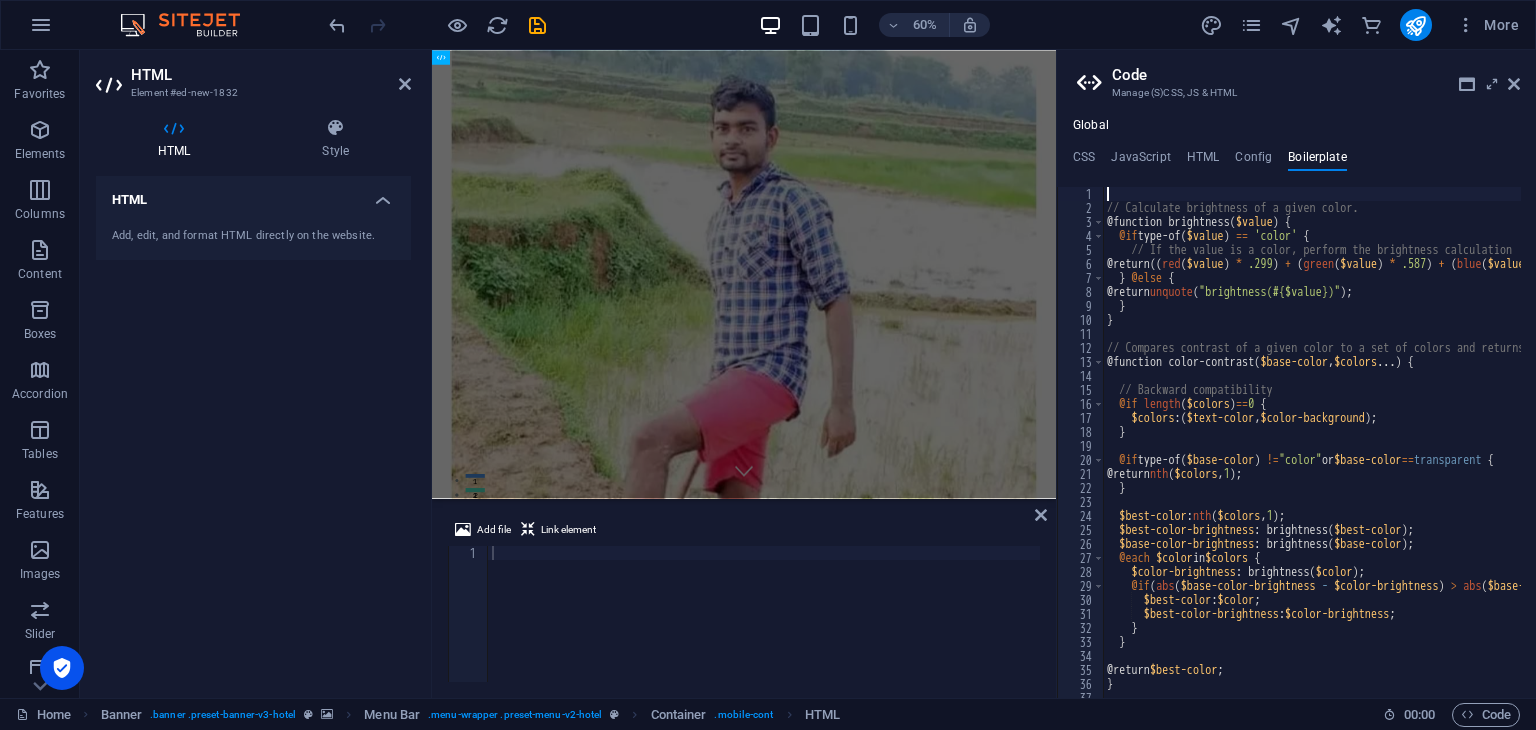 click on "// Calculate brightness of a given color. @function brightness ( $value )   {    @if  type-of ( $value )   ==   'color'   {      // If the value is a color, perform the brightness calculation     @return  (( red ( $value )   *   .299 )   +   ( green ( $value )   *   .587 )   +   ( blue ( $value )   *   .114 ))  /  255   *   100% ;    }   @else   {     @return  unquote ( "brightness(#{$value})" ) ;    } } // Compares contrast of a given color to a set of colors and returns whichever is most "contrasty" @function color-contrast ( $base-color ,  $colors ... )   {    // Backward compatibility    @if   length ( $colors ) == 0   {      $colors :  ( $text-color ,  $color-background ) ;    }    @if  type-of ( $base-color )   != "color" or  $base-color == transparent   {     @return  nth ( $colors ,  1 ) ;    }    $best-color :  nth ( $colors ,  1 ) ;    $best-color-brightness : brightness ( $best-color ) ;    $base-color-brightness : brightness ( $base-color ) ;    @each   $color  in  $colors   {      : brightness (" at bounding box center [1996, 449] 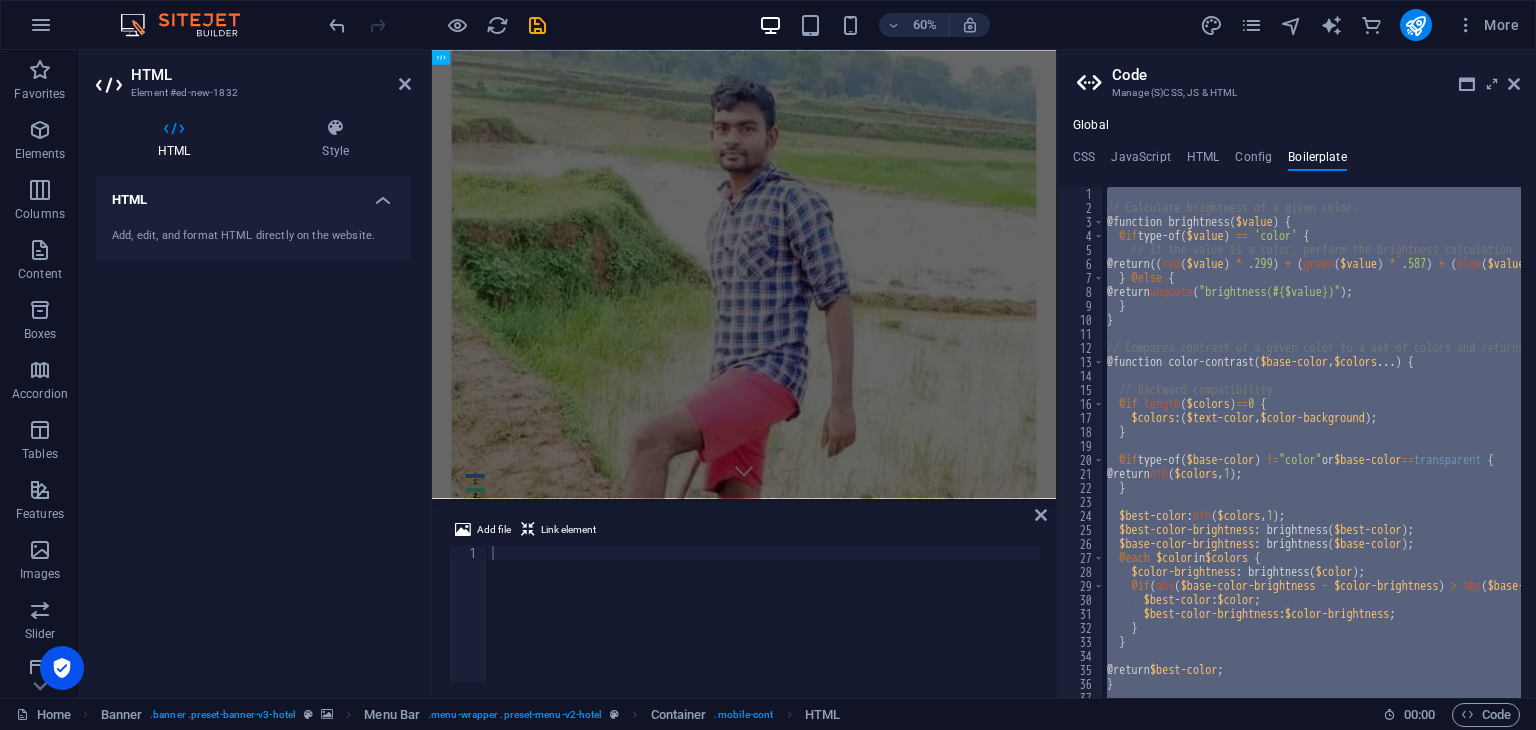 click on "// Calculate brightness of a given color. @function brightness ( $value )   {    @if  type-of ( $value )   ==   'color'   {      // If the value is a color, perform the brightness calculation     @return  (( red ( $value )   *   .299 )   +   ( green ( $value )   *   .587 )   +   ( blue ( $value )   *   .114 ))  /  255   *   100% ;    }   @else   {     @return  unquote ( "brightness(#{$value})" ) ;    } } // Compares contrast of a given color to a set of colors and returns whichever is most "contrasty" @function color-contrast ( $base-color ,  $colors ... )   {    // Backward compatibility    @if   length ( $colors ) == 0   {      $colors :  ( $text-color ,  $color-background ) ;    }    @if  type-of ( $base-color )   != "color" or  $base-color == transparent   {     @return  nth ( $colors ,  1 ) ;    }    $best-color :  nth ( $colors ,  1 ) ;    $best-color-brightness : brightness ( $best-color ) ;    $base-color-brightness : brightness ( $base-color ) ;    @each   $color  in  $colors   {      : brightness (" at bounding box center [1312, 442] 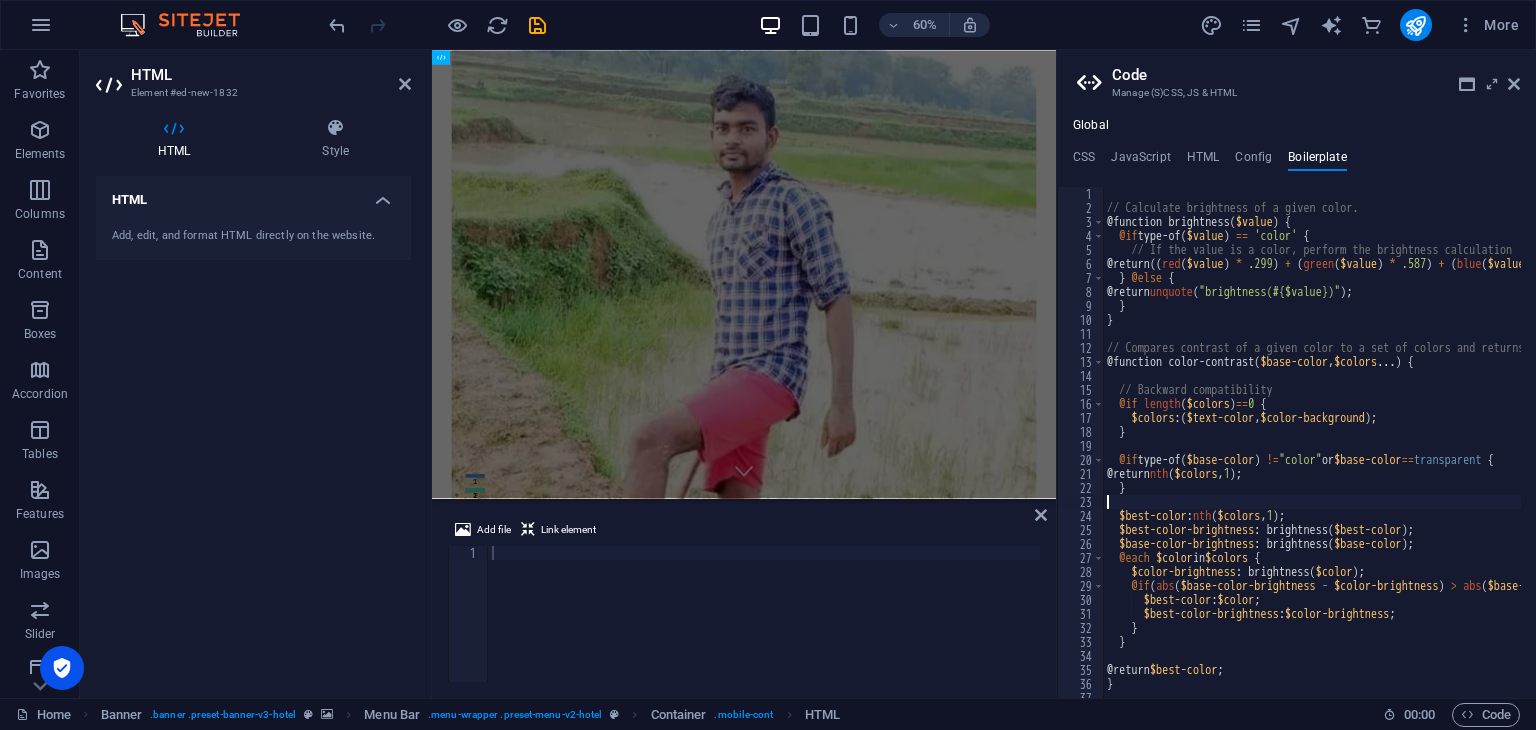 click on "// Calculate brightness of a given color. @function brightness ( $value )   {    @if  type-of ( $value )   ==   'color'   {      // If the value is a color, perform the brightness calculation     @return  (( red ( $value )   *   .299 )   +   ( green ( $value )   *   .587 )   +   ( blue ( $value )   *   .114 ))  /  255   *   100% ;    }   @else   {     @return  unquote ( "brightness(#{$value})" ) ;    } } // Compares contrast of a given color to a set of colors and returns whichever is most "contrasty" @function color-contrast ( $base-color ,  $colors ... )   {    // Backward compatibility    @if   length ( $colors ) == 0   {      $colors :  ( $text-color ,  $color-background ) ;    }    @if  type-of ( $base-color )   != "color" or  $base-color == transparent   {     @return  nth ( $colors ,  1 ) ;    }    $best-color :  nth ( $colors ,  1 ) ;    $best-color-brightness : brightness ( $best-color ) ;    $base-color-brightness : brightness ( $base-color ) ;    @each   $color  in  $colors   {      : brightness (" at bounding box center [1996, 449] 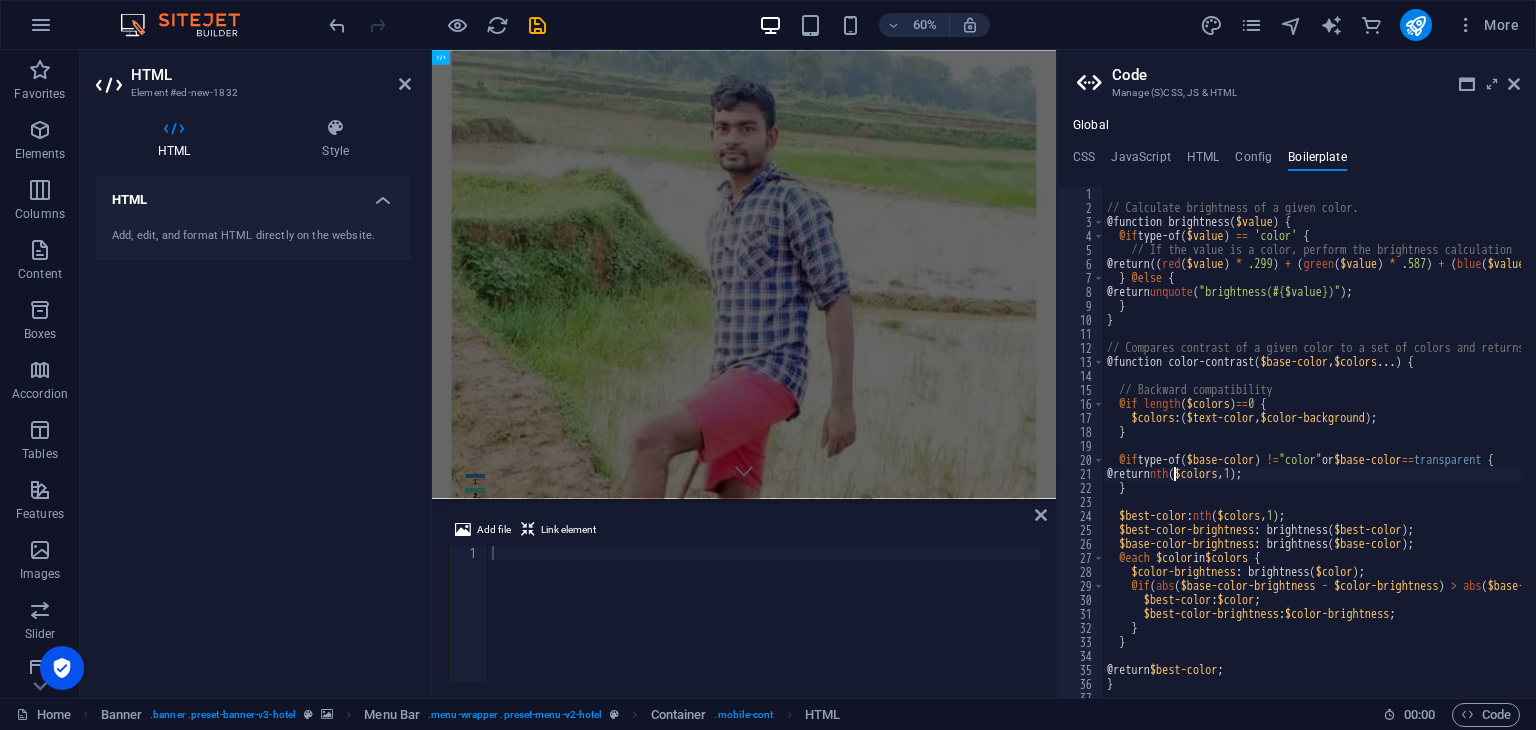 type on "}" 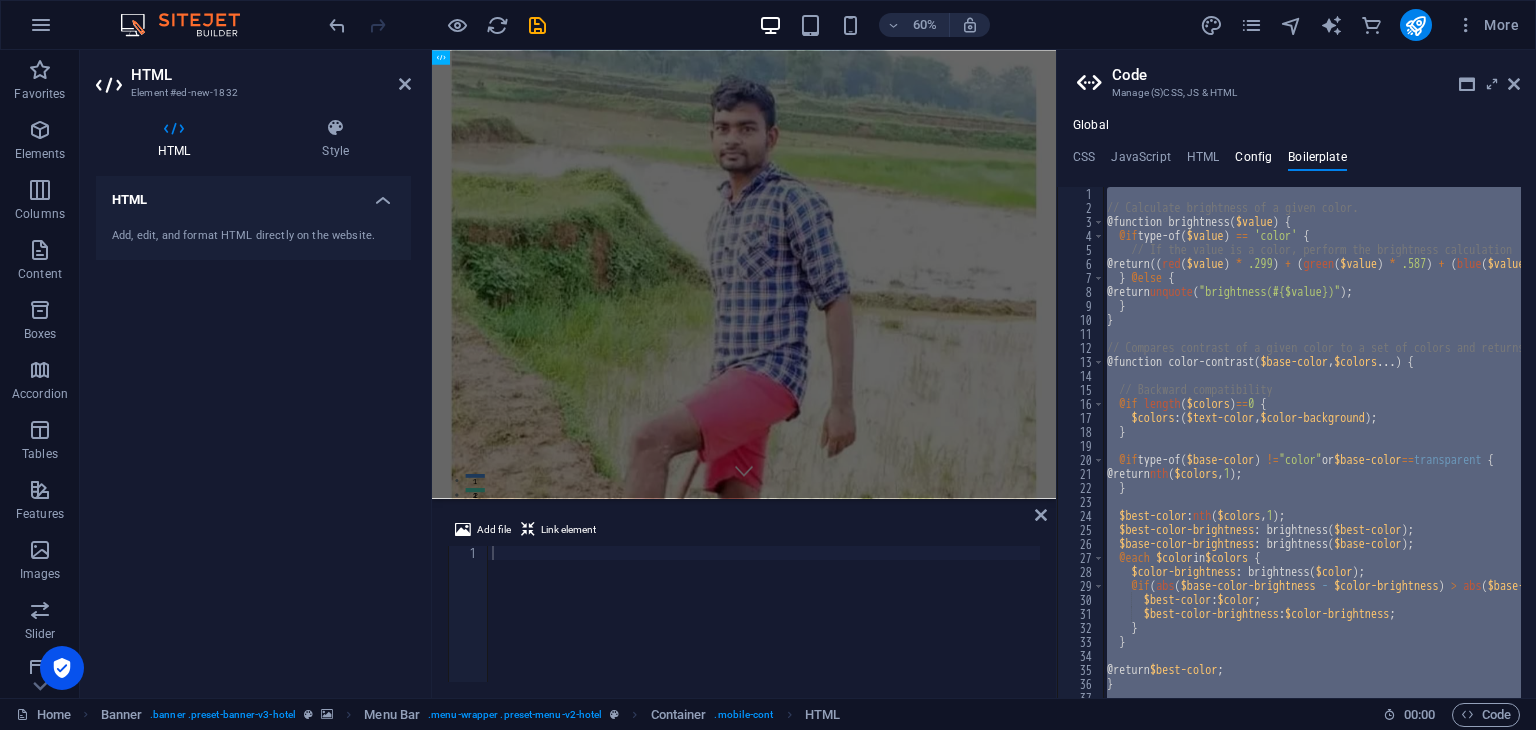 click on "Config" at bounding box center [1253, 161] 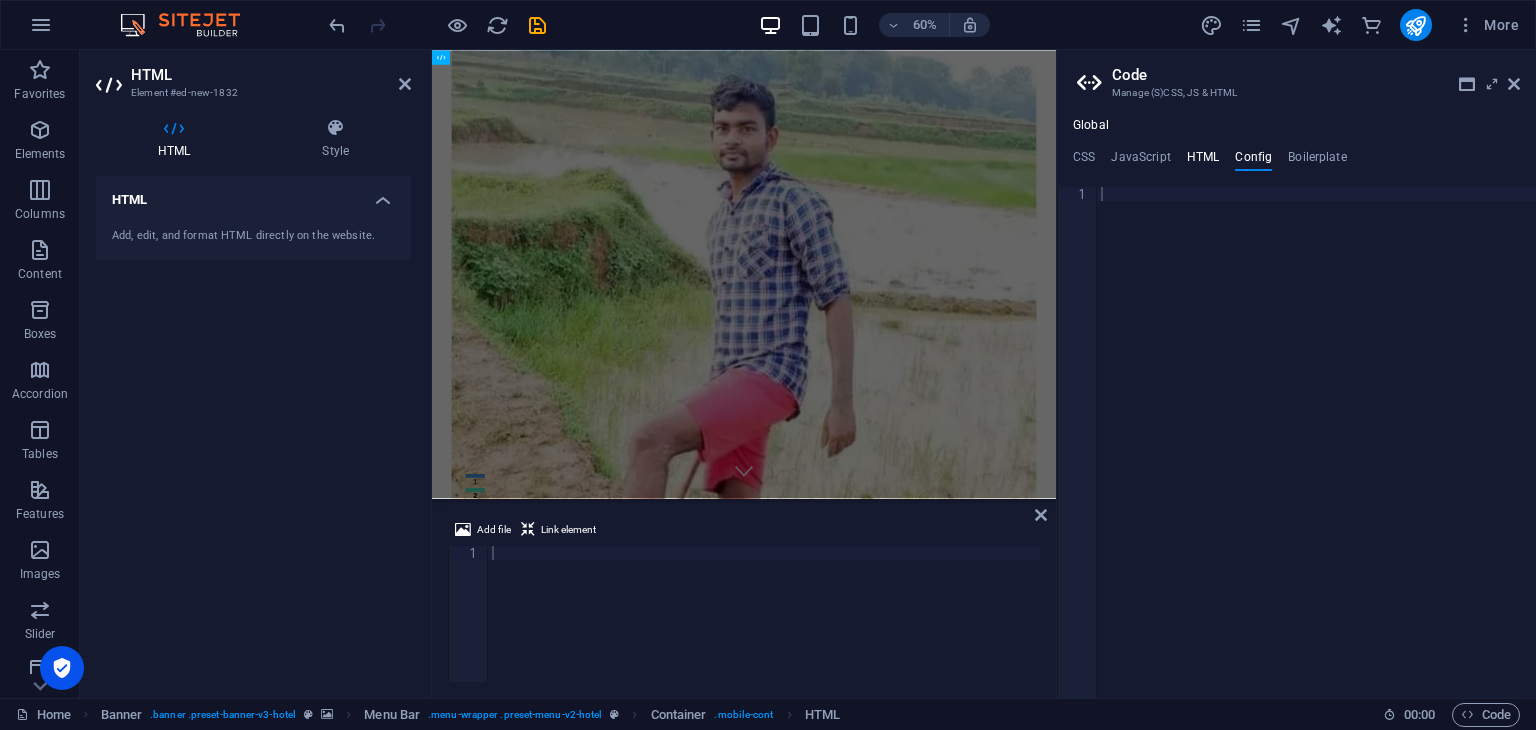 click on "HTML" at bounding box center (1203, 161) 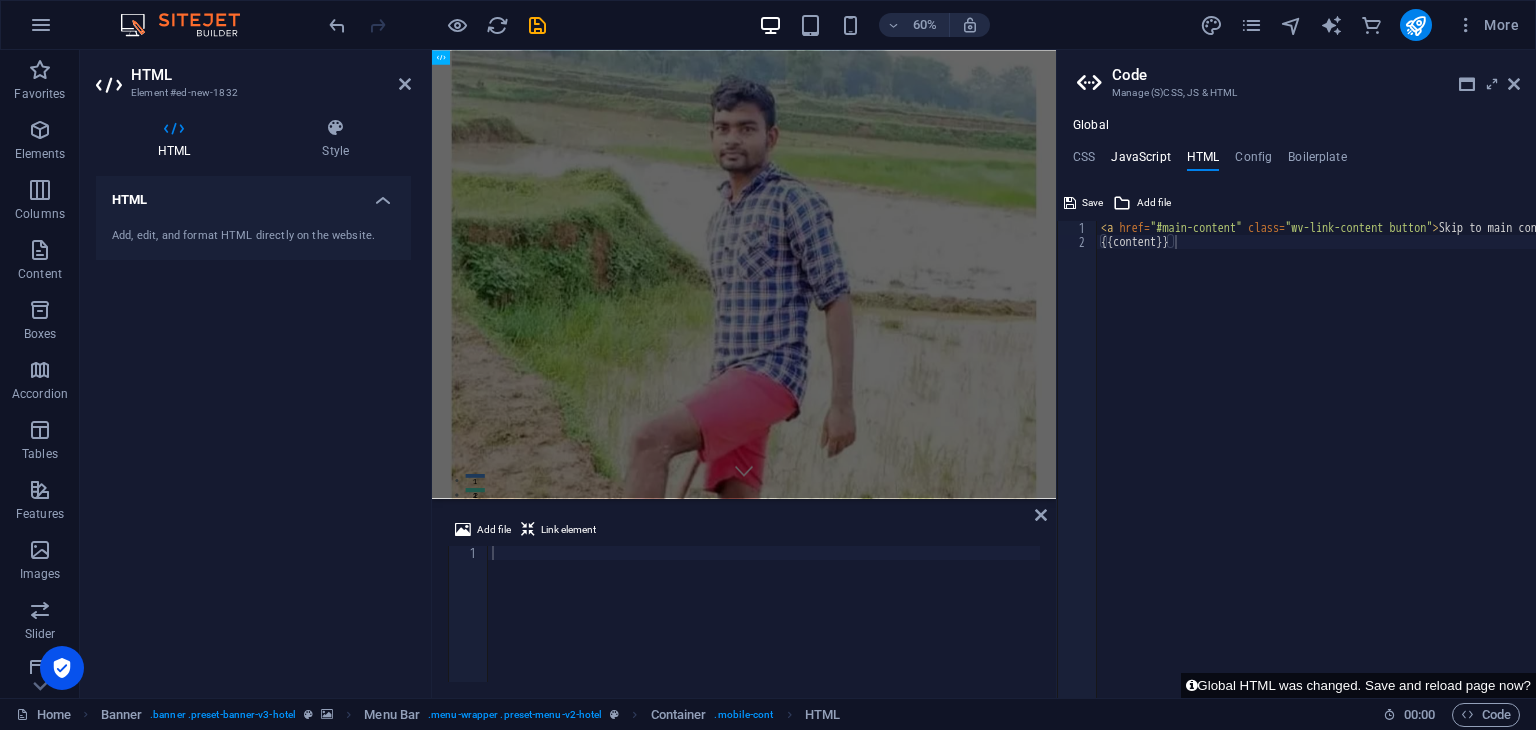 click on "JavaScript" at bounding box center (1140, 161) 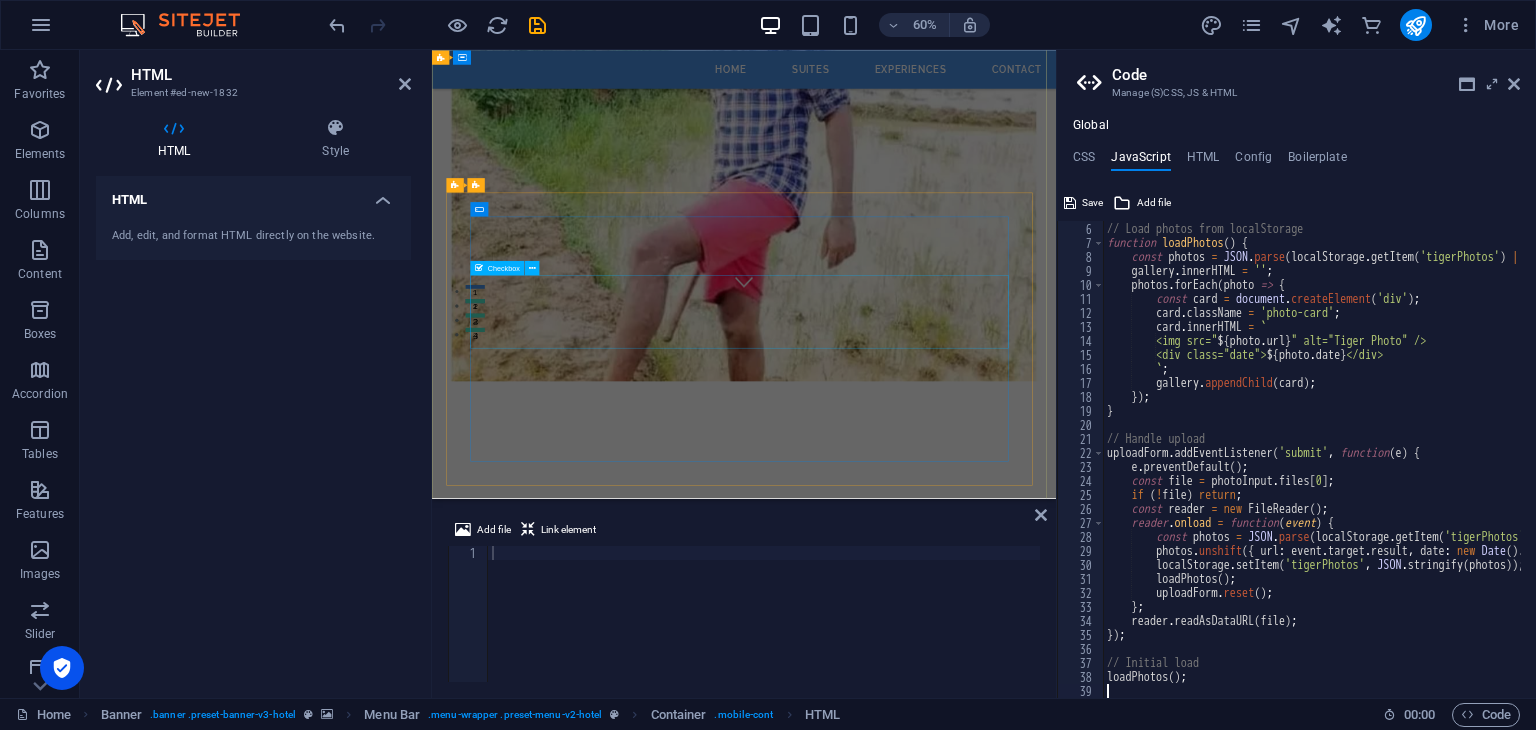 scroll, scrollTop: 0, scrollLeft: 0, axis: both 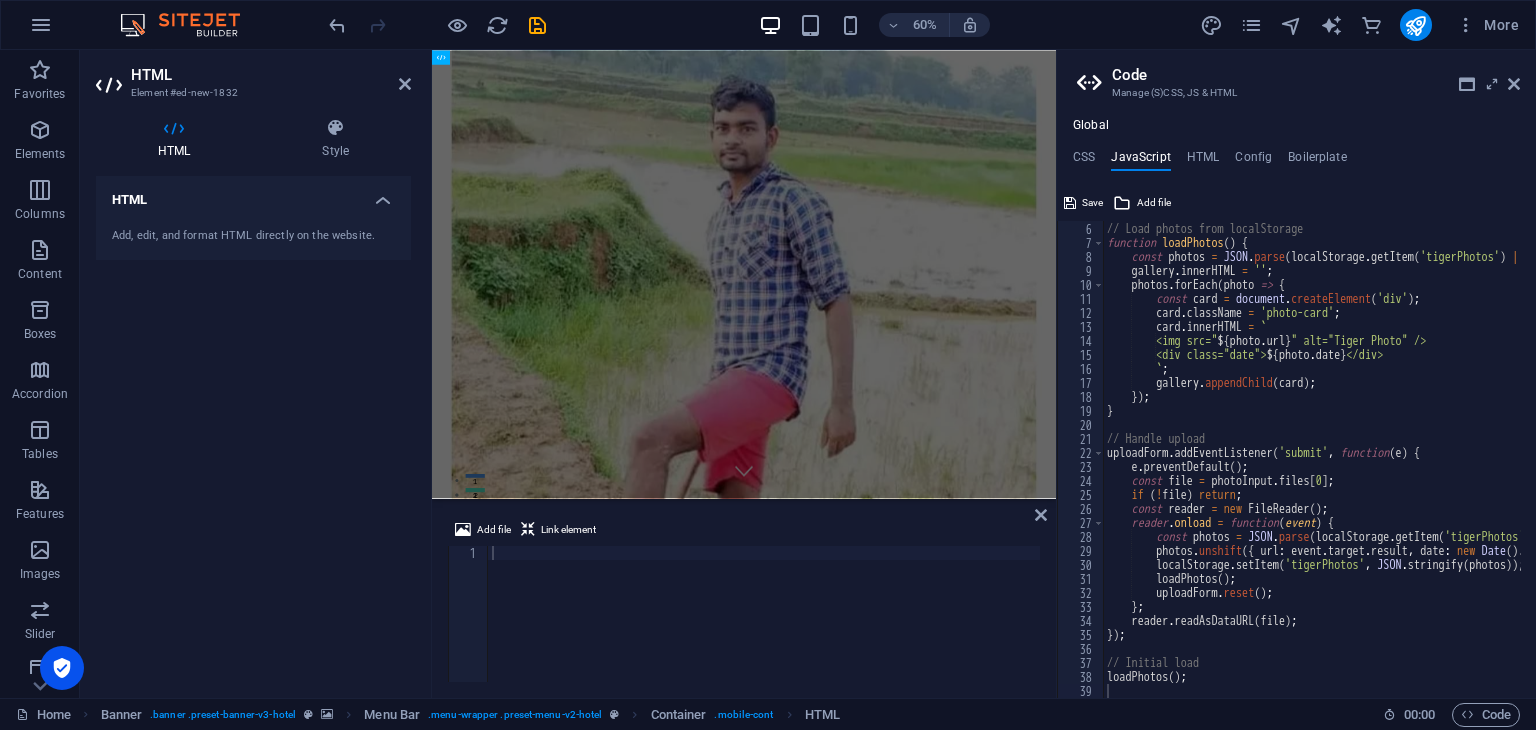click on "Add, edit, and format HTML directly on the website." at bounding box center (253, 236) 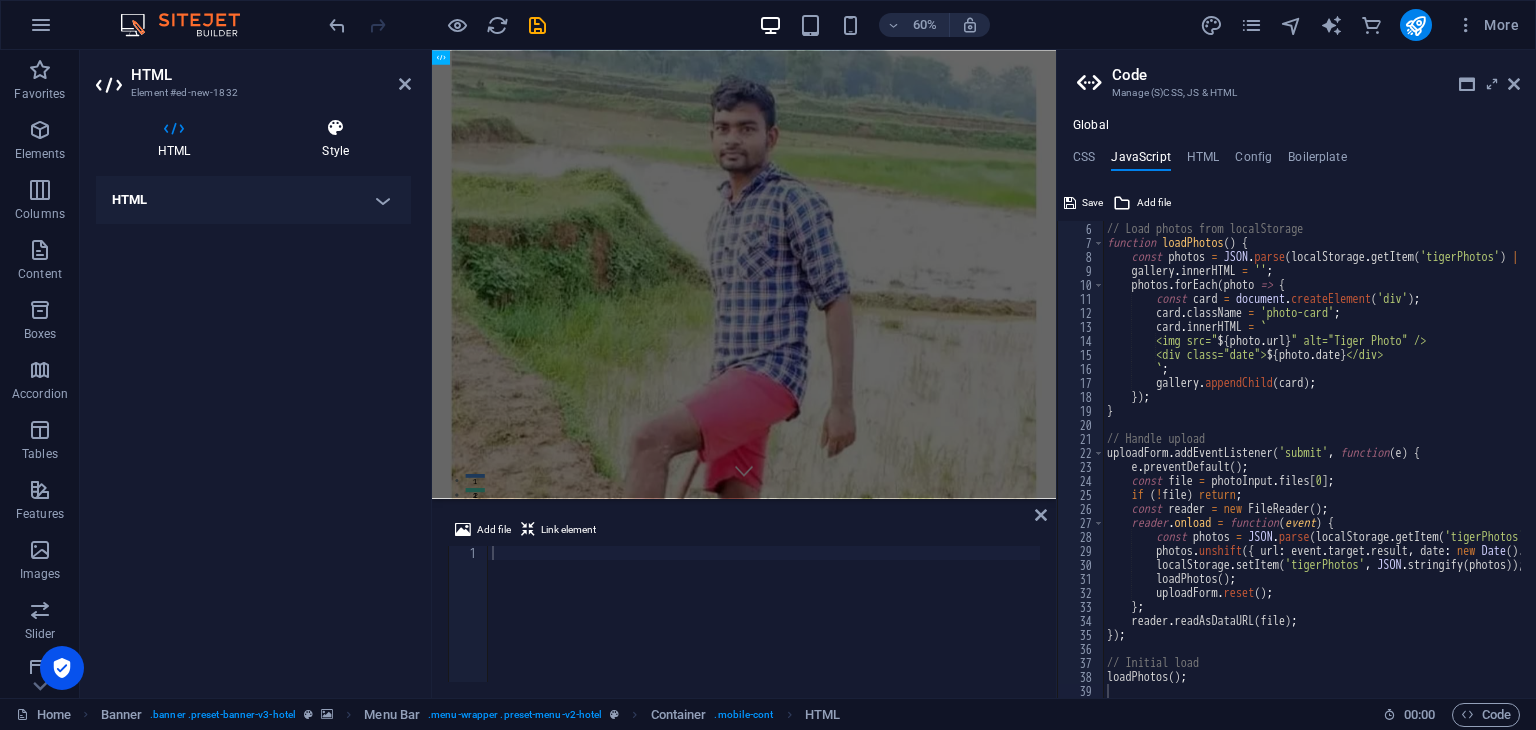 click on "Style" at bounding box center (335, 139) 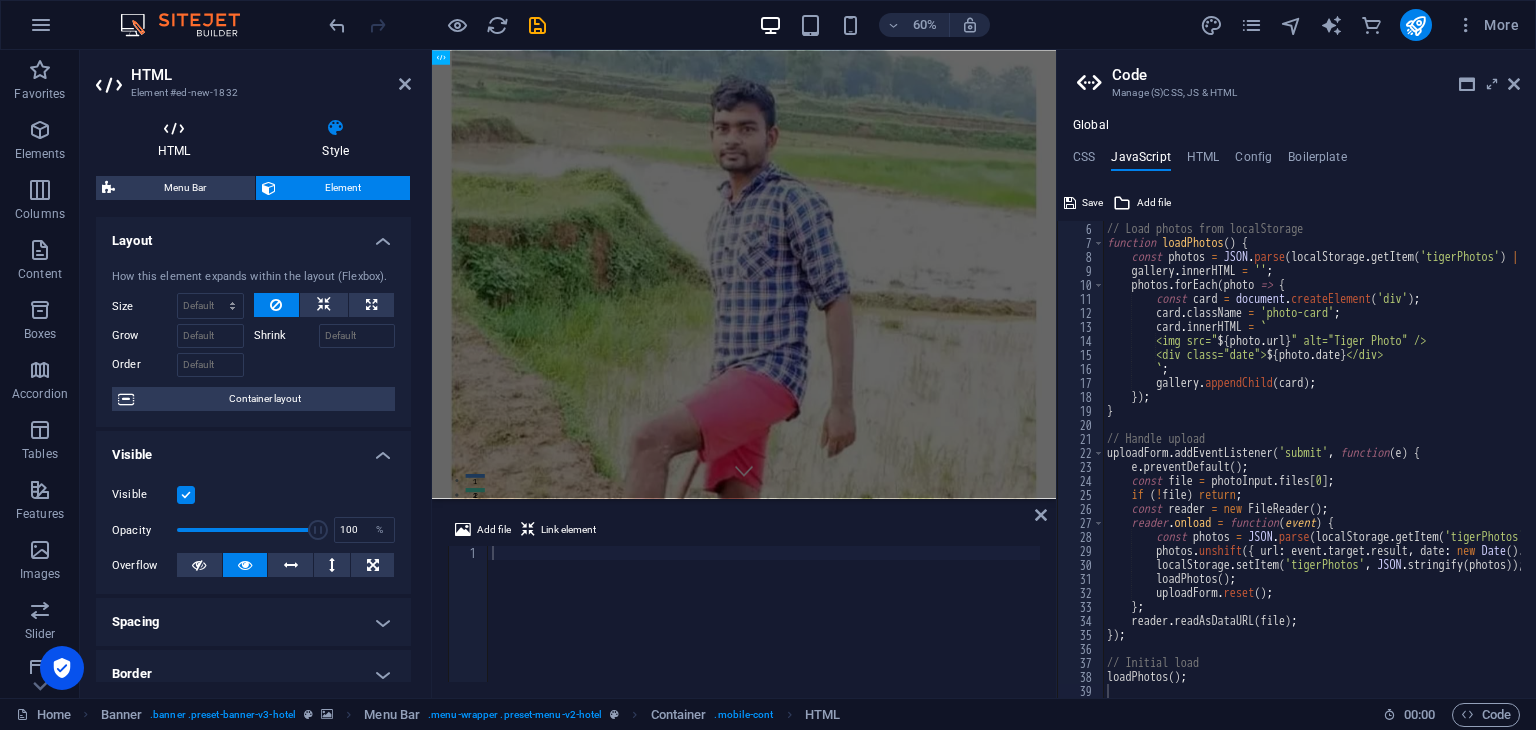 click on "HTML" at bounding box center (178, 139) 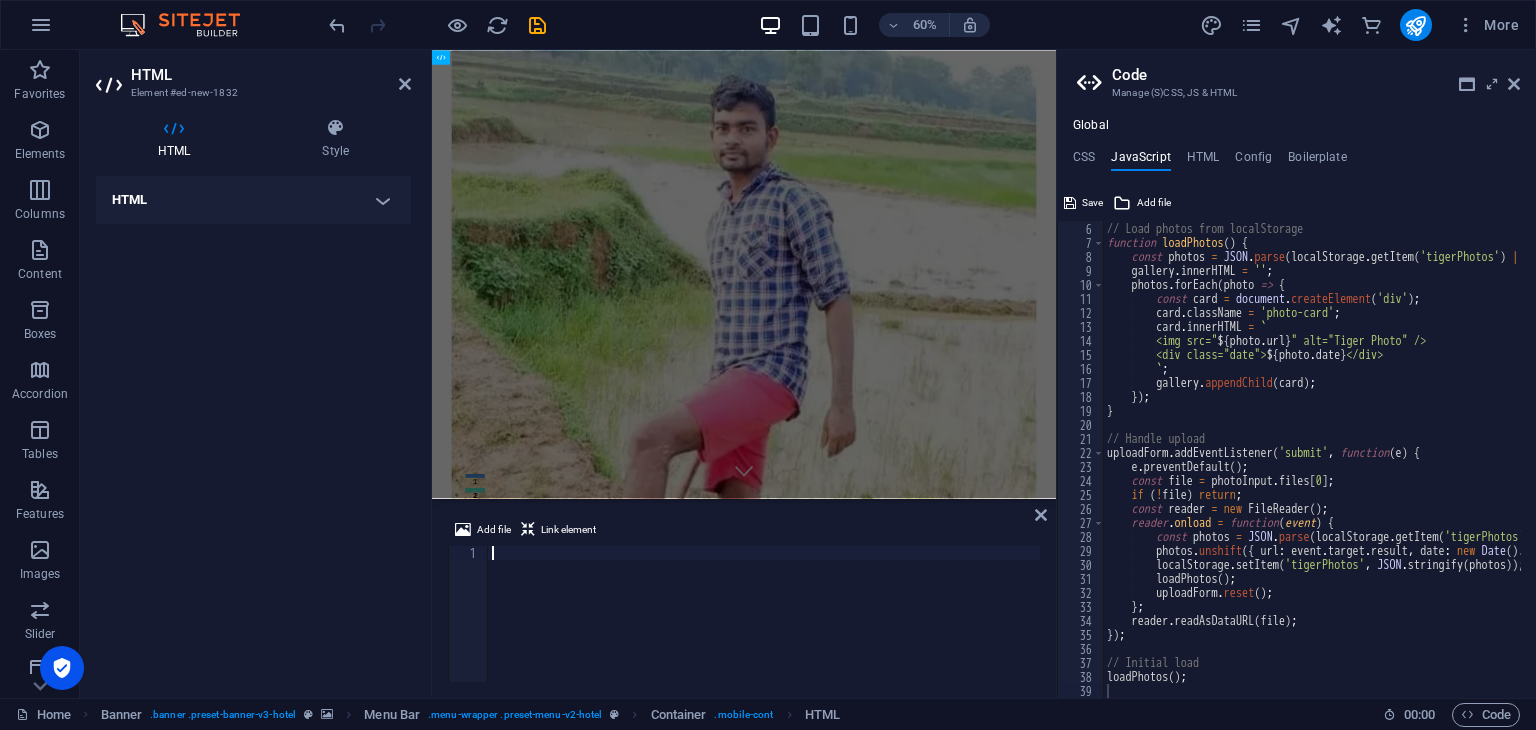 click at bounding box center [764, 628] 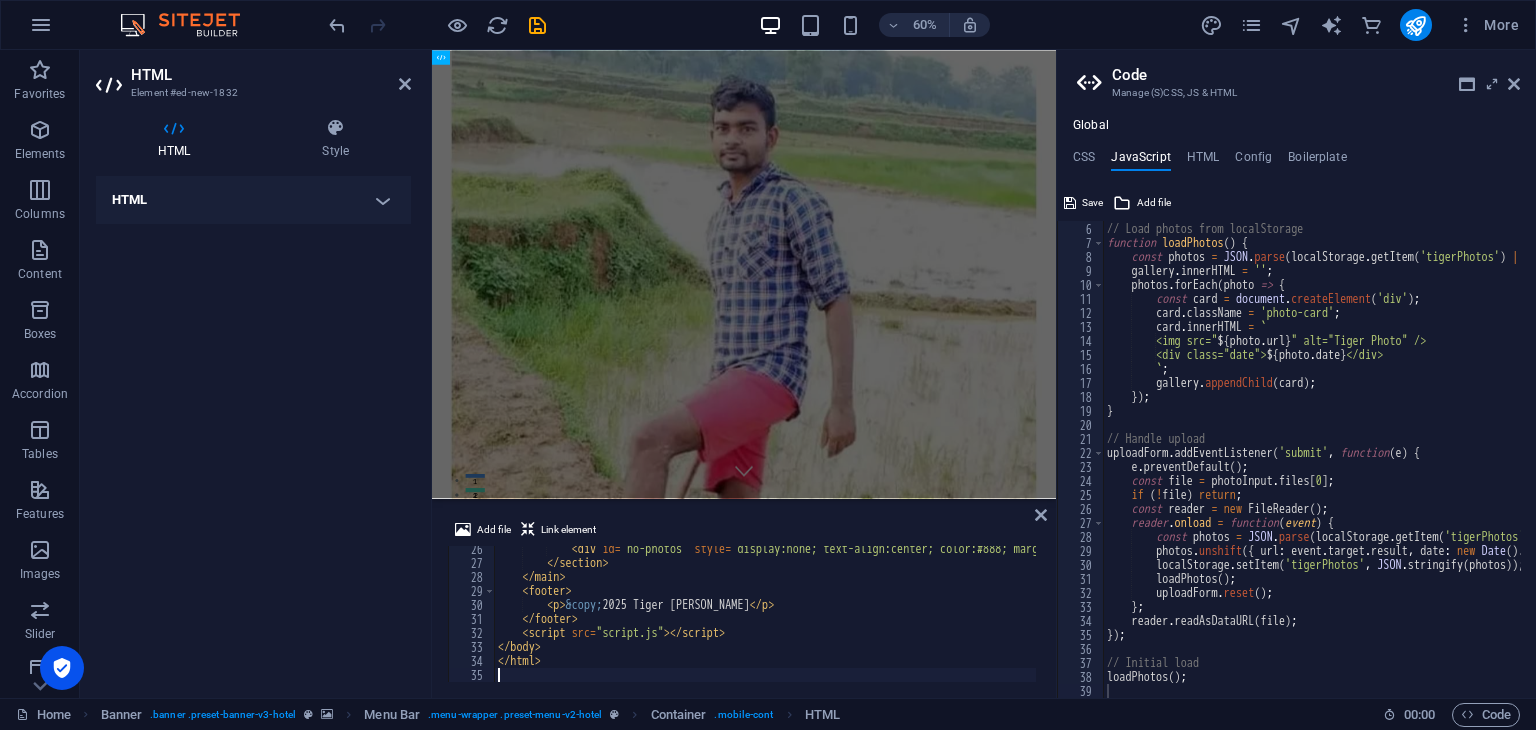 scroll, scrollTop: 358, scrollLeft: 0, axis: vertical 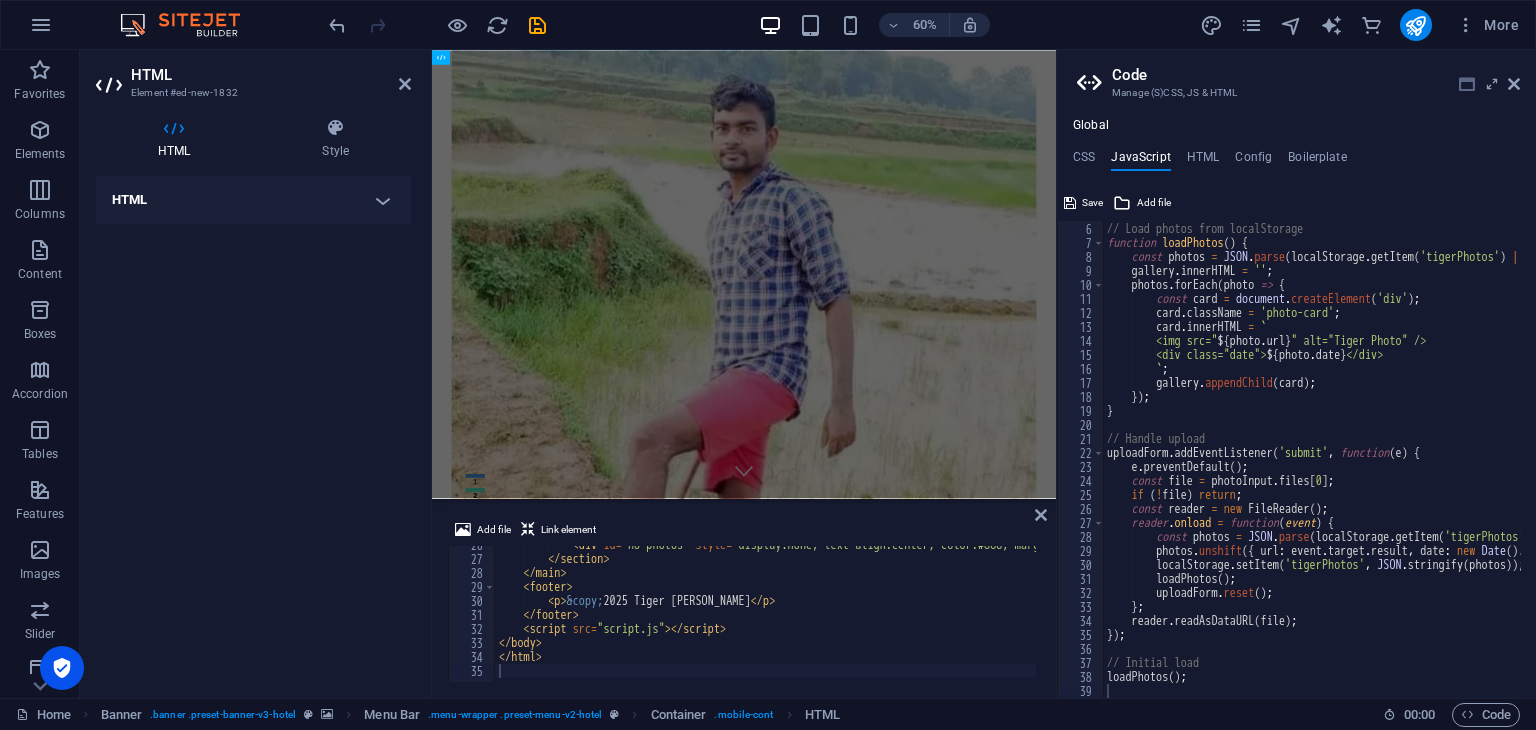 click at bounding box center [1467, 84] 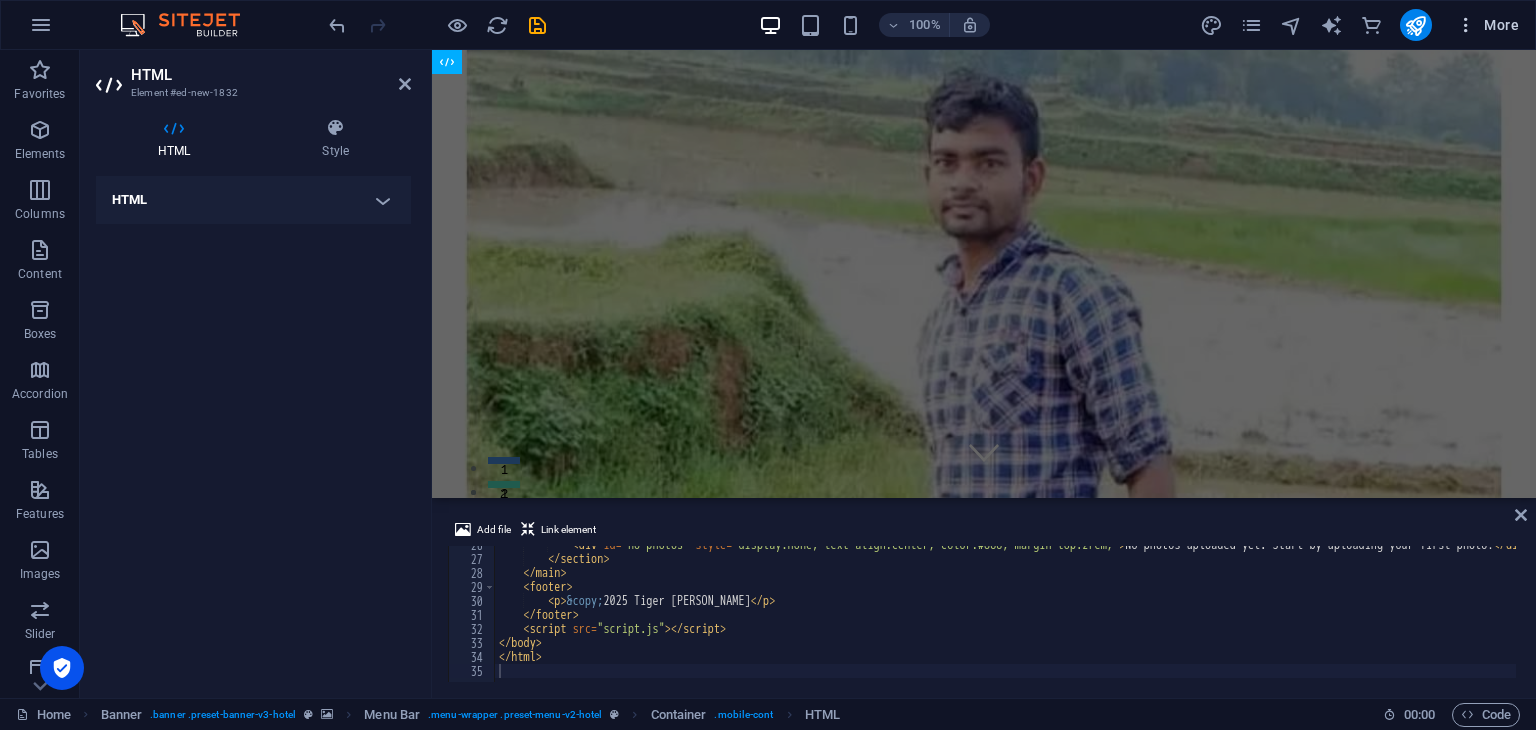 click at bounding box center [1466, 25] 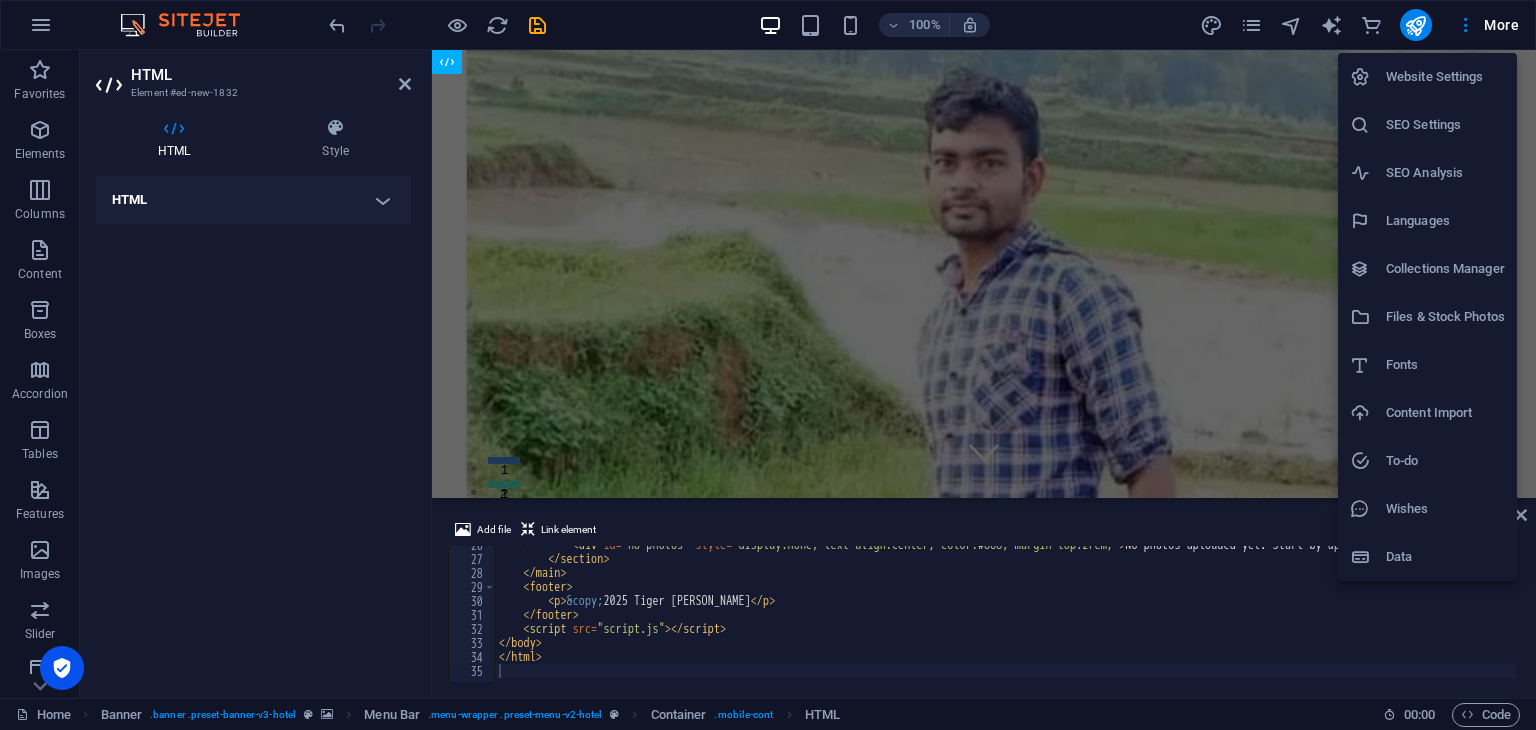 type 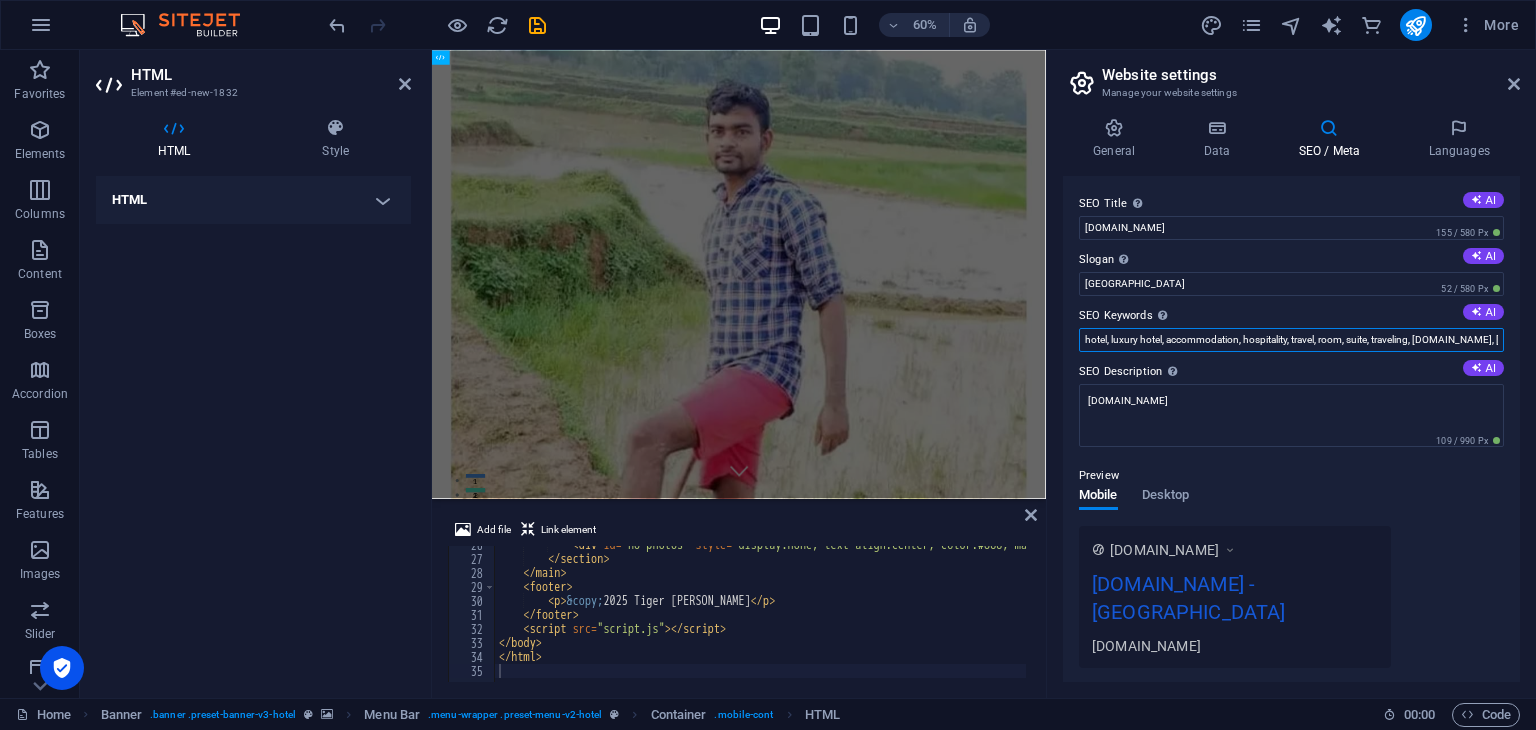 scroll, scrollTop: 0, scrollLeft: 33, axis: horizontal 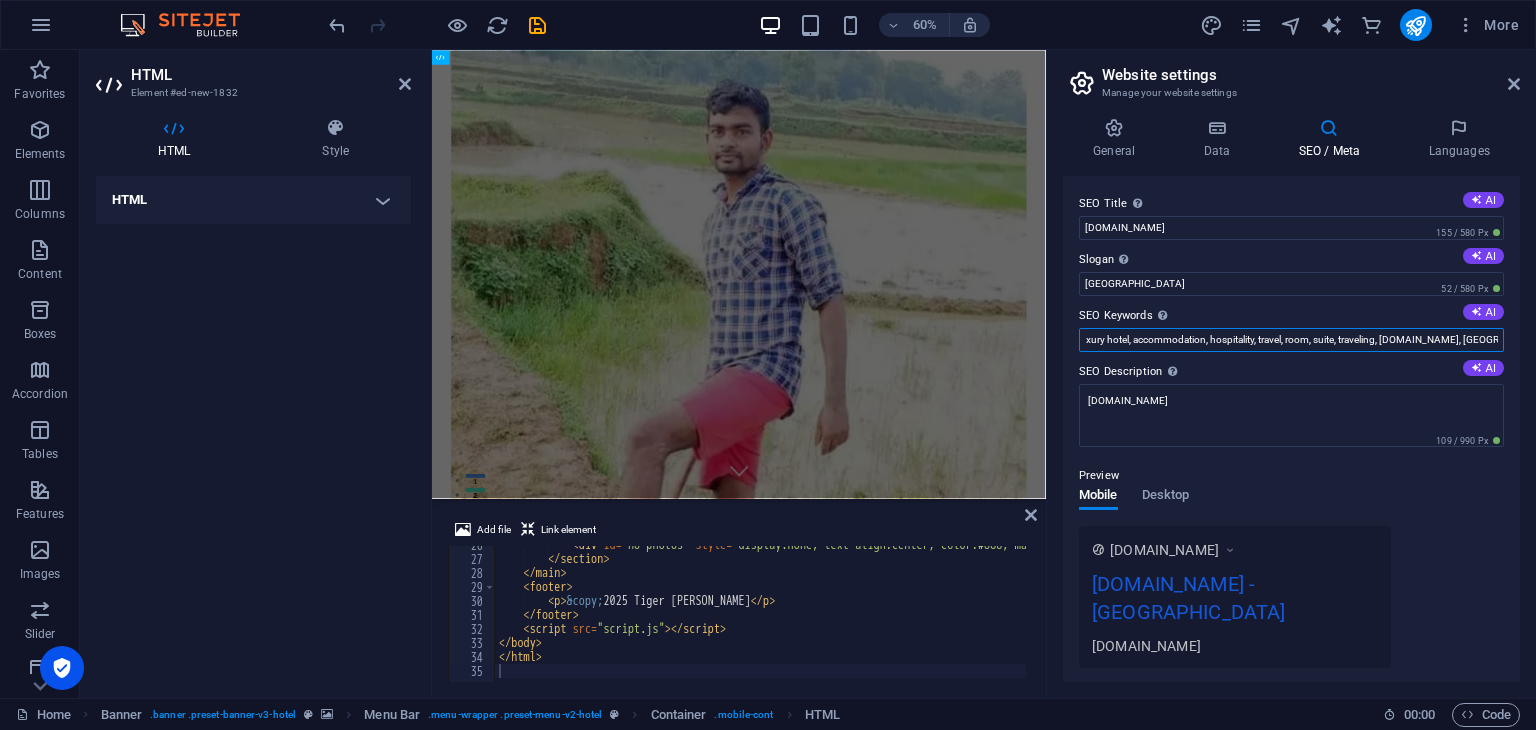 drag, startPoint x: 1083, startPoint y: 341, endPoint x: 1380, endPoint y: 361, distance: 297.67264 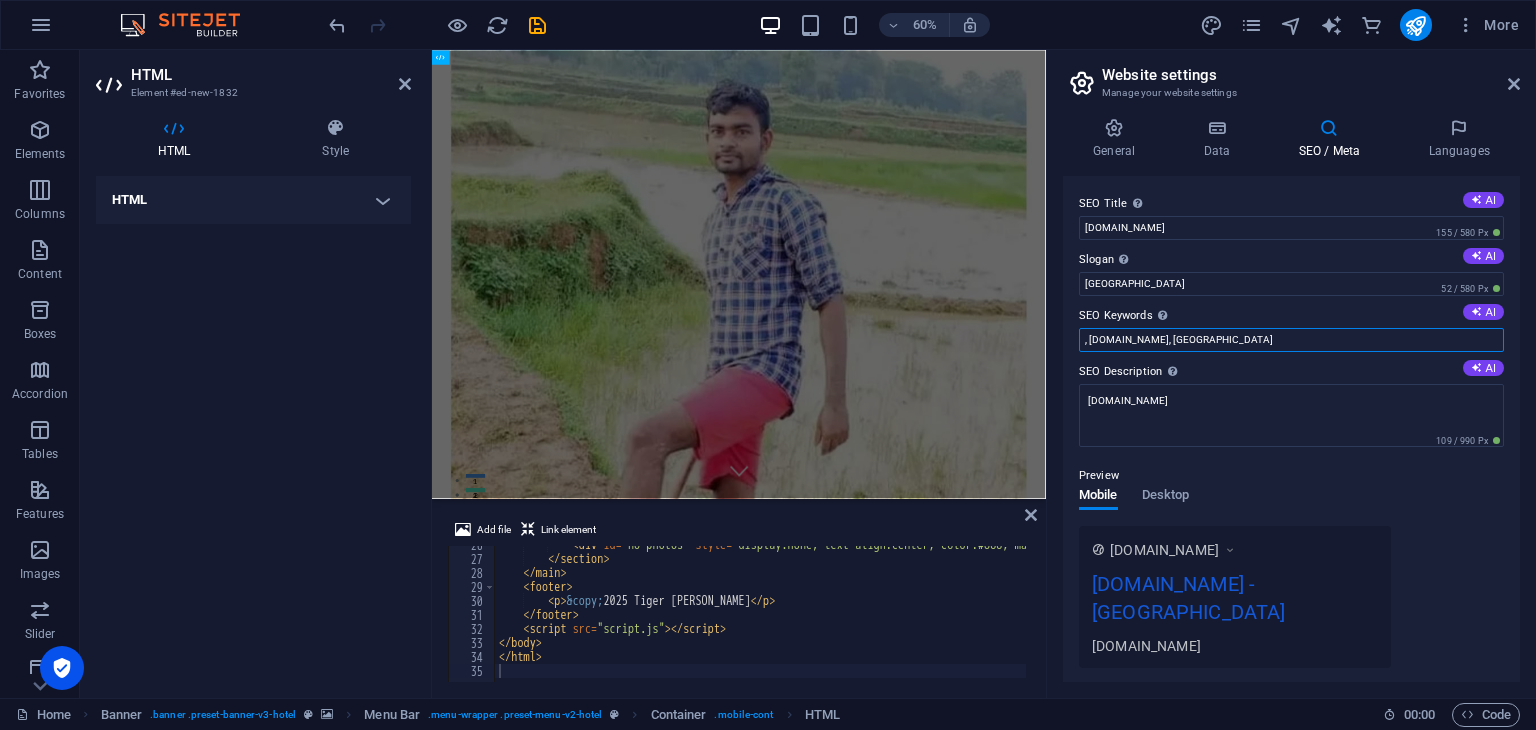 scroll, scrollTop: 0, scrollLeft: 0, axis: both 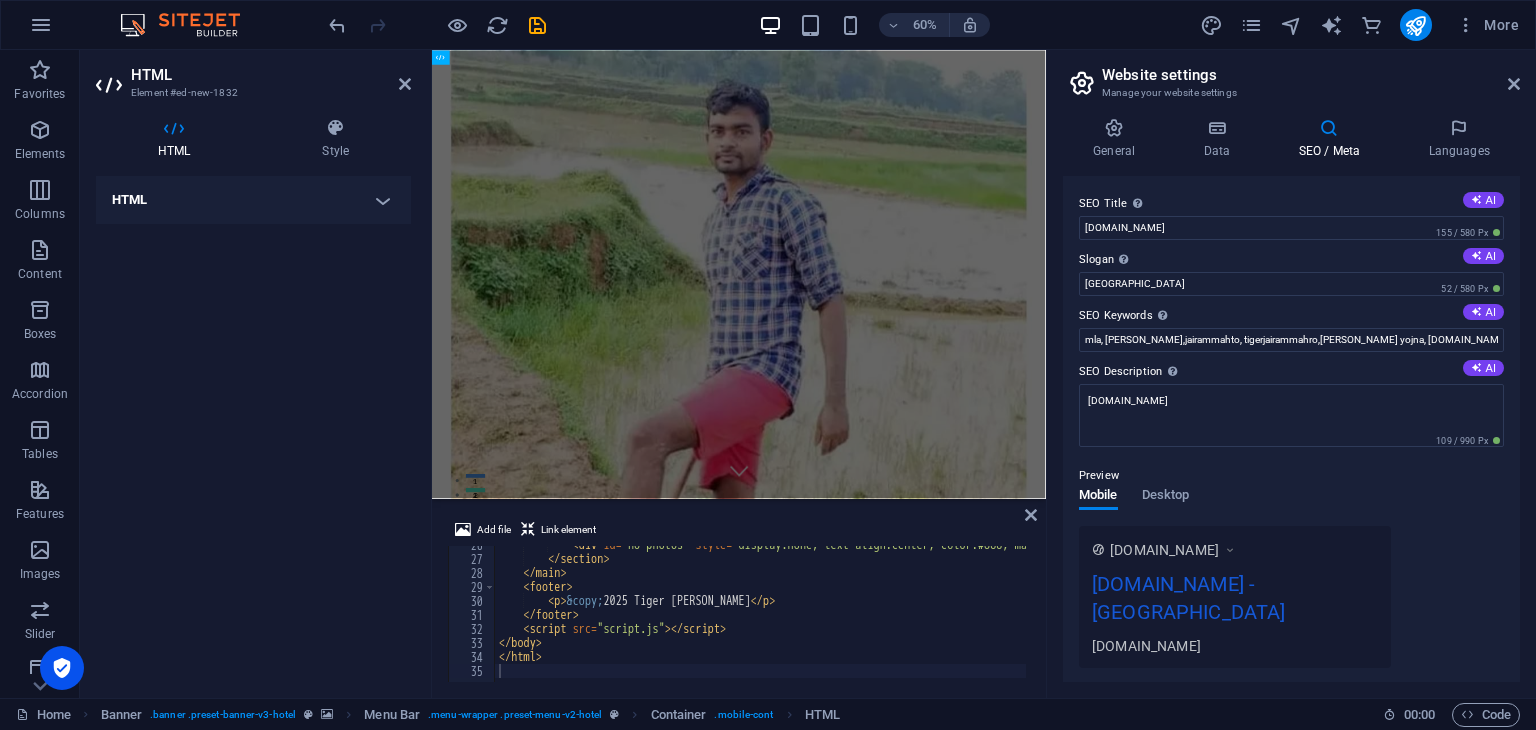 click on "Preview Mobile Desktop [DOMAIN_NAME] [DOMAIN_NAME] - Berlin [DOMAIN_NAME]" at bounding box center (1291, 558) 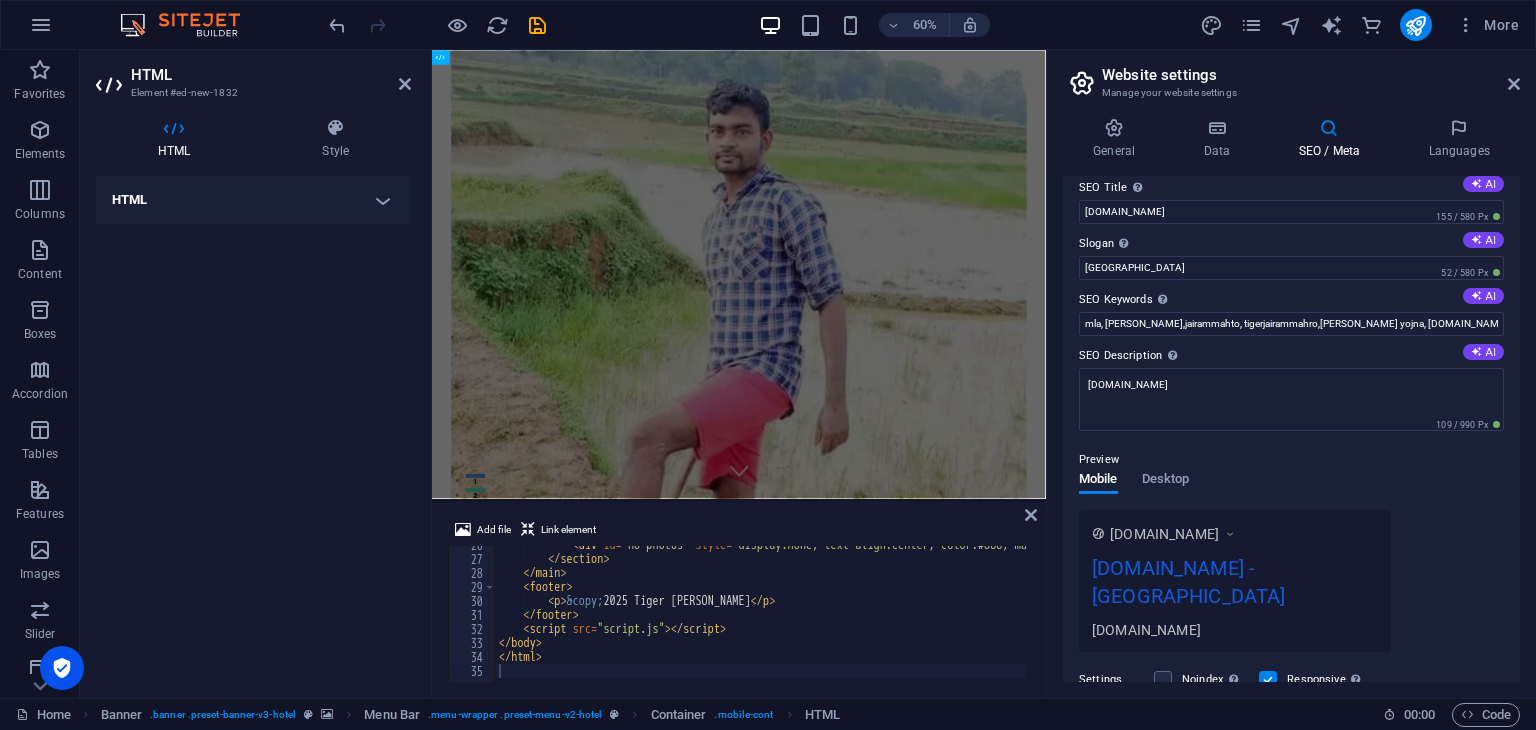 scroll, scrollTop: 7, scrollLeft: 0, axis: vertical 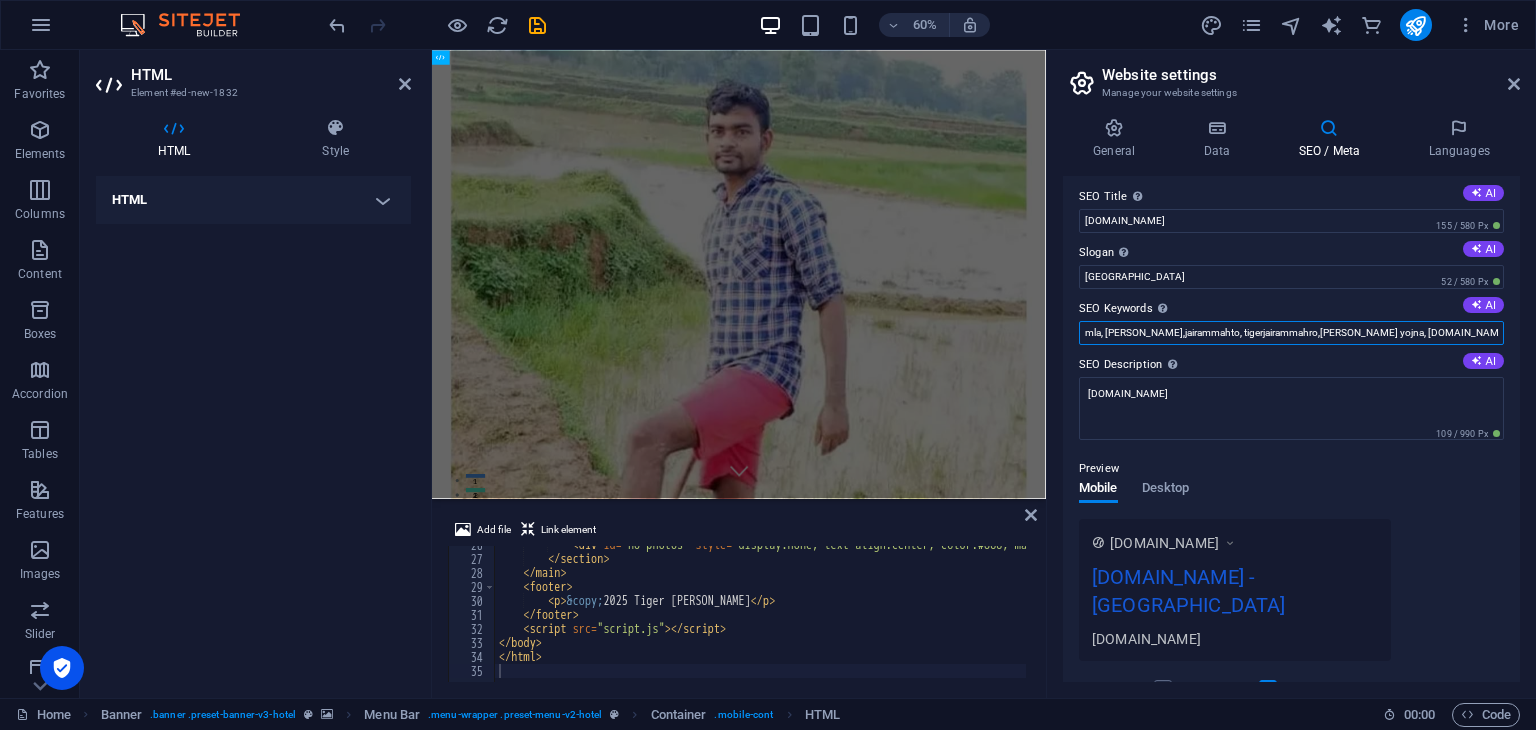 drag, startPoint x: 1470, startPoint y: 332, endPoint x: 1535, endPoint y: 341, distance: 65.62012 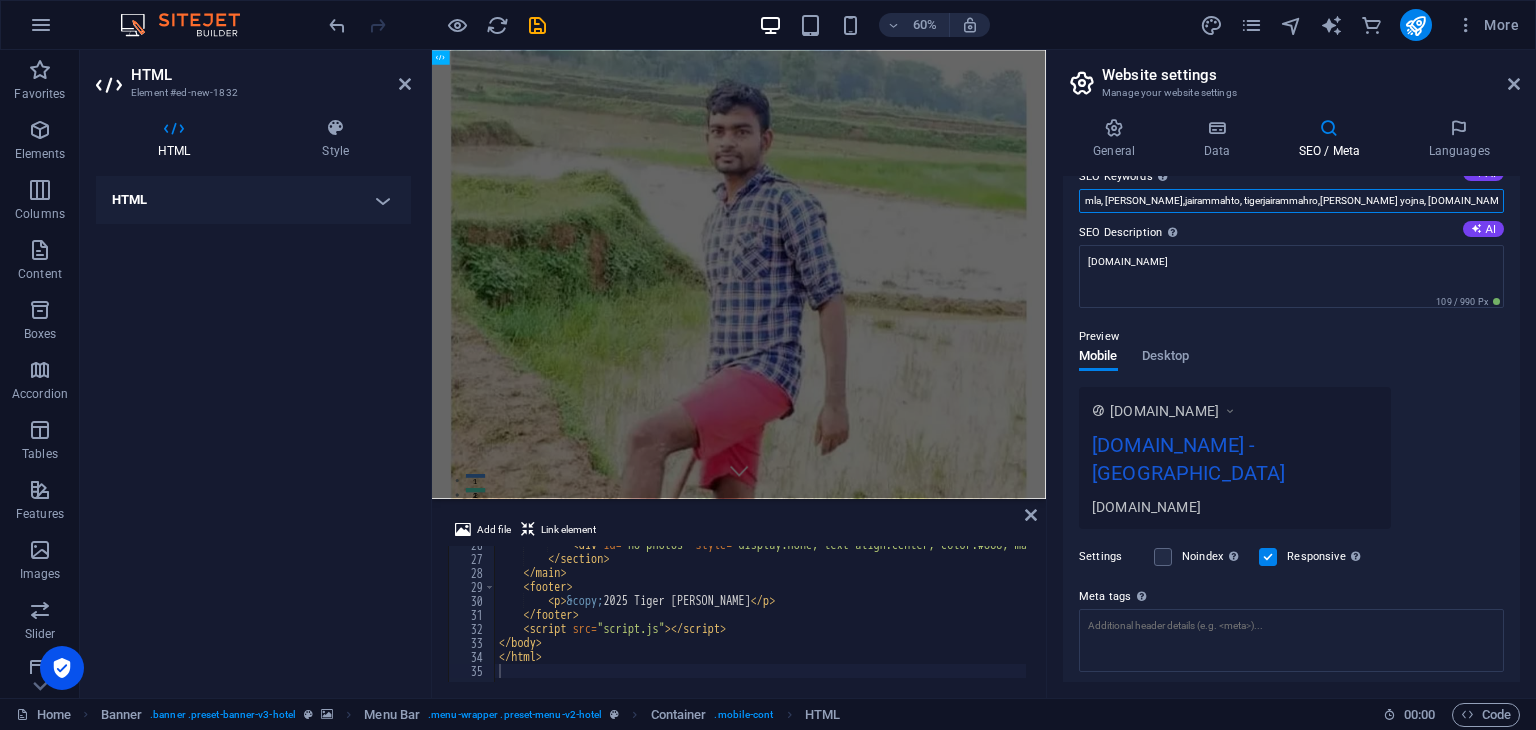 scroll, scrollTop: 228, scrollLeft: 0, axis: vertical 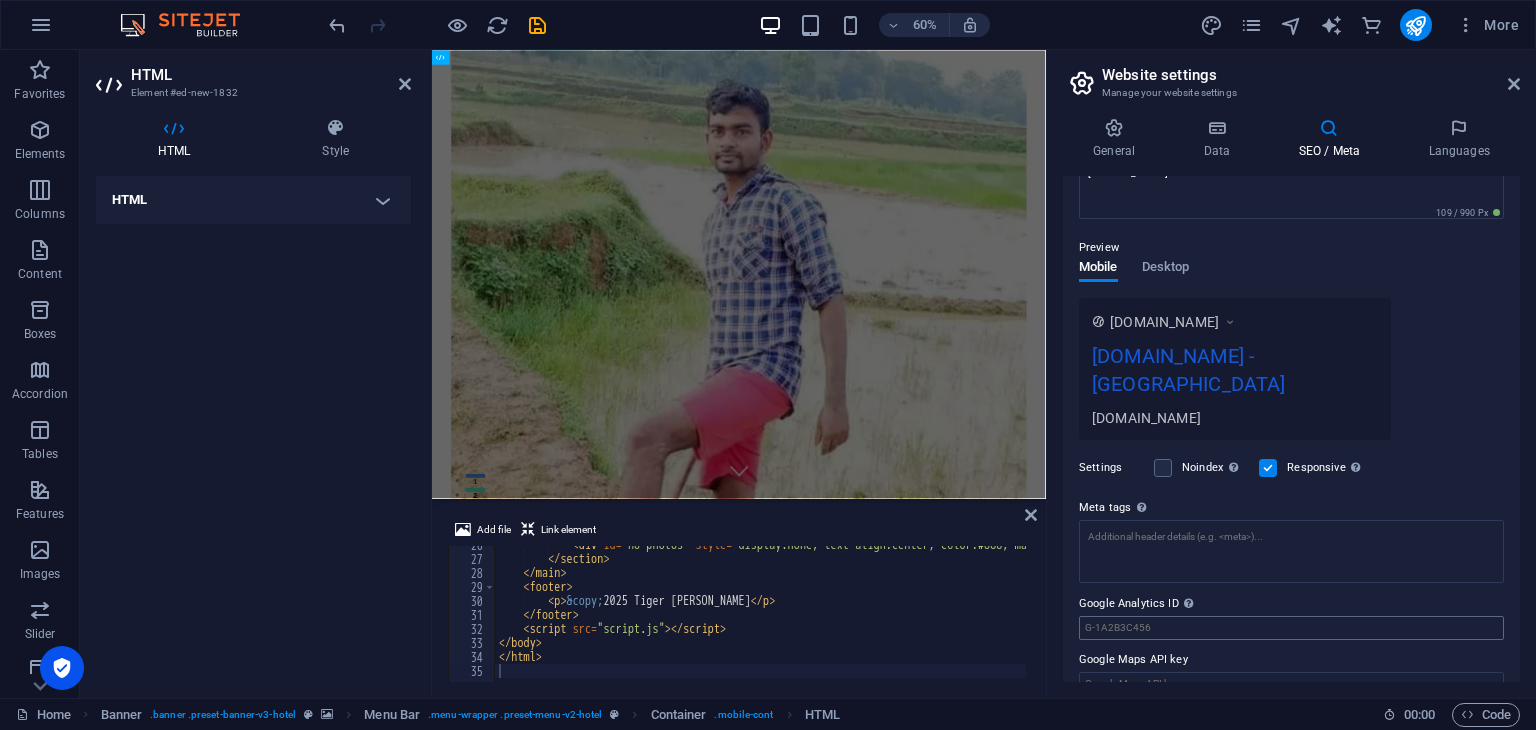 type on "mla, [PERSON_NAME],jairammahto, tigerjairammahro,[PERSON_NAME] yojna, [DOMAIN_NAME]," 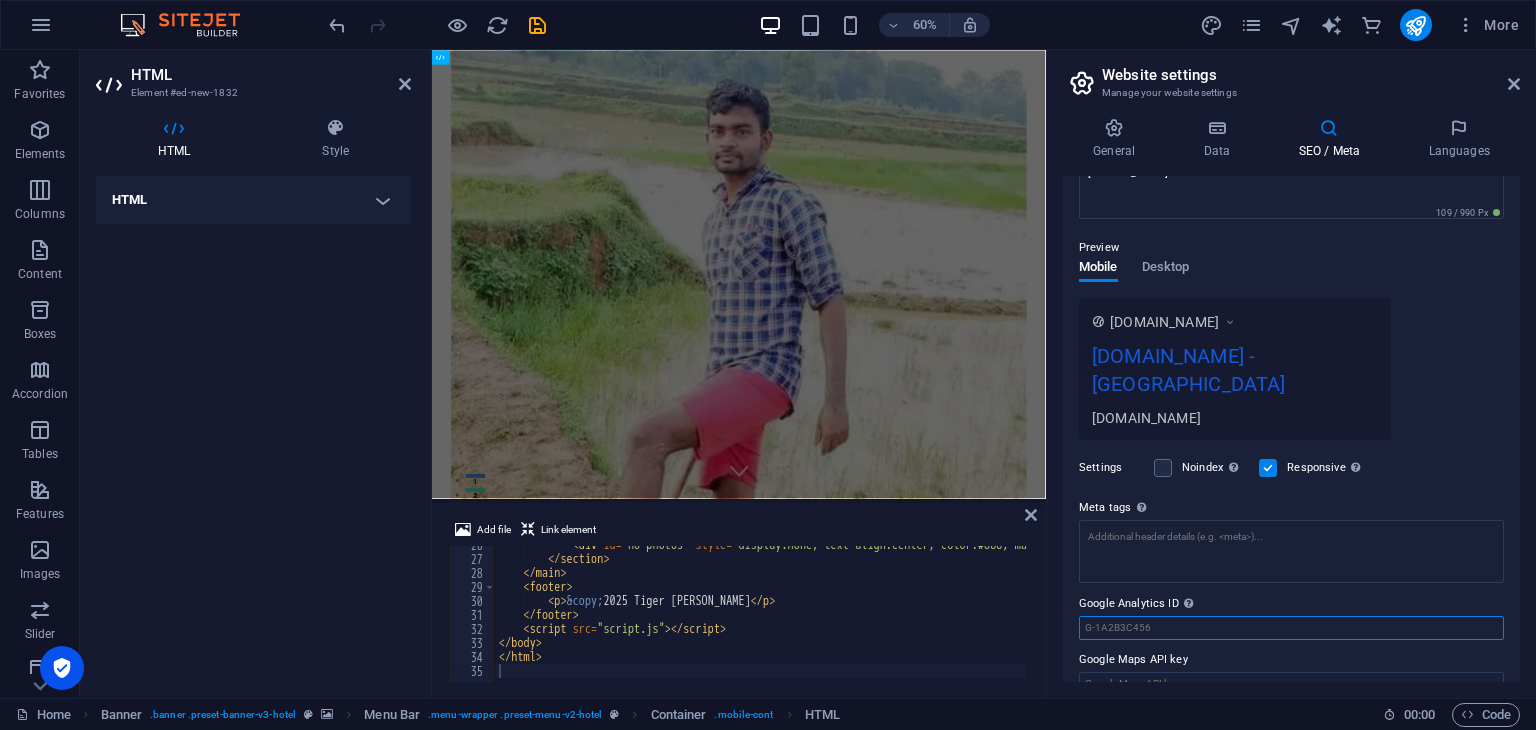 click on "Google Analytics ID Please only add the Google Analytics ID. We automatically include the ID in the tracking snippet. The Analytics ID looks similar to e.g. G-1A2B3C456" at bounding box center (1291, 628) 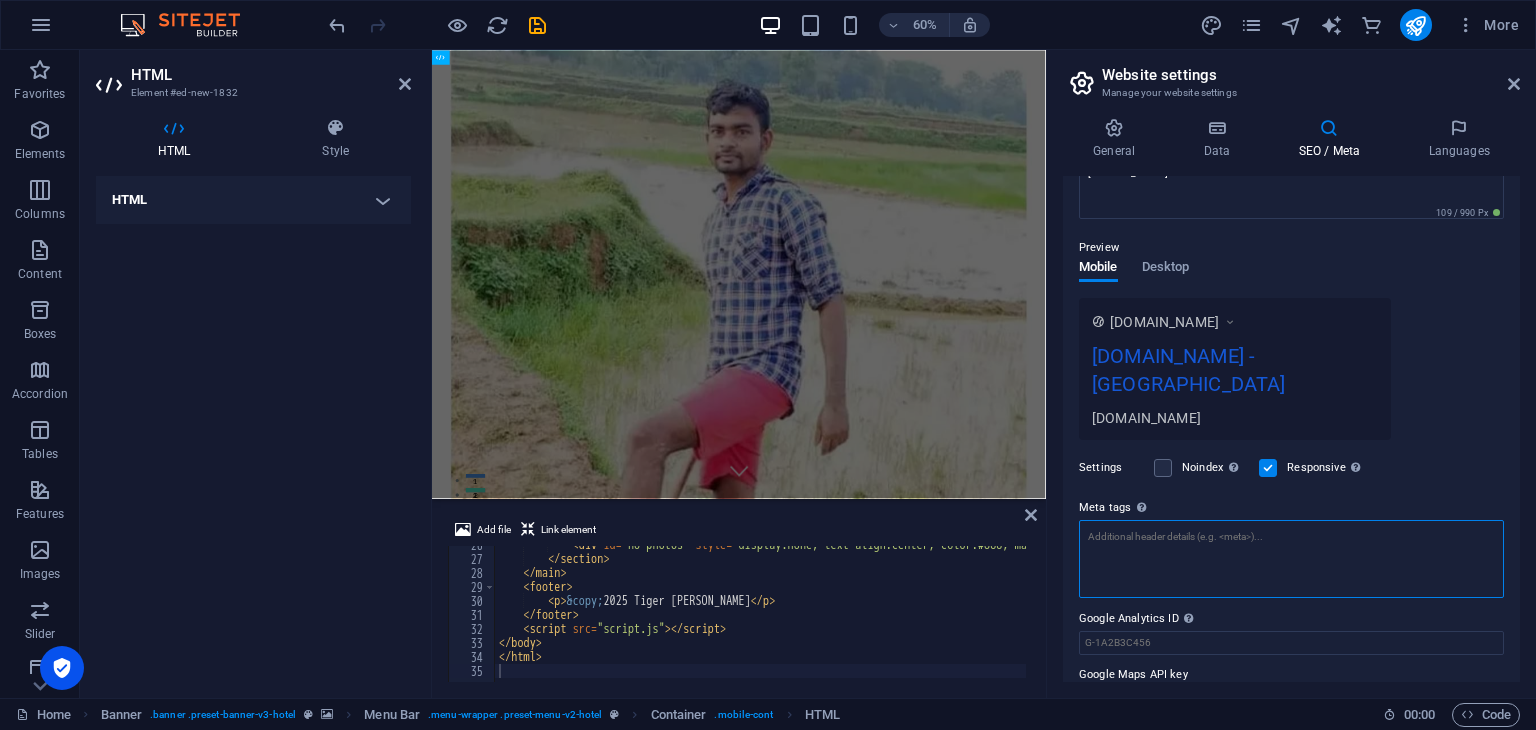 click on "Meta tags Enter HTML code here that will be placed inside the  tags of your website. Please note that your website may not function if you include code with errors." at bounding box center (1291, 559) 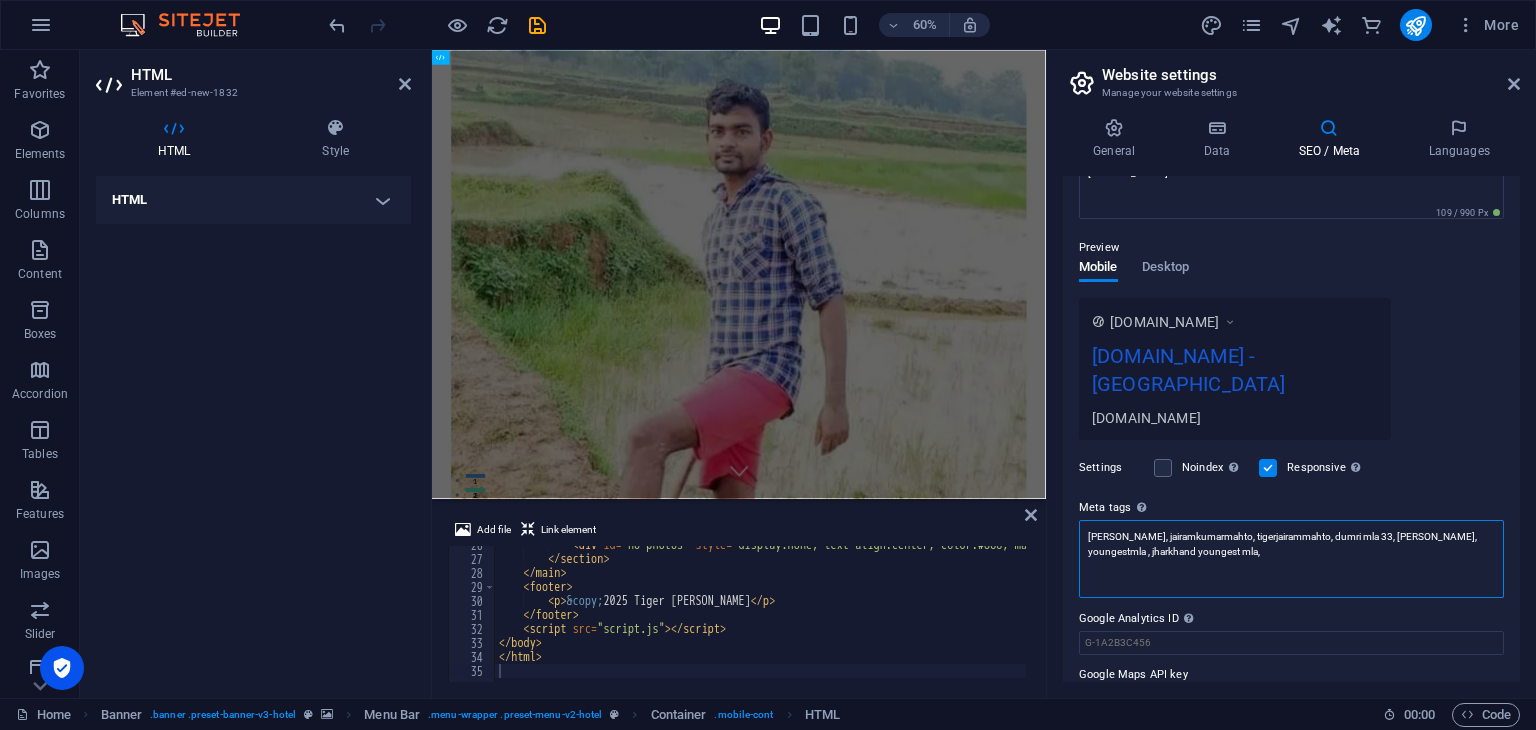type on "[PERSON_NAME], jairamkumarmahto, tigerjairammahto, dumri mla 33, [PERSON_NAME], youngestmla , jharkhand youngest mla," 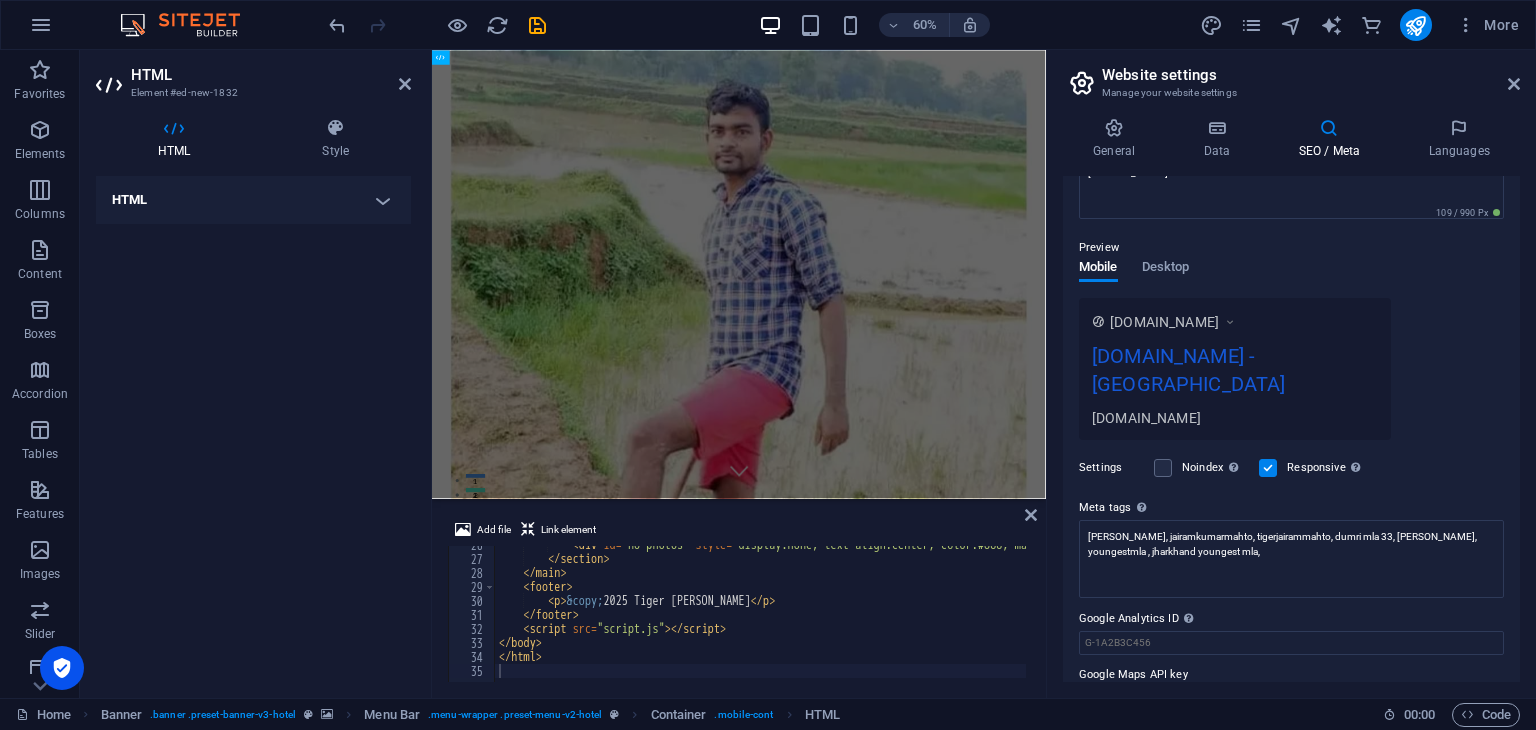 type 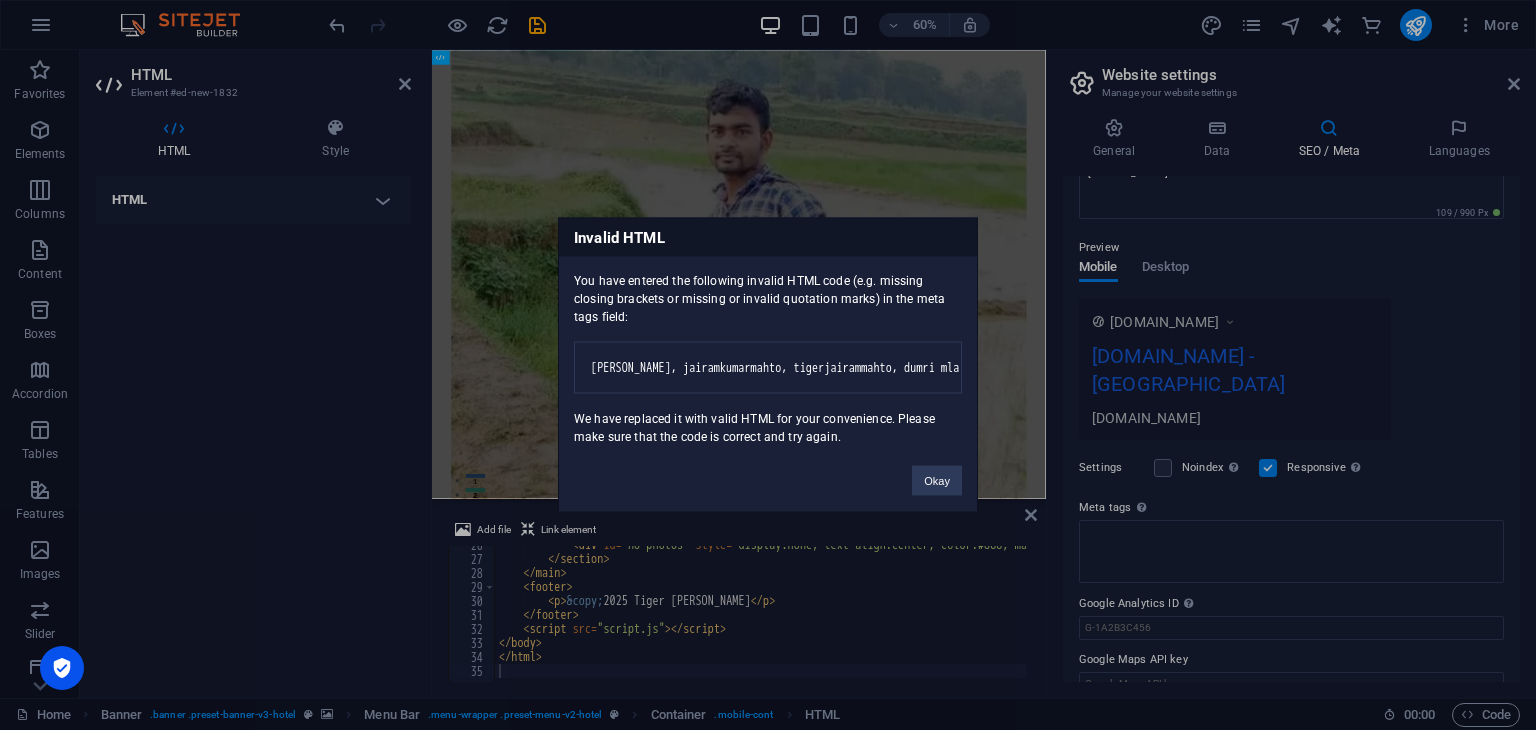 click on "[DOMAIN_NAME] Home Favorites Elements Columns Content Boxes Accordion Tables Features Images Slider Header Footer Forms Marketing Collections Commerce HTML Element #ed-new-1832 HTML Style HTML Add, edit, and format HTML directly on the website. Menu Bar Element Layout How this element expands within the layout (Flexbox). Size Default auto px % 1/1 1/2 1/3 1/4 1/5 1/6 1/7 1/8 1/9 1/10 Grow Shrink Order Container layout Visible Visible Opacity 100 % Overflow Spacing Margin Default auto px % rem vw vh Custom Custom auto px % rem vw vh auto px % rem vw vh auto px % rem vw vh auto px % rem vw vh Padding Default px rem % vh vw Custom Custom px rem % vh vw px rem % vh vw px rem % vh vw px rem % vh vw Border Style              - Width 1 auto px rem % vh vw Custom Custom 1 auto px rem % vh vw 1 auto px rem % vh vw 1 auto px rem % vh vw 1 auto px rem % vh vw  - Color Round corners Default px rem % vh vw Custom Custom px rem % vh" at bounding box center (768, 365) 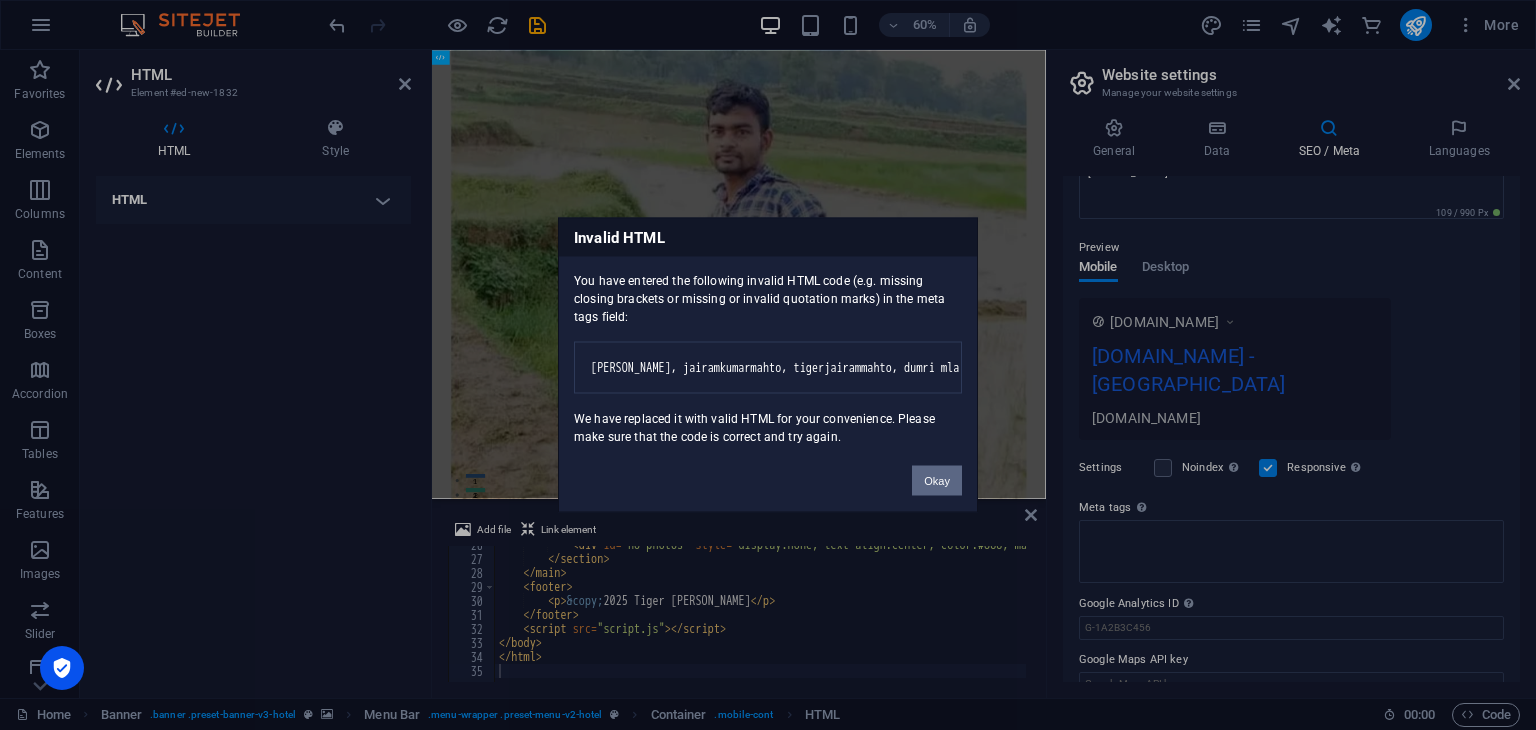 click on "Okay" at bounding box center [937, 481] 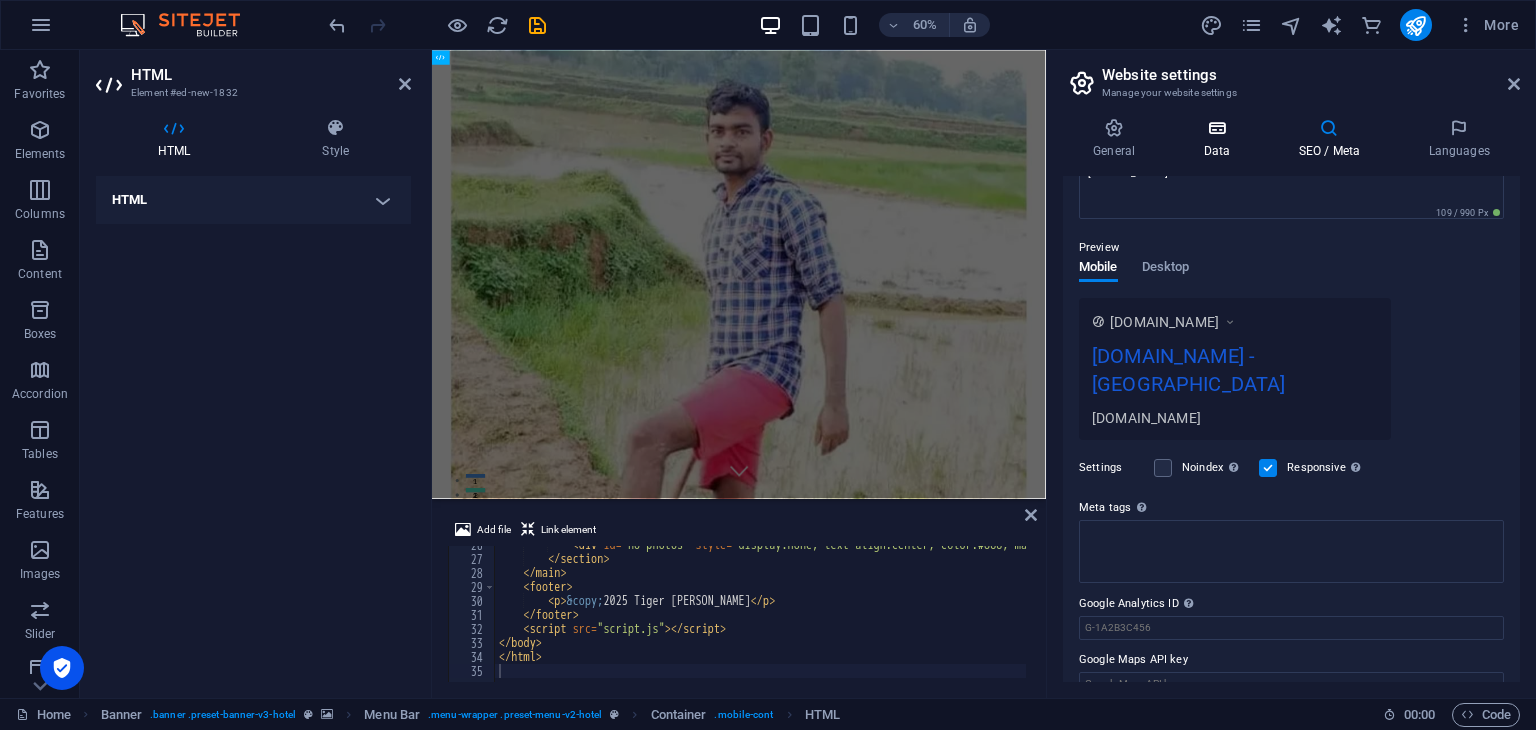 click on "Data" at bounding box center [1220, 139] 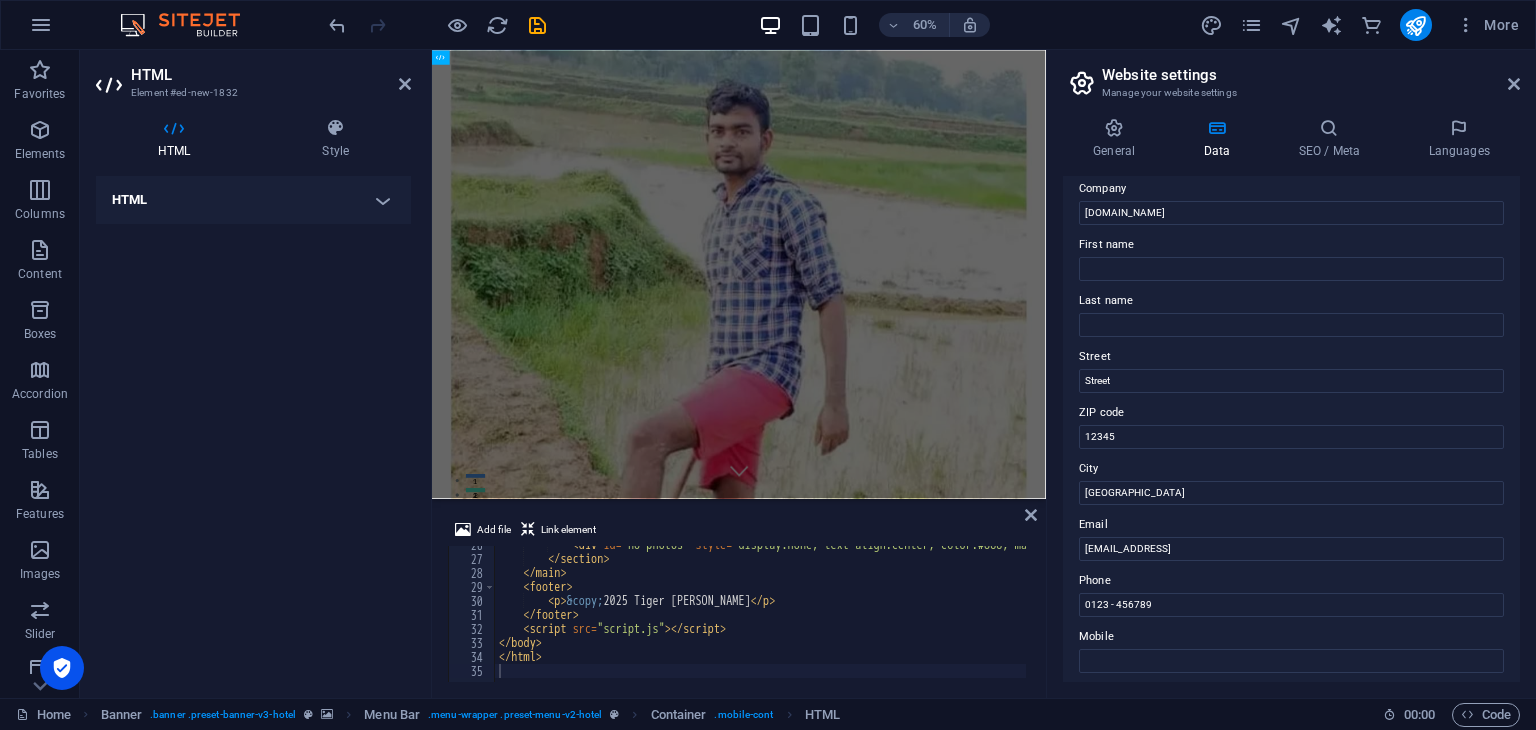 scroll, scrollTop: 0, scrollLeft: 0, axis: both 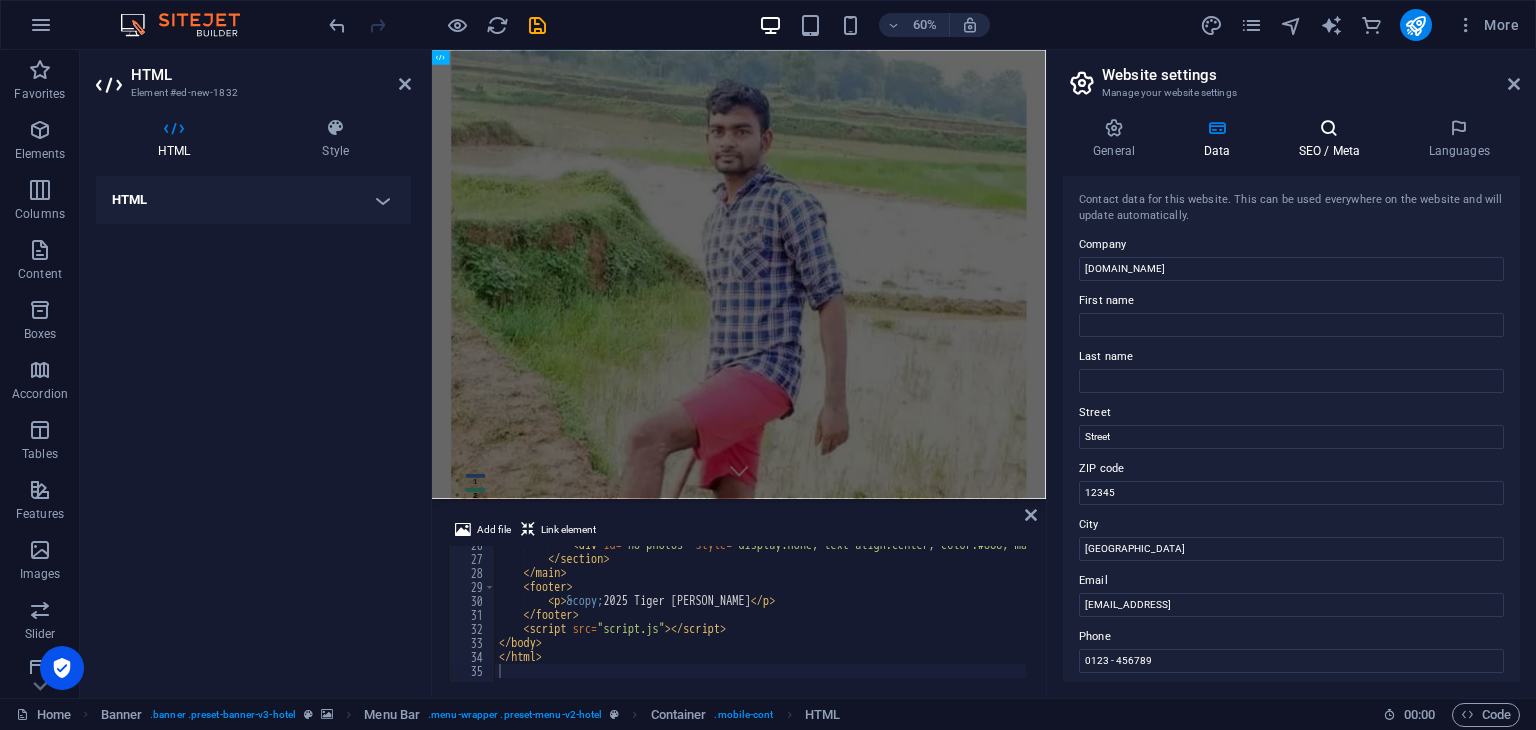 click at bounding box center [1329, 128] 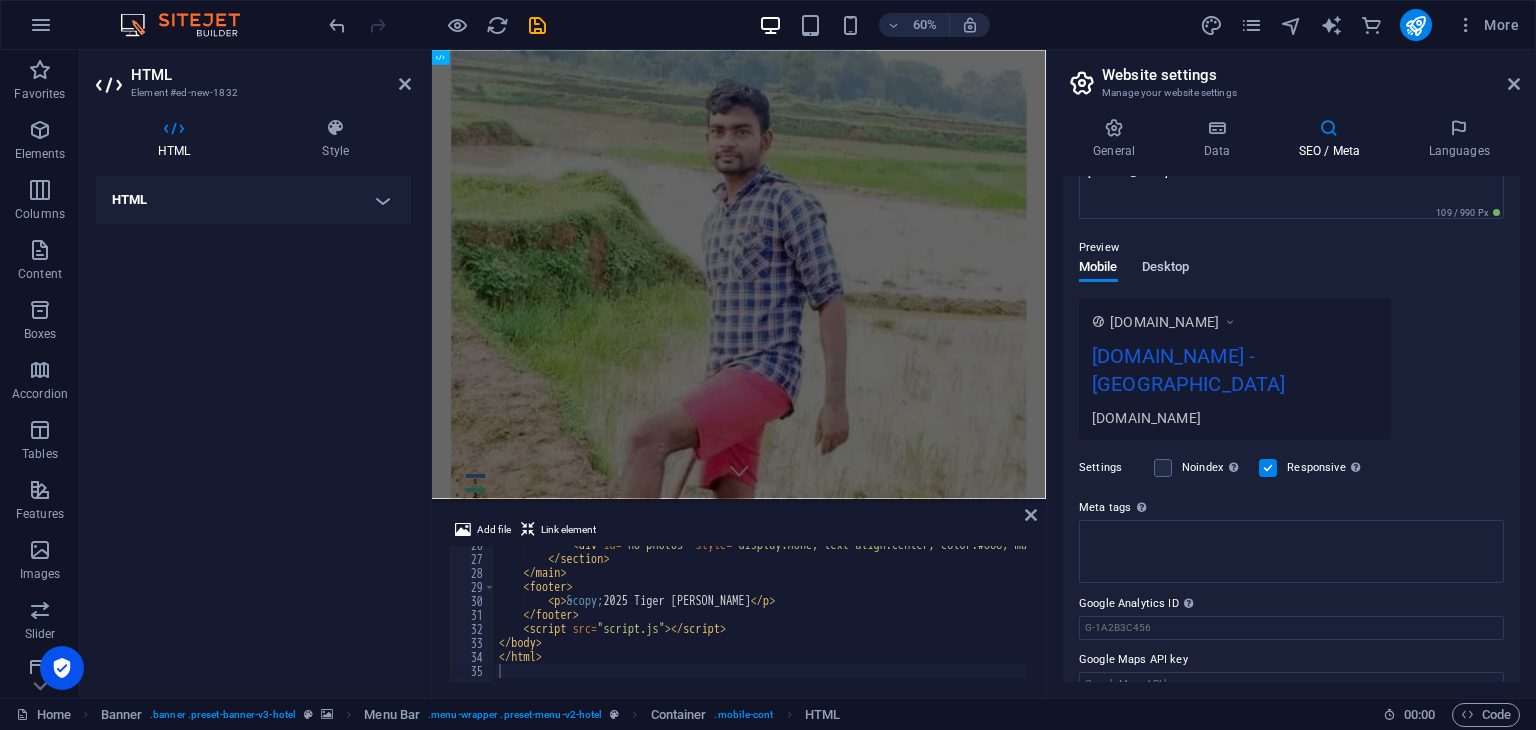click on "Desktop" at bounding box center (1166, 269) 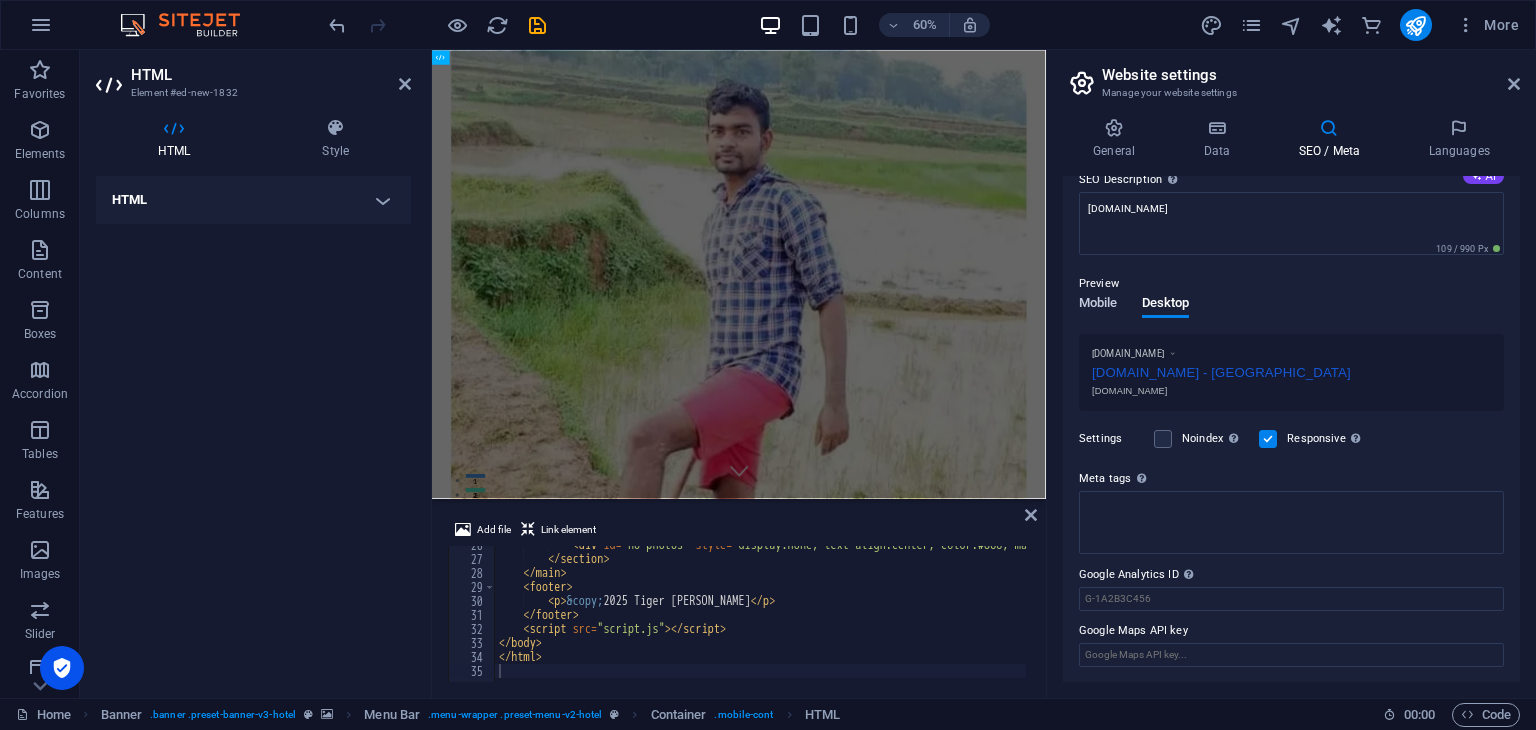 click on "Mobile" at bounding box center [1098, 305] 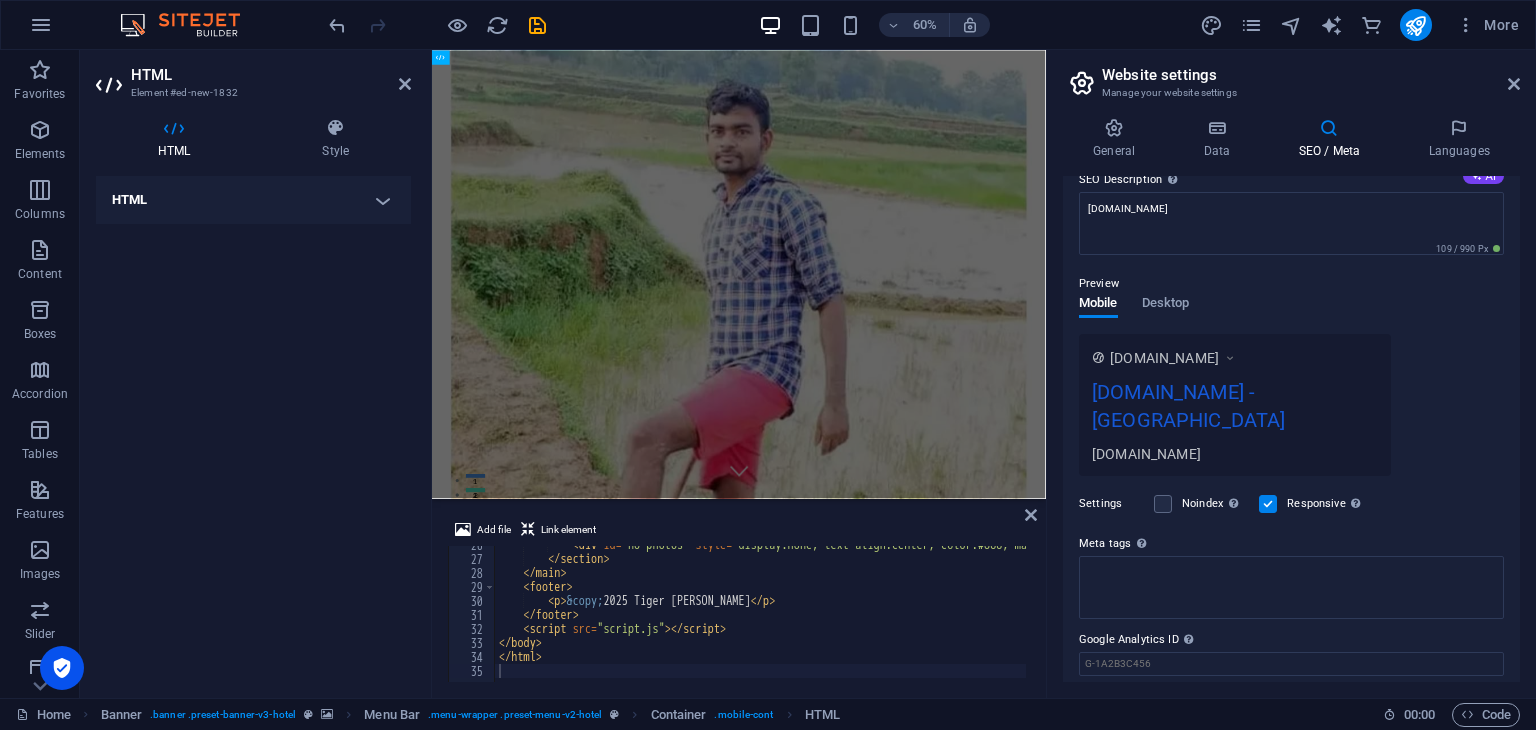 scroll, scrollTop: 228, scrollLeft: 0, axis: vertical 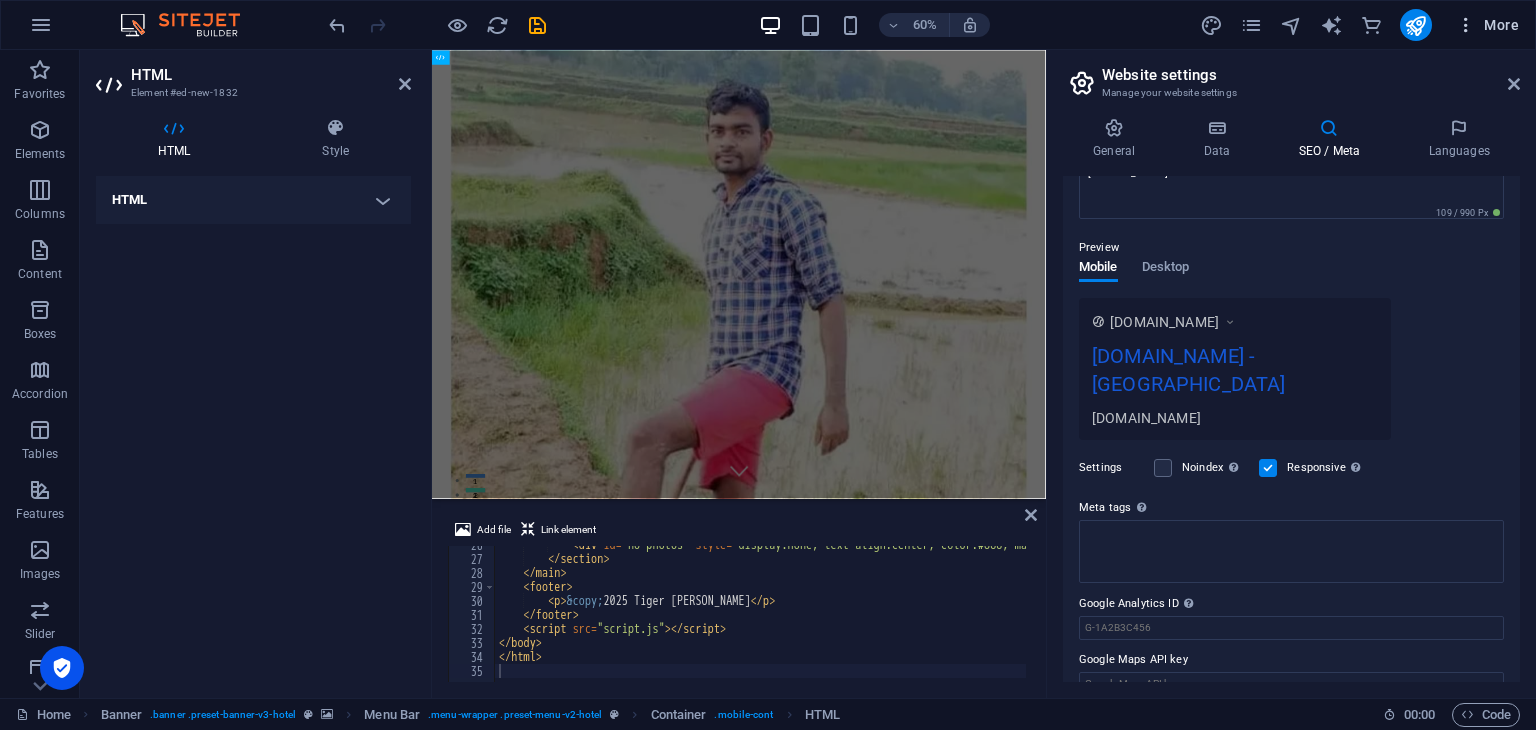 click at bounding box center (1466, 25) 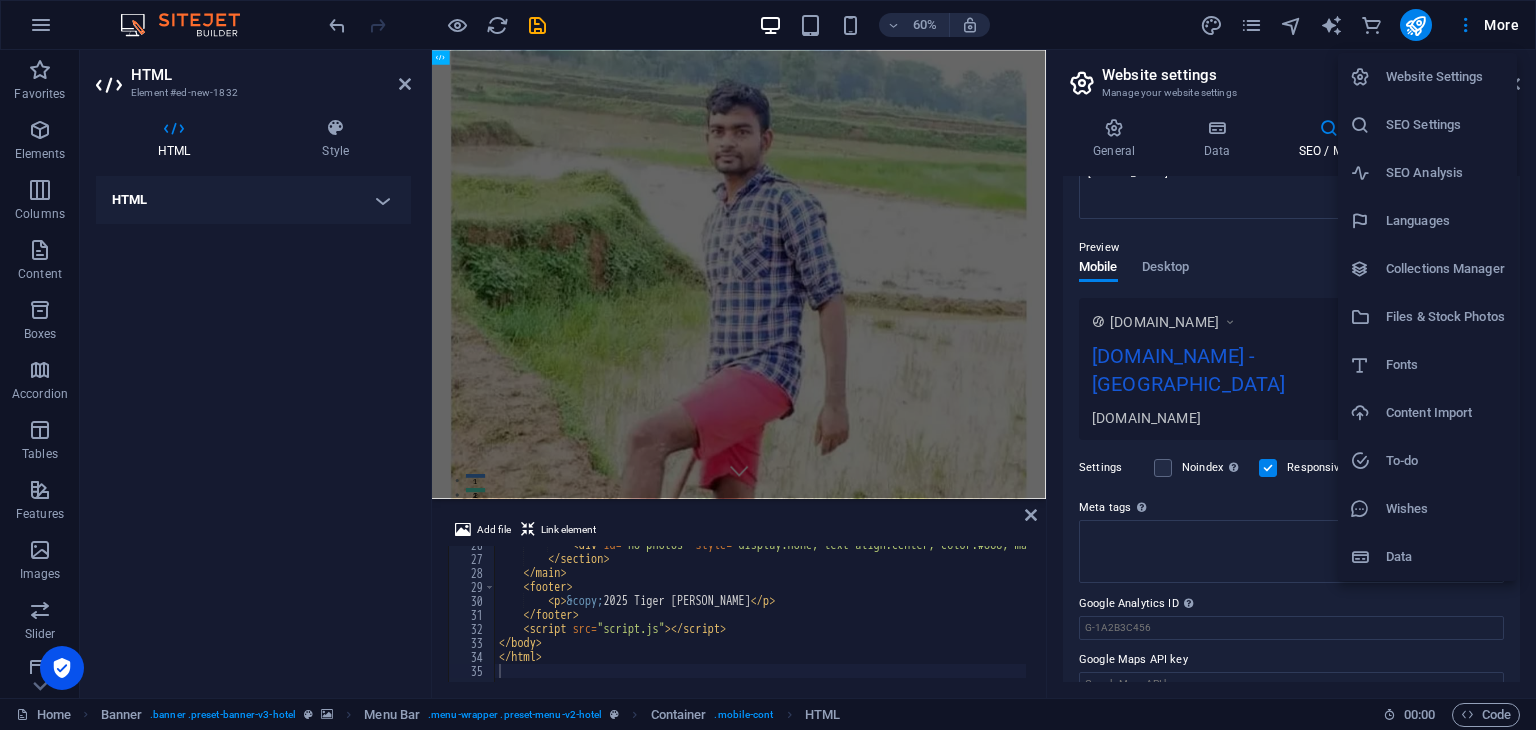 click at bounding box center (768, 365) 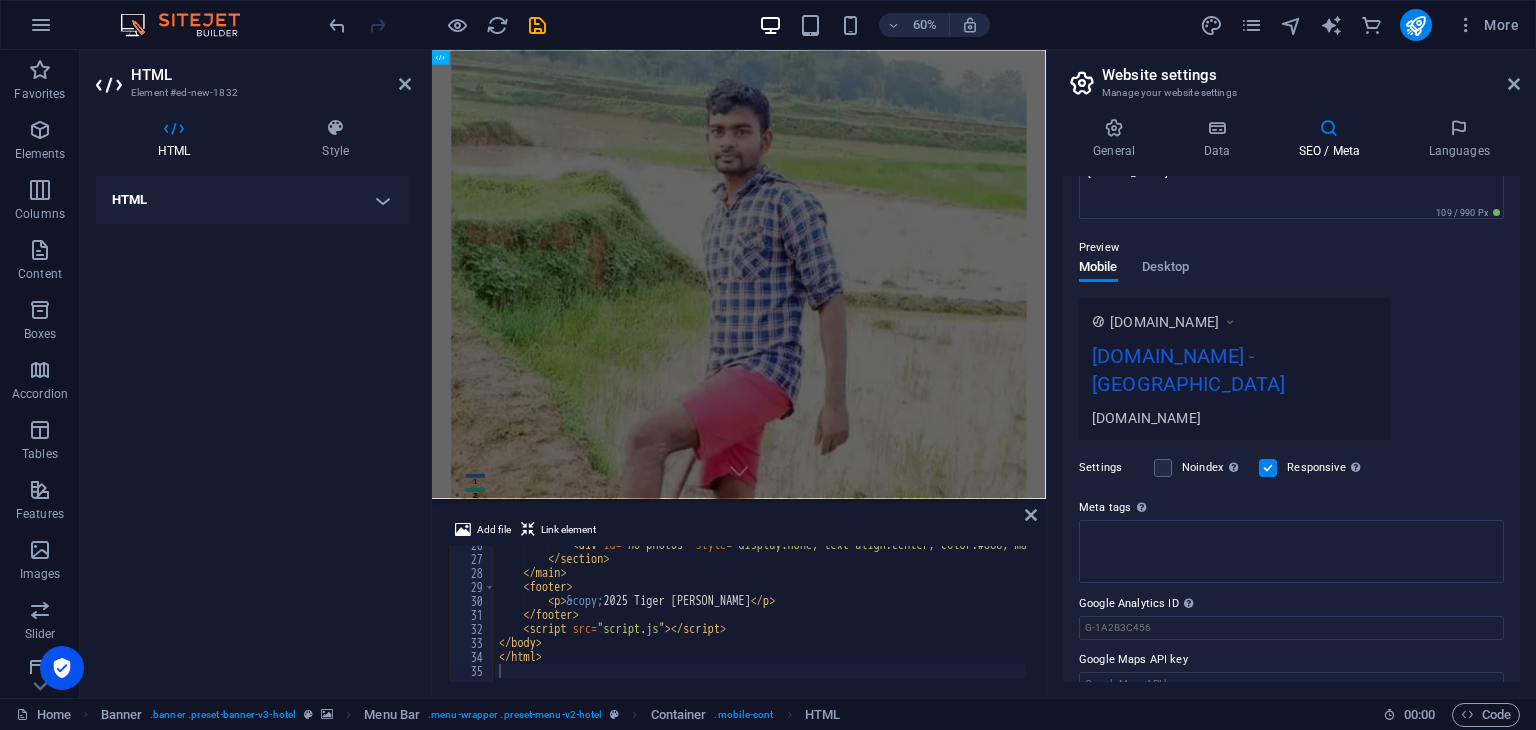 click on "More" at bounding box center (1487, 25) 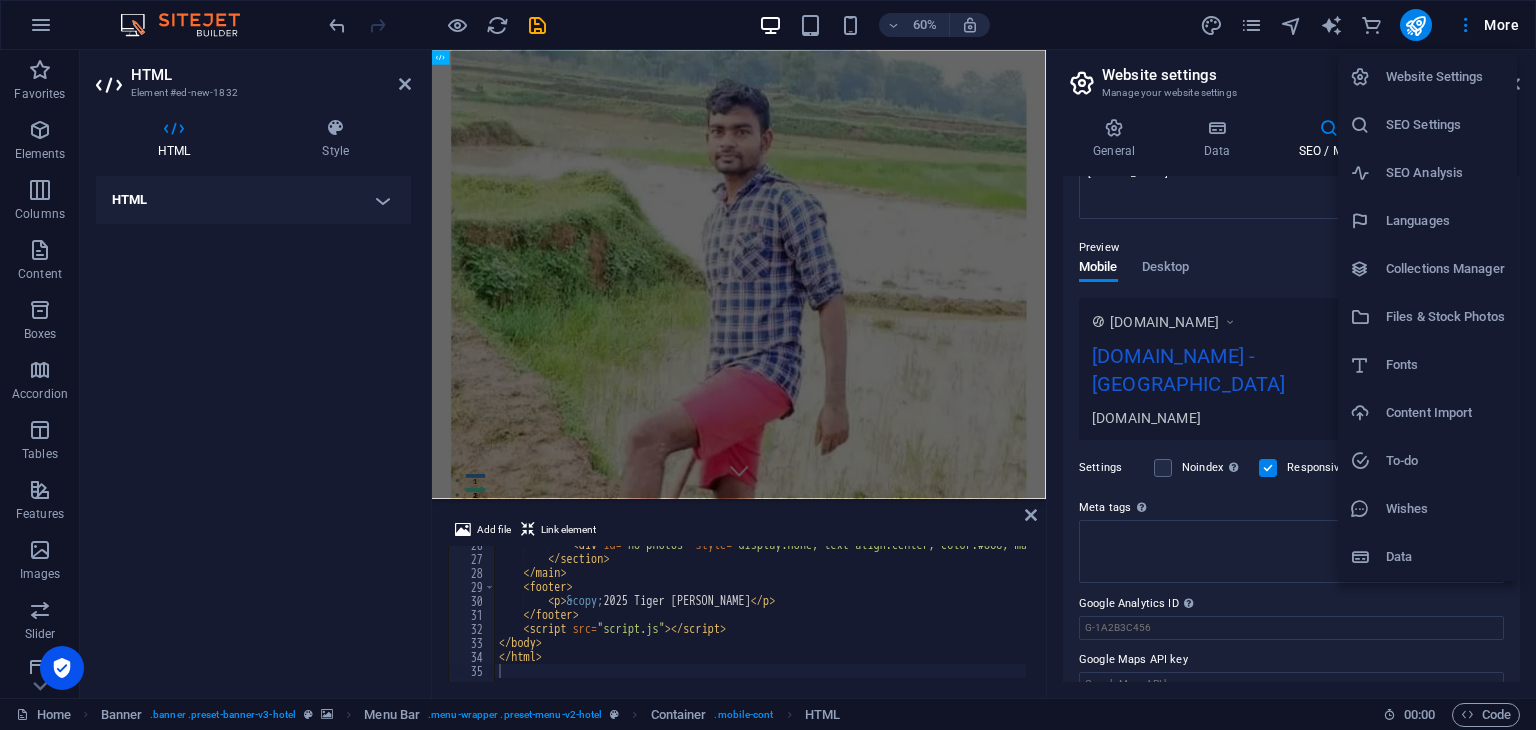 click at bounding box center (768, 365) 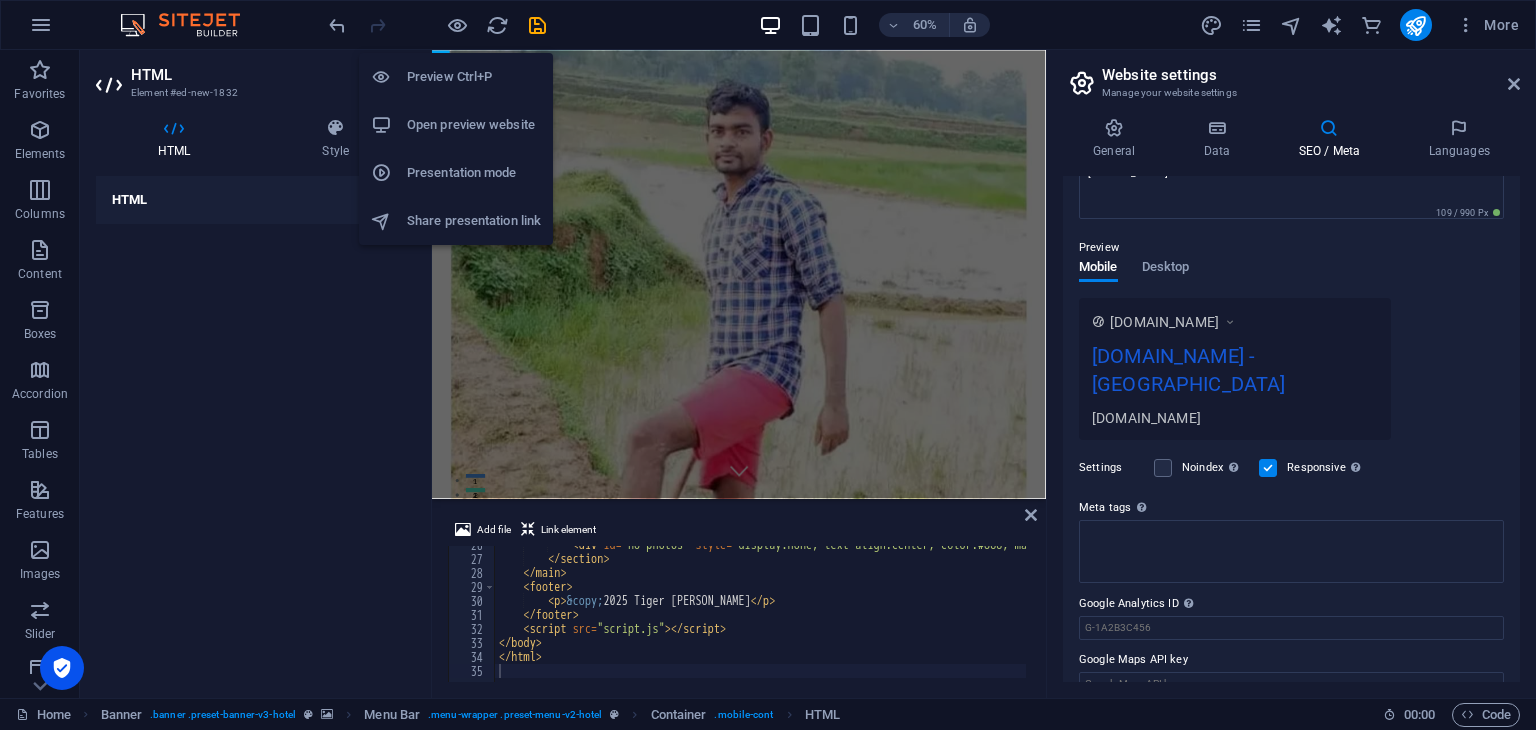 type 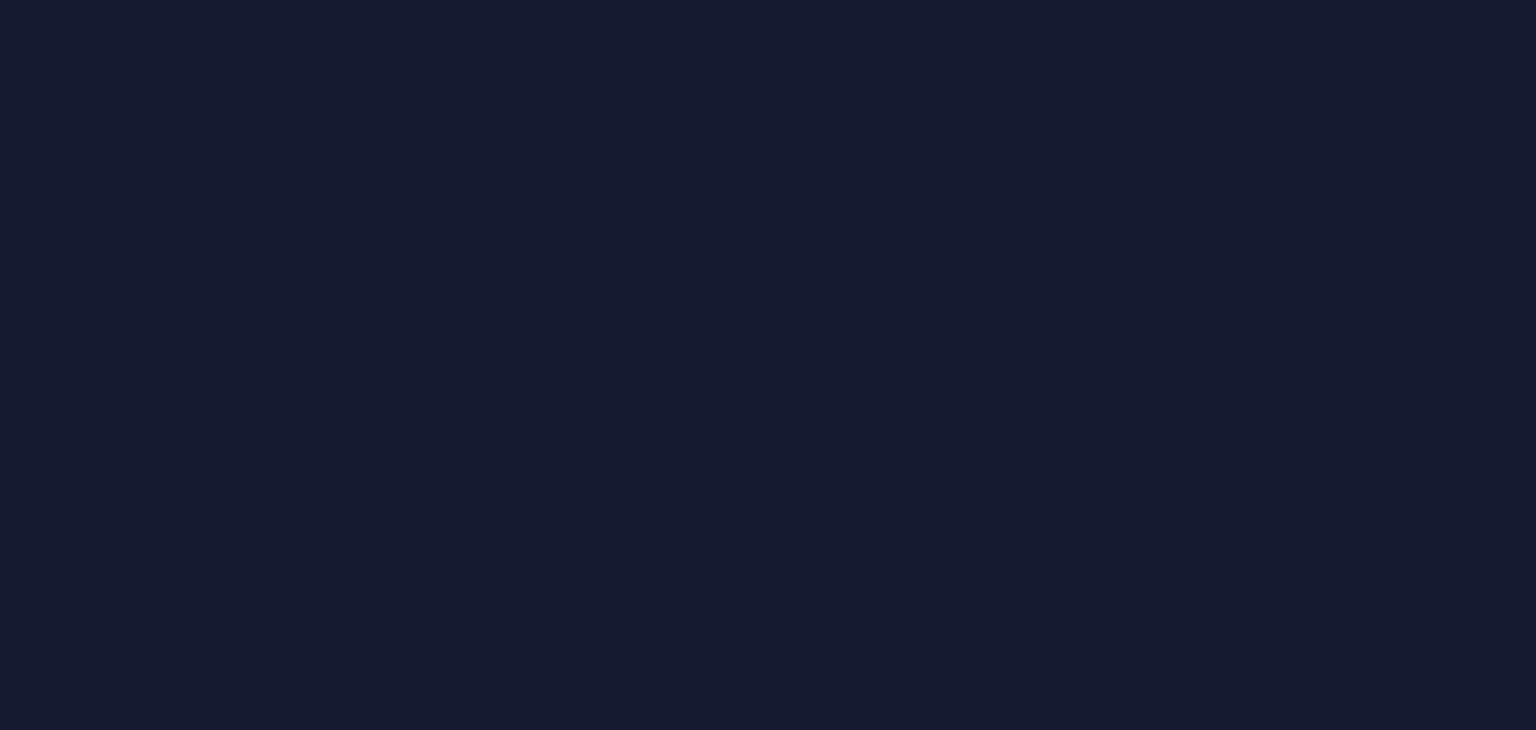 scroll, scrollTop: 0, scrollLeft: 0, axis: both 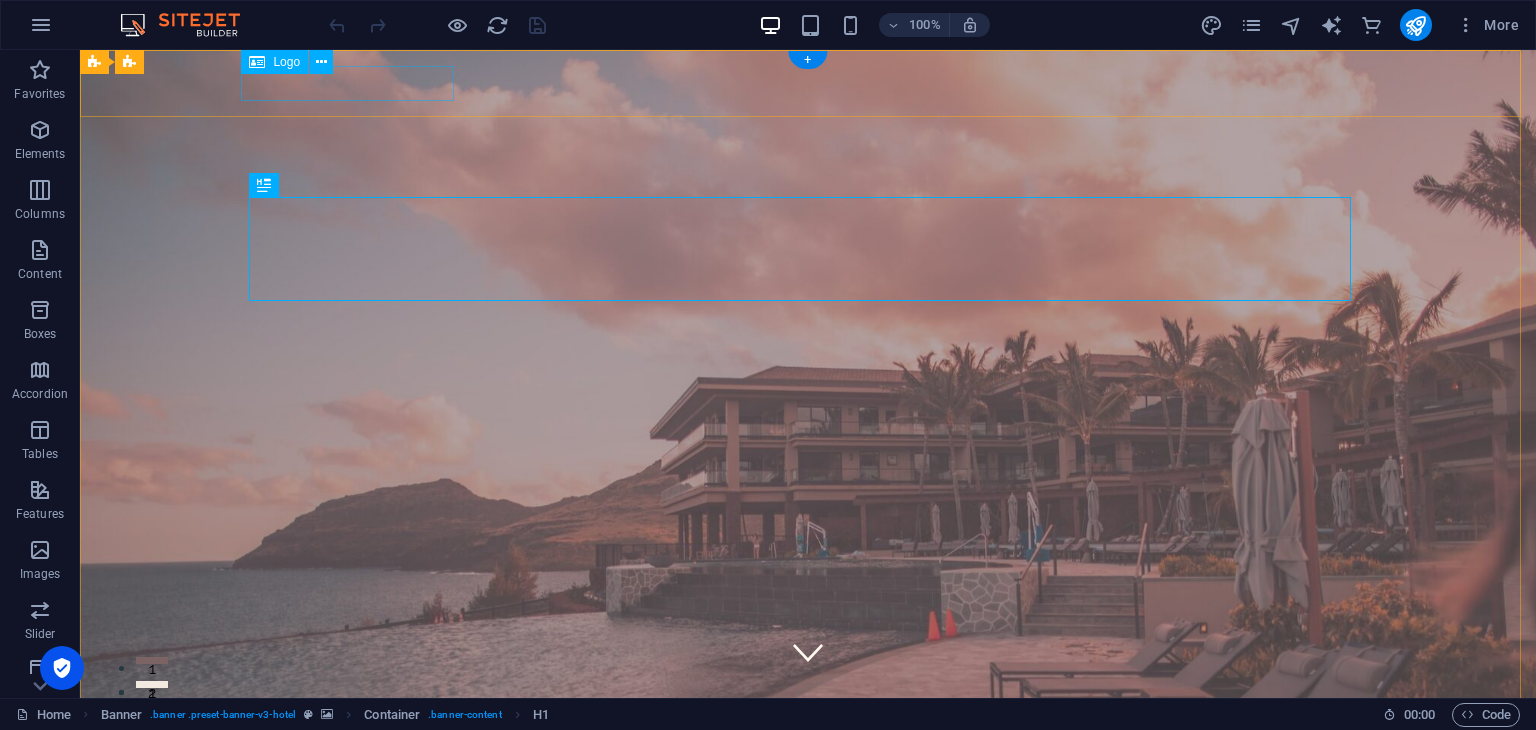 click at bounding box center (808, 953) 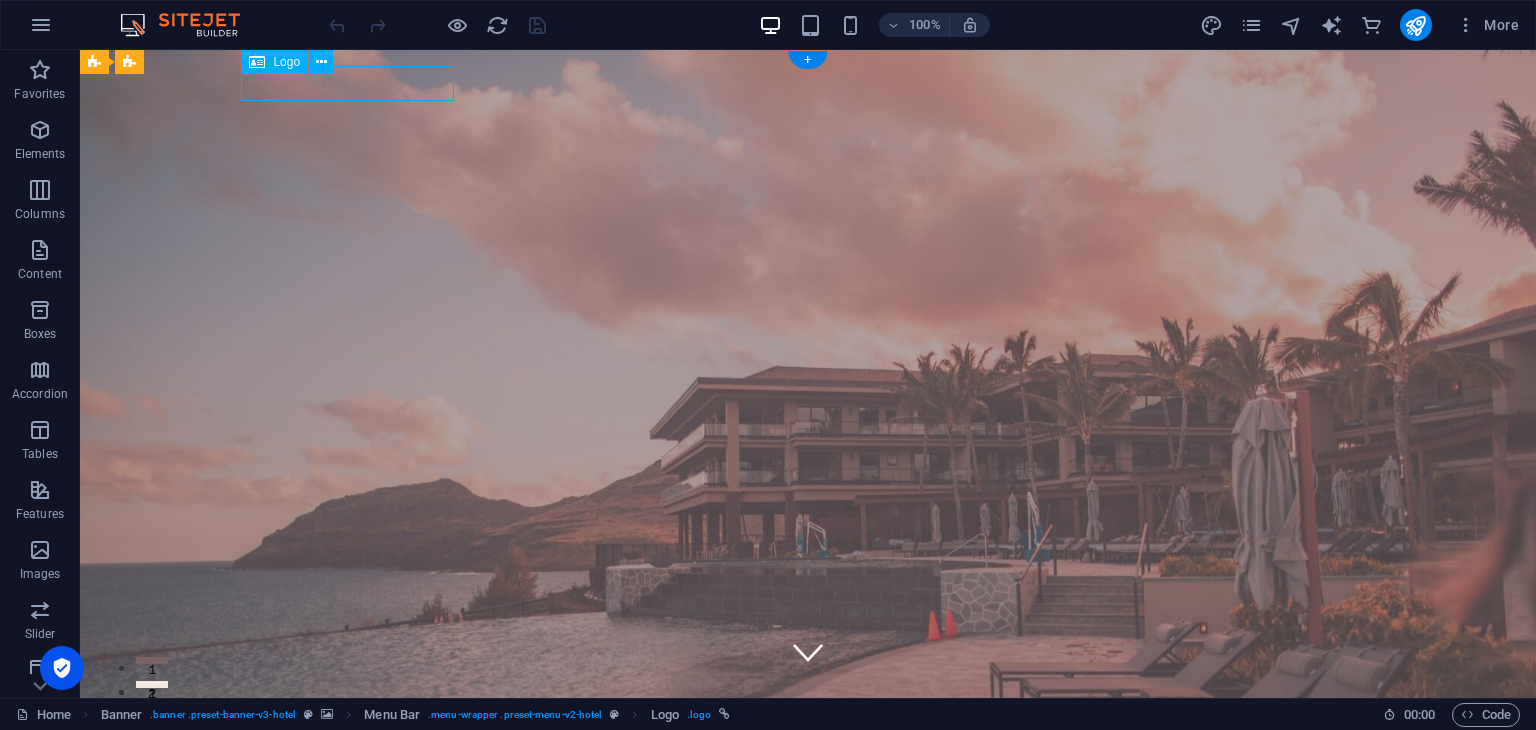 click at bounding box center [808, 953] 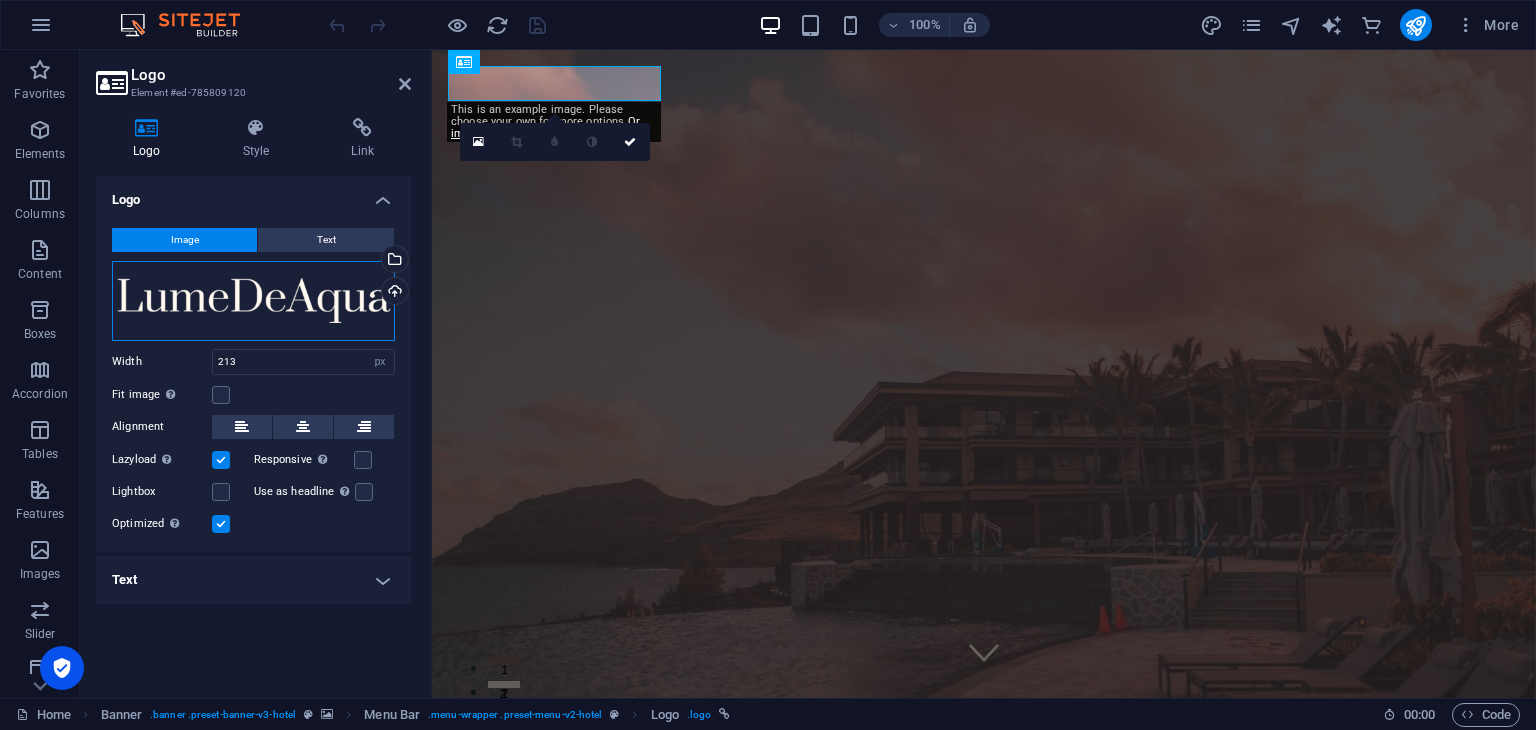click on "Drag files here, click to choose files or select files from Files or our free stock photos & videos" at bounding box center (253, 301) 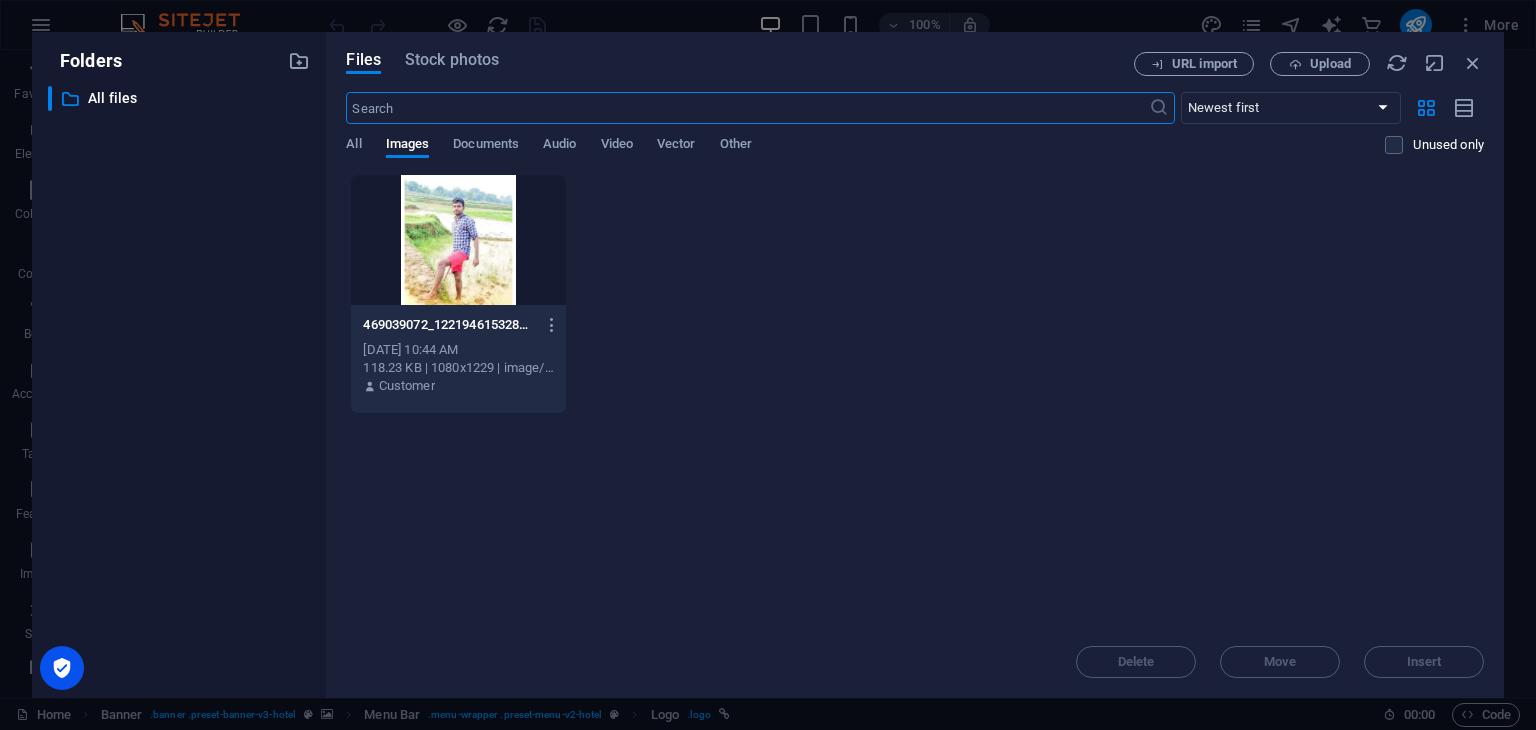 click on "jairammahto.com Home Favorites Elements Columns Content Boxes Accordion Tables Features Images Slider Header Footer Forms Marketing Collections Commerce Logo Element #ed-785809120 Logo Style Link Logo Image Text Drag files here, click to choose files or select files from Files or our free stock photos & videos Select files from the file manager, stock photos, or upload file(s) Upload Width 213 Default auto px rem % em vh vw Fit image Automatically fit image to a fixed width and height Height Default auto px Alignment Lazyload Loading images after the page loads improves page speed. Responsive Automatically load retina image and smartphone optimized sizes. Lightbox Use as headline The image will be wrapped in an H1 headline tag. Useful for giving alternative text the weight of an H1 headline, e.g. for the logo. Leave unchecked if uncertain. Optimized Images are compressed to improve page speed. Position Direction Custom X offset 50" at bounding box center (768, 365) 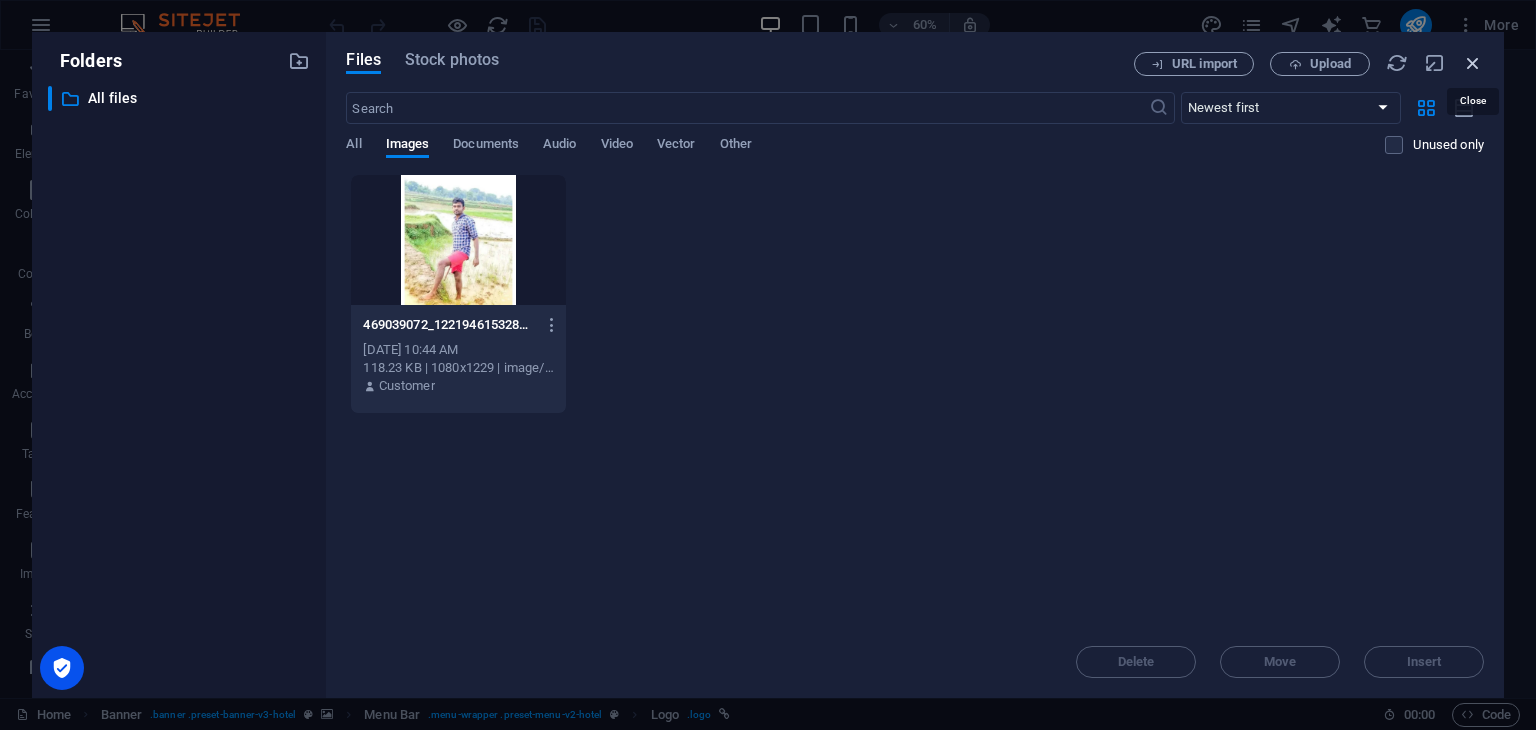 click at bounding box center [1473, 63] 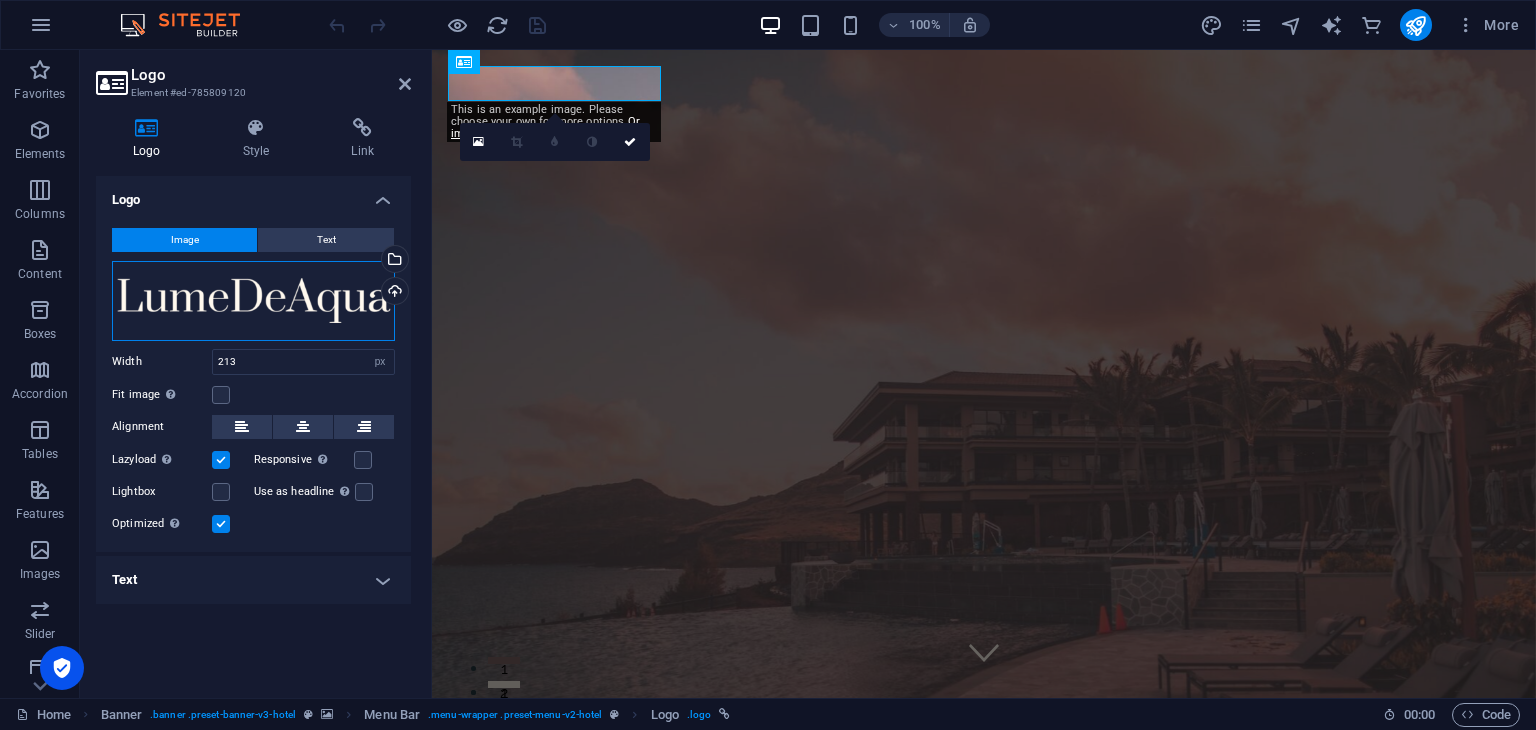 click on "Drag files here, click to choose files or select files from Files or our free stock photos & videos" at bounding box center [253, 301] 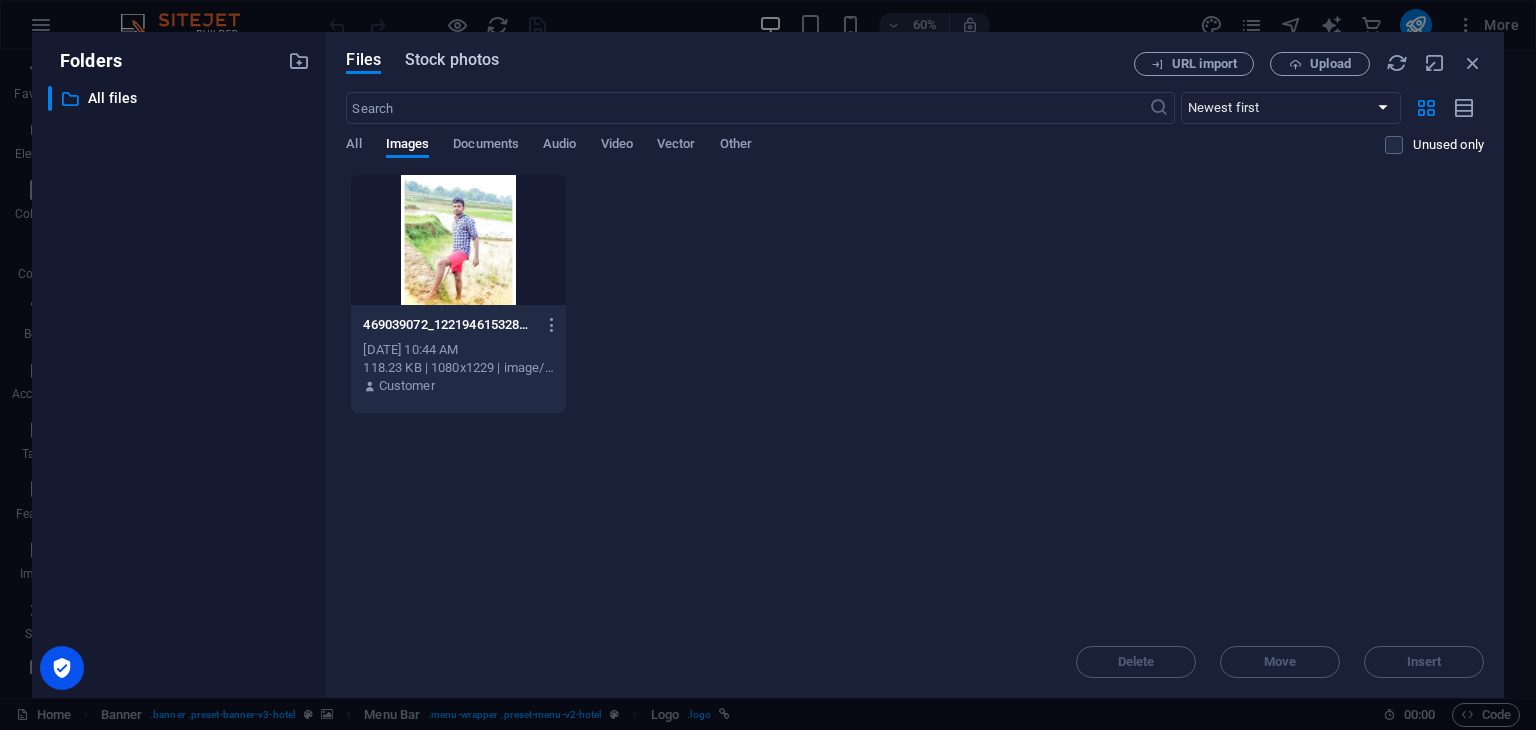 click on "Stock photos" at bounding box center (452, 63) 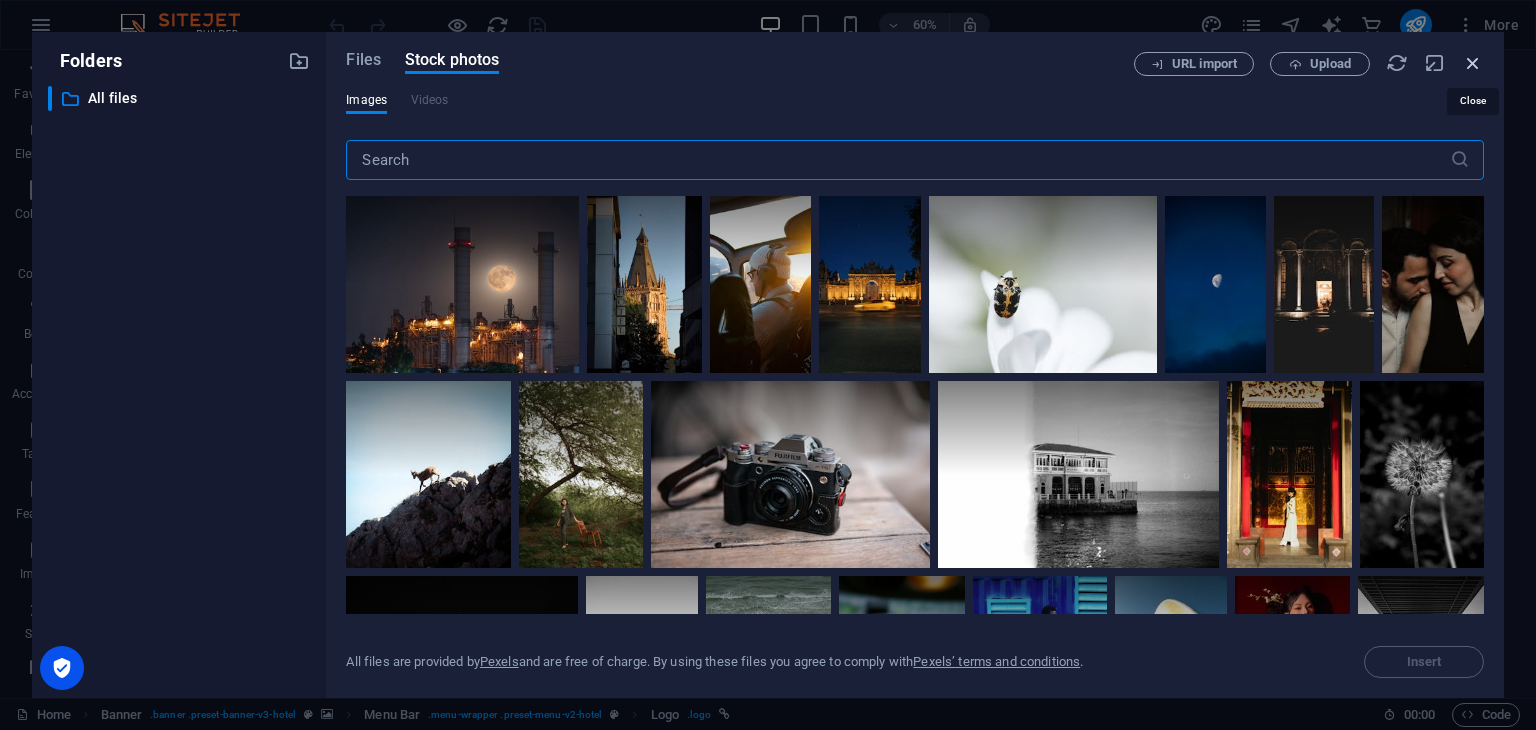 click at bounding box center [1473, 63] 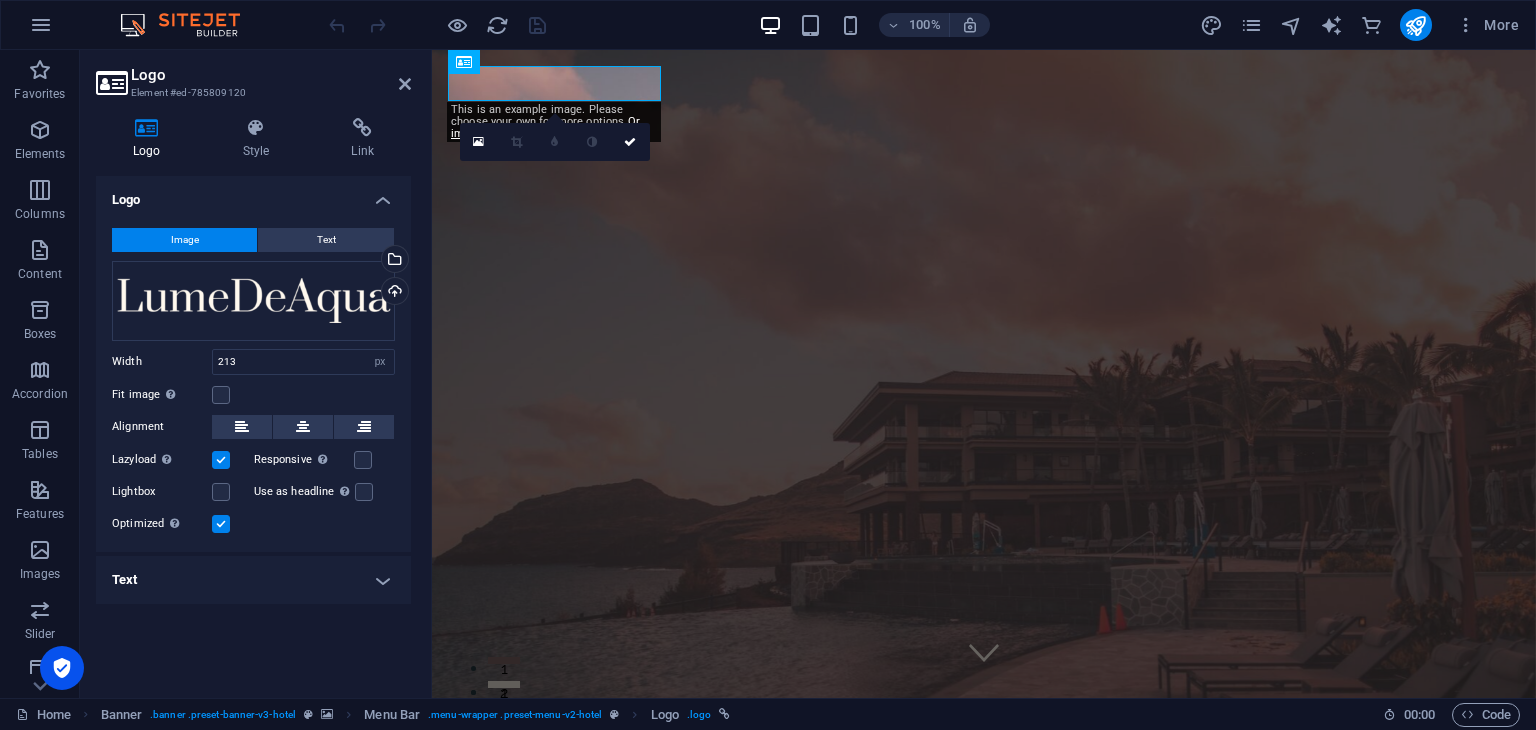 click on "Logo" at bounding box center [253, 194] 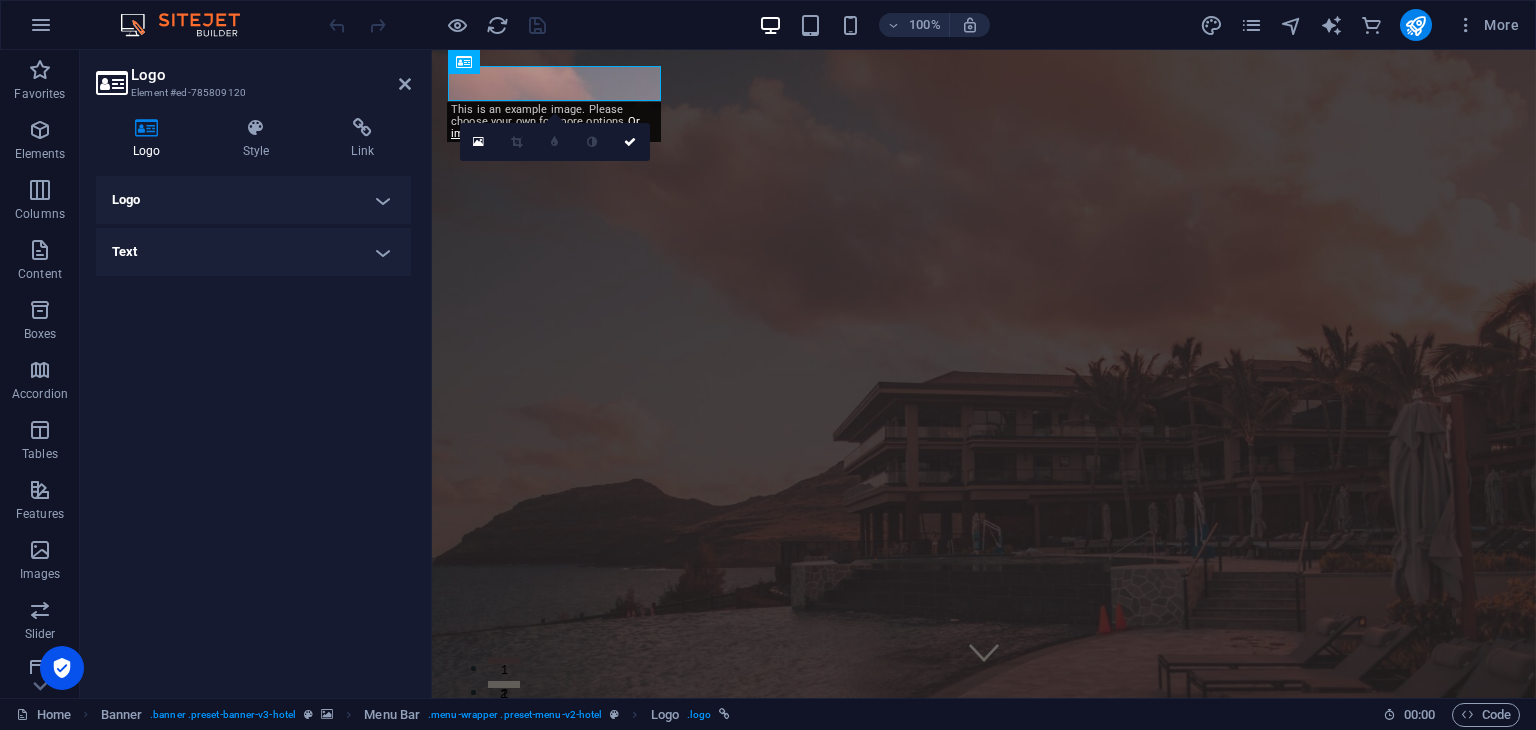click on "Logo" at bounding box center [253, 200] 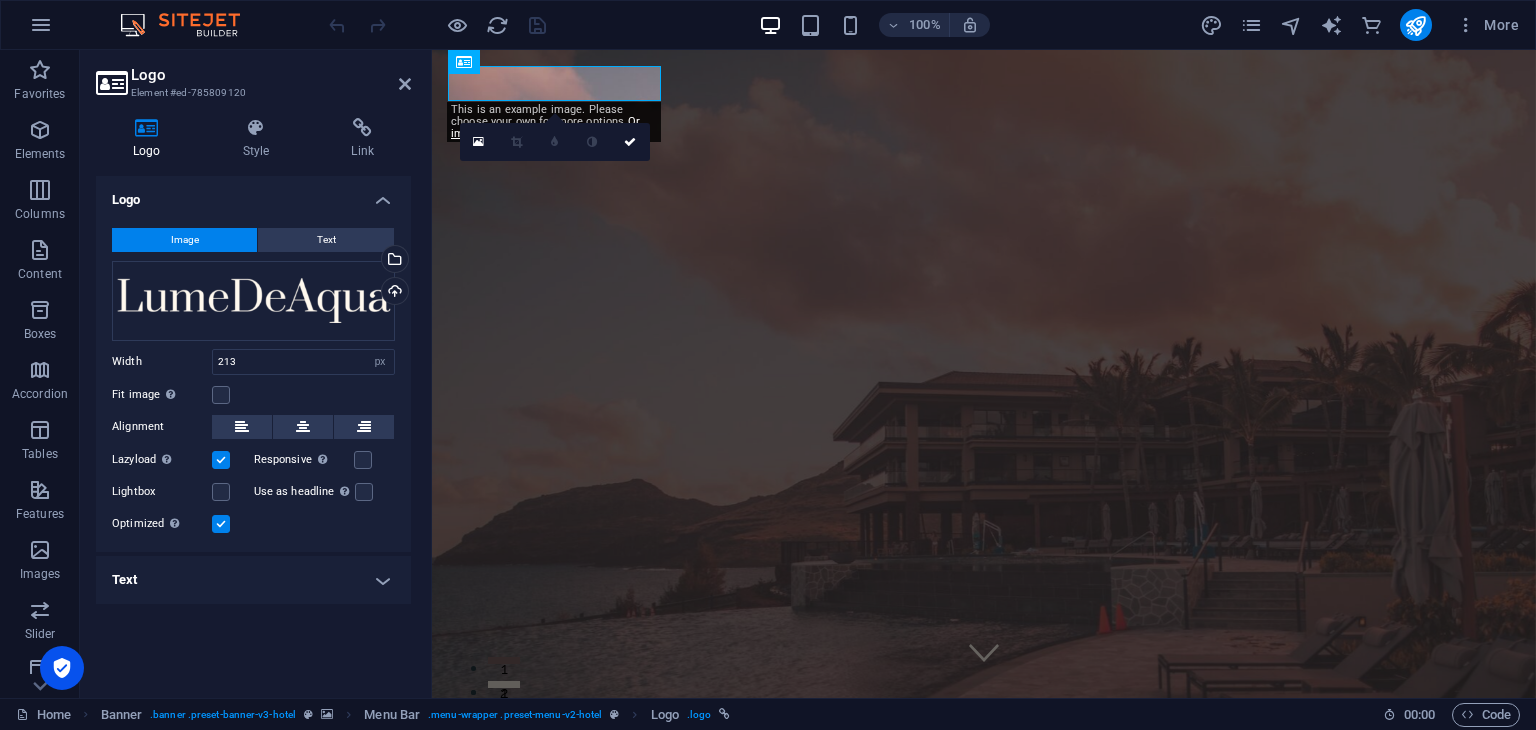 click on "Text" at bounding box center [253, 580] 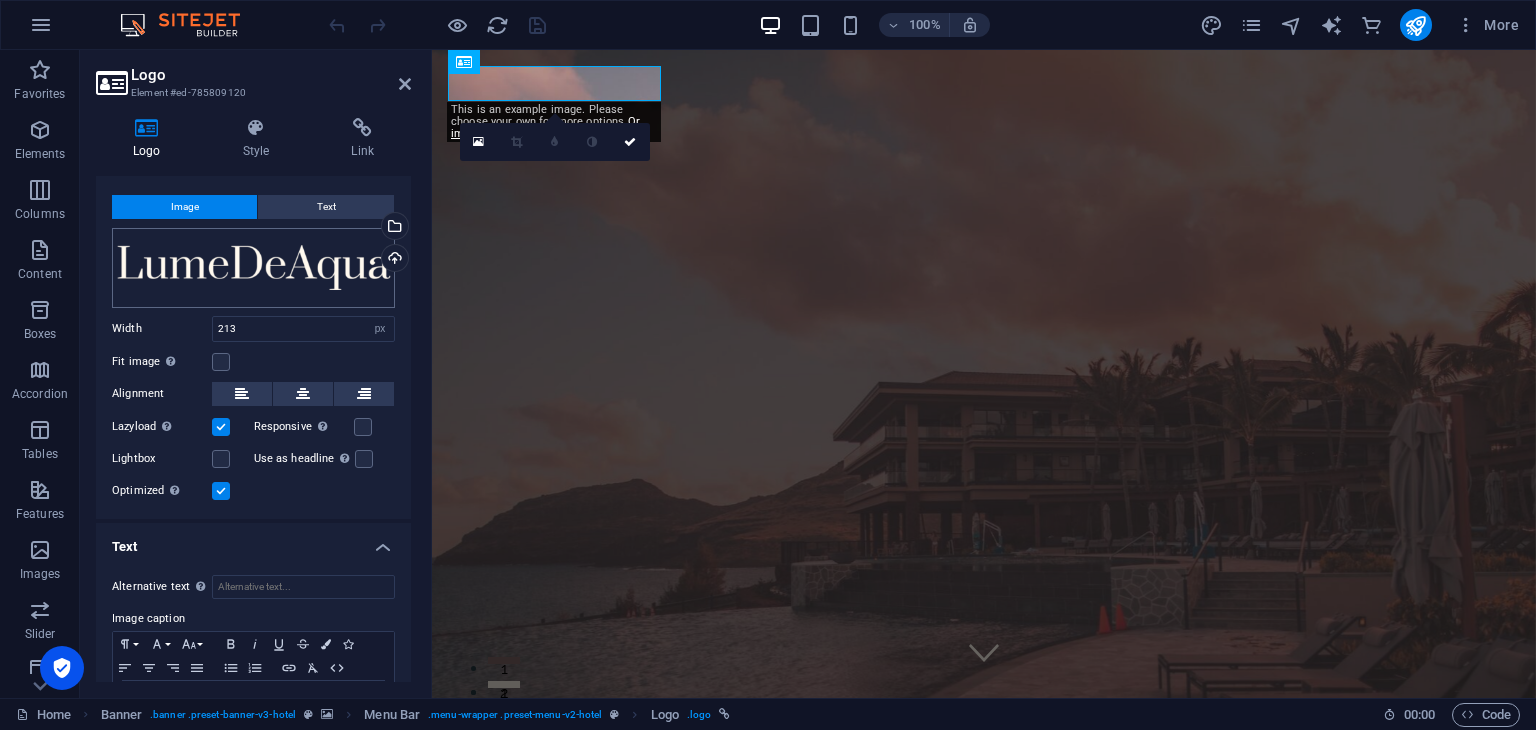 scroll, scrollTop: 28, scrollLeft: 0, axis: vertical 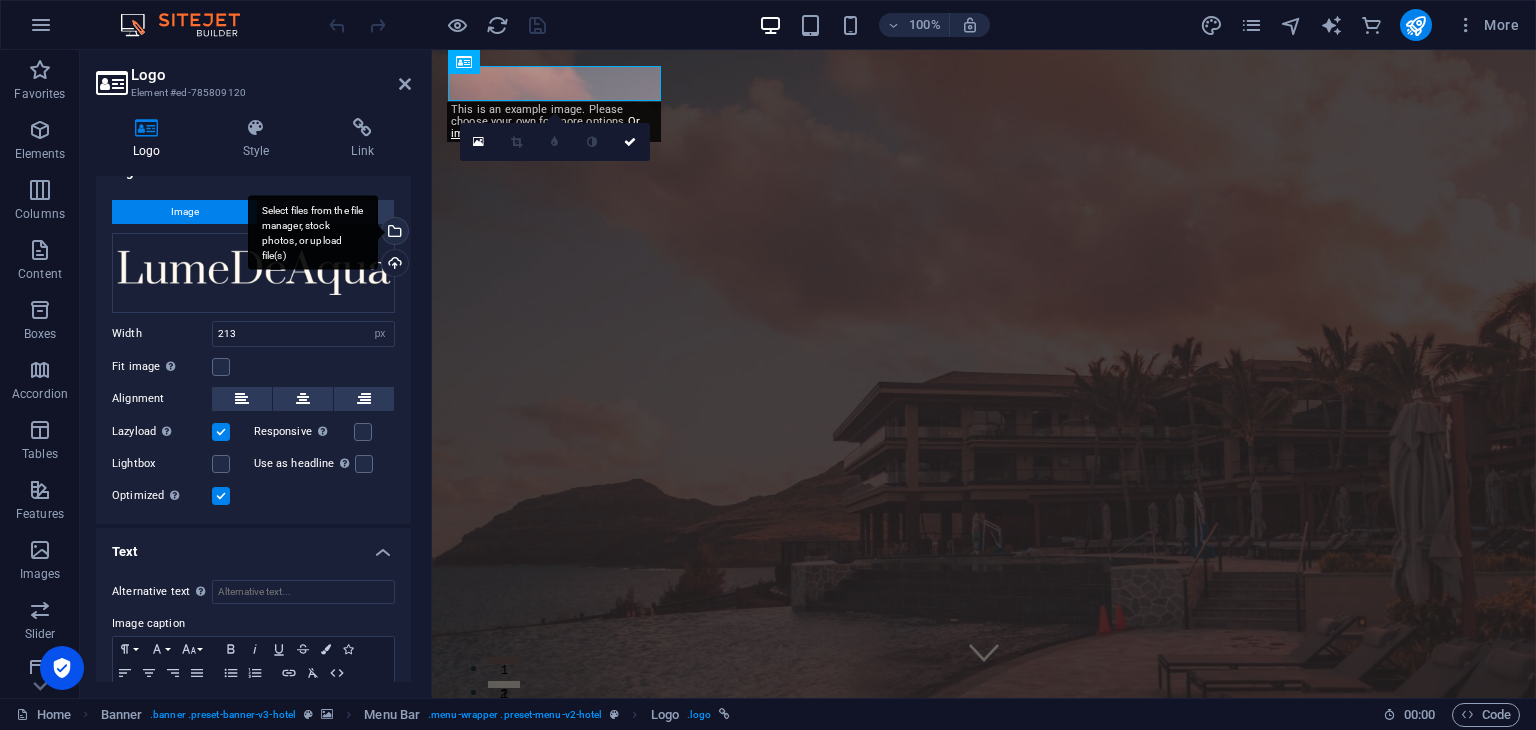 click on "Select files from the file manager, stock photos, or upload file(s)" at bounding box center (393, 233) 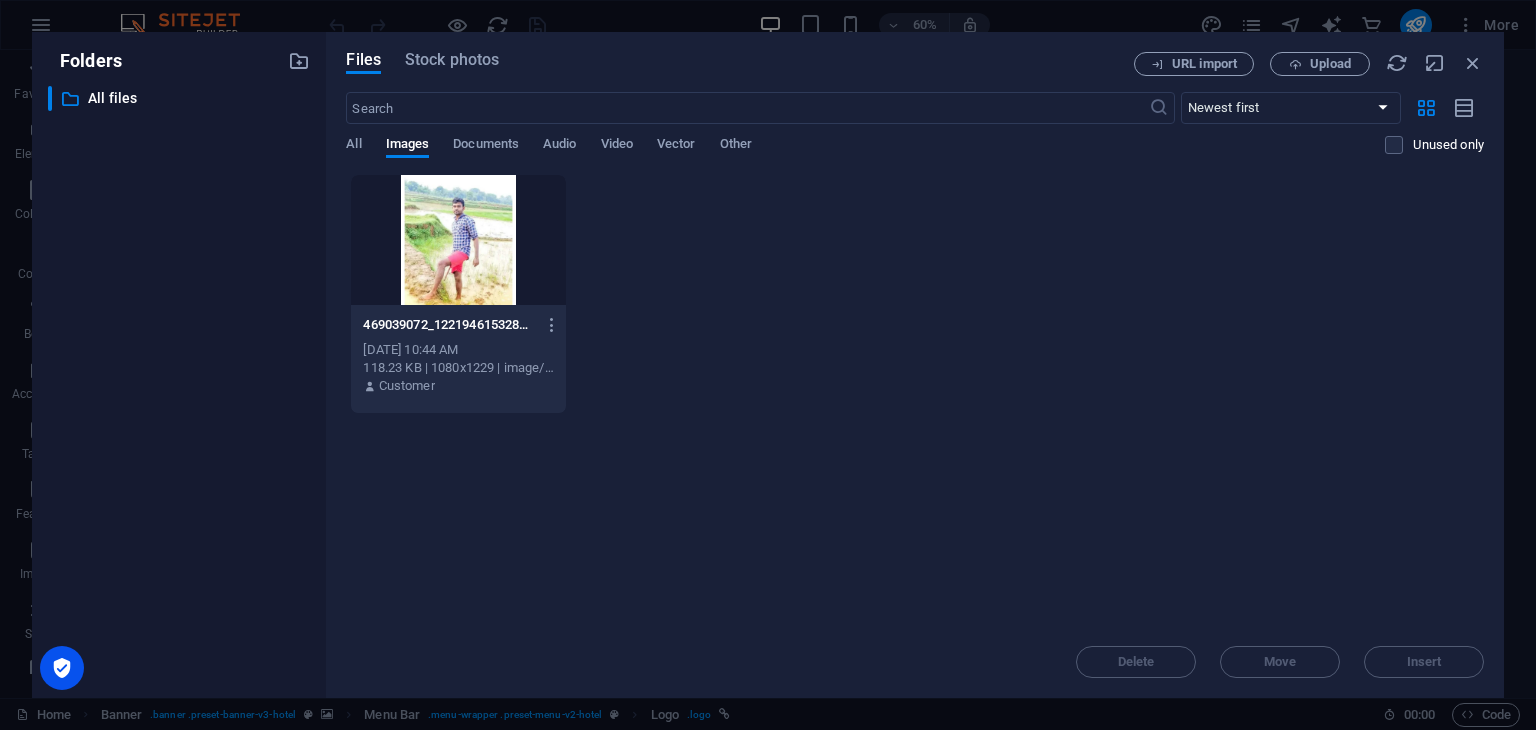 click at bounding box center (458, 240) 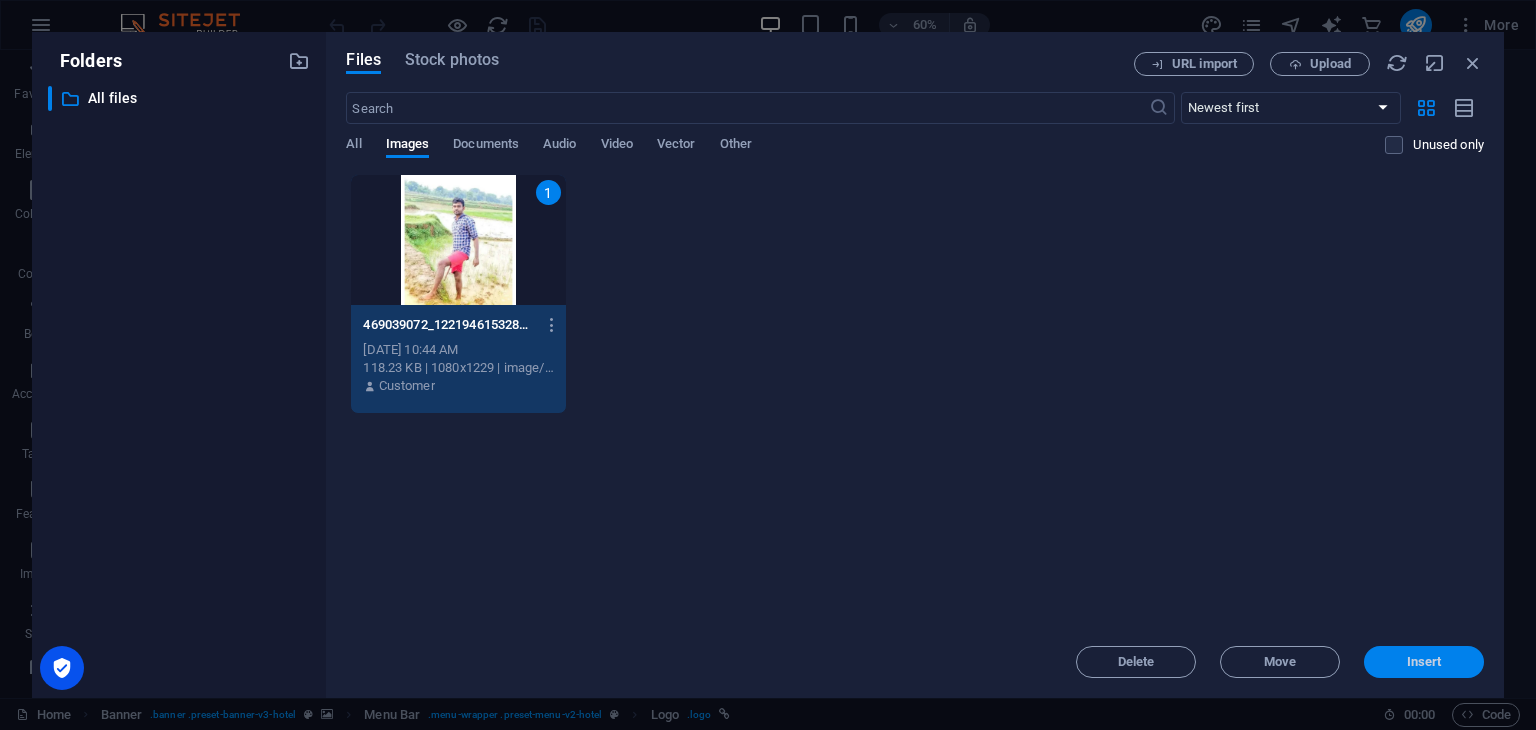 click on "Insert" at bounding box center (1424, 662) 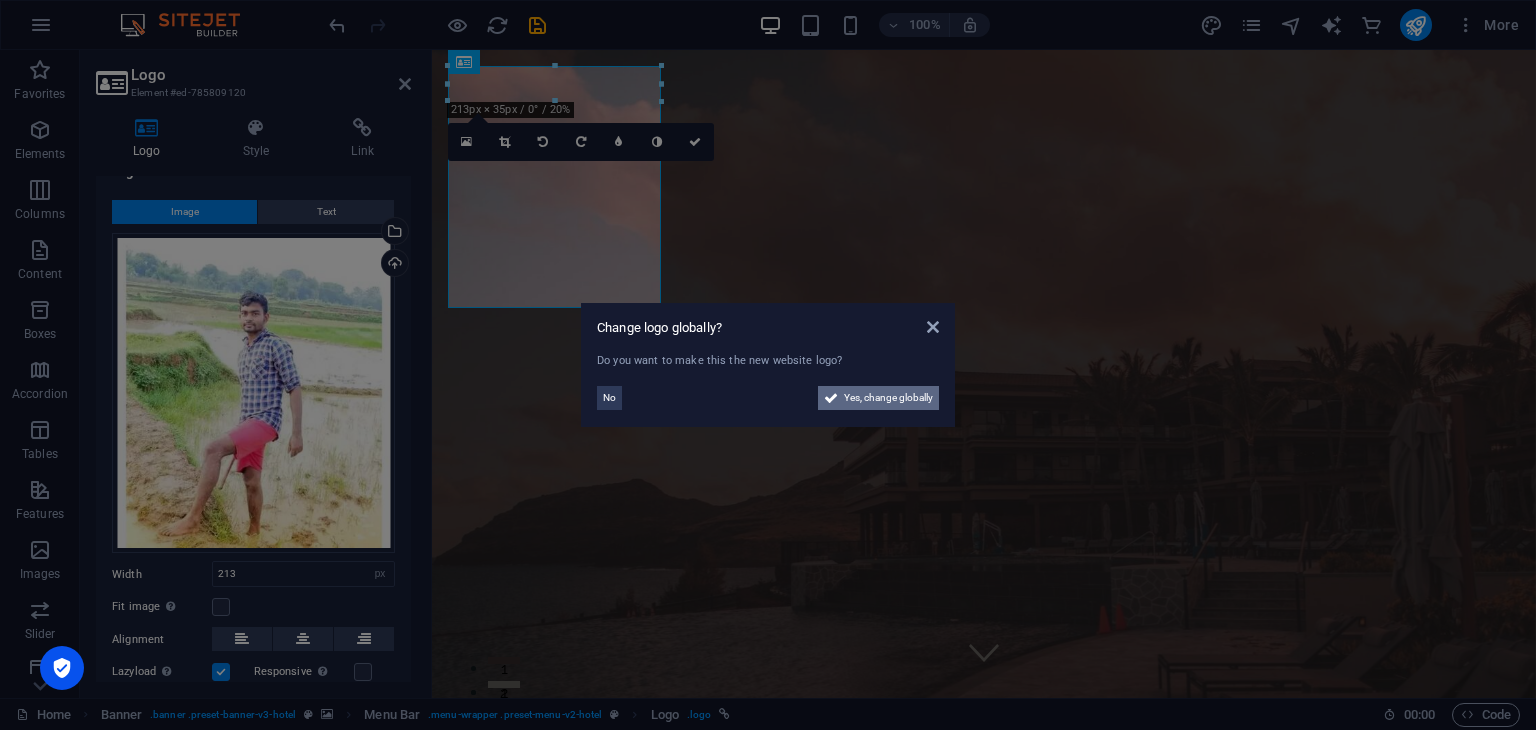 click on "Yes, change globally" at bounding box center (888, 398) 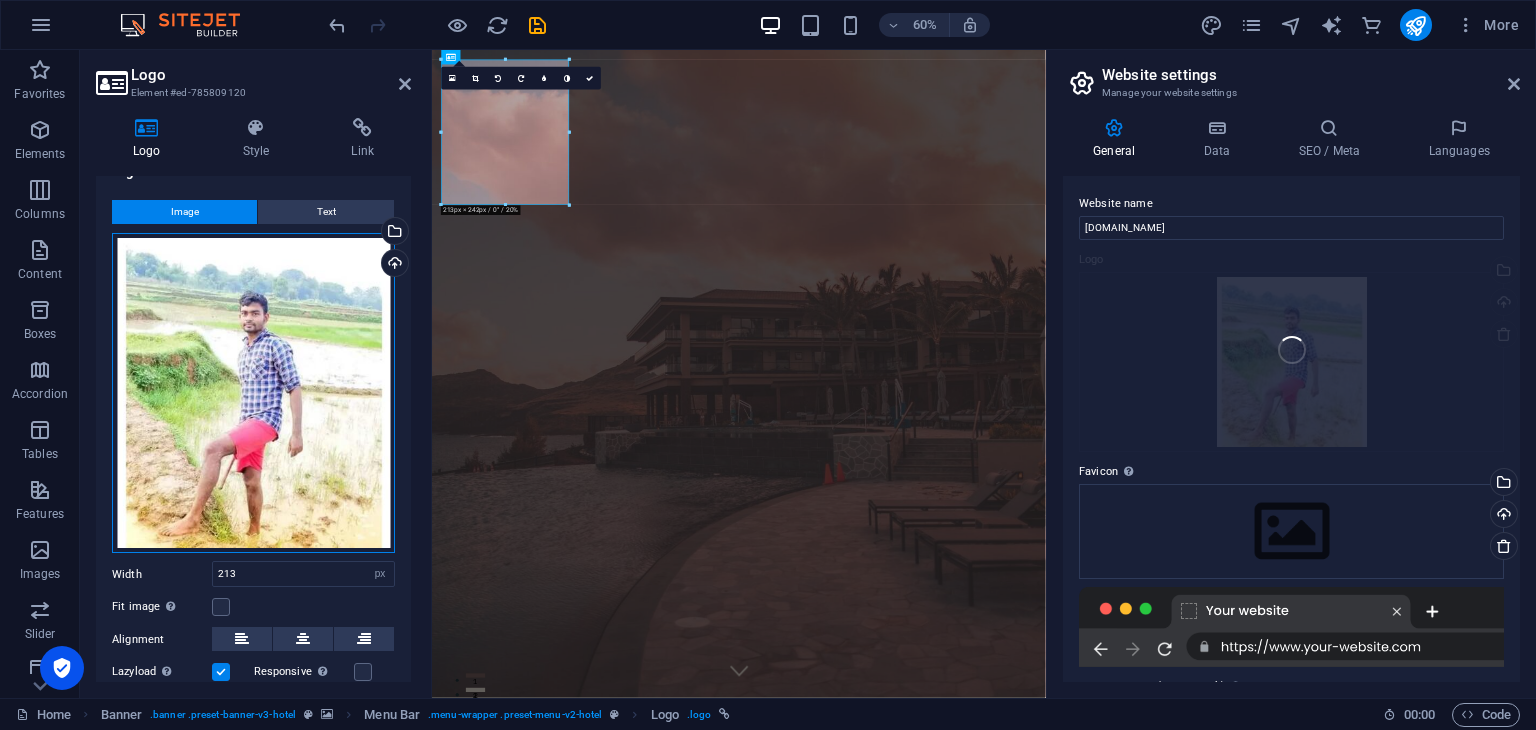 click on "jairammahto.com Home Favorites Elements Columns Content Boxes Accordion Tables Features Images Slider Header Footer Forms Marketing Collections Commerce Logo Element #ed-785809120 Logo Style Link Logo Image Text Drag files here, click to choose files or select files from Files or our free stock photos & videos Select files from the file manager, stock photos, or upload file(s) Upload Width 213 Default auto px rem % em vh vw Fit image Automatically fit image to a fixed width and height Height Default auto px Alignment Lazyload Loading images after the page loads improves page speed. Responsive Automatically load retina image and smartphone optimized sizes. Lightbox Use as headline The image will be wrapped in an H1 headline tag. Useful for giving alternative text the weight of an H1 headline, e.g. for the logo. Leave unchecked if uncertain. Optimized Images are compressed to improve page speed. Position Direction Custom X offset 50" at bounding box center (768, 365) 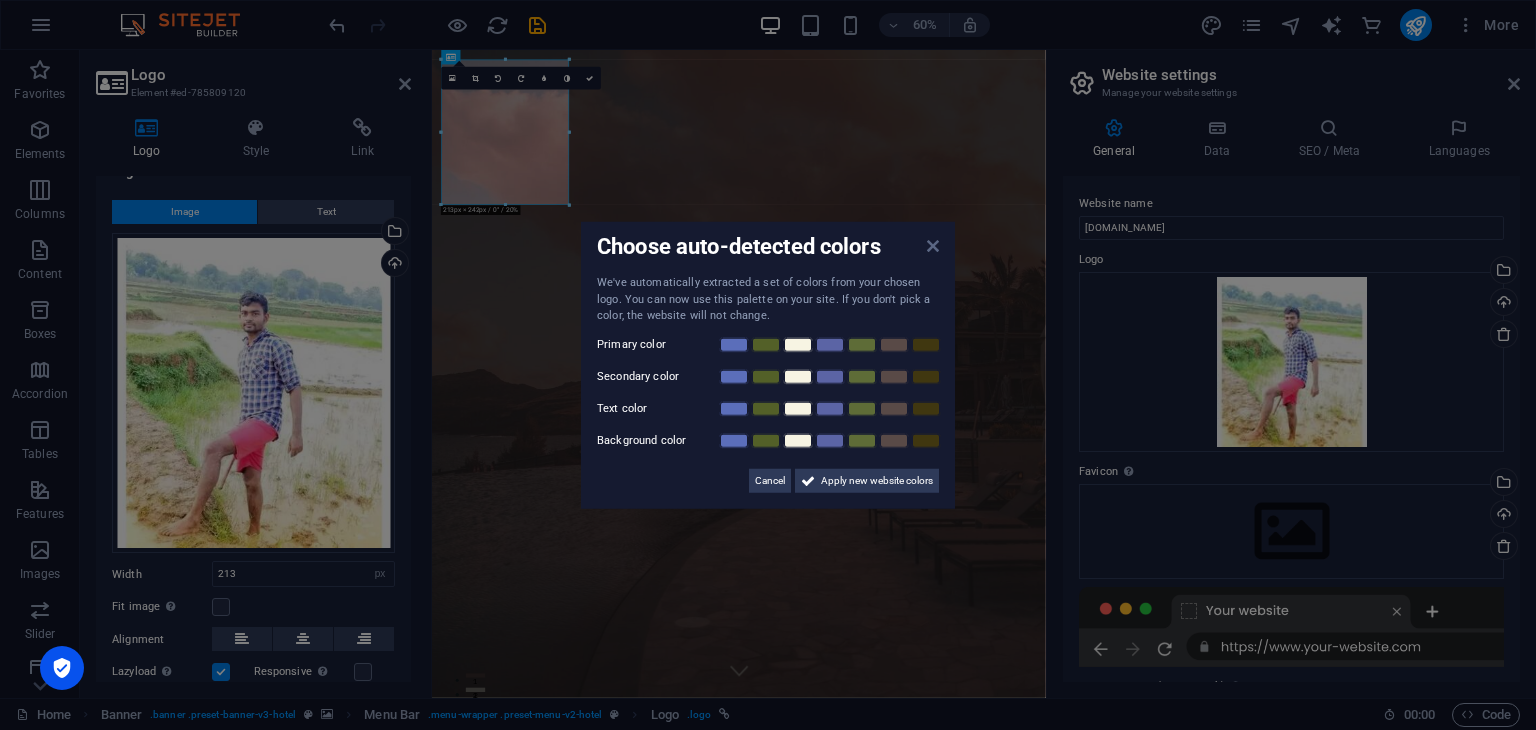 click at bounding box center (933, 246) 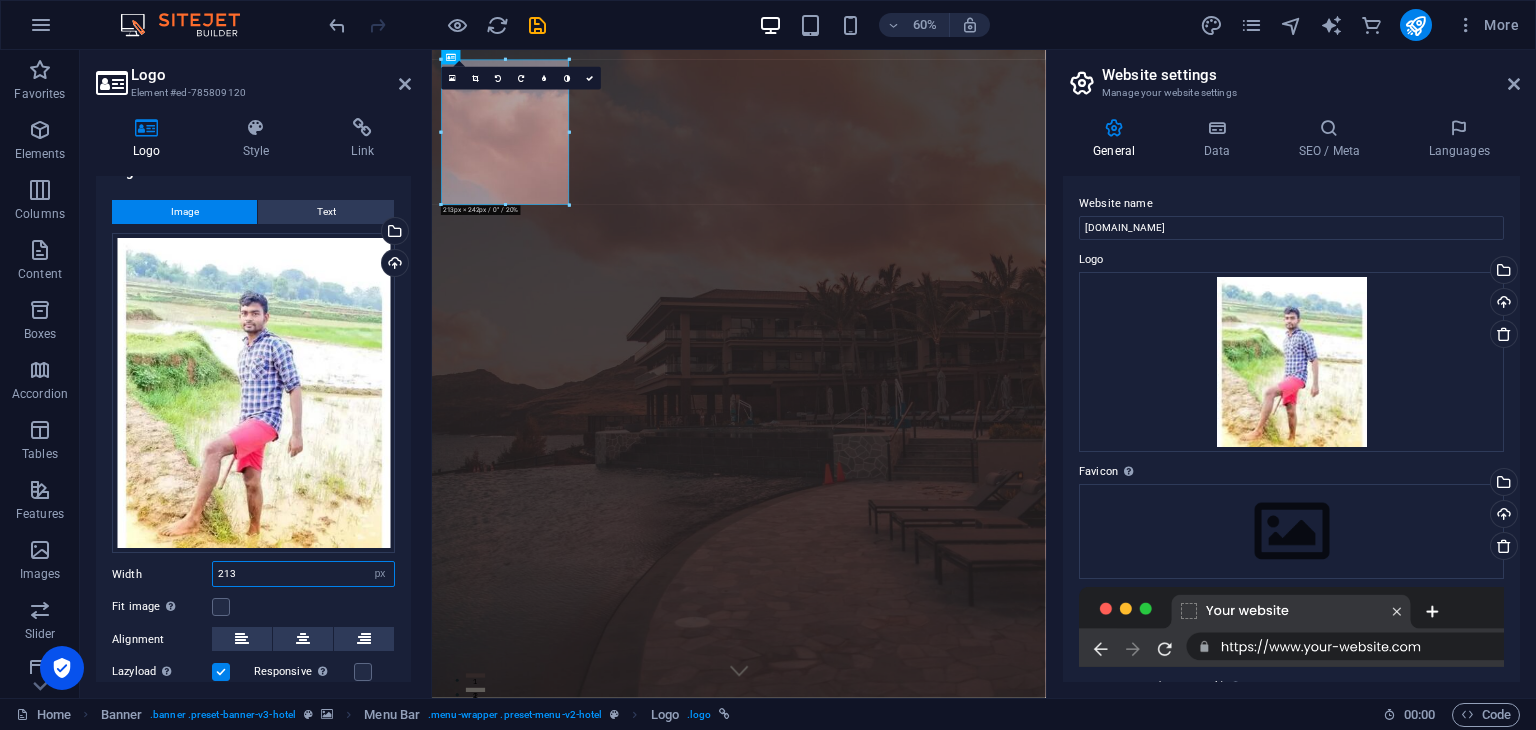 click on "213" at bounding box center [303, 574] 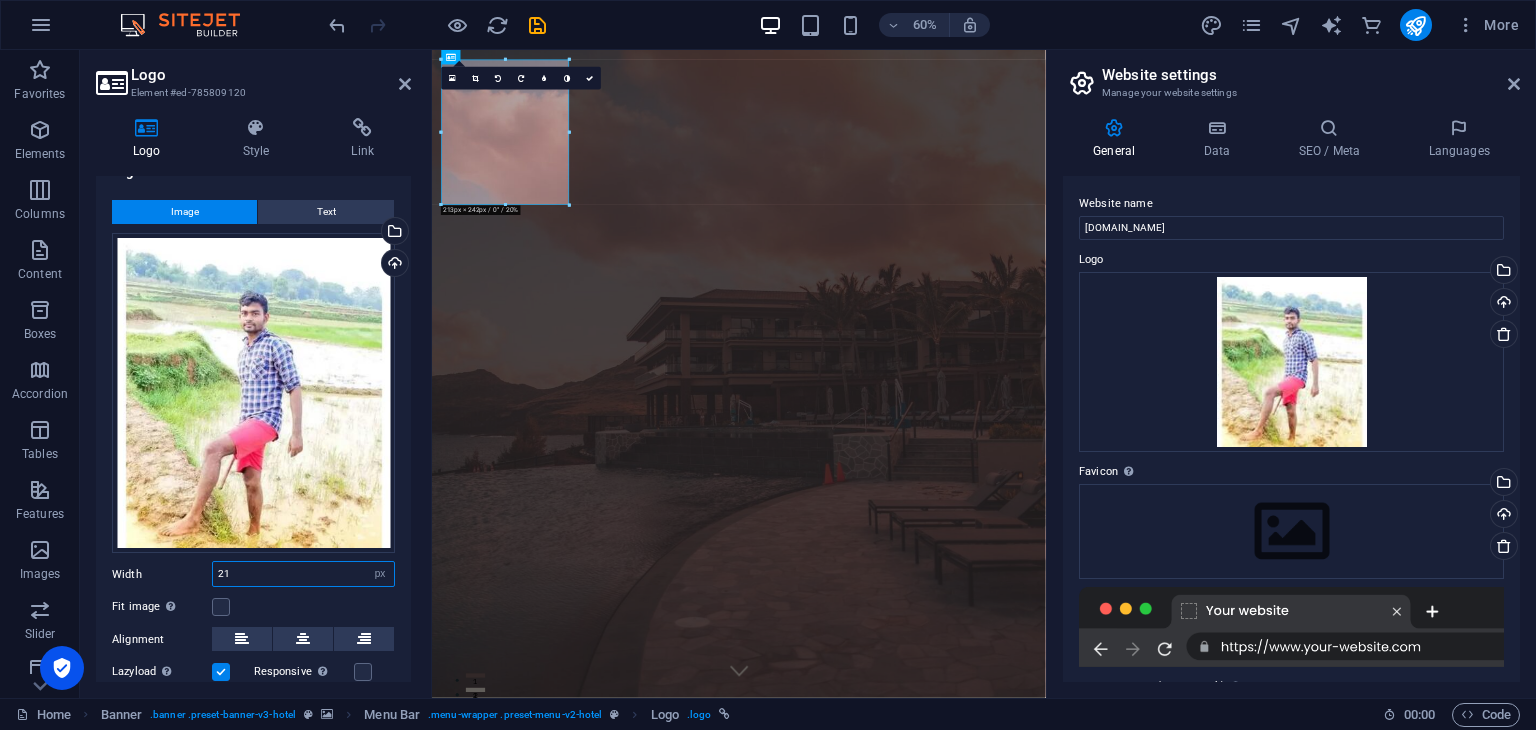 type on "21" 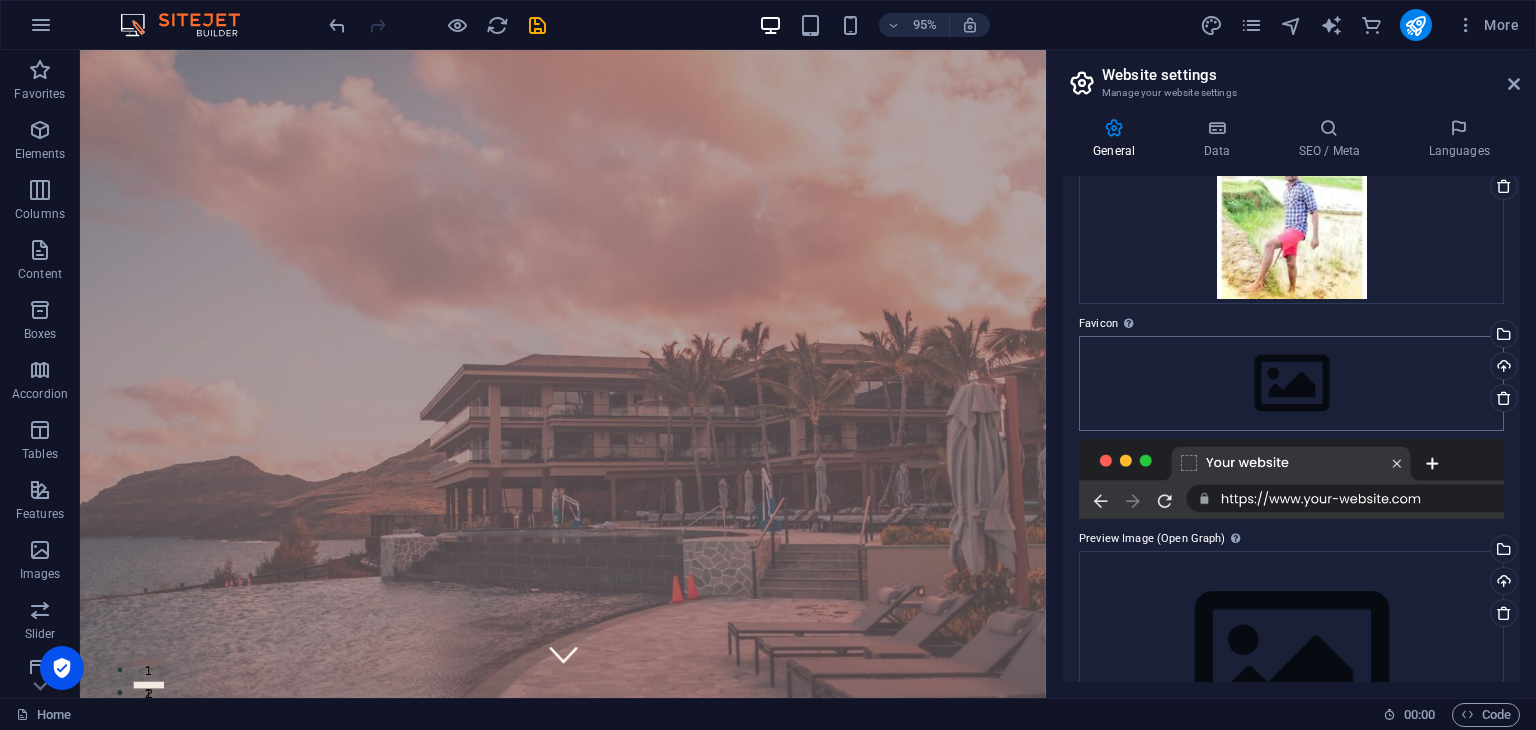 scroll, scrollTop: 0, scrollLeft: 0, axis: both 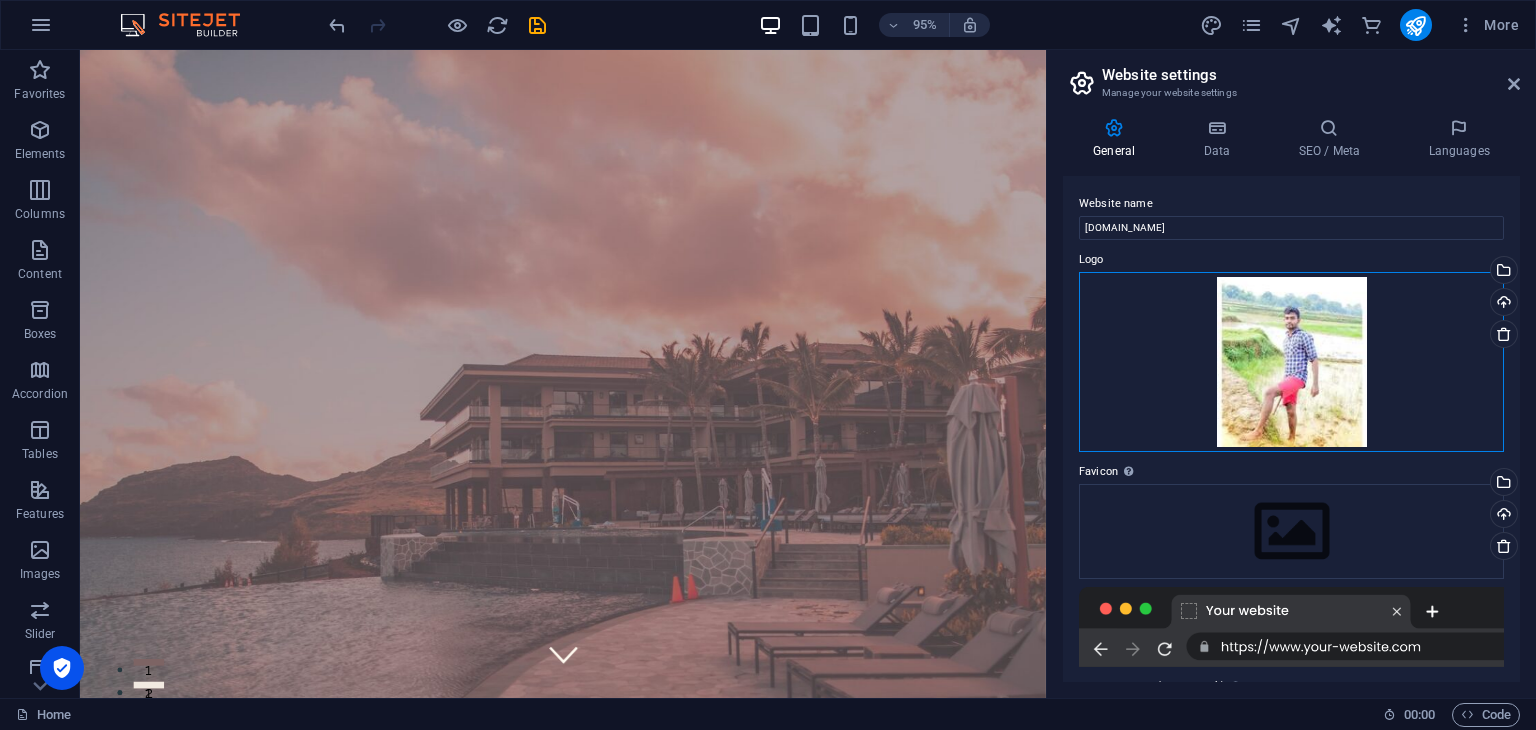 click on "Drag files here, click to choose files or select files from Files or our free stock photos & videos" at bounding box center (1291, 362) 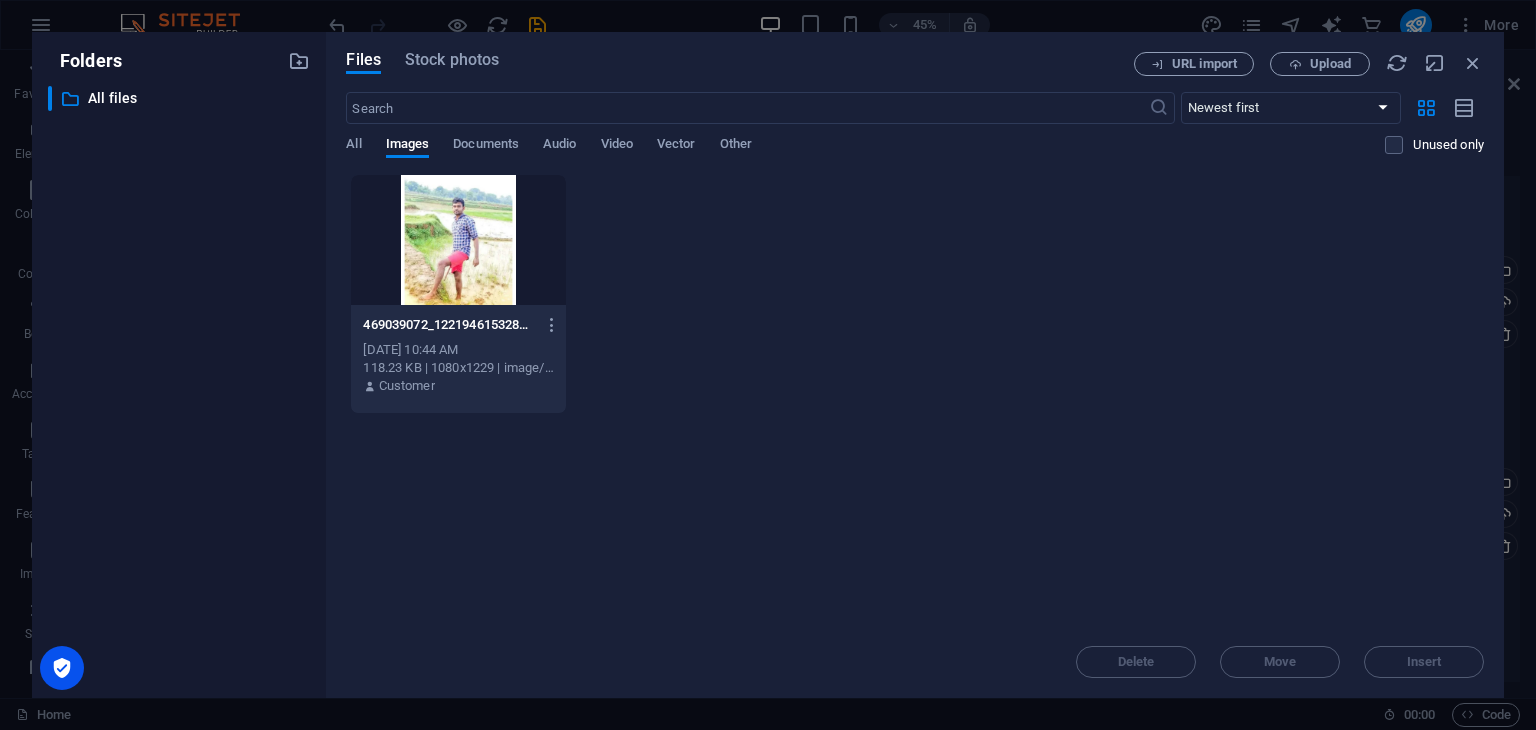 click at bounding box center [458, 240] 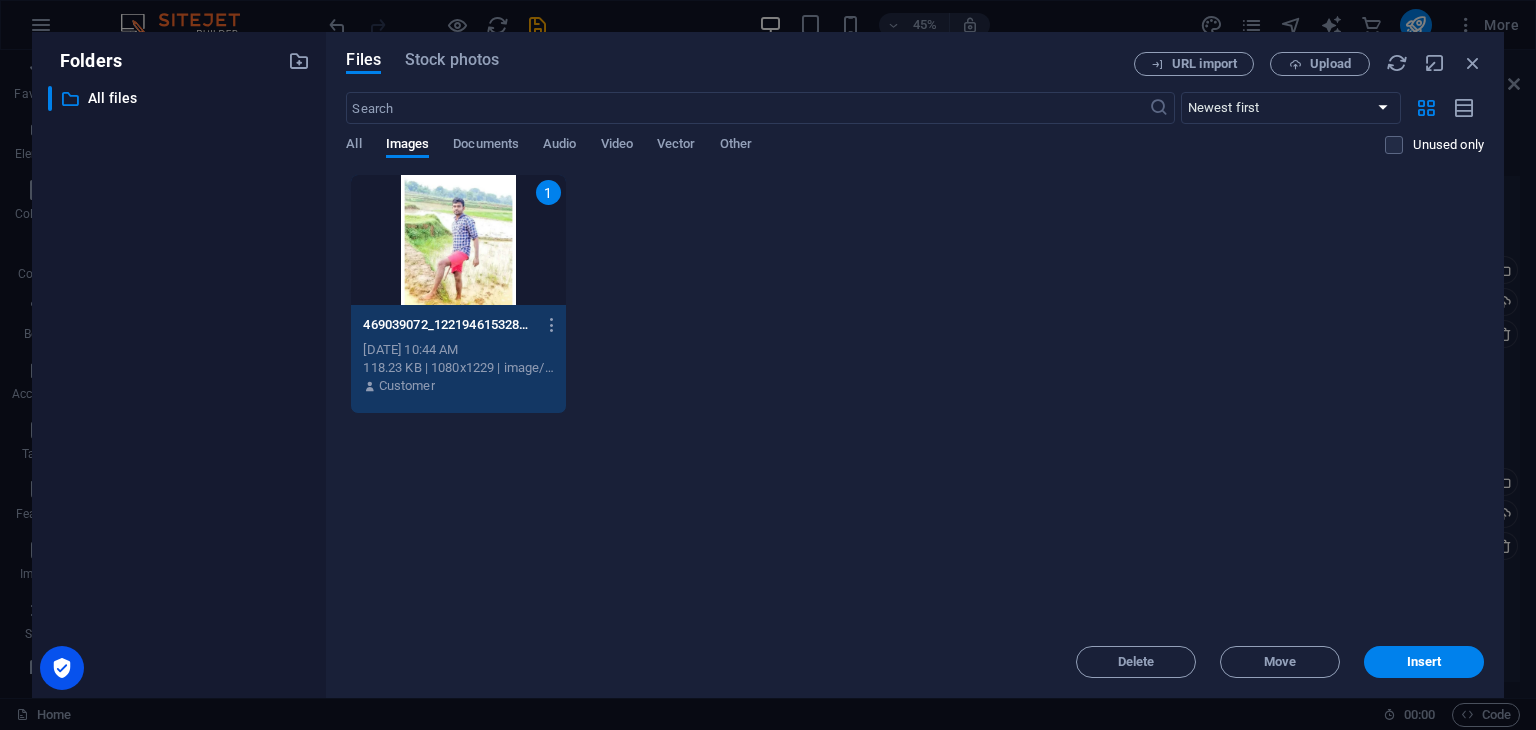 click on "Insert" at bounding box center (1424, 662) 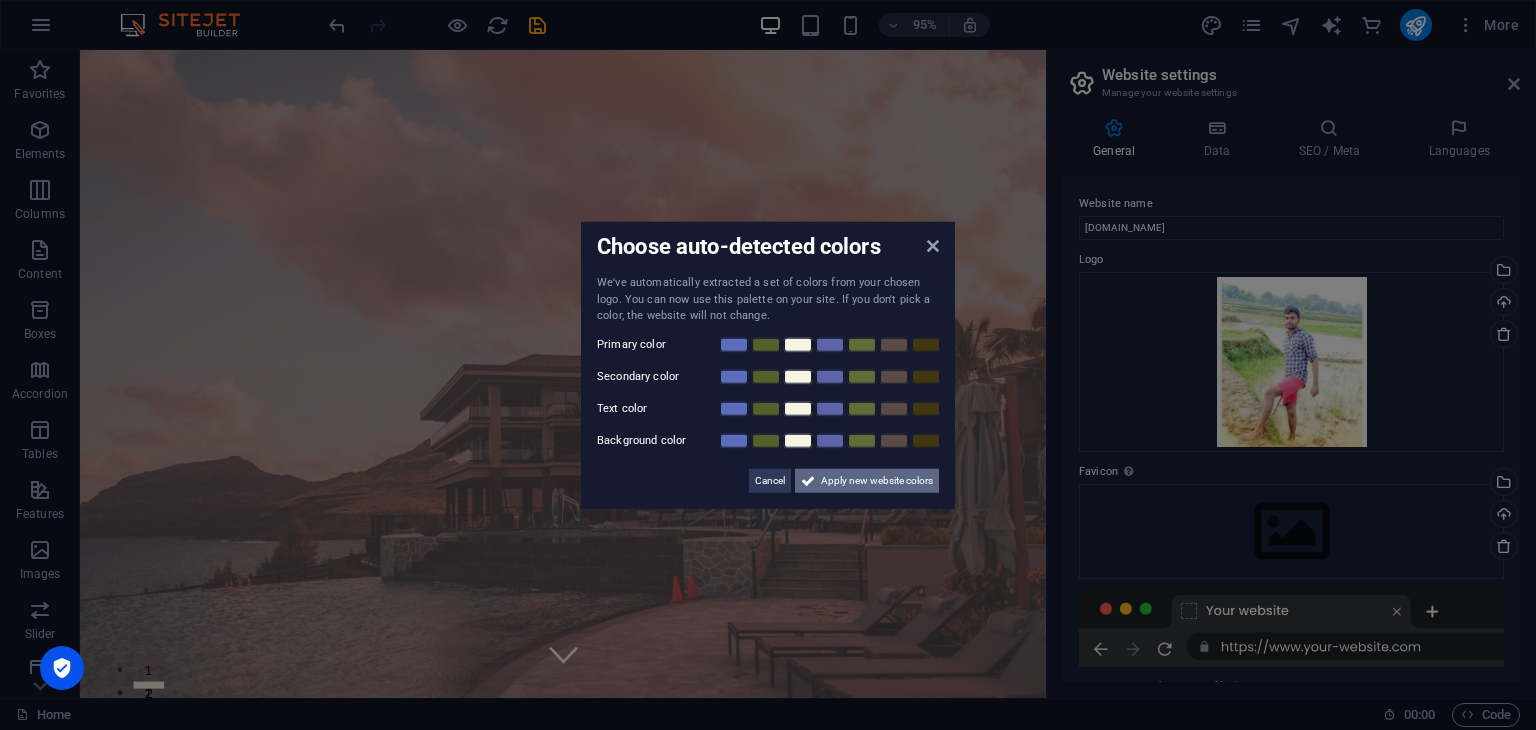 click on "Apply new website colors" at bounding box center [867, 480] 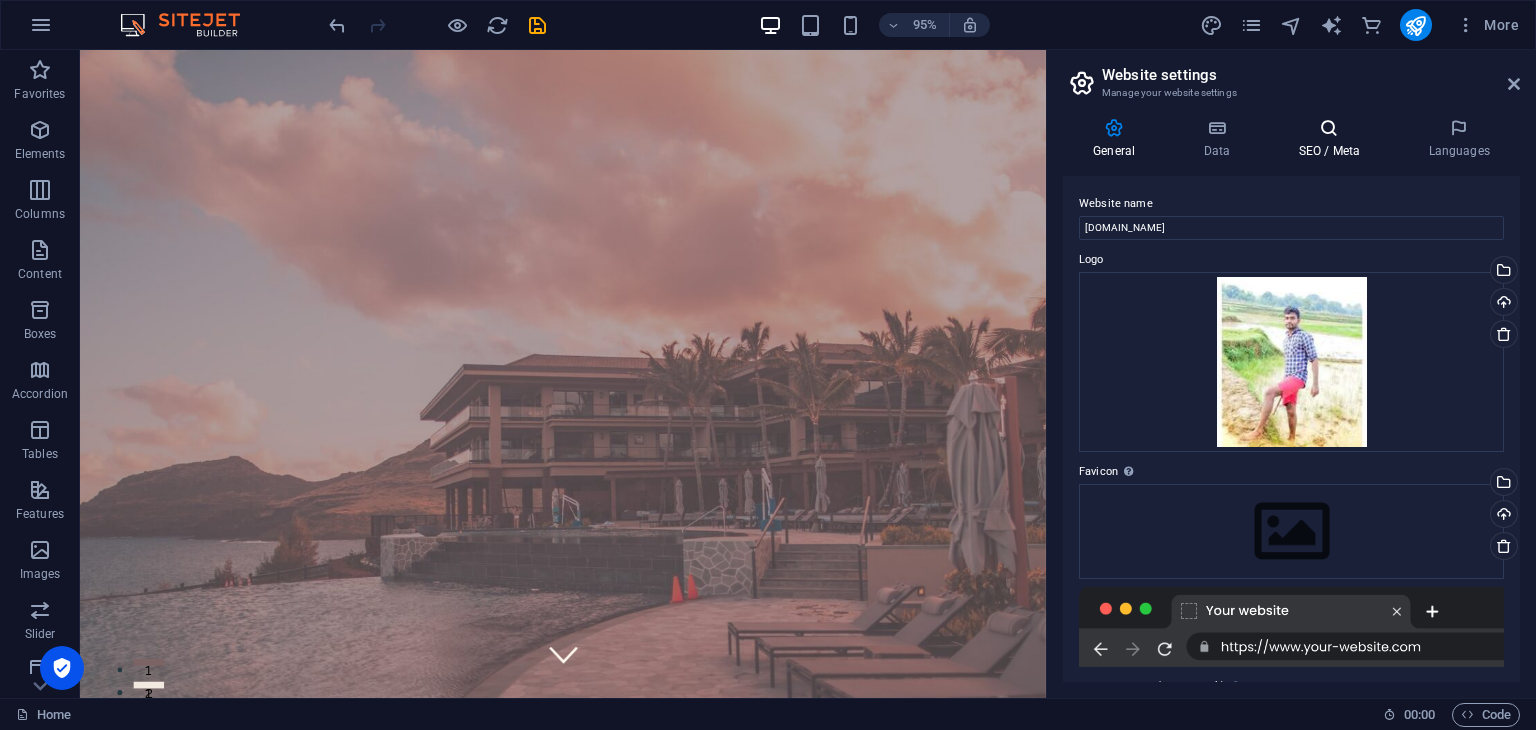 drag, startPoint x: 1245, startPoint y: 134, endPoint x: 1276, endPoint y: 137, distance: 31.144823 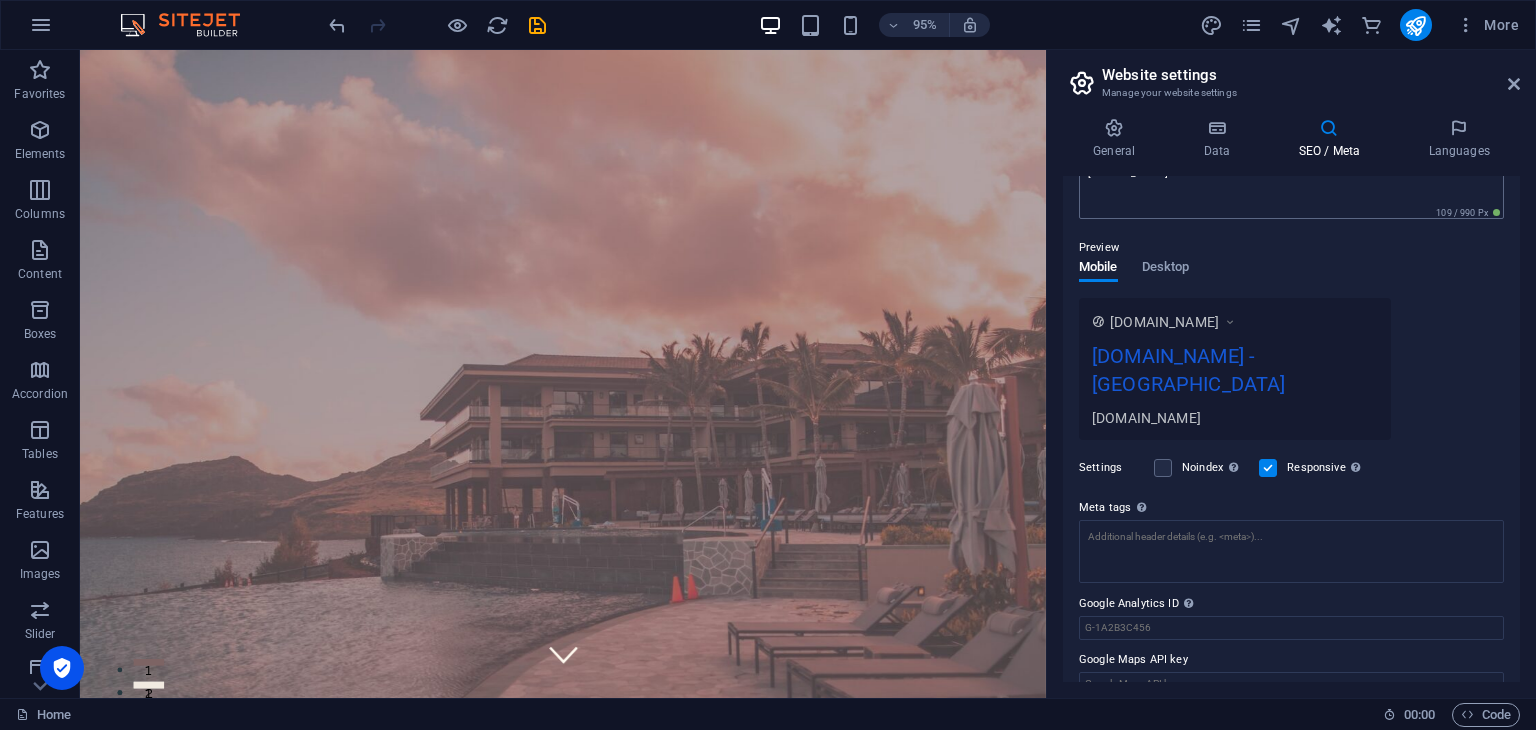 scroll, scrollTop: 0, scrollLeft: 0, axis: both 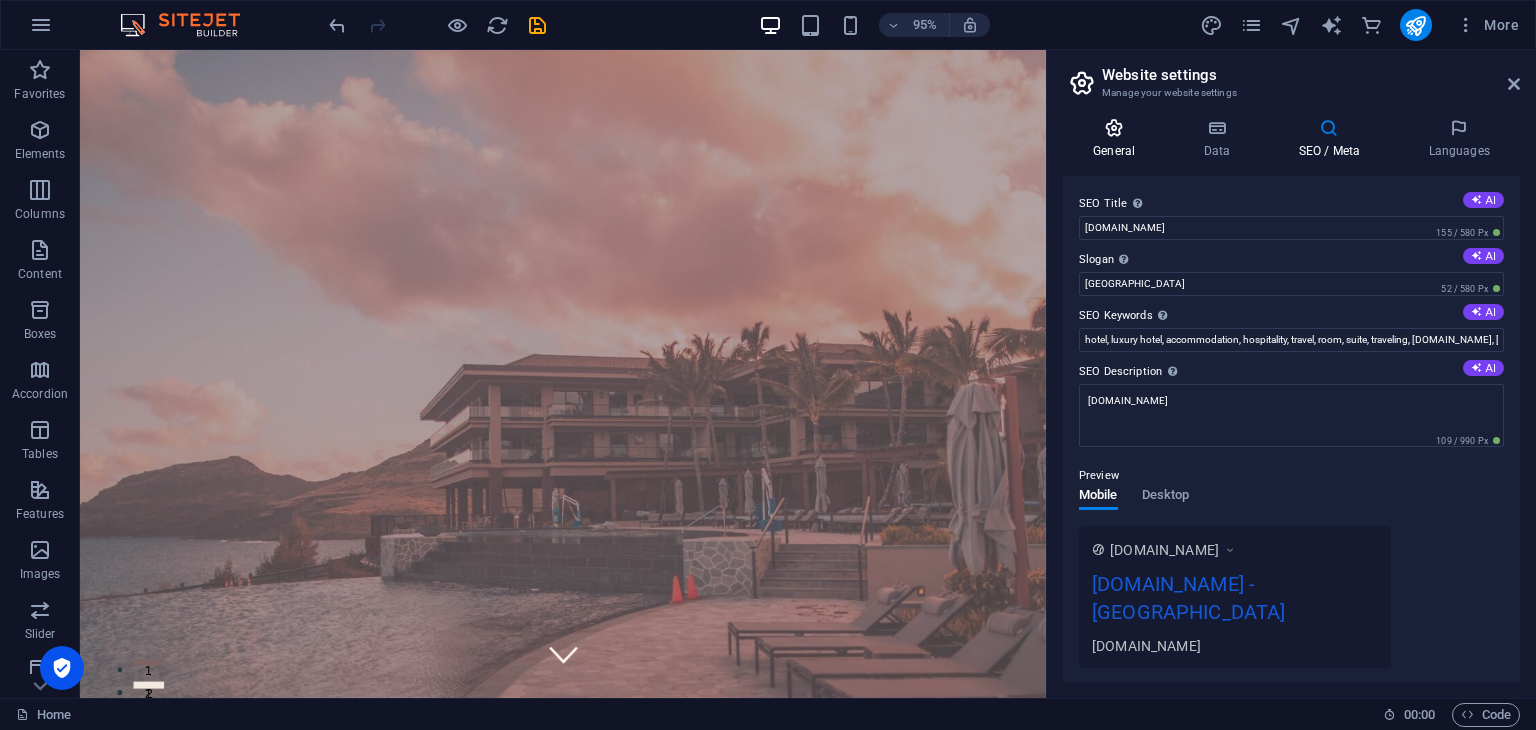 click on "General" at bounding box center (1118, 139) 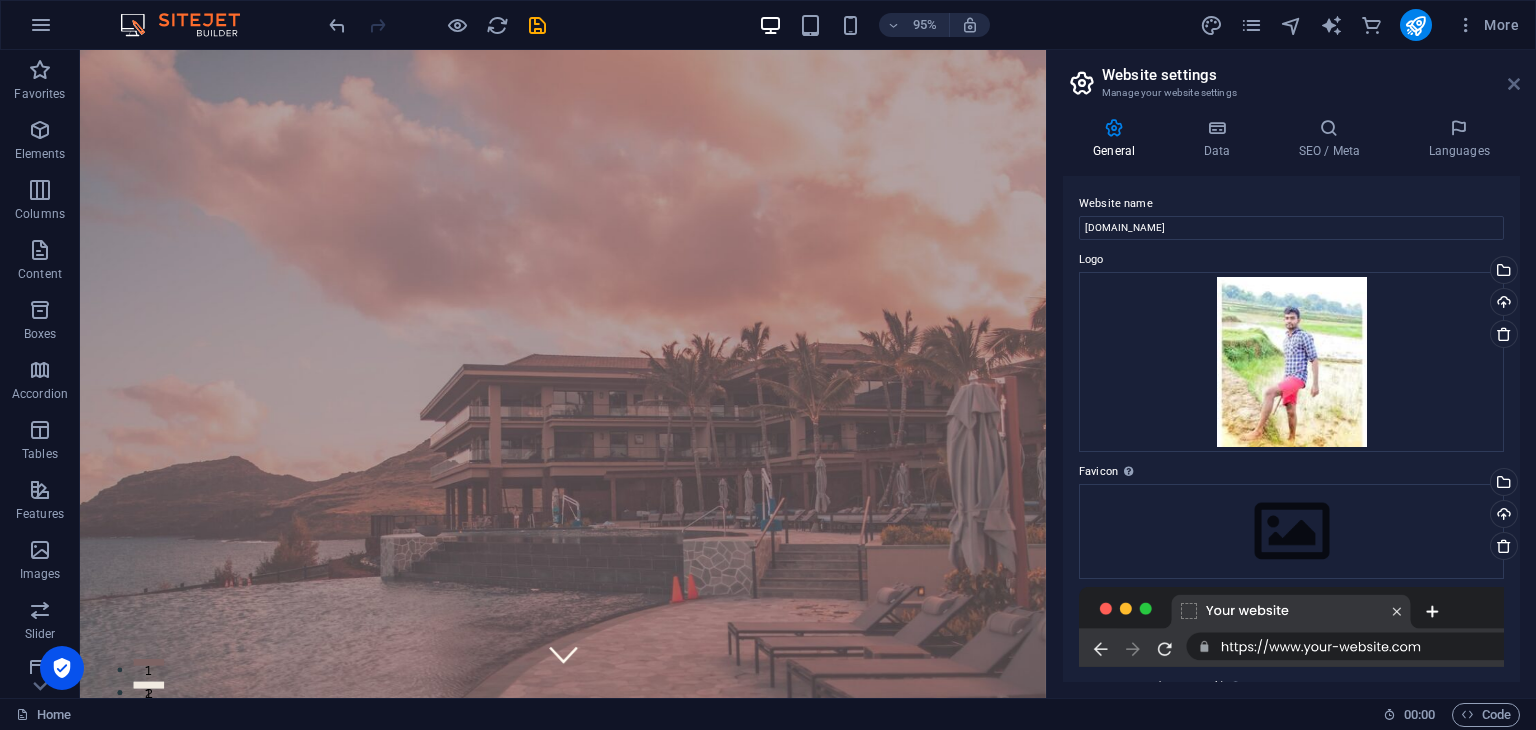 click on "Website settings Manage your website settings" at bounding box center [1293, 76] 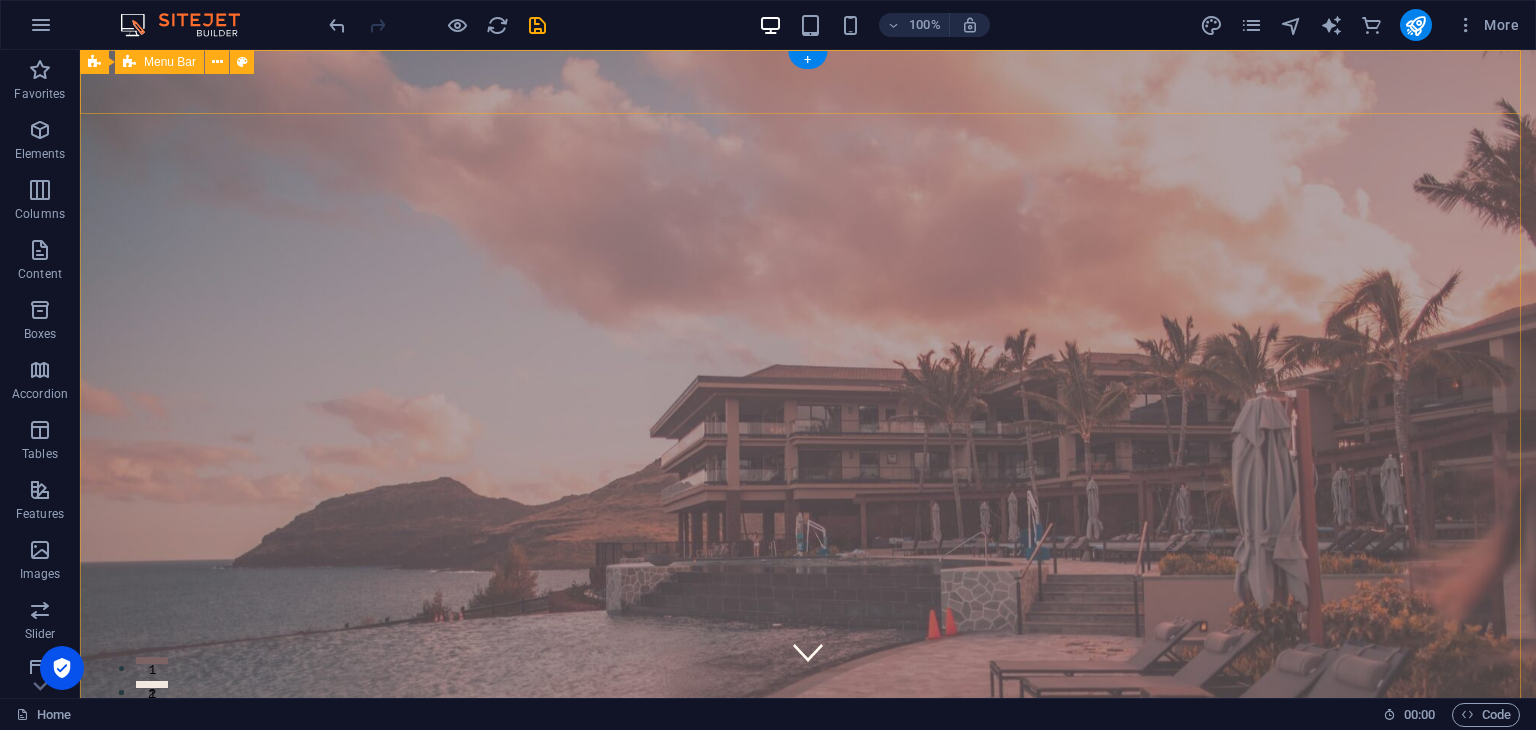 click on "Home Suites Experiences Contact" at bounding box center [808, 949] 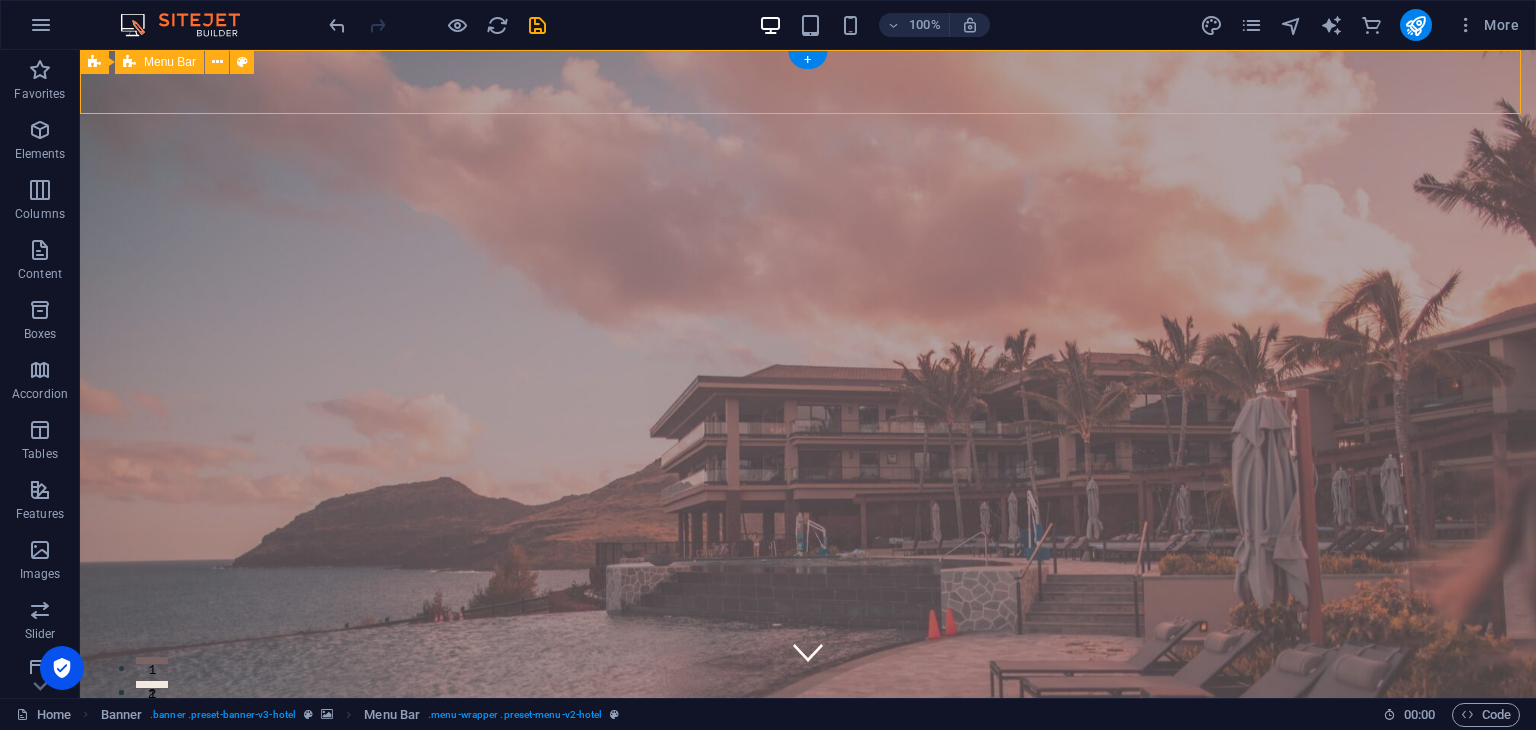 click on "Home Suites Experiences Contact" at bounding box center [808, 949] 